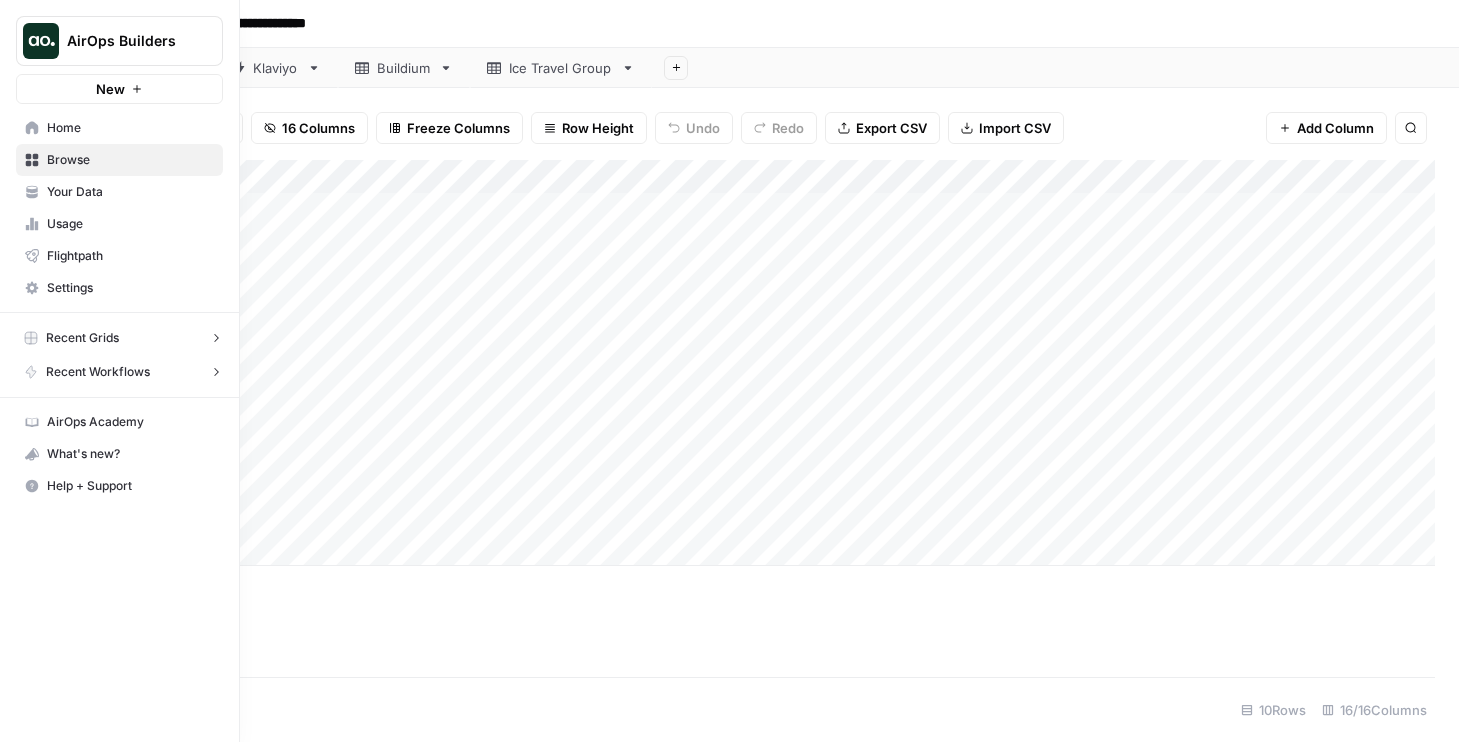 scroll, scrollTop: 0, scrollLeft: 0, axis: both 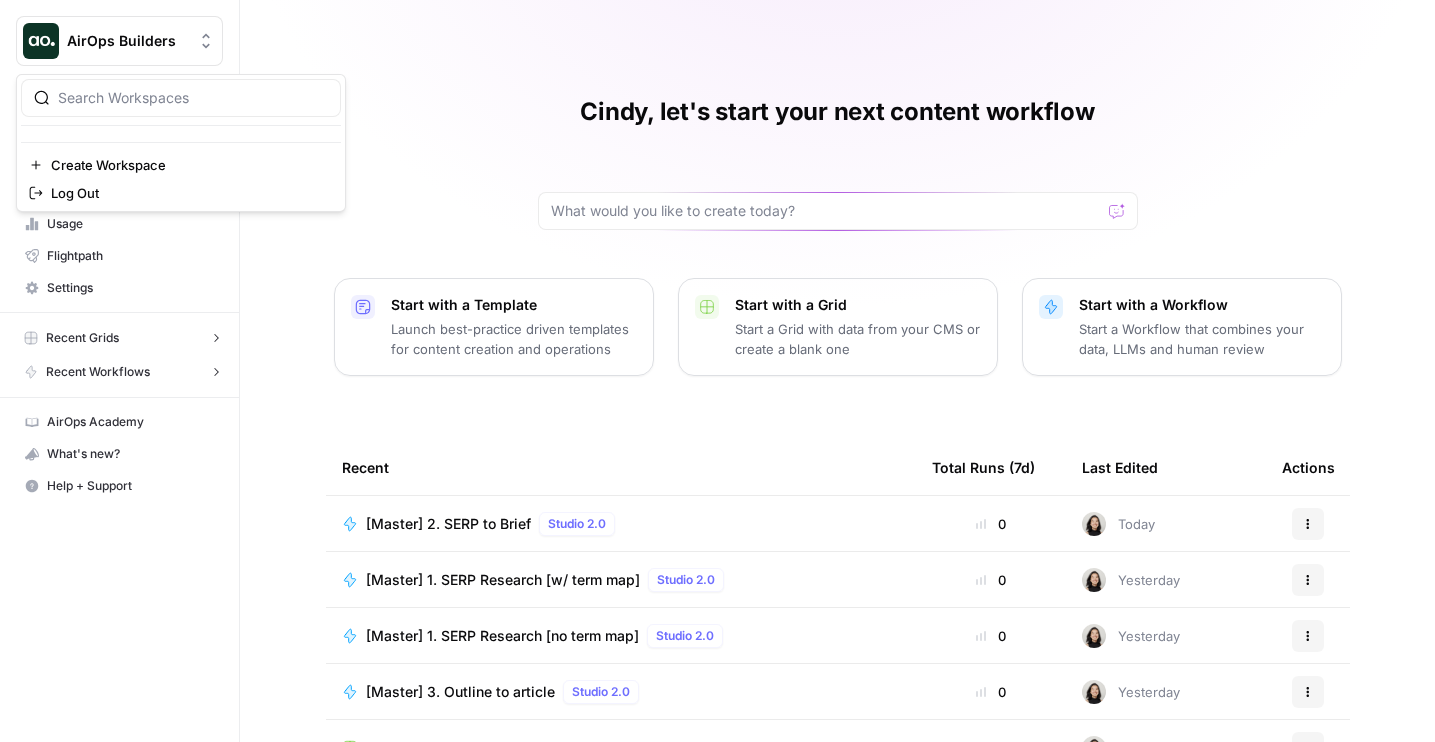 click on "AirOps Builders" at bounding box center [119, 41] 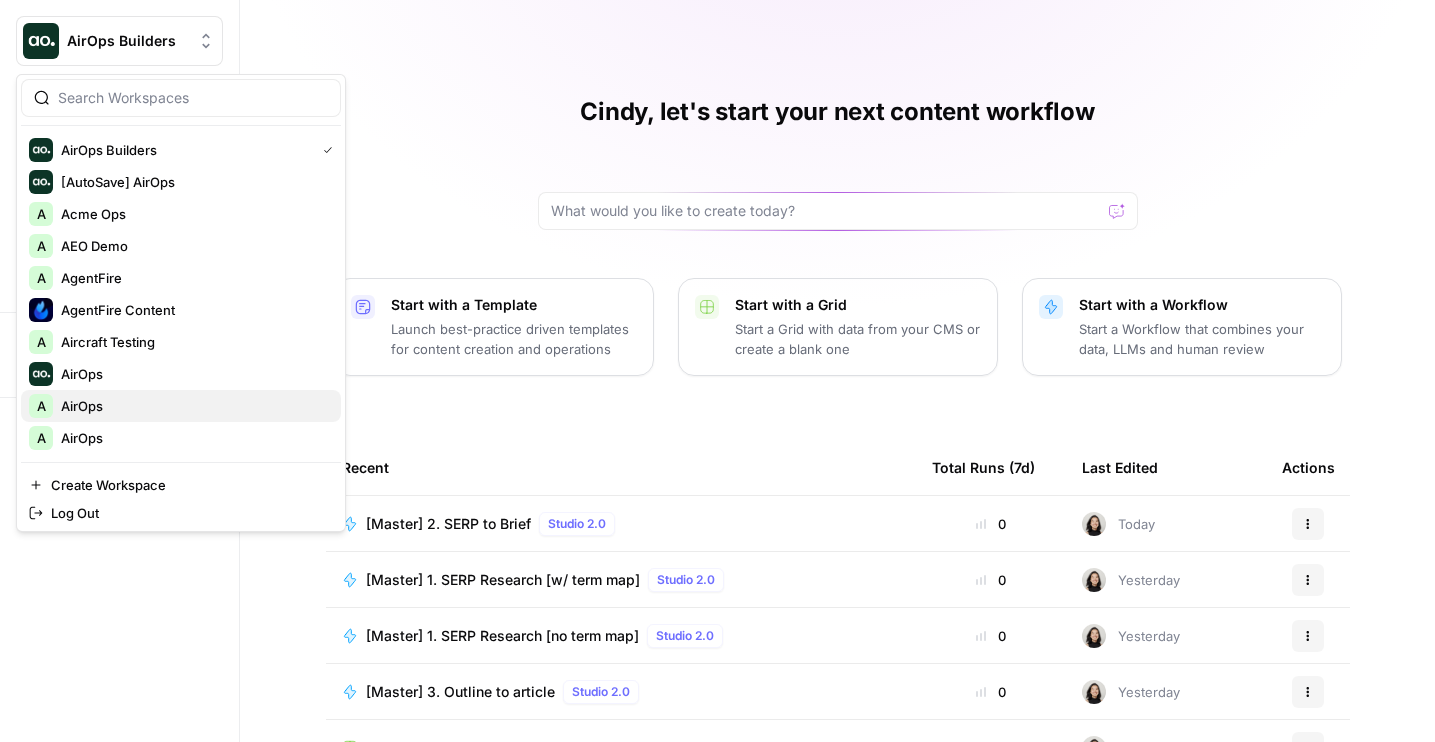 click on "AirOps" at bounding box center (193, 406) 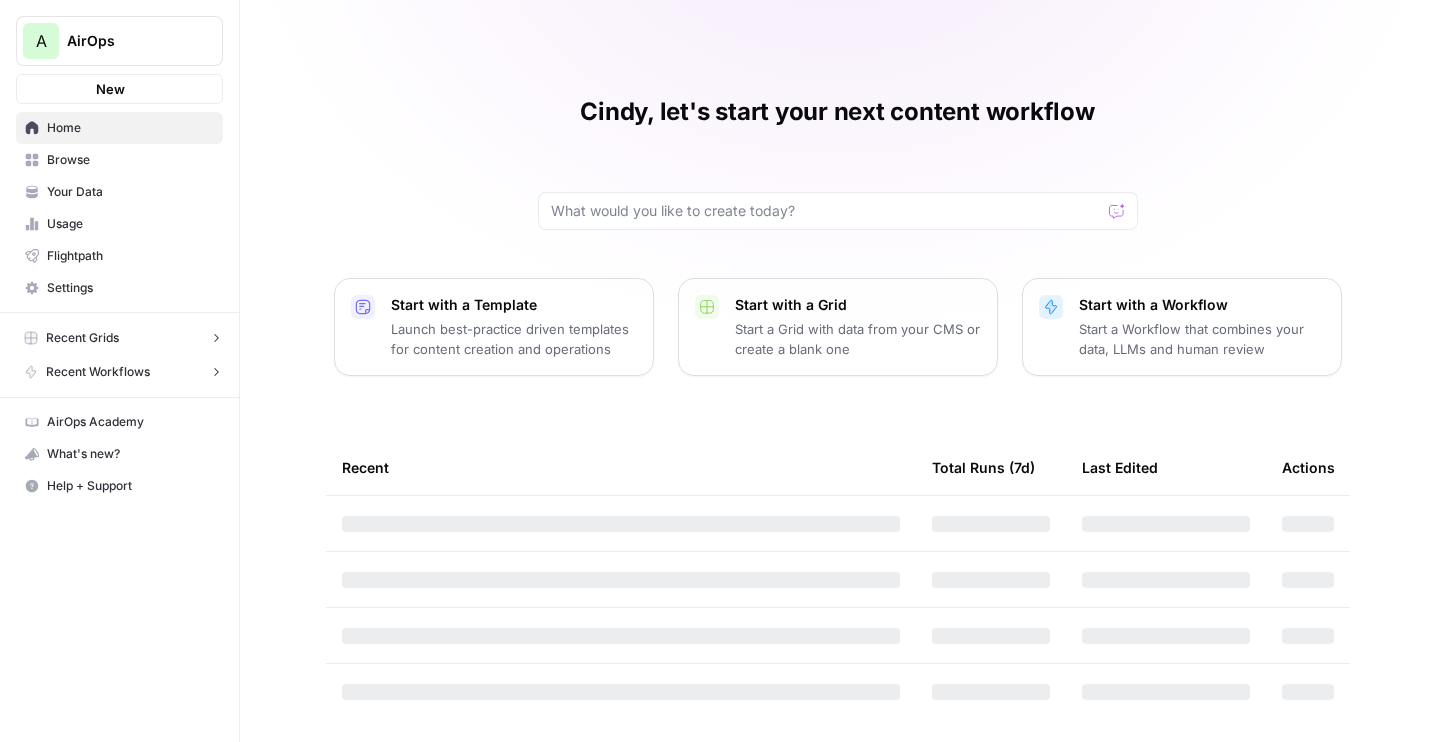 scroll, scrollTop: 0, scrollLeft: 0, axis: both 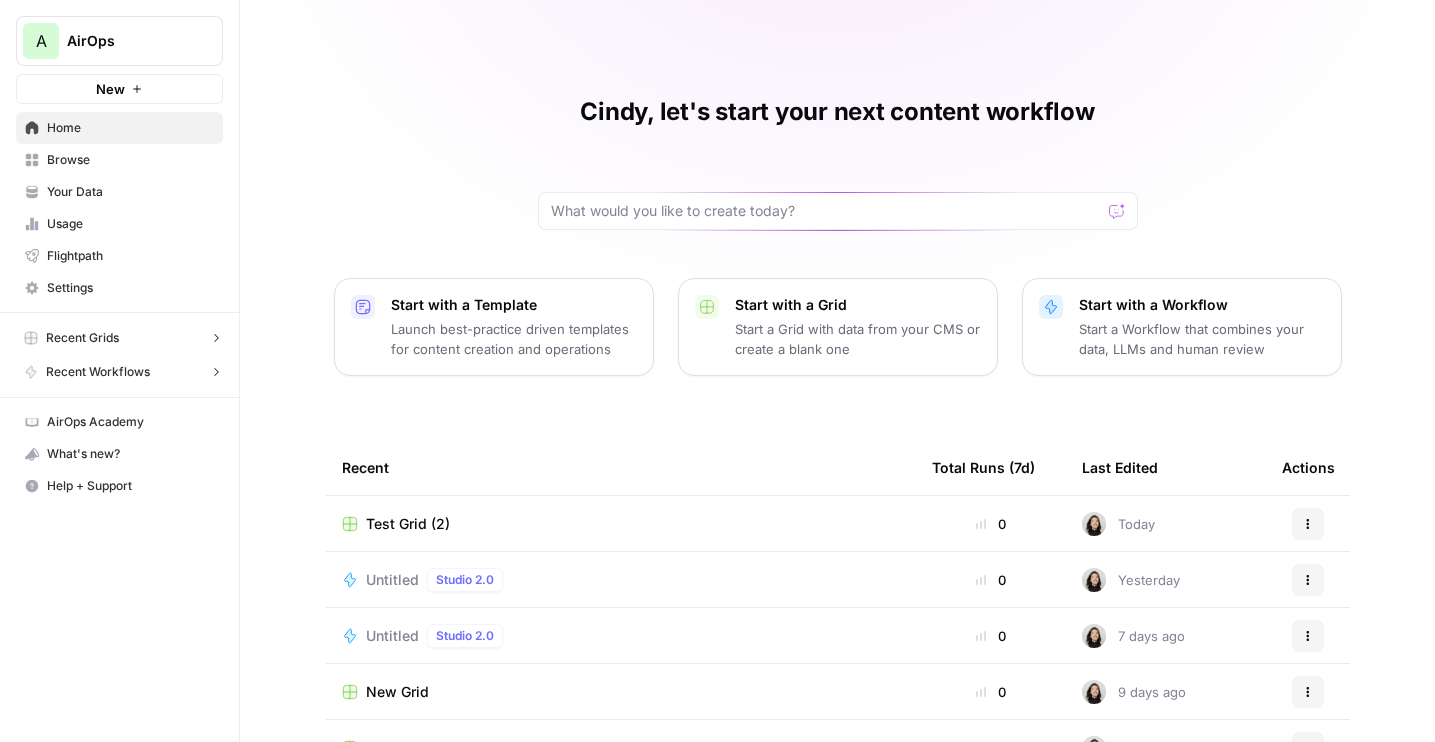 click on "New" at bounding box center (119, 89) 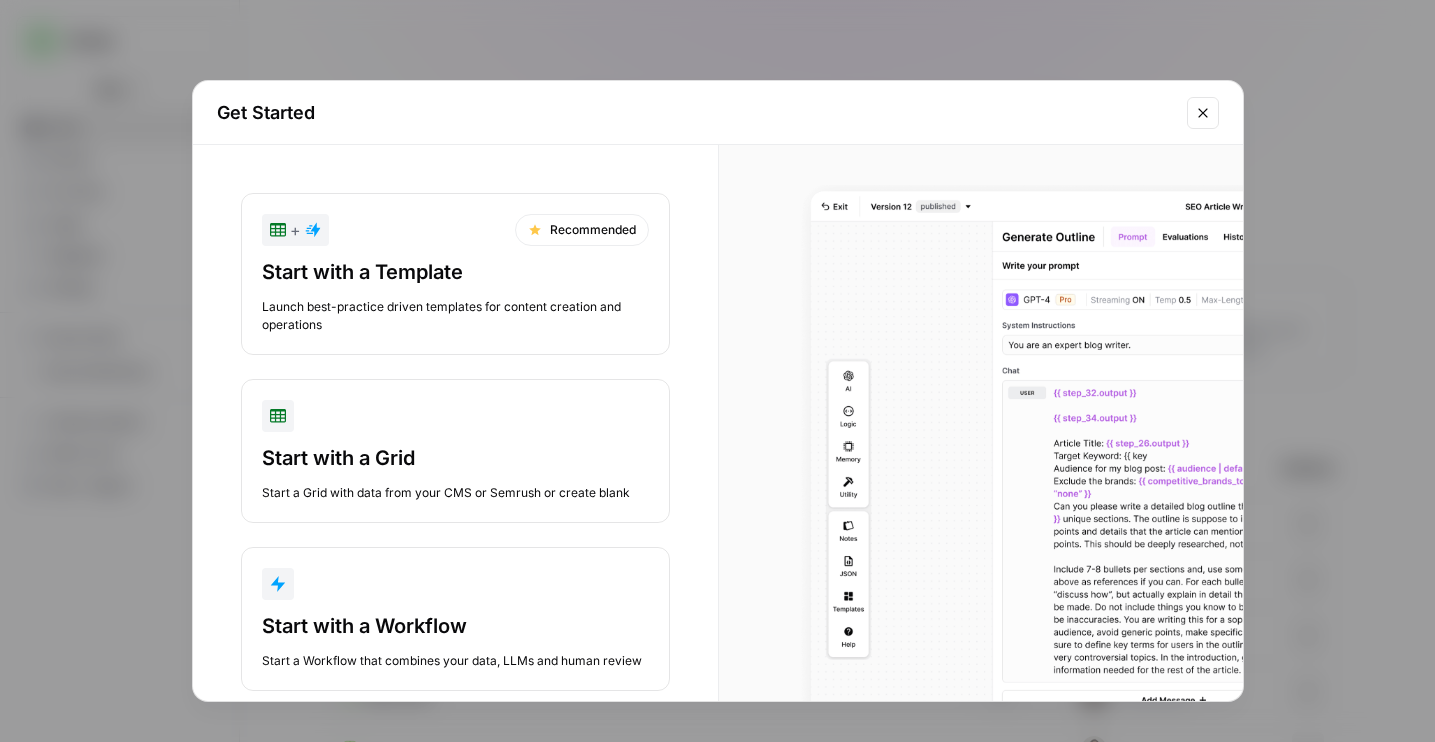 click on "Start with a Workflow" at bounding box center (455, 626) 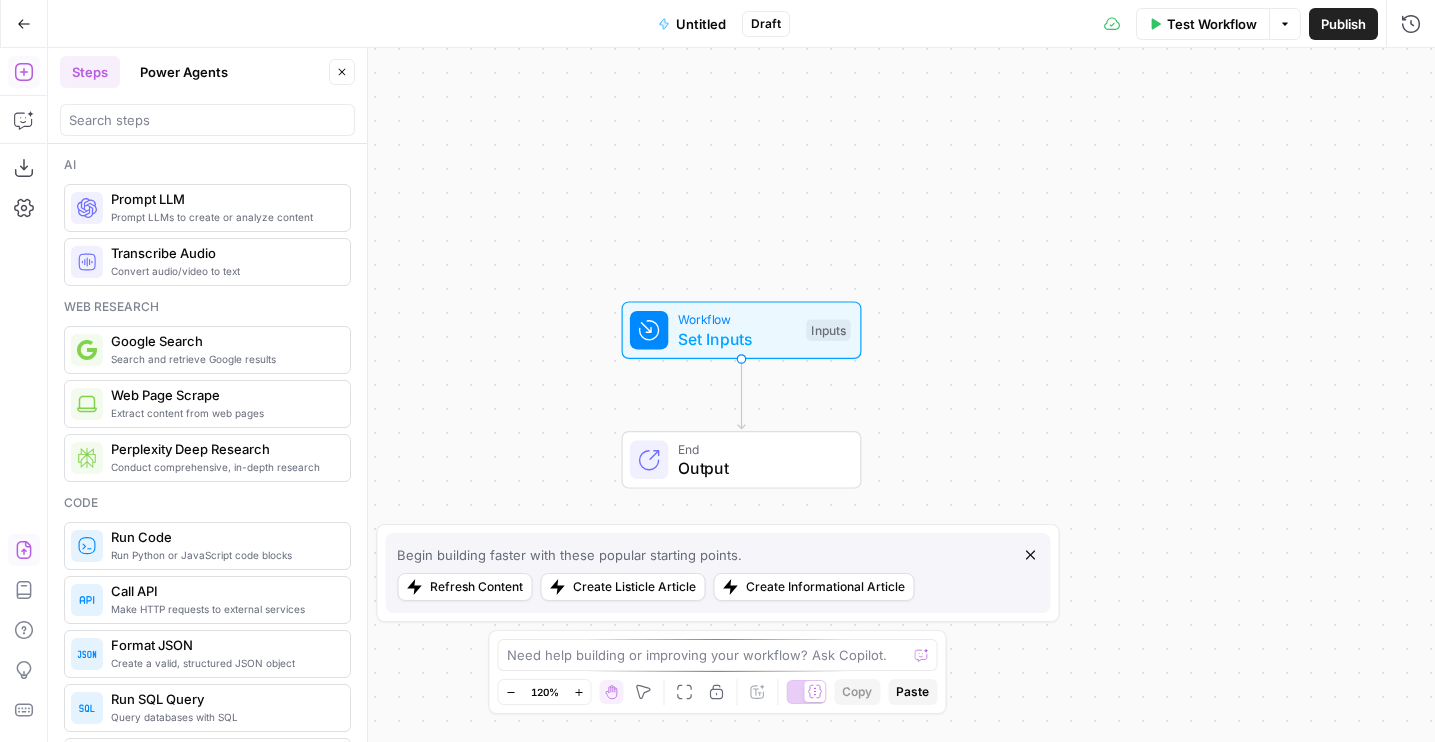 click 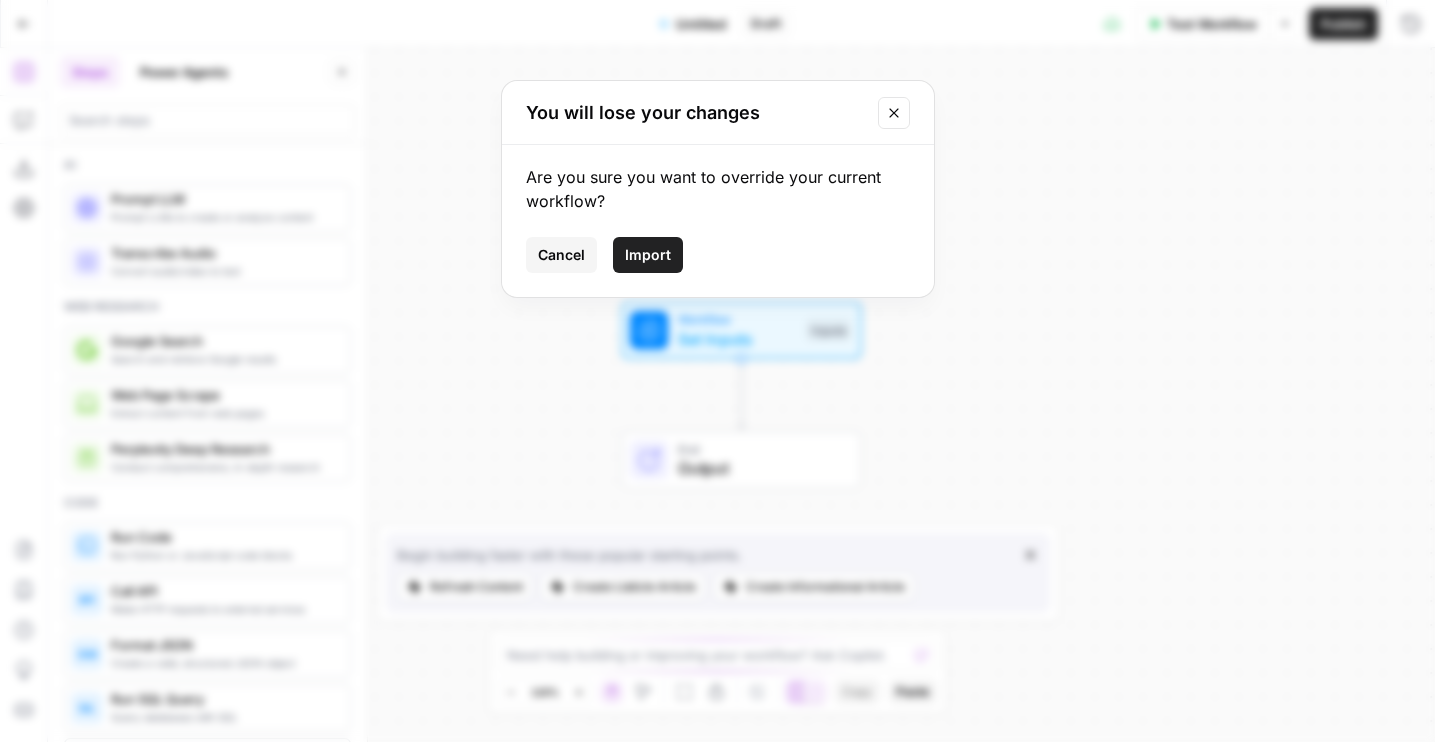 click on "Import" at bounding box center [648, 255] 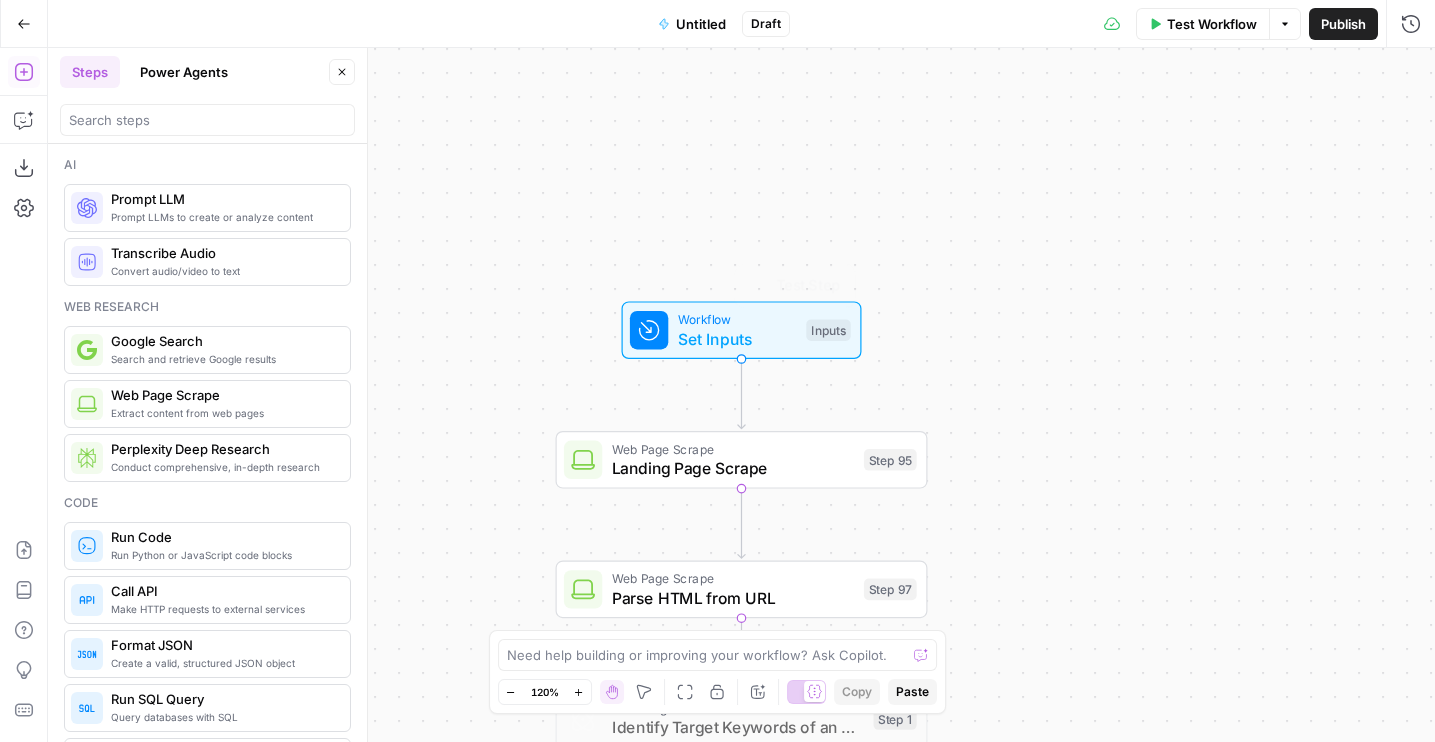 drag, startPoint x: 491, startPoint y: 522, endPoint x: 491, endPoint y: 214, distance: 308 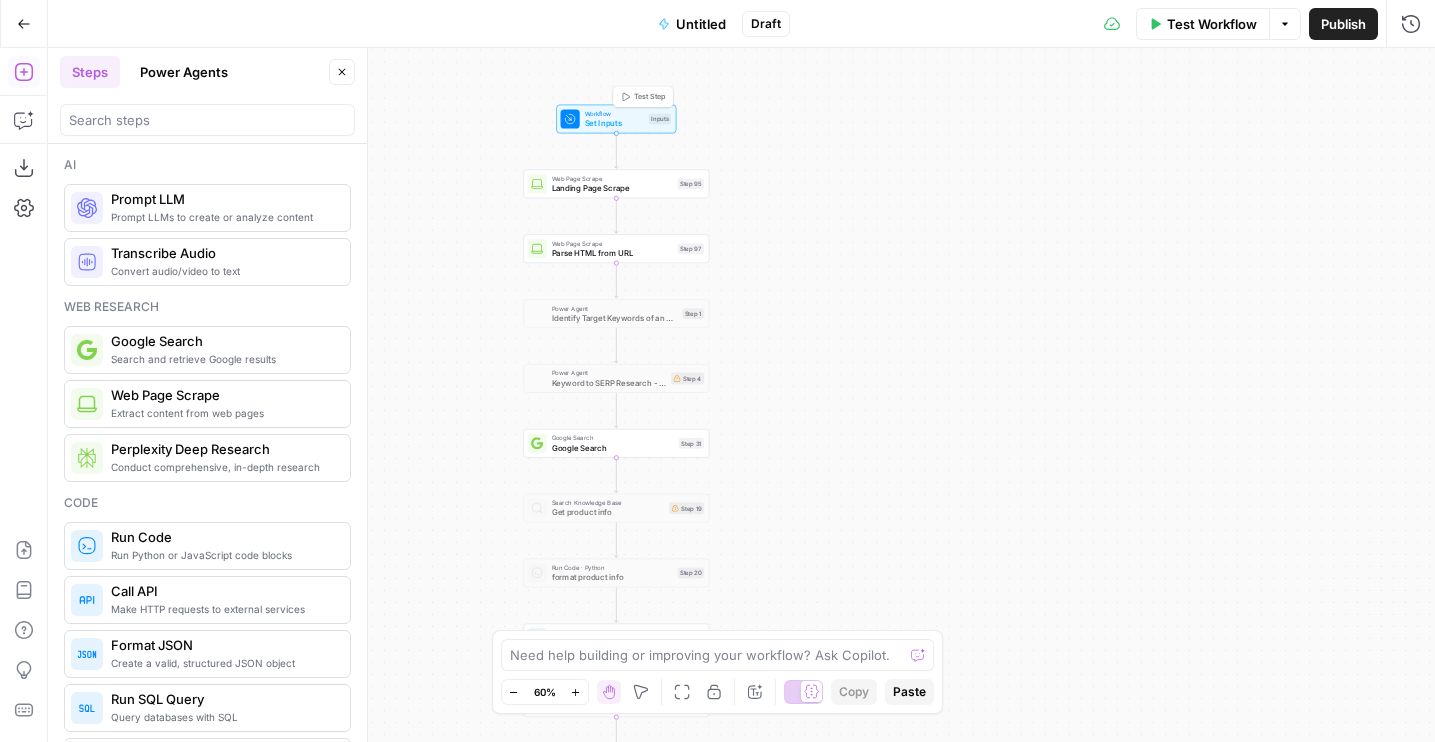 click on "Test Step" at bounding box center [650, 96] 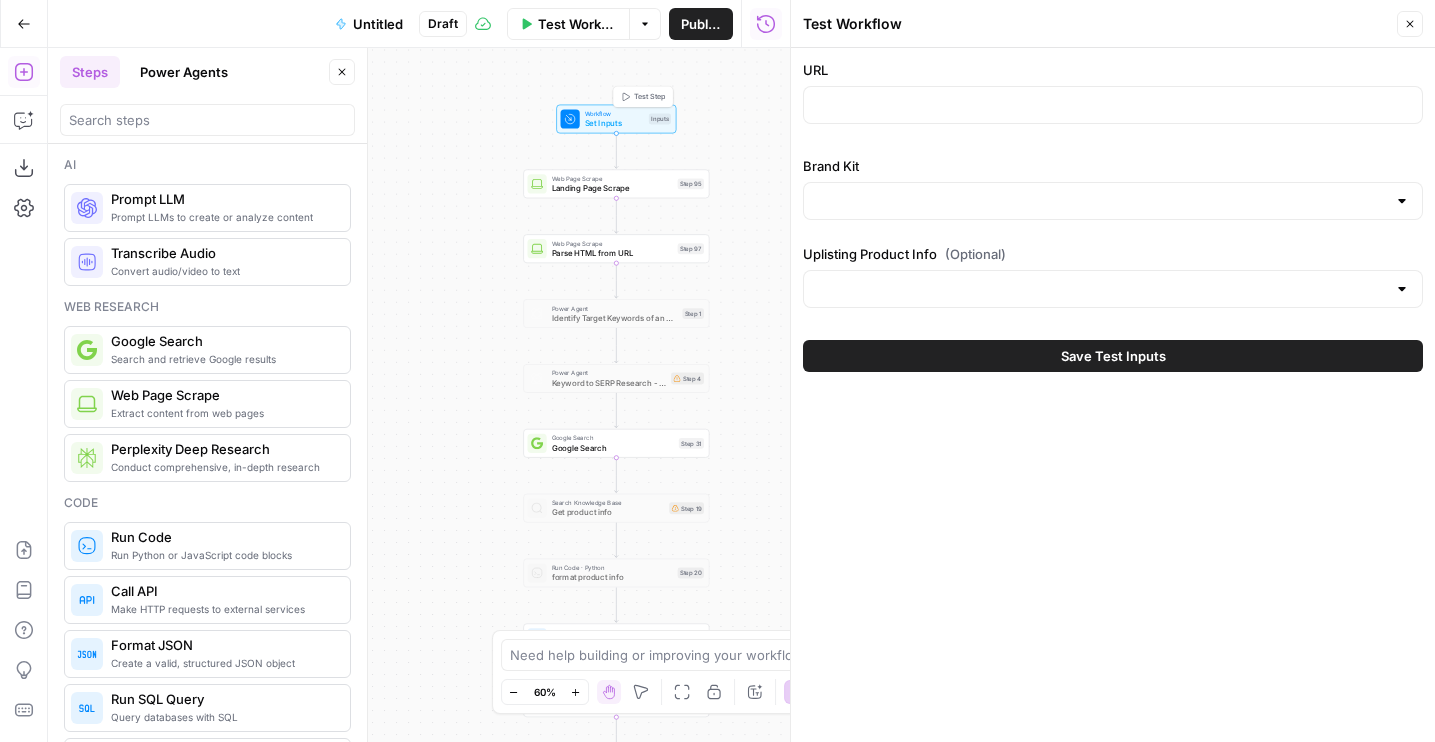 click on "Test Workflow" at bounding box center (577, 24) 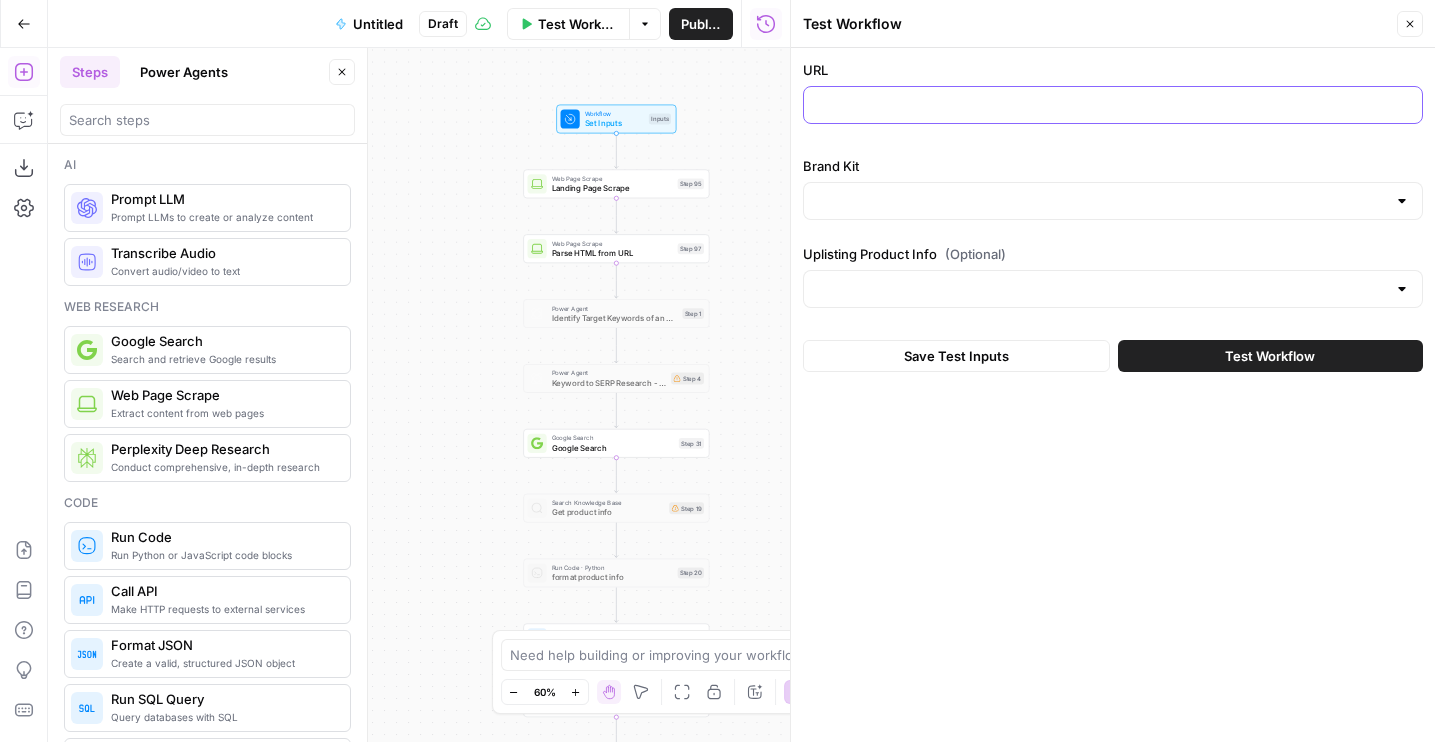 click on "URL" at bounding box center (1113, 105) 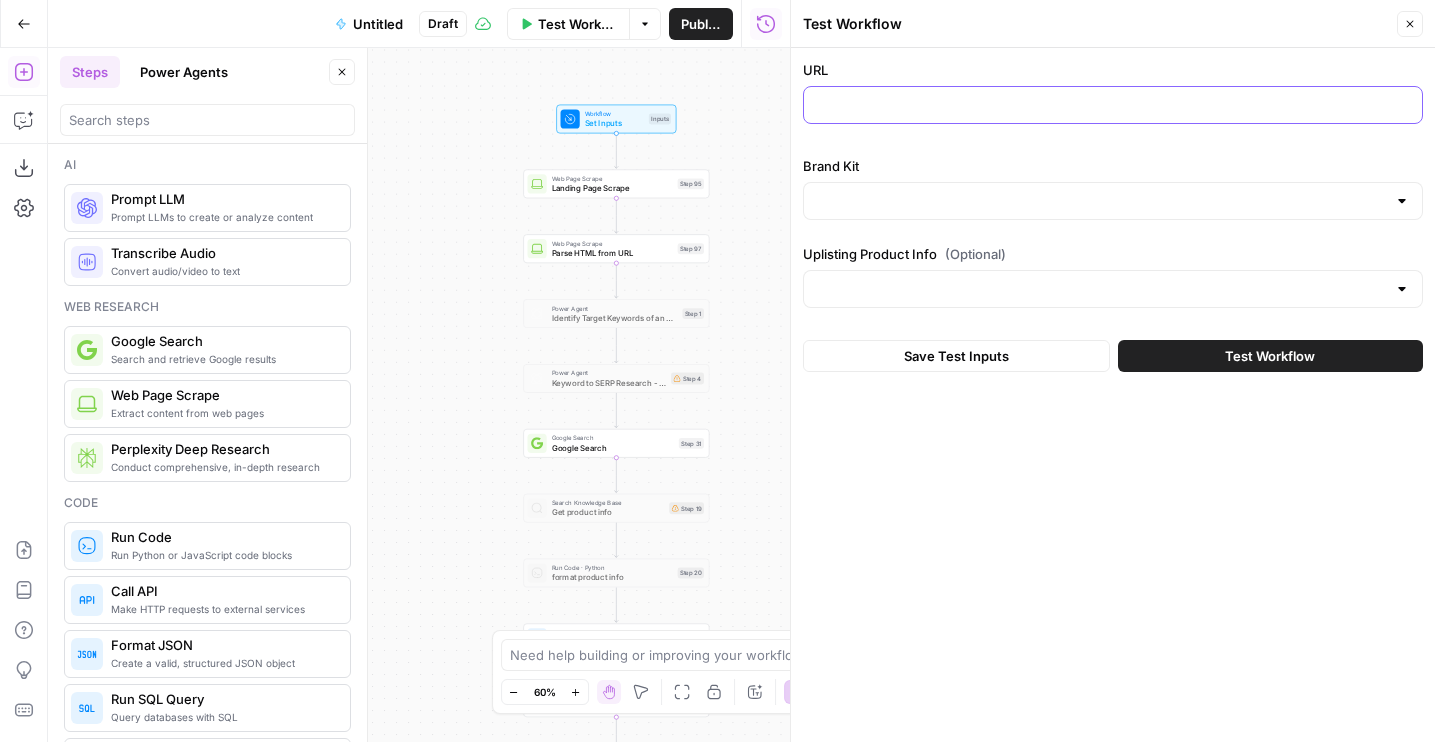 paste on "https://uplisting.io/solution/automation" 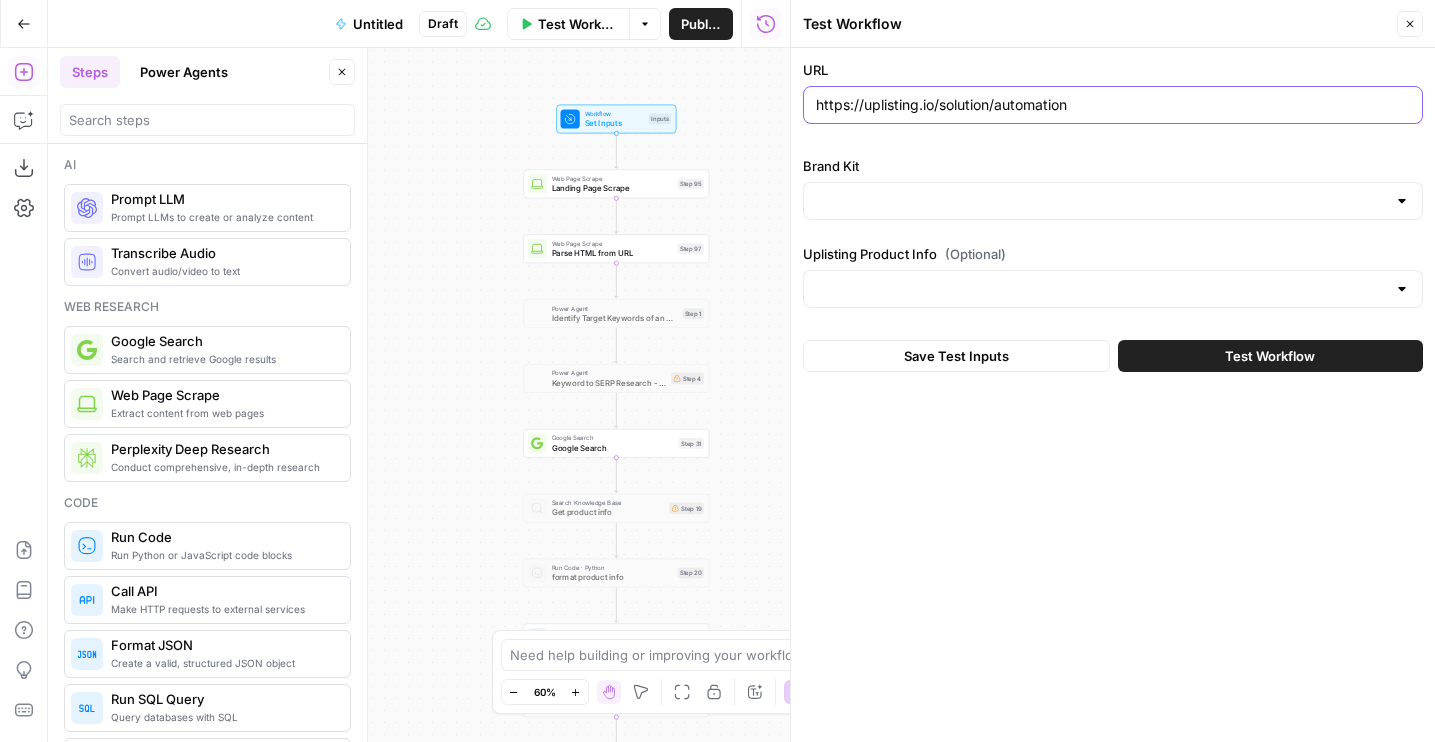type on "https://uplisting.io/solution/automation" 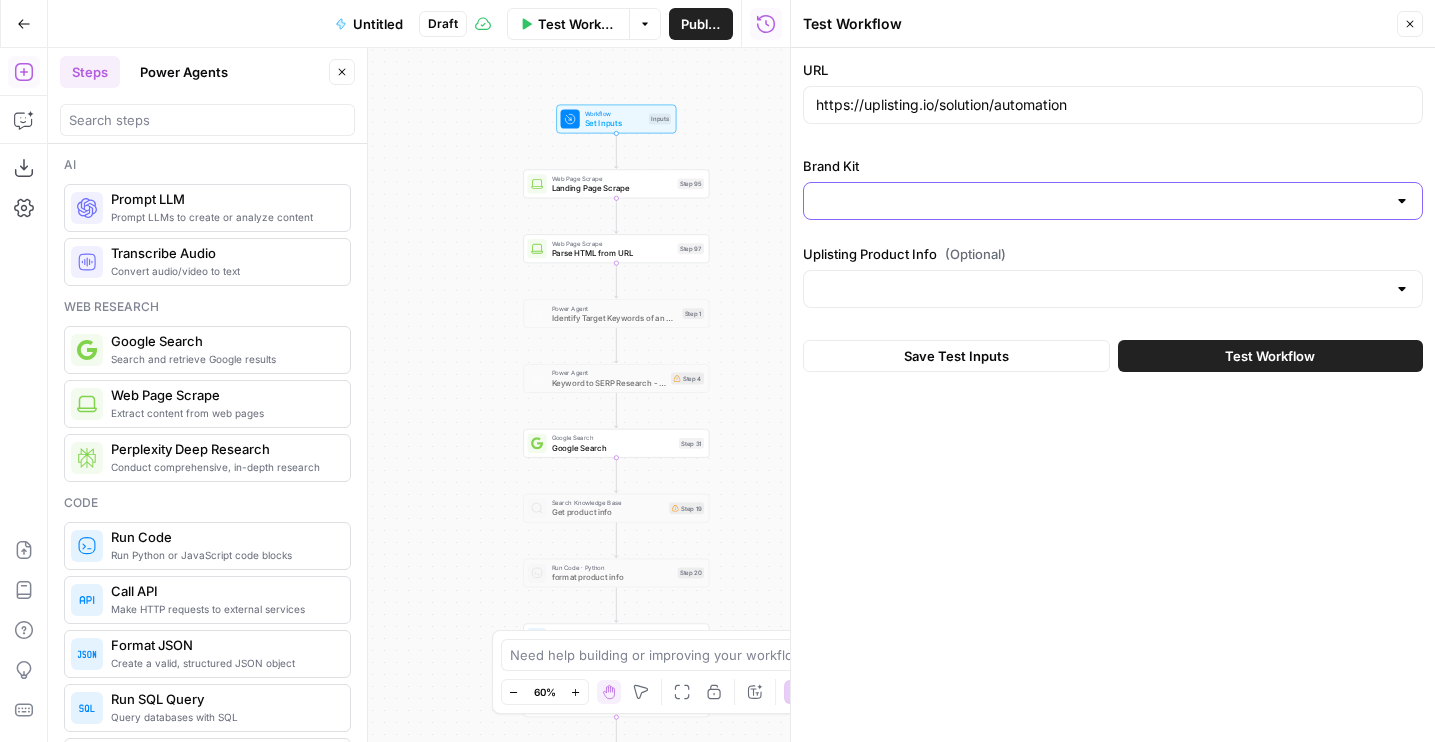 click on "Brand Kit" at bounding box center [1101, 201] 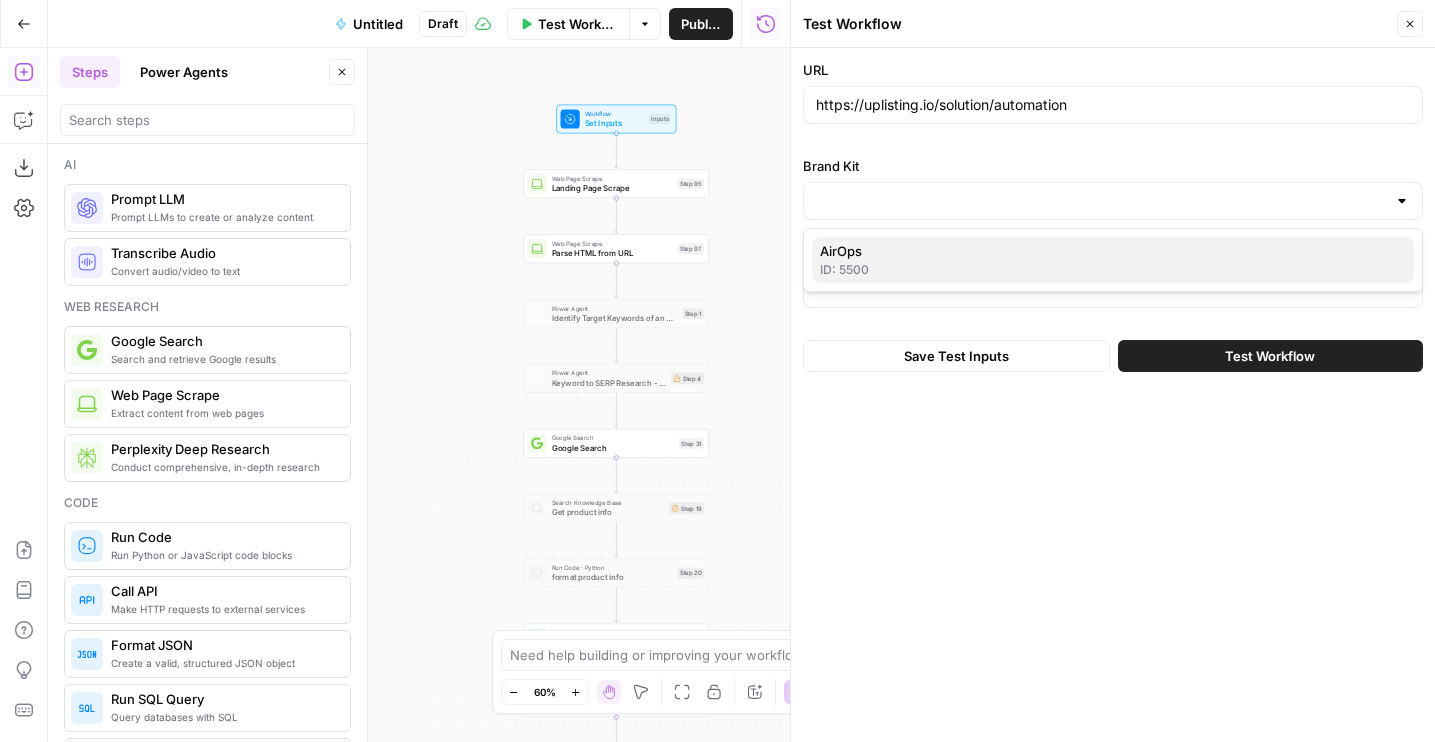 click on "ID: 5500" at bounding box center (1113, 270) 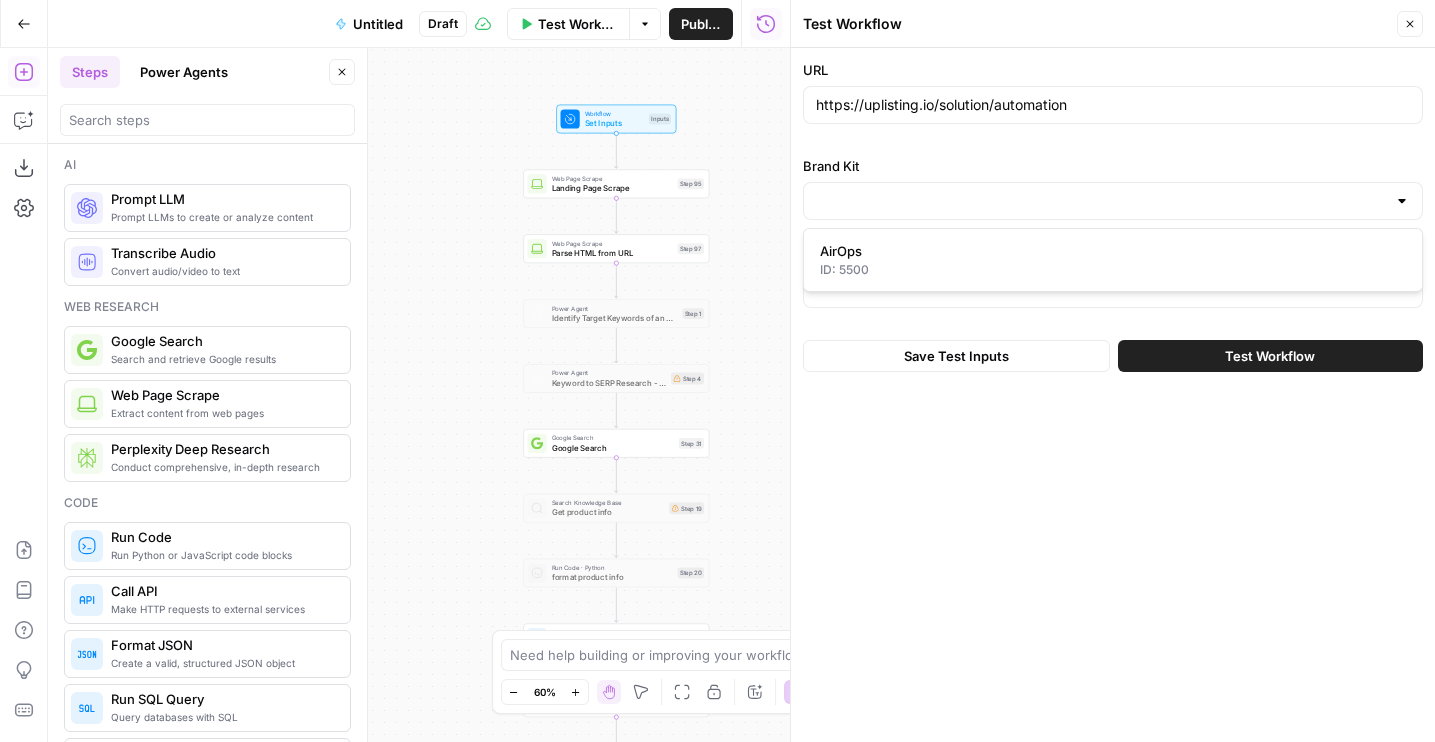 type on "AirOps" 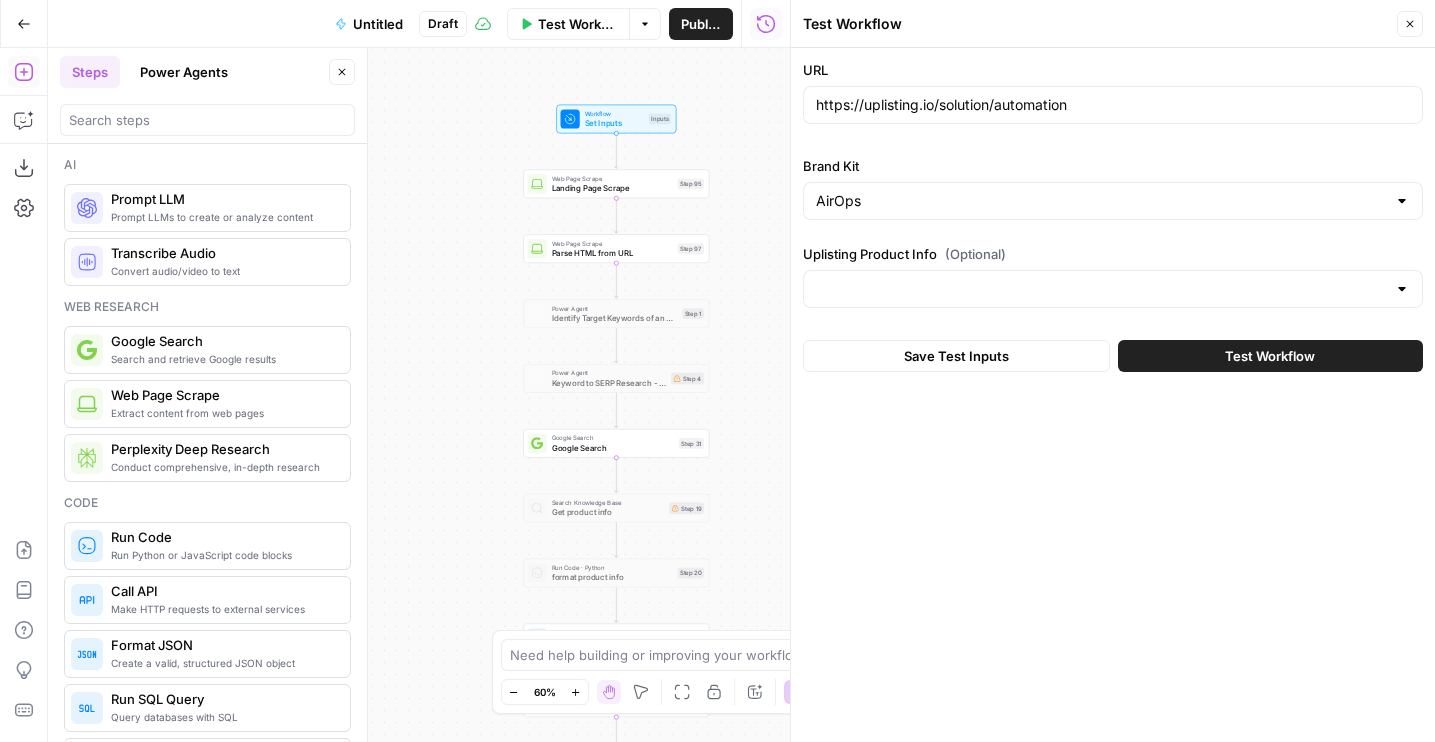 click at bounding box center (1113, 289) 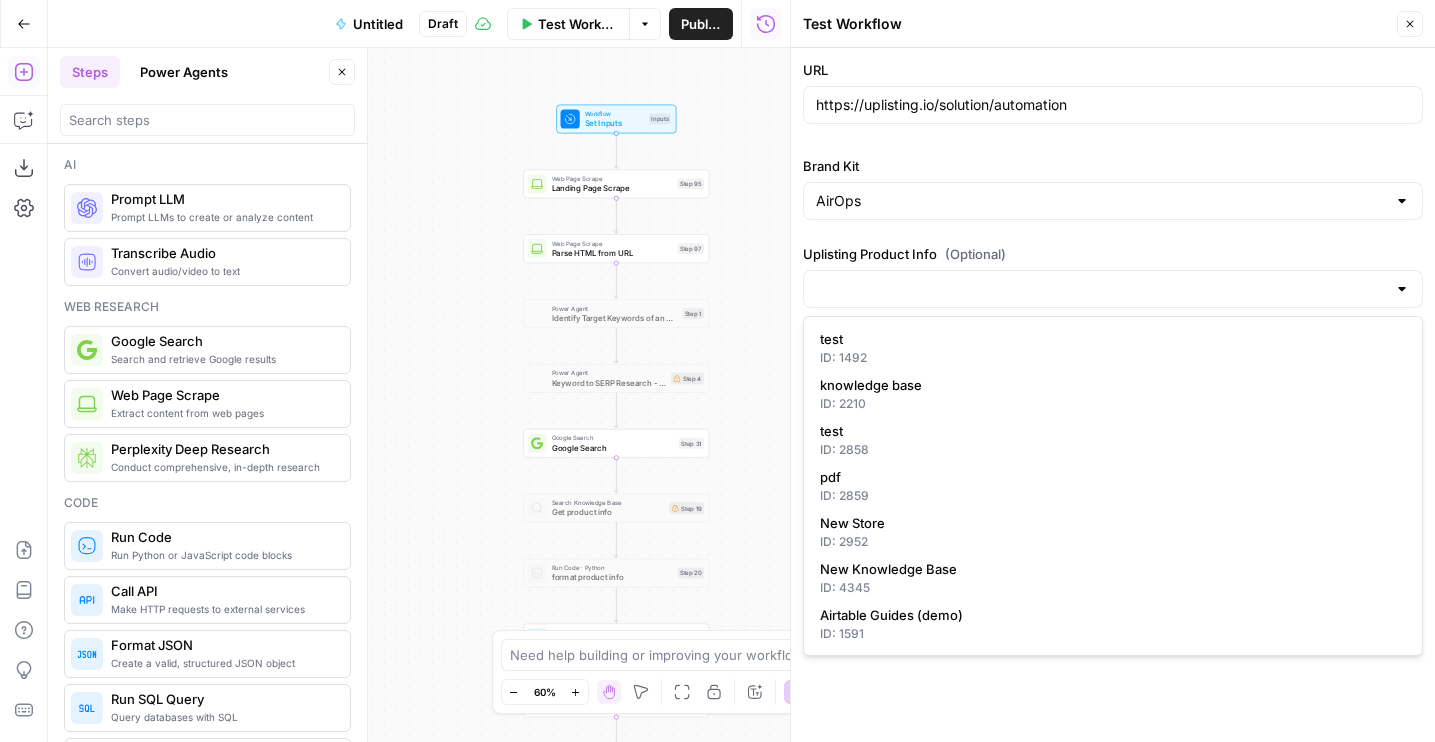 click on "Uplisting Product Info   (Optional)" at bounding box center [1113, 254] 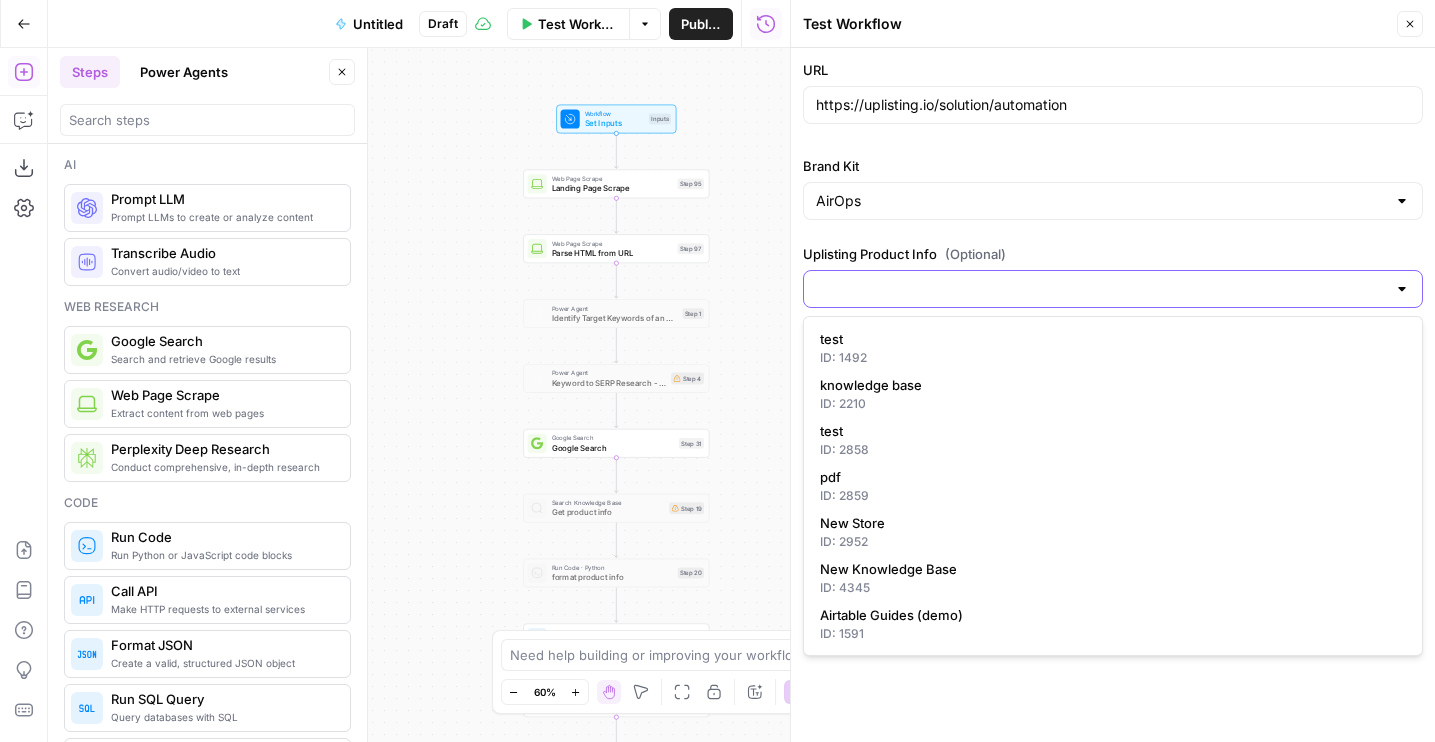 click on "Uplisting Product Info   (Optional)" at bounding box center [1101, 289] 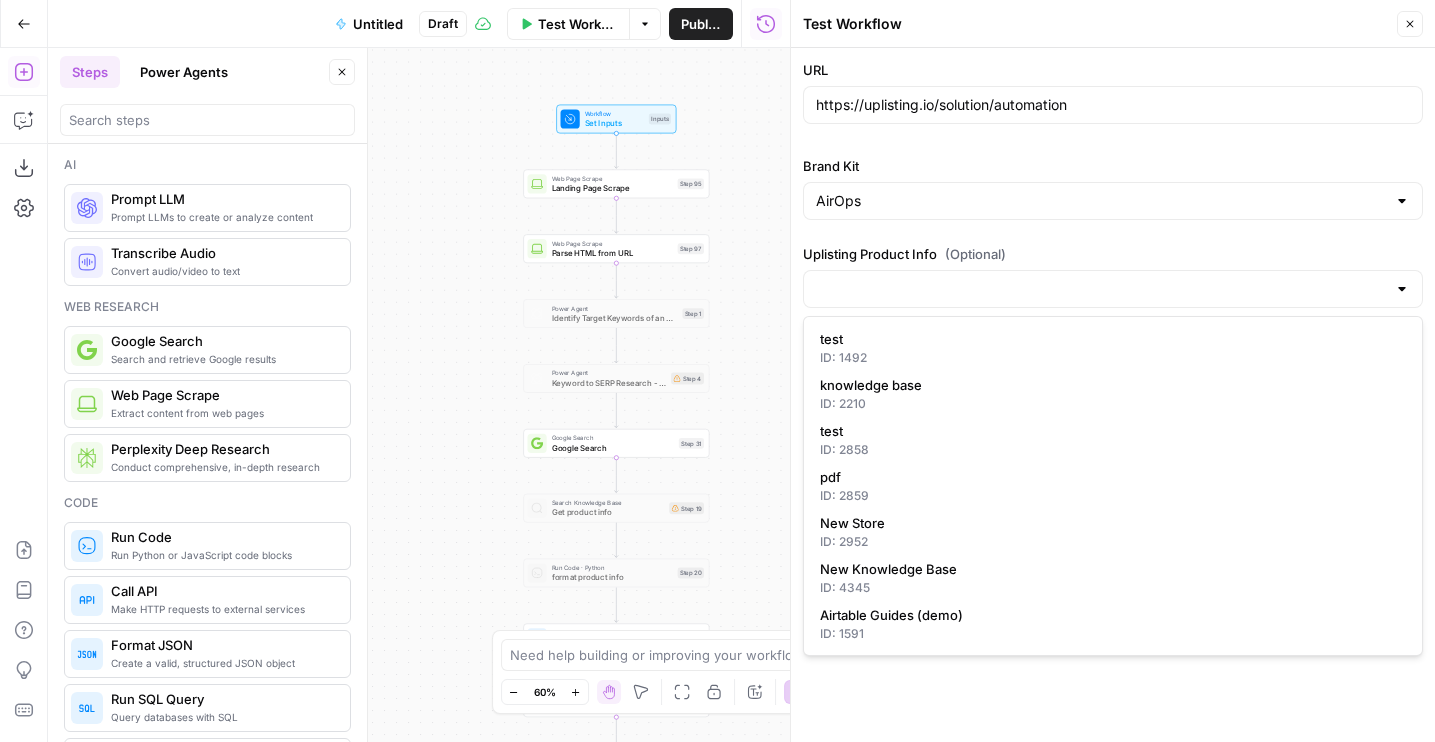 click on "Uplisting Product Info   (Optional)" at bounding box center (1113, 254) 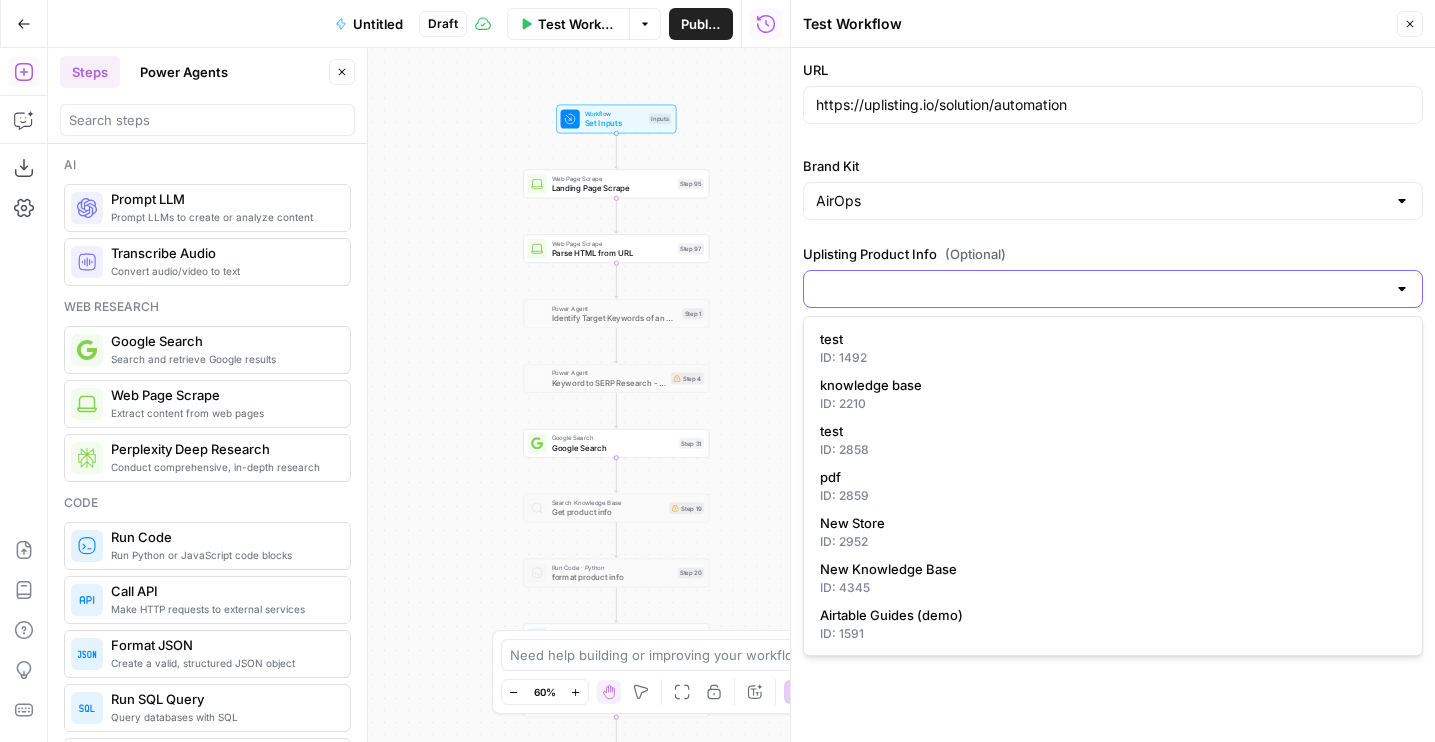 click on "Uplisting Product Info   (Optional)" at bounding box center (1101, 289) 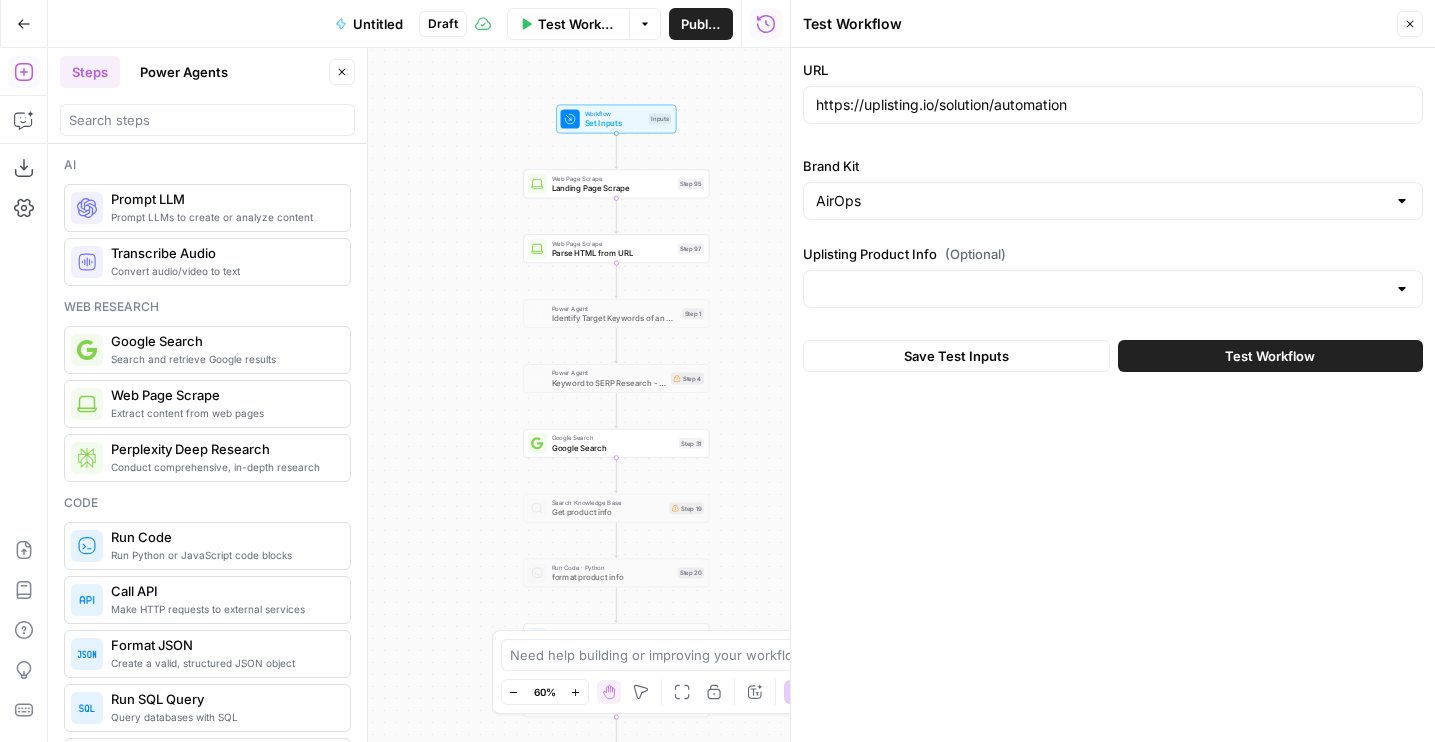 click on "true false false true Workflow Set Inputs Inputs Web Page Scrape Landing Page Scrape Step 95 Web Page Scrape Parse HTML from URL Step 97 Power Agent Identify Target Keywords of an Article - Fork Step 1 Power Agent Keyword to SERP Research - Fork Step 4 Google Search Google Search Step 31 Search Knowledge Base Get product info Step 19 Run Code · Python format product info Step 20 Run Code · Python Assign AOID Step 26 Run Code · Python Extract Headers Step 27 Run Code · Python Extract Body Text Step 29 Run Code · Python Get title Step 30 LLM · Claude 3.7 Sonnet Header Optimization Step 25 Run Code · Python replace headers Step 34 LLM · Claude 3.7 Sonnet Content Analysis and Research Step 35 LLM · Claude 3.7 Sonnet Rewrite Content Step 38 LLM · chatgpt-4o-latest Validate JSON Step 74 Run Code · Python Replace Content Step 39 LLM · O1 Get Relevant Sources Step 77 Run Code · Python Run Code Step 88 Human Review Human Review Step 83 Loop - Disabled Iteration Iteration Step 84 LLM · Perplexity Sonar" at bounding box center [419, 395] 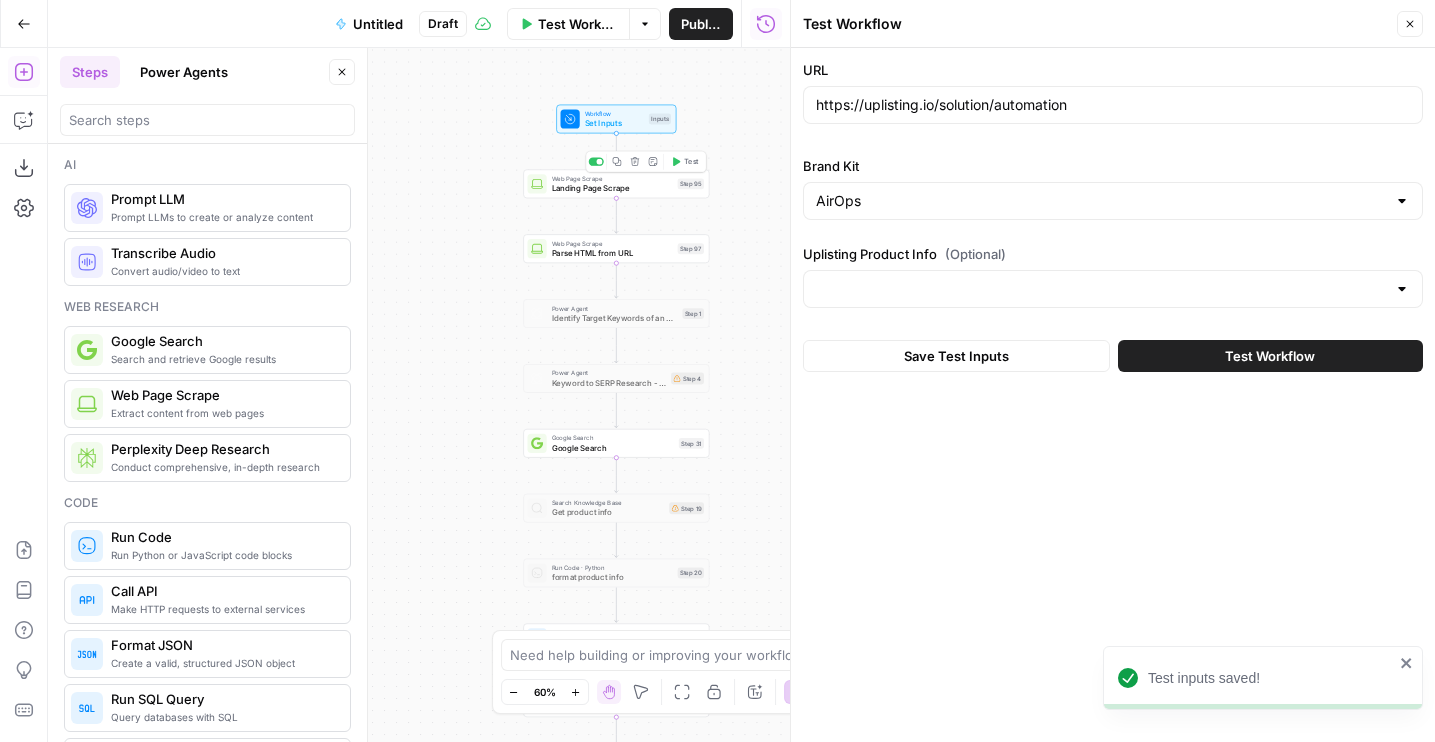 click on "Test" at bounding box center (691, 161) 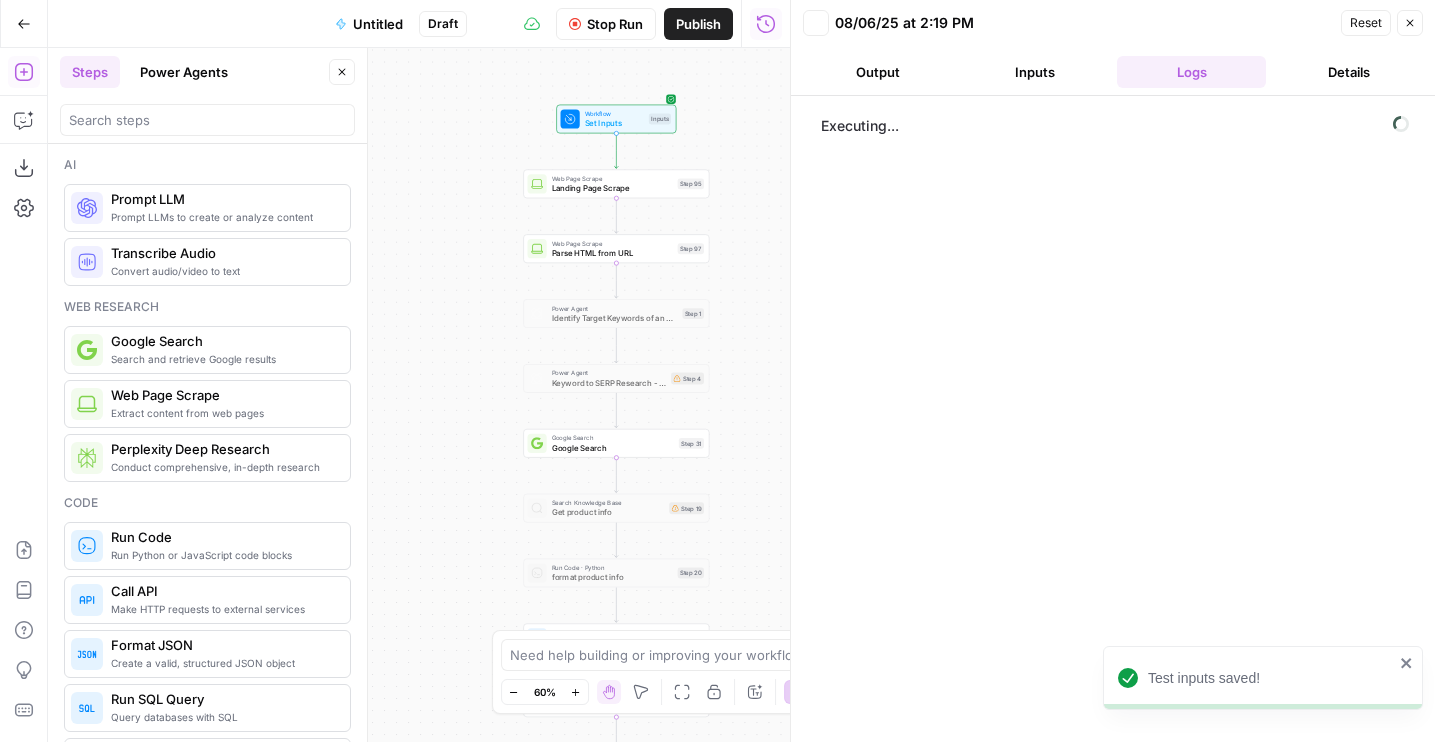 drag, startPoint x: 729, startPoint y: 165, endPoint x: 685, endPoint y: 243, distance: 89.55445 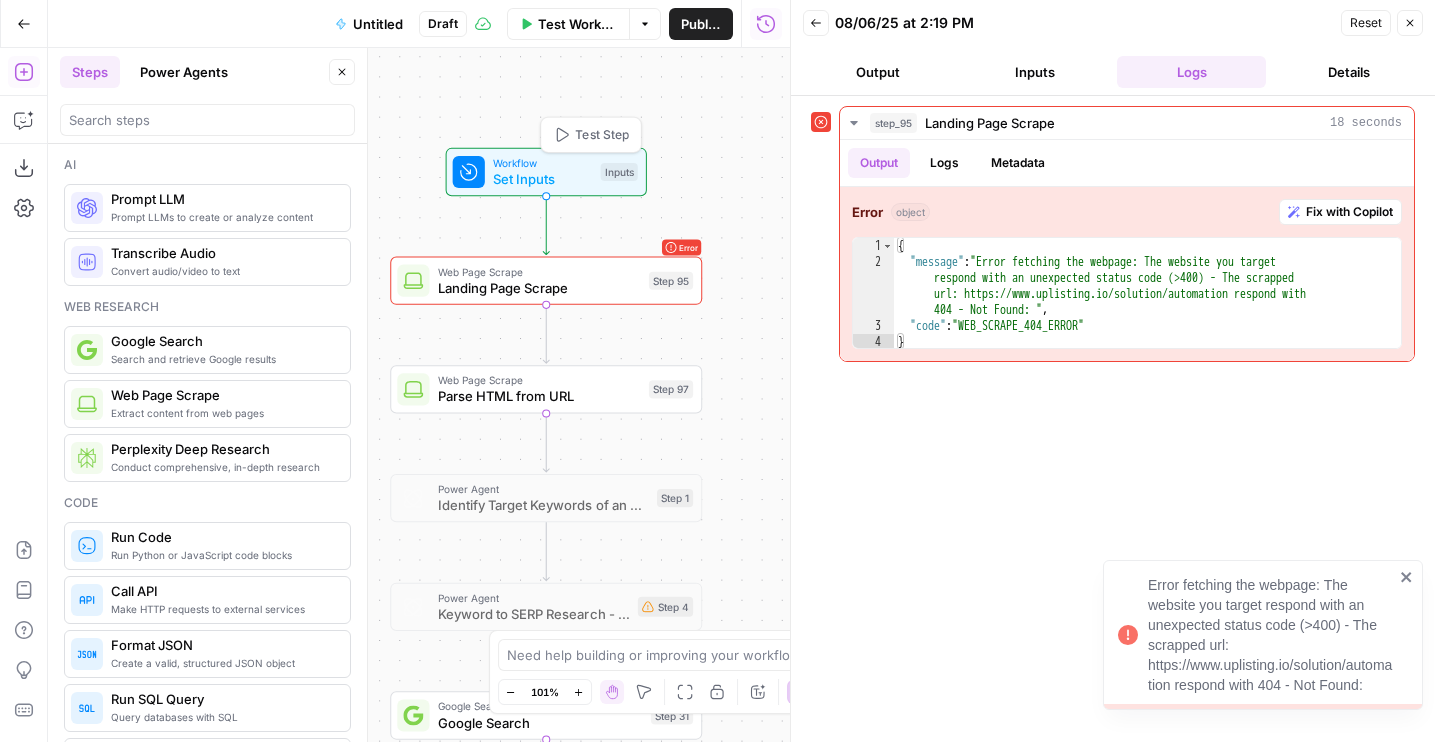 click on "Test Step" at bounding box center [601, 135] 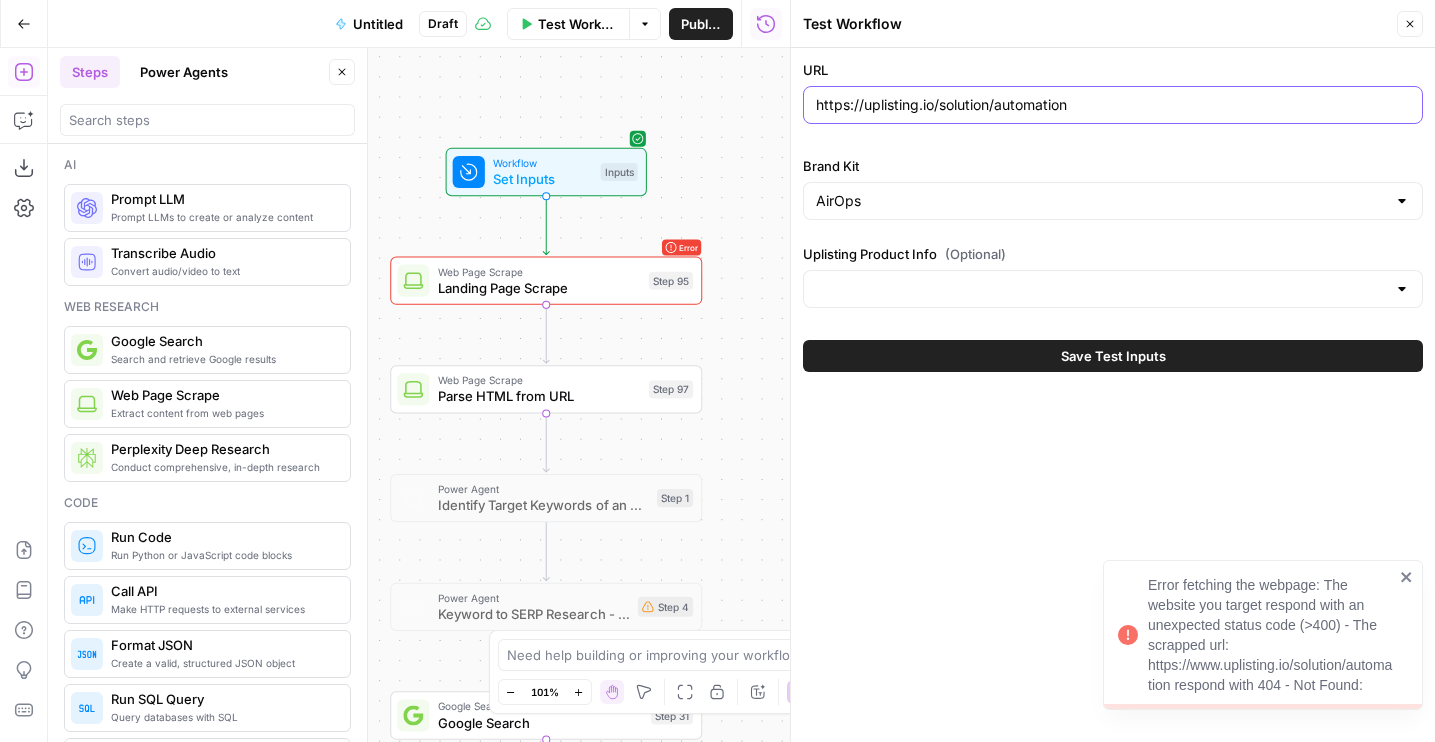 click on "https://uplisting.io/solution/automation" at bounding box center [1113, 105] 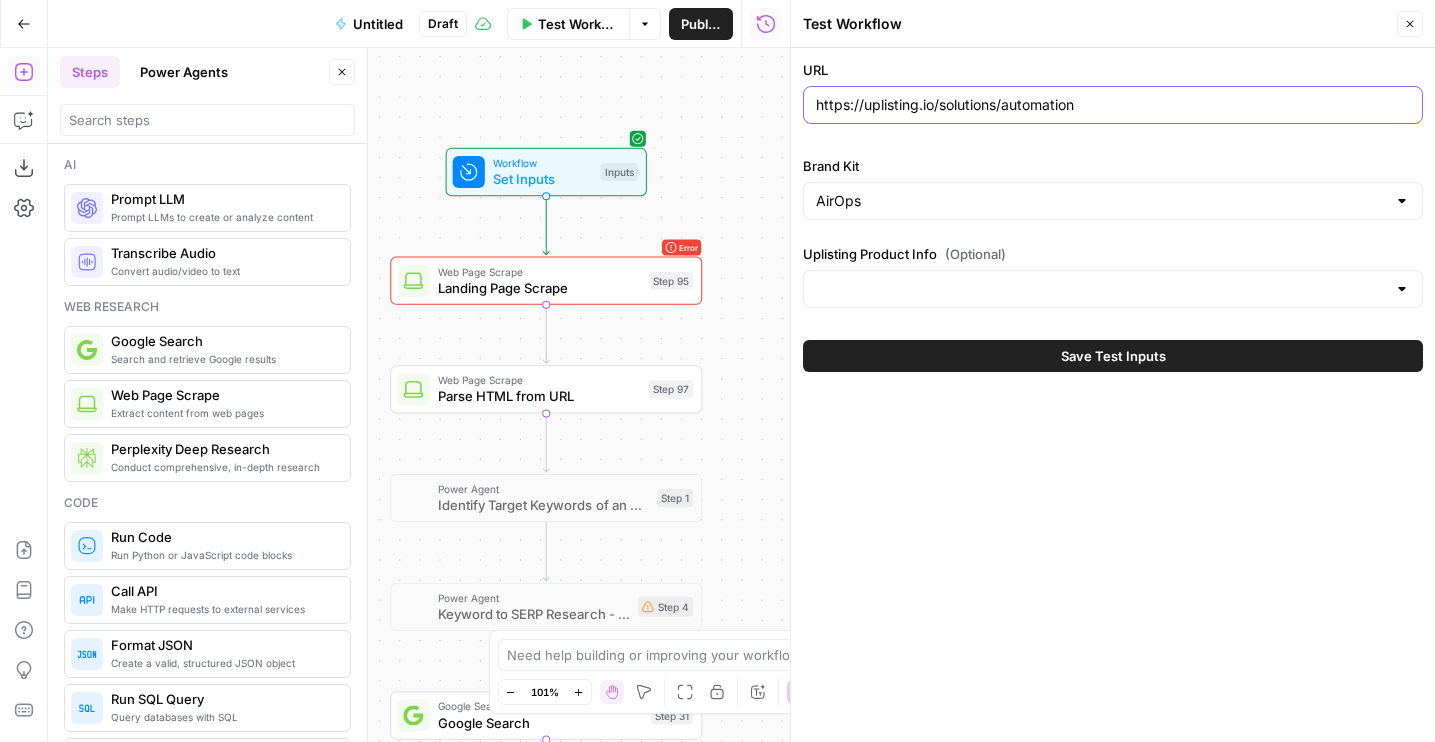 type on "https://uplisting.io/solutions/automation" 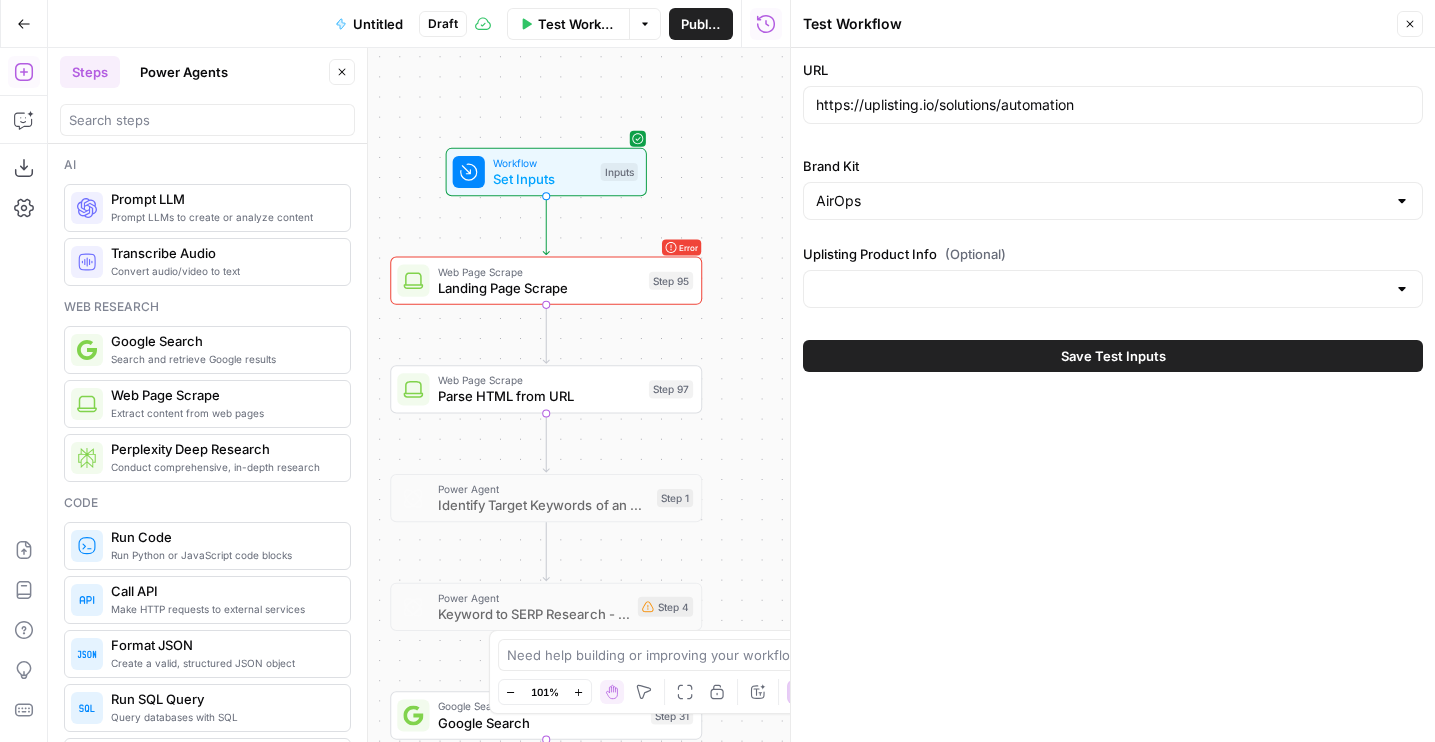 click on "Save Test Inputs" at bounding box center [1113, 356] 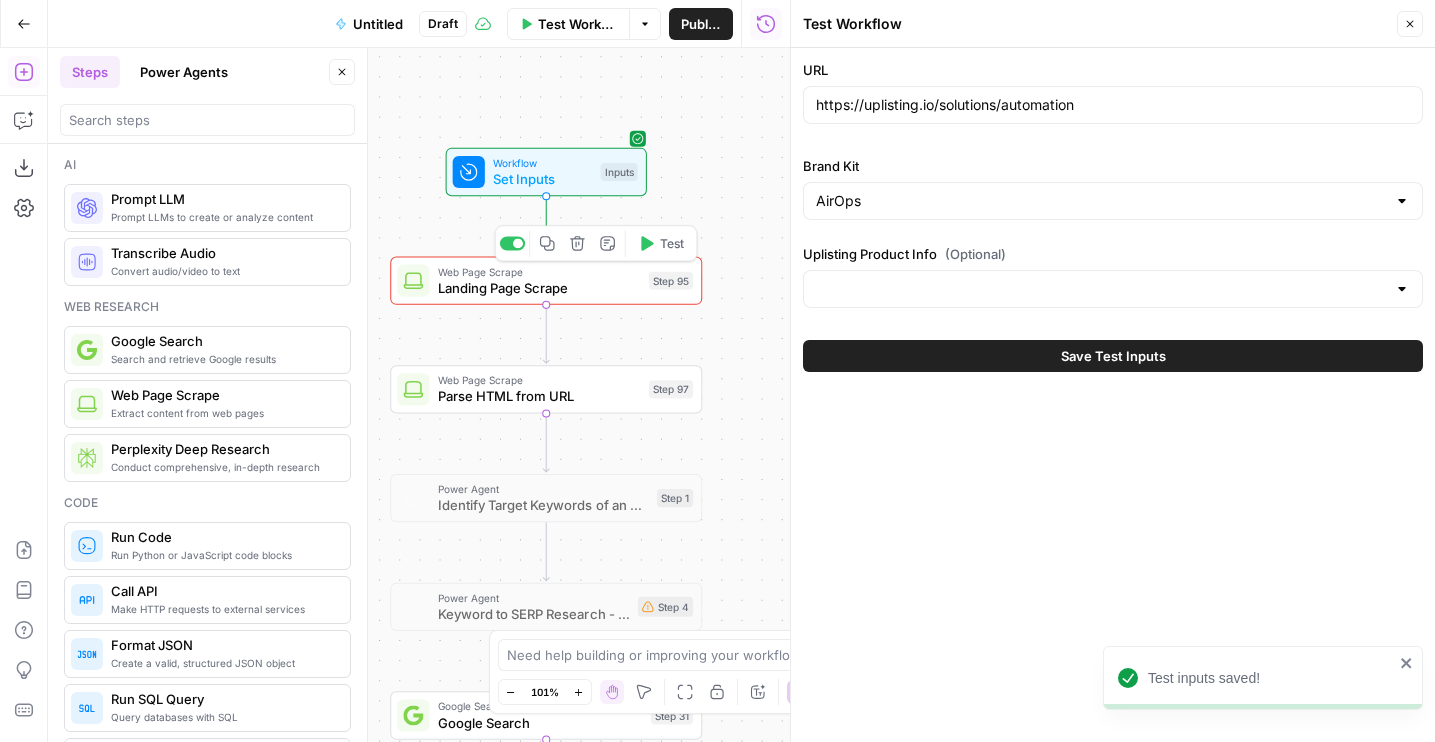 click on "Test" at bounding box center [661, 243] 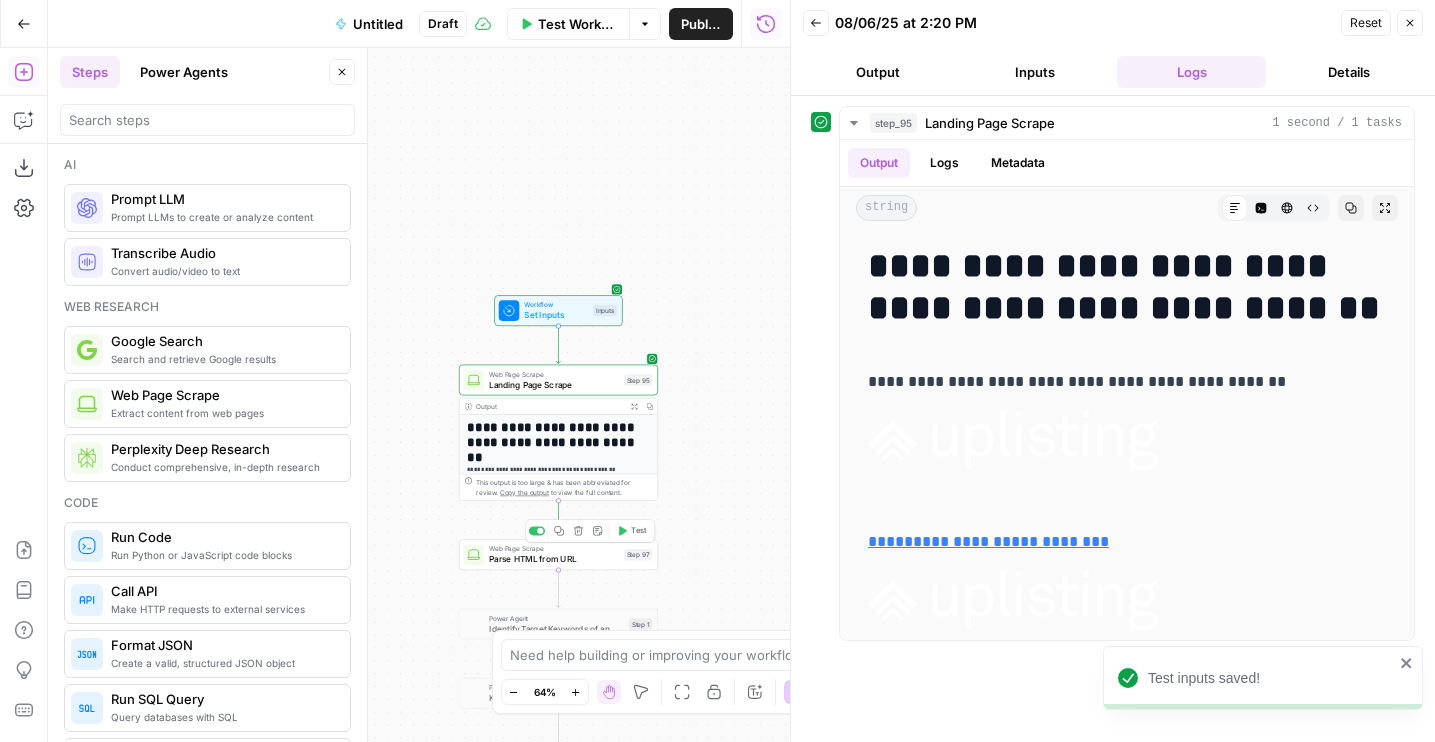 click on "Test" at bounding box center (632, 531) 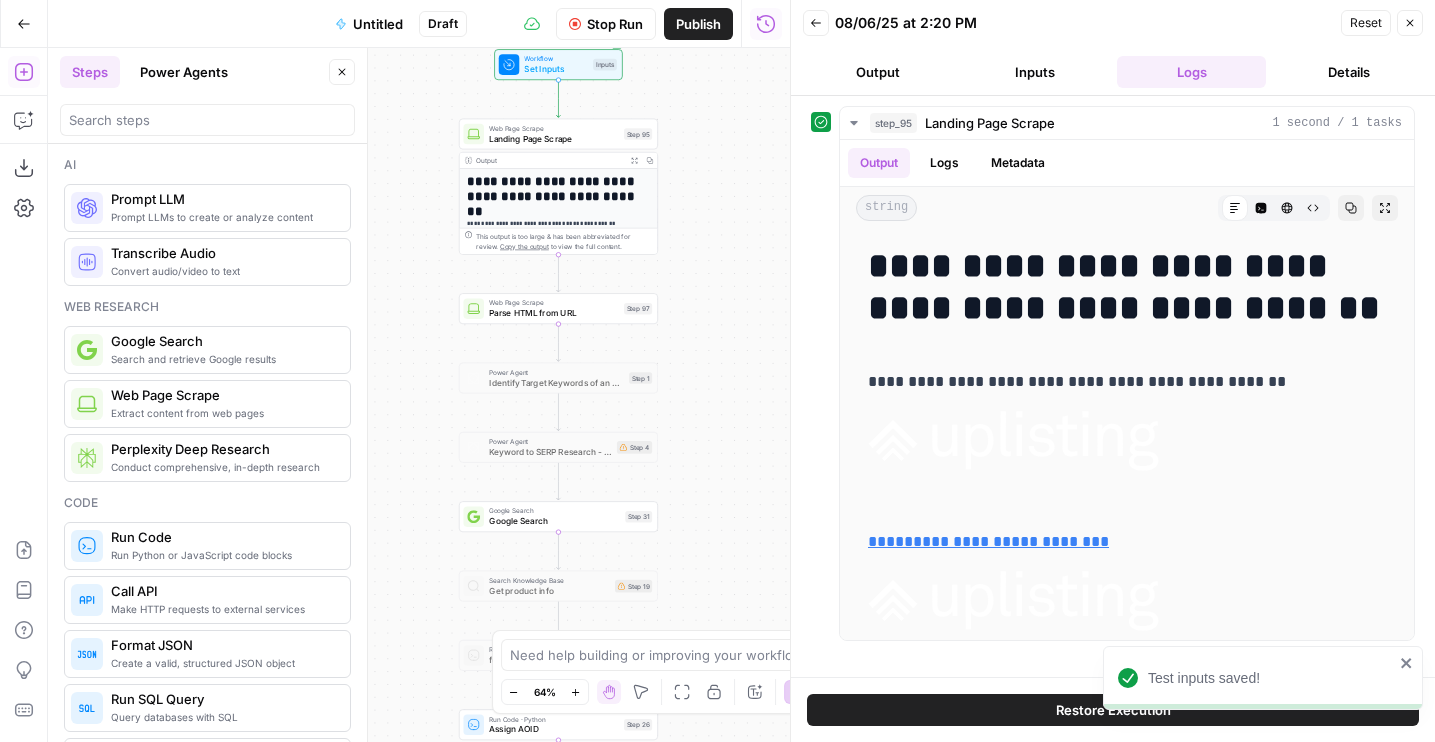 drag, startPoint x: 694, startPoint y: 531, endPoint x: 694, endPoint y: 285, distance: 246 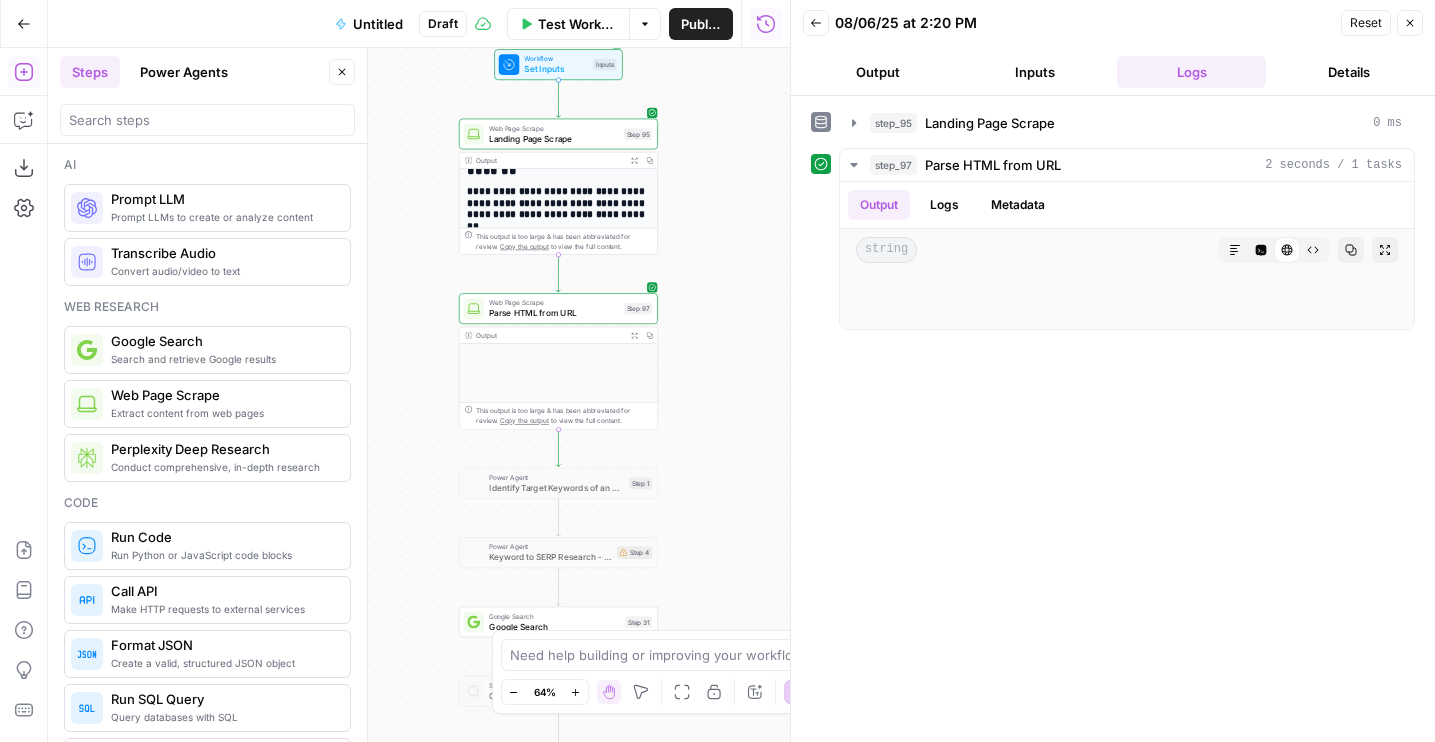 scroll, scrollTop: 488, scrollLeft: 0, axis: vertical 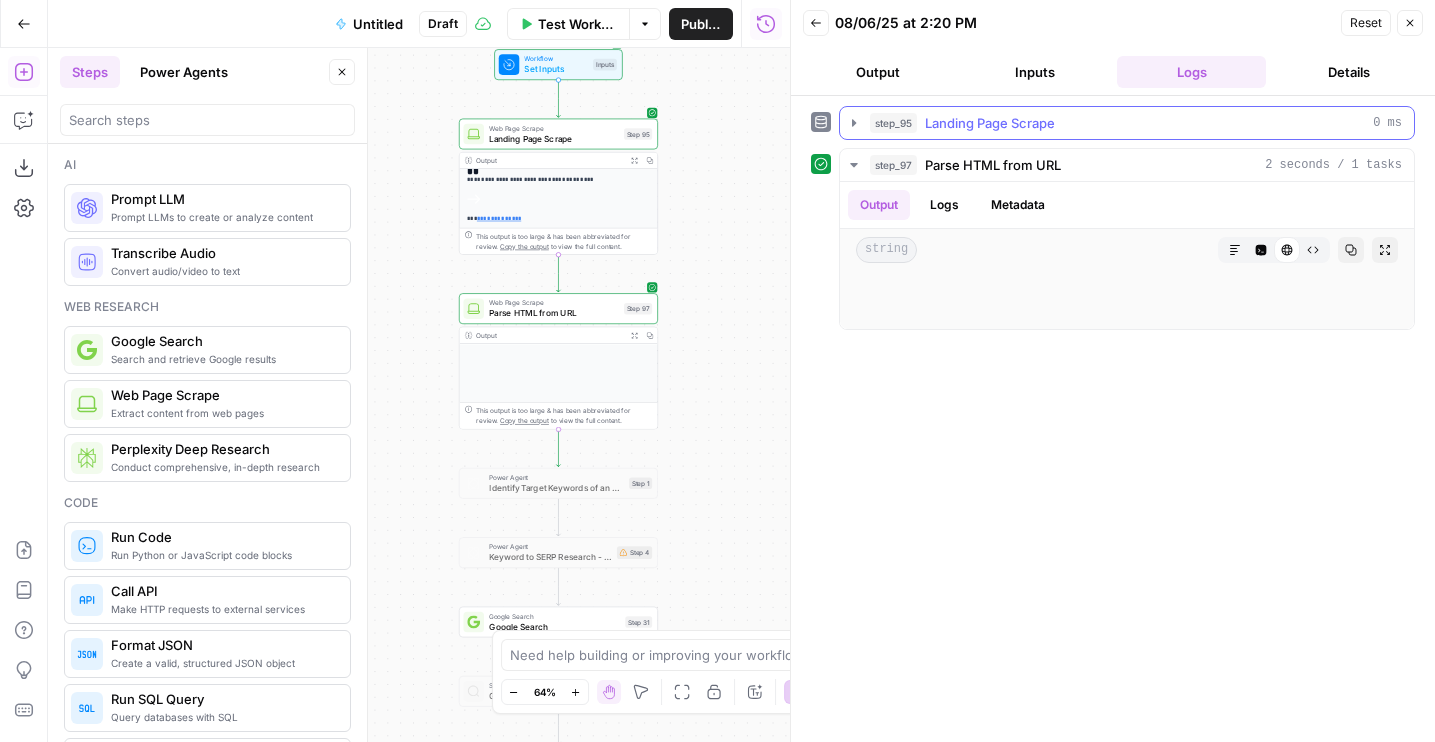 click on "step_95 Landing Page Scrape 0 ms" at bounding box center (1127, 123) 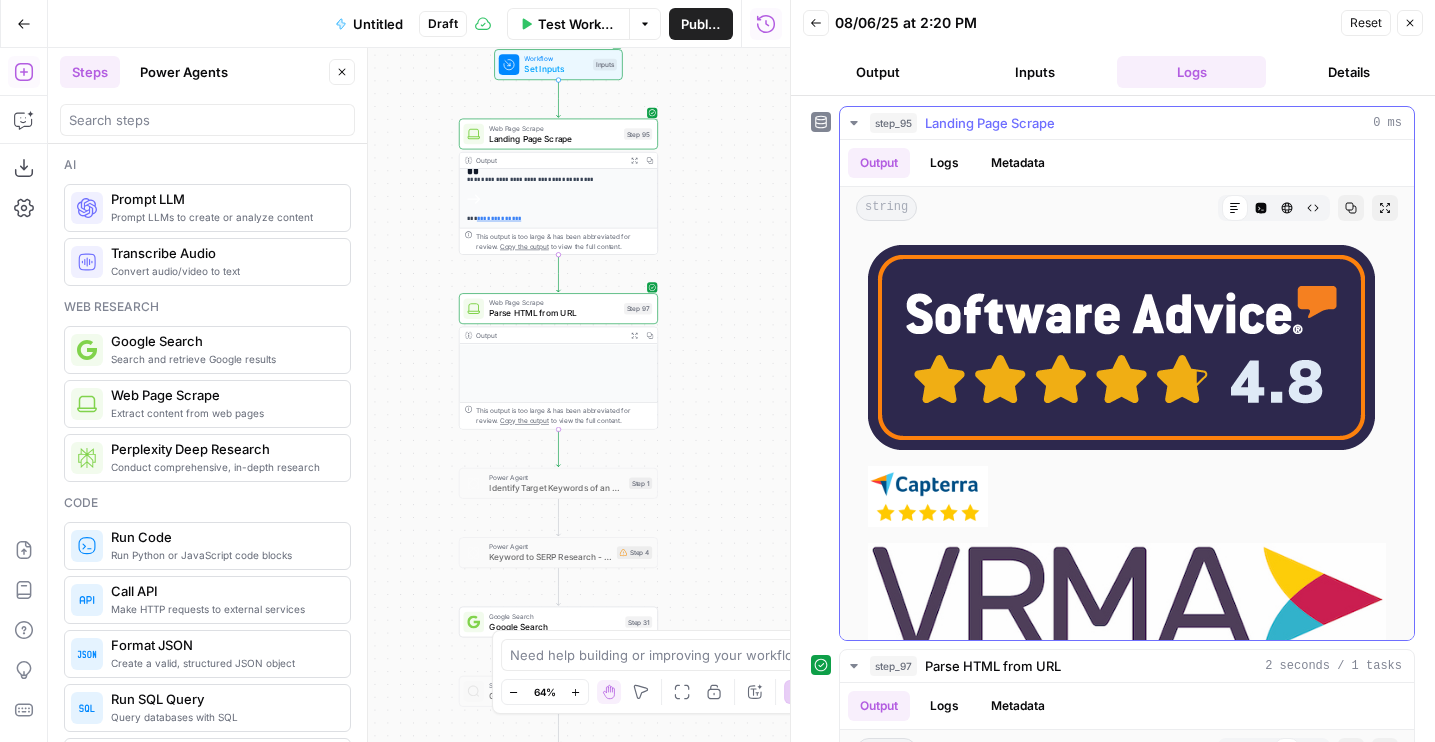 scroll, scrollTop: 14385, scrollLeft: 0, axis: vertical 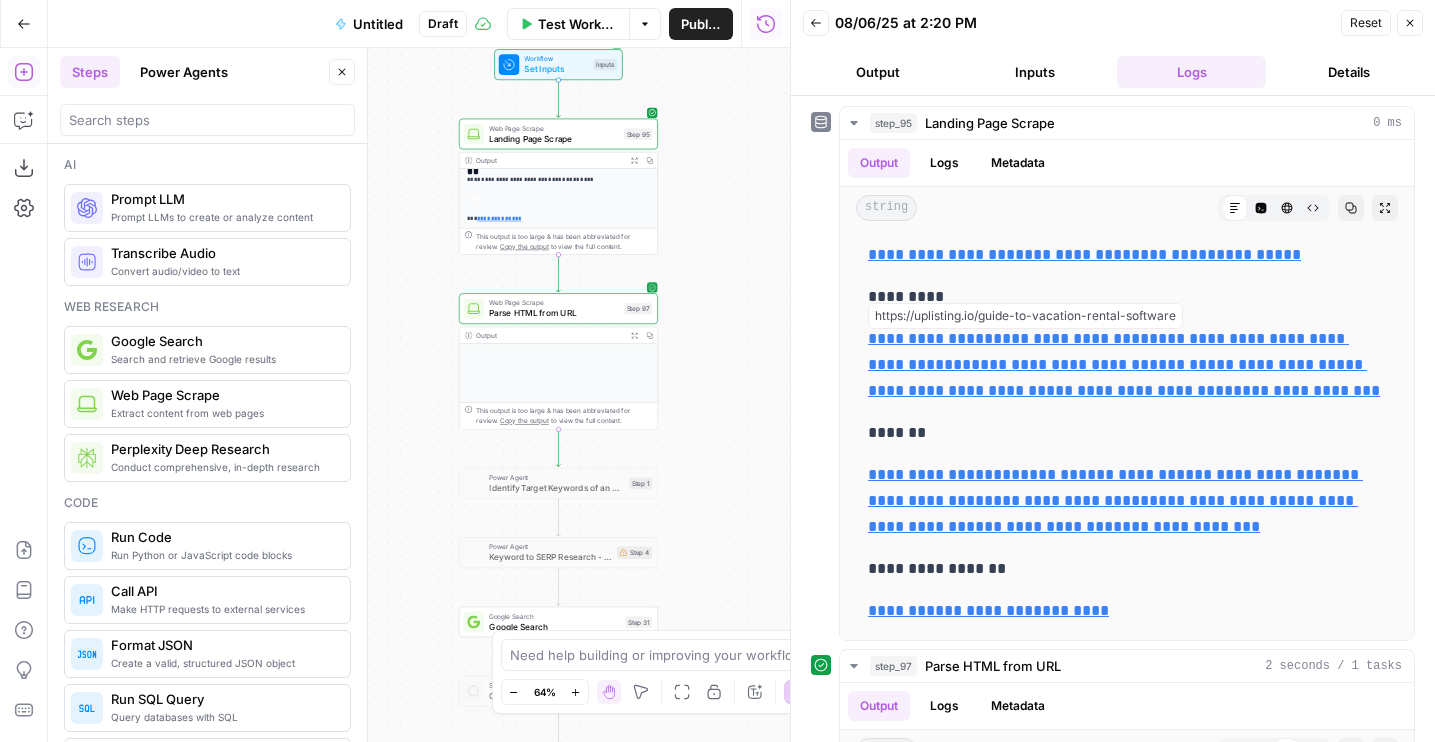 click on "Web Page Scrape Parse HTML from URL Step 97 Copy step Delete step Add Note Test" at bounding box center (558, 308) 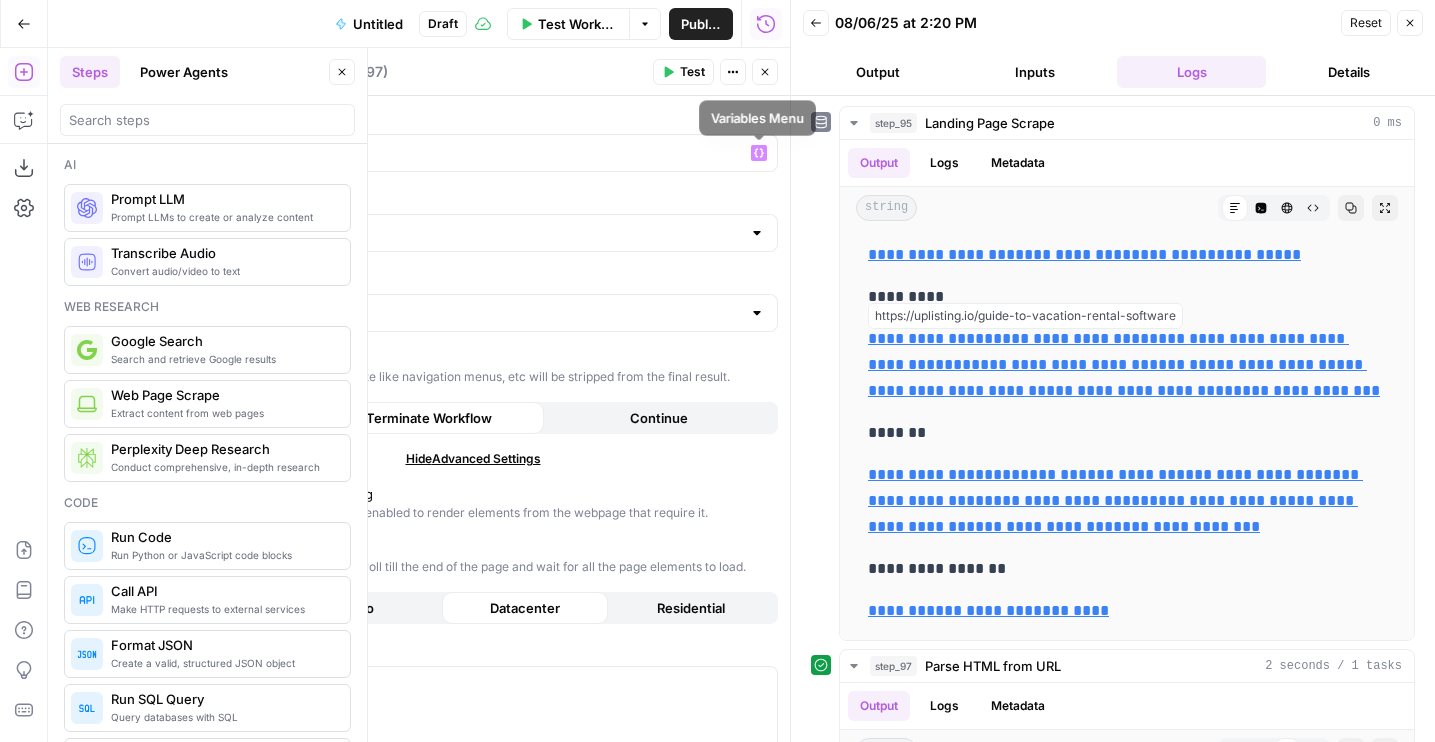 click on "Parse HTML from URL Parse HTML from URL  ( step_97 ) Test Actions Close" at bounding box center (473, 72) 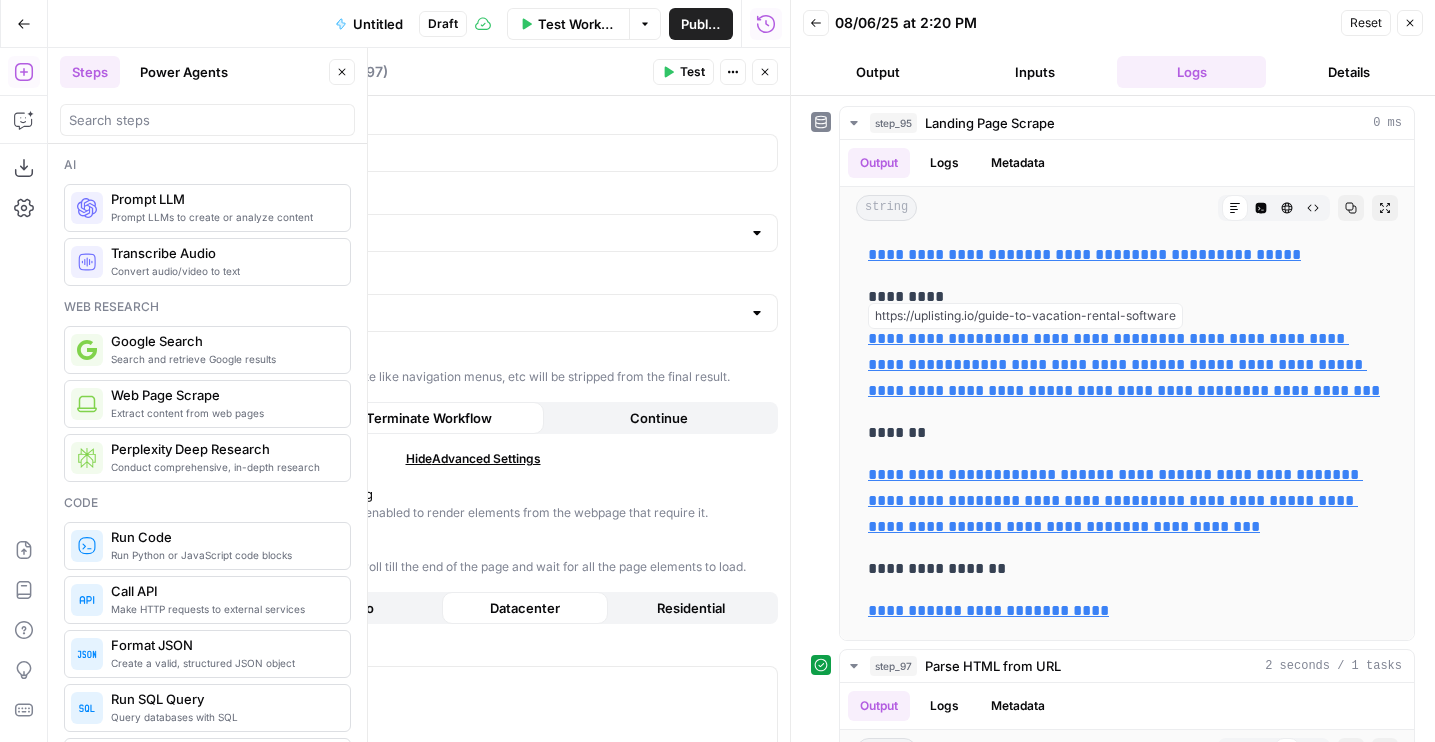 click on "Close" at bounding box center (765, 72) 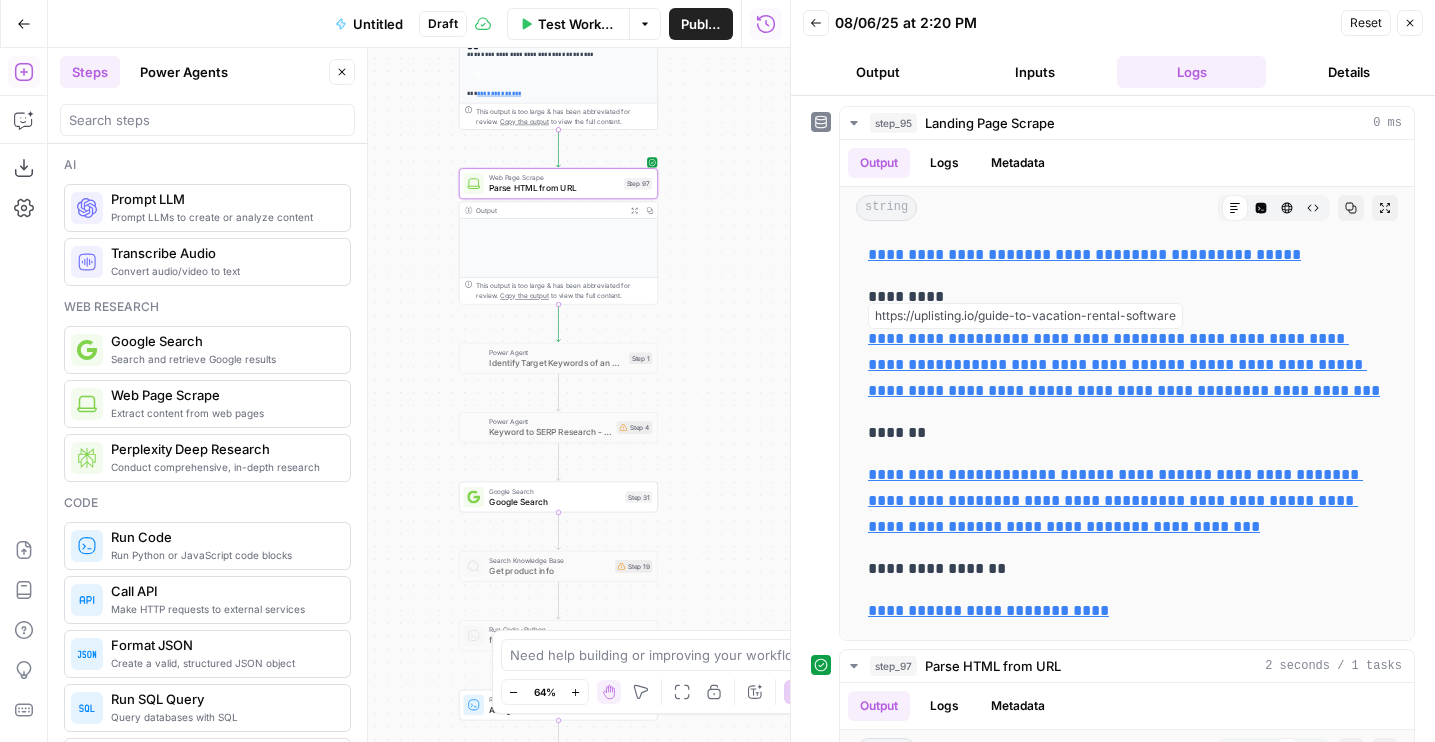 drag, startPoint x: 693, startPoint y: 420, endPoint x: 693, endPoint y: 295, distance: 125 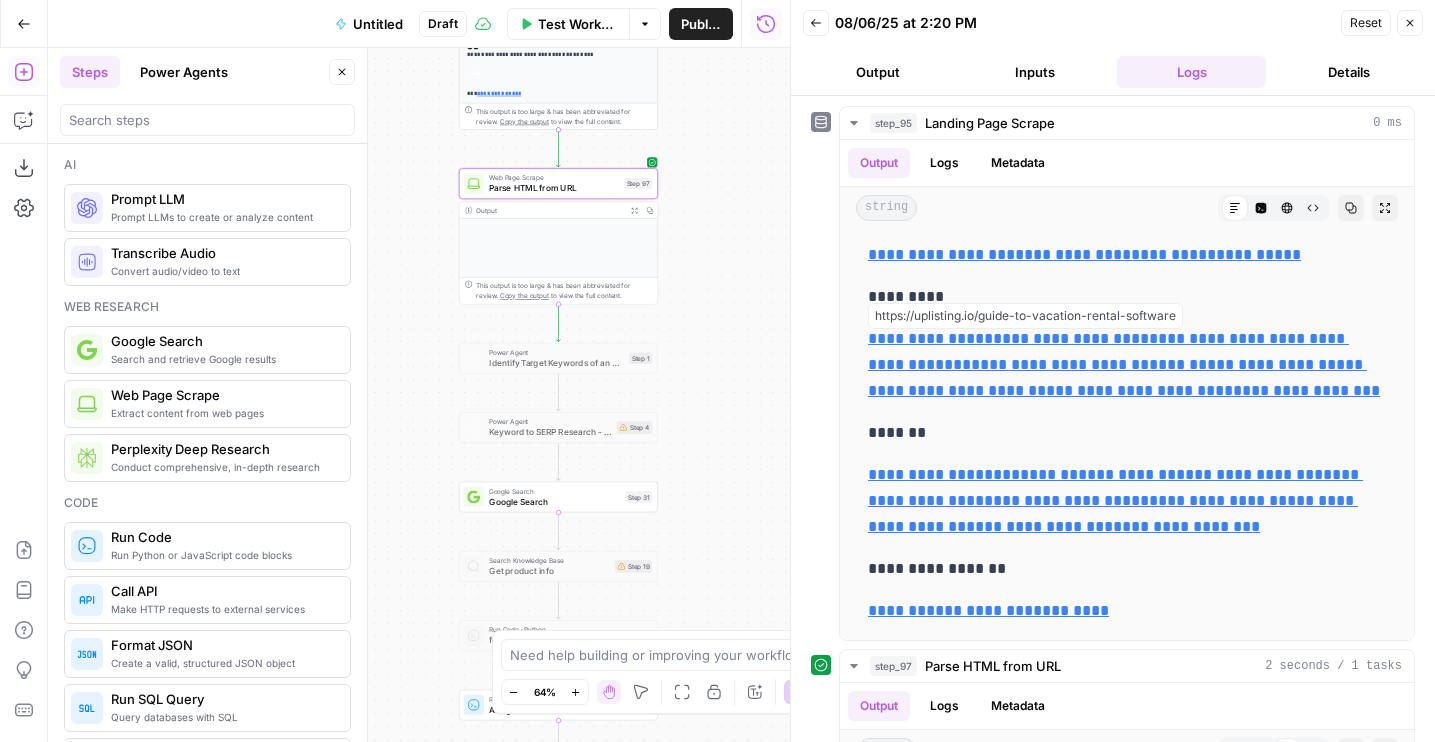 click on "Test" at bounding box center (638, 473) 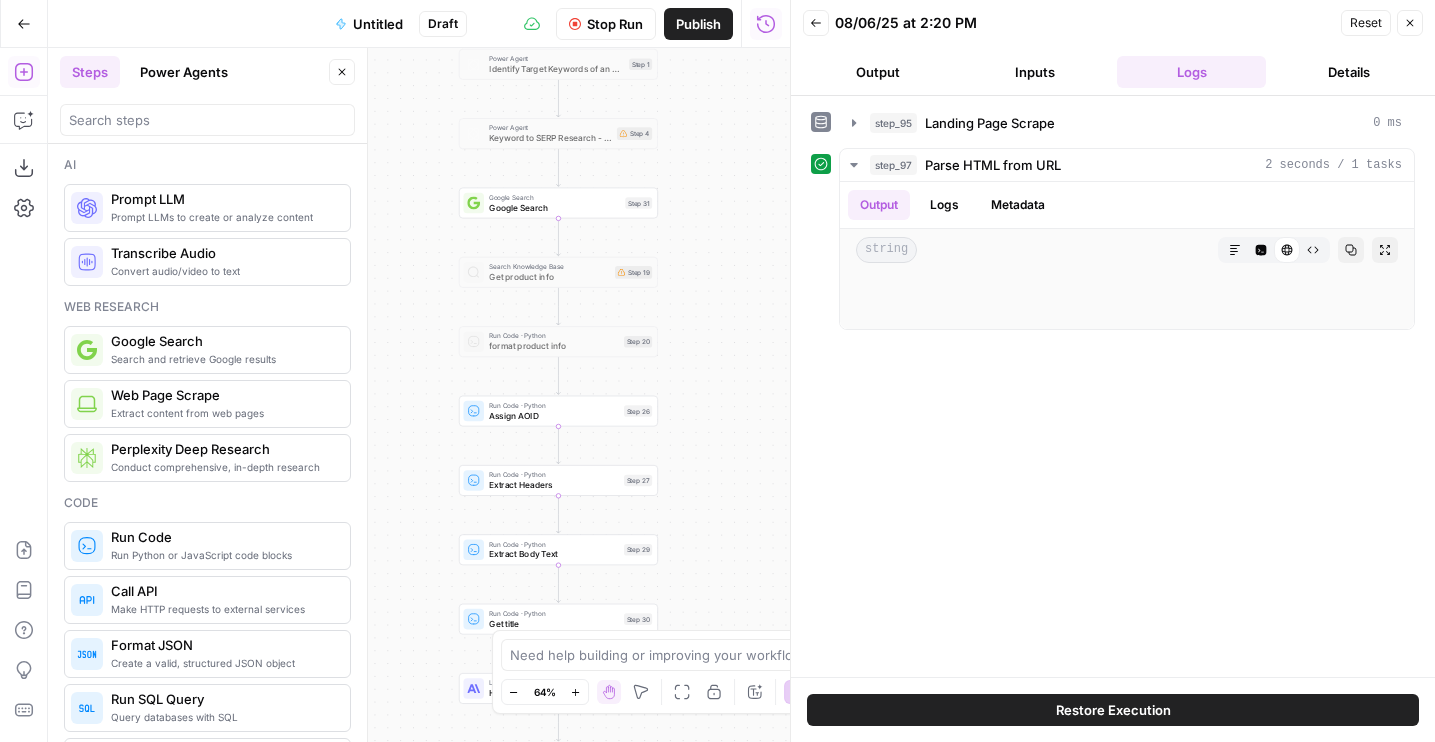 drag, startPoint x: 711, startPoint y: 455, endPoint x: 711, endPoint y: 174, distance: 281 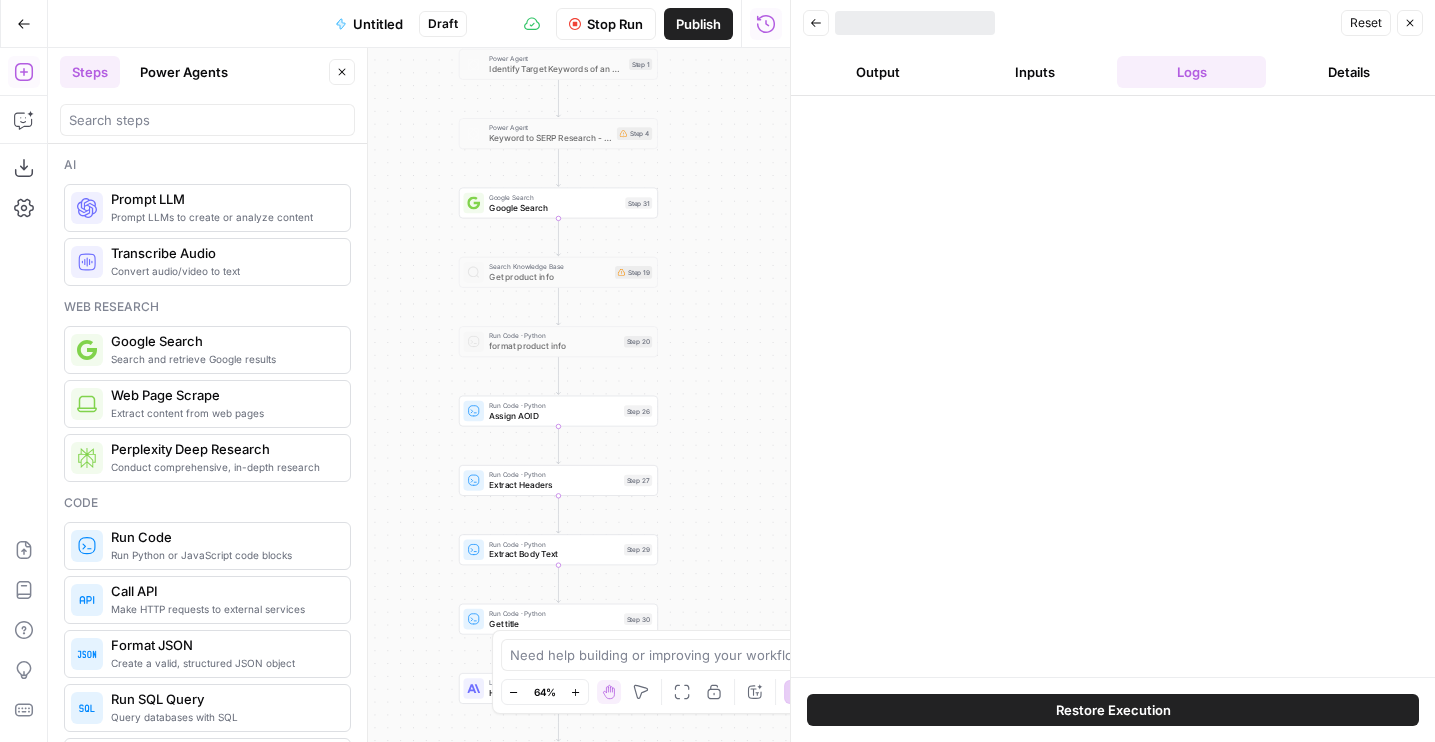 drag, startPoint x: 702, startPoint y: 356, endPoint x: 702, endPoint y: 221, distance: 135 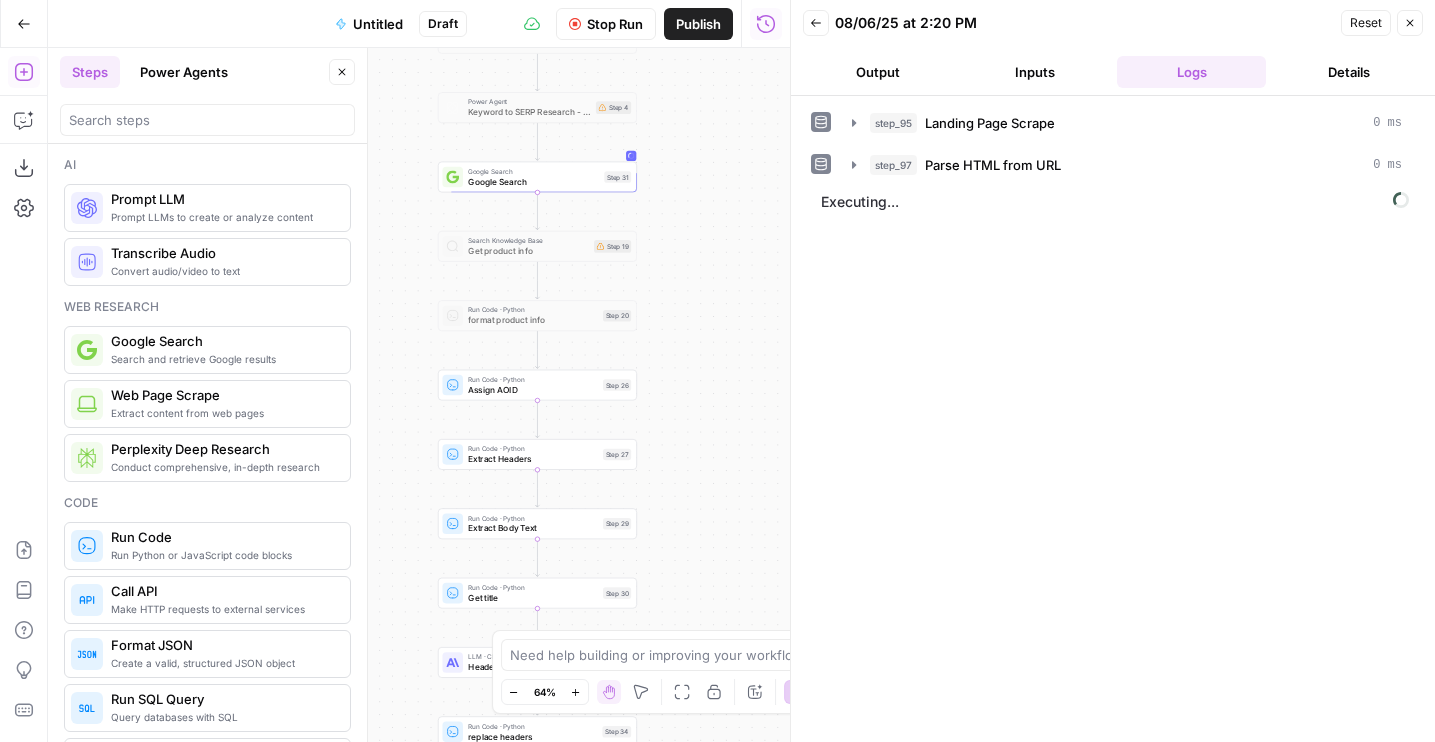 drag, startPoint x: 734, startPoint y: 242, endPoint x: 713, endPoint y: 351, distance: 111.0045 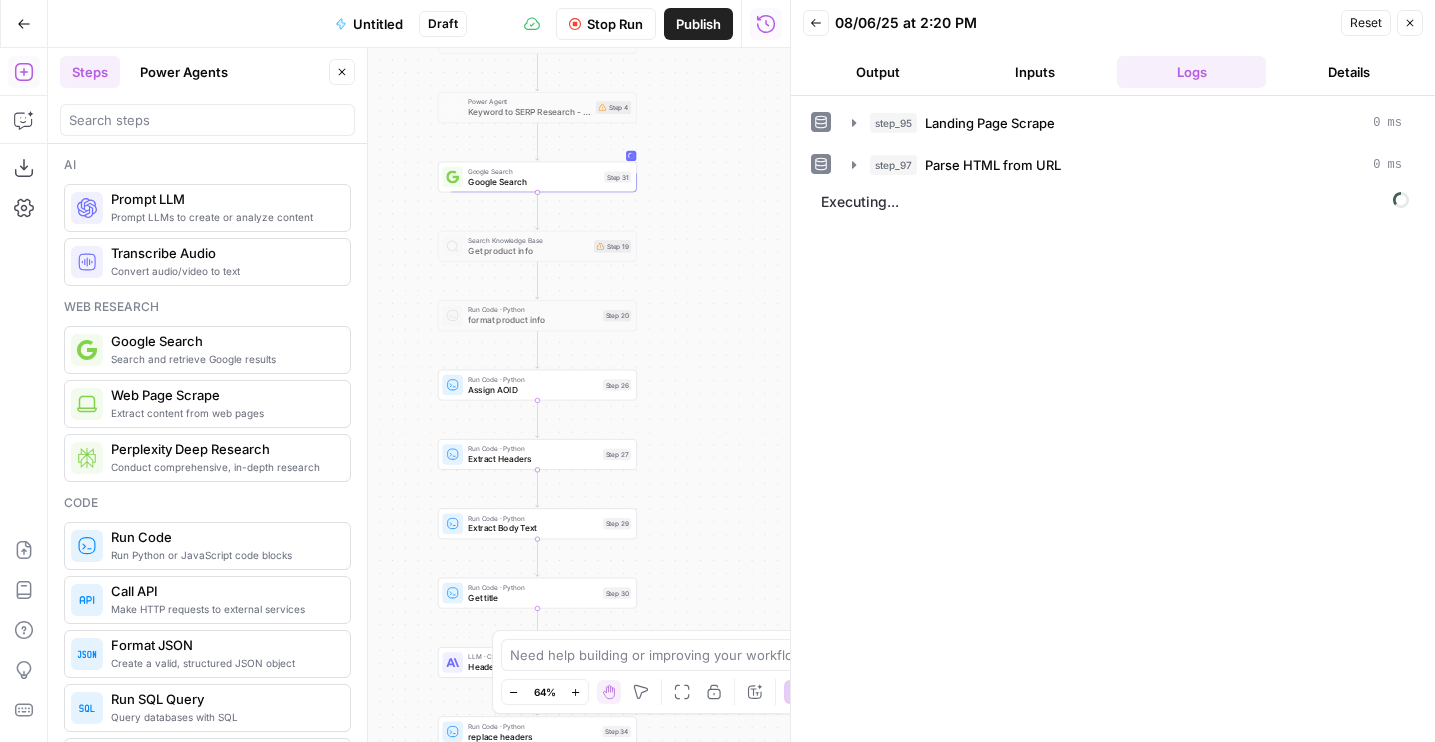 click on "**********" at bounding box center [419, 395] 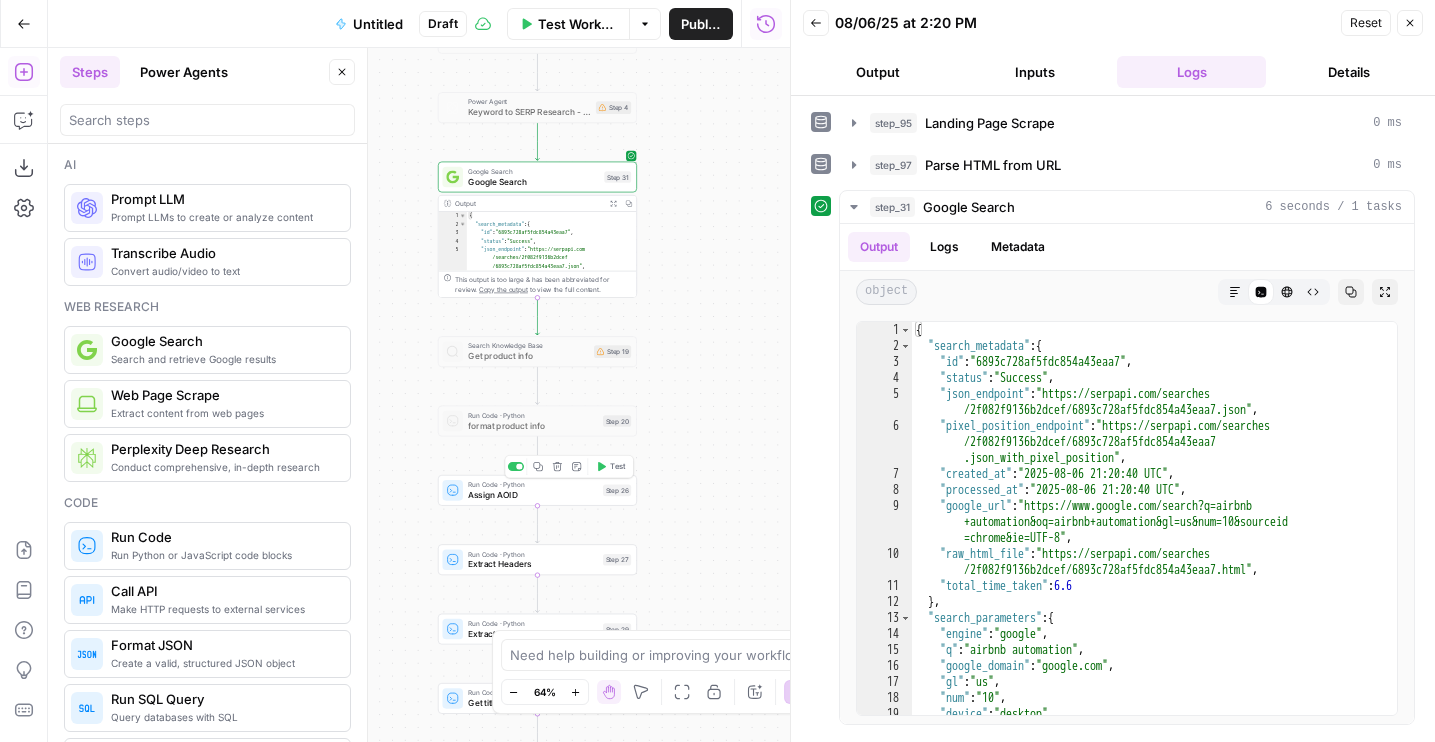 click on "Test" at bounding box center [611, 466] 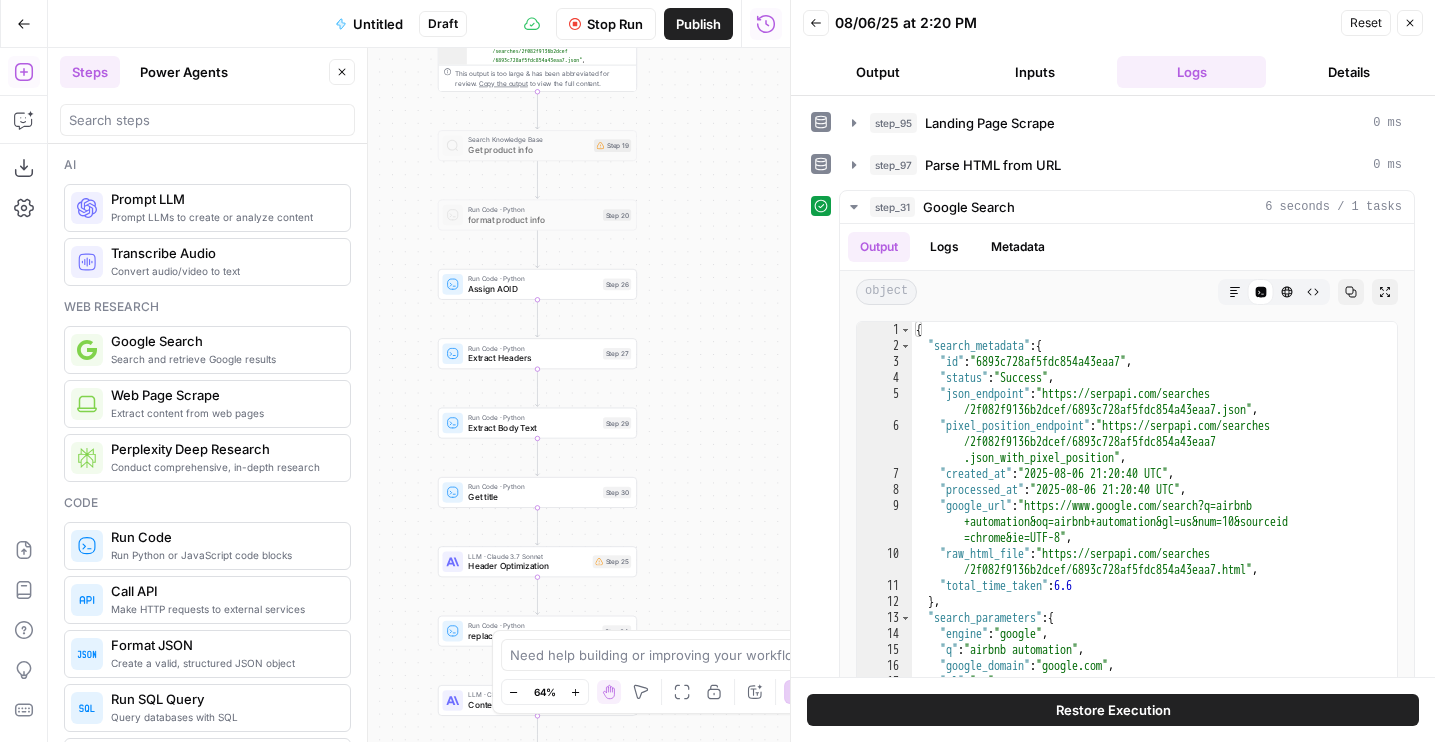 drag, startPoint x: 704, startPoint y: 432, endPoint x: 704, endPoint y: 196, distance: 236 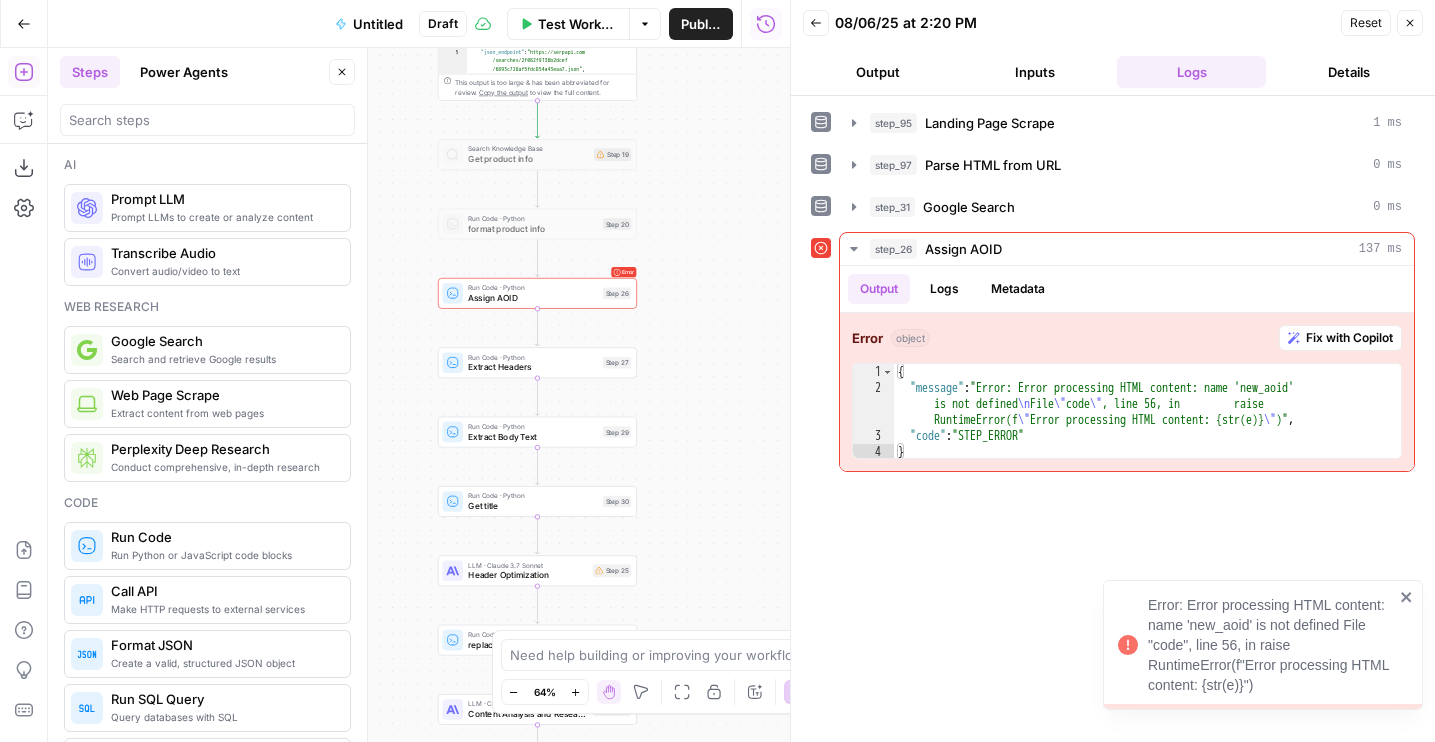 drag, startPoint x: 691, startPoint y: 223, endPoint x: 691, endPoint y: 262, distance: 39 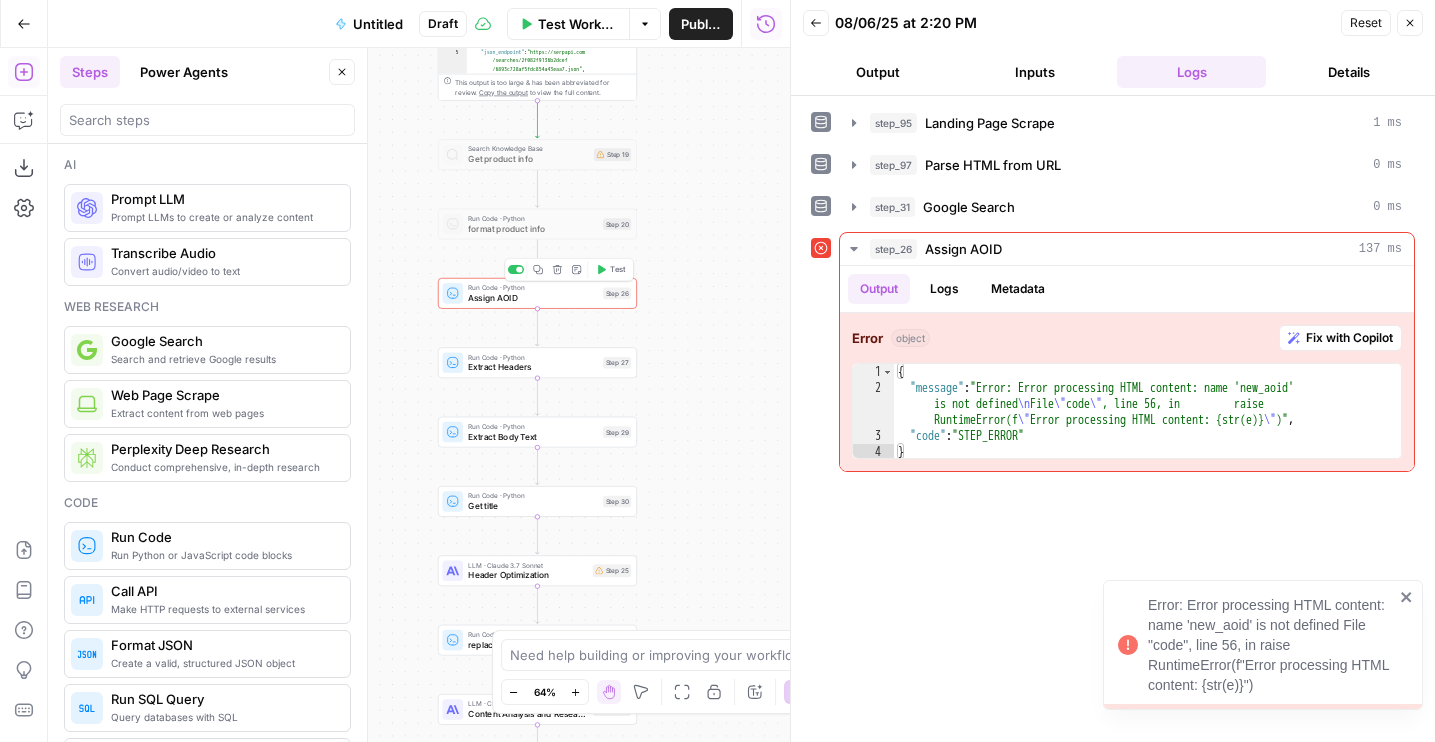 click on "Assign AOID" at bounding box center [533, 297] 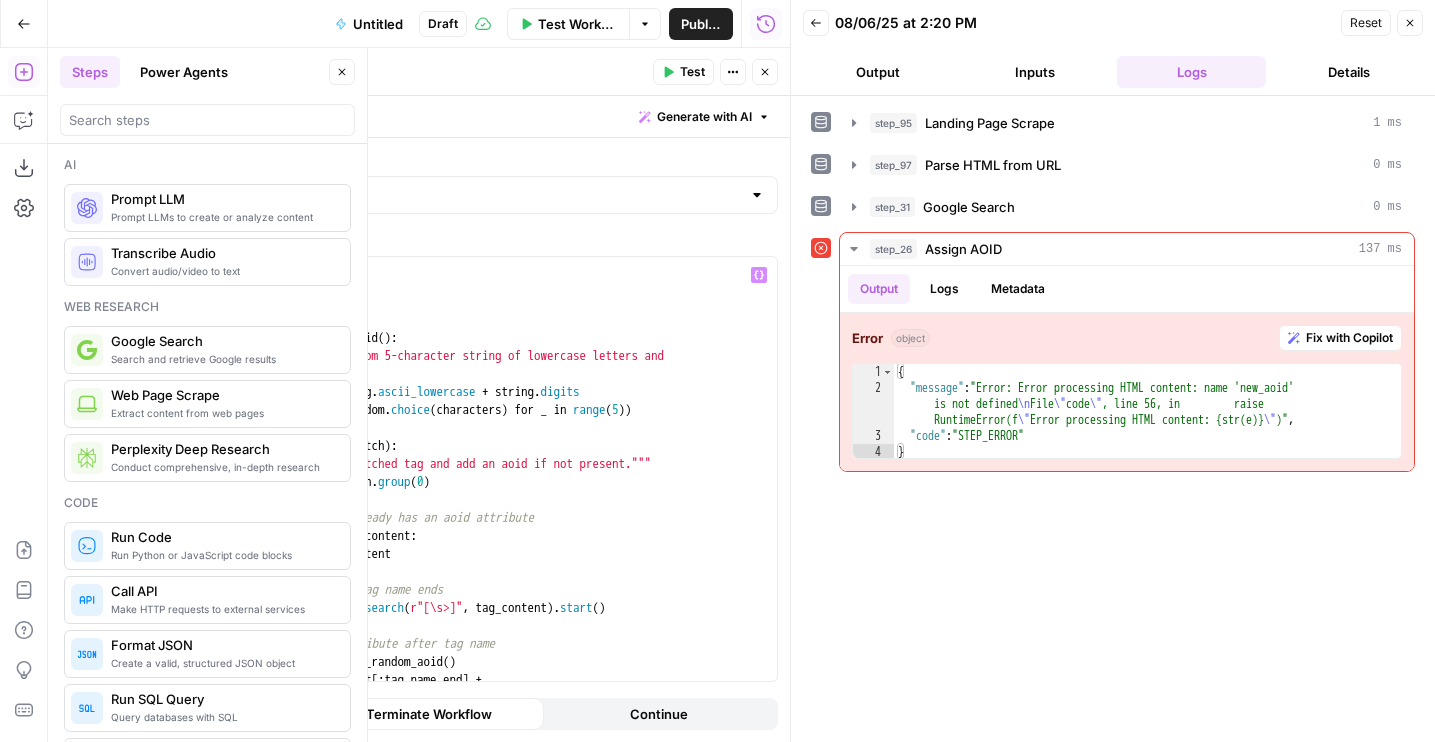 type 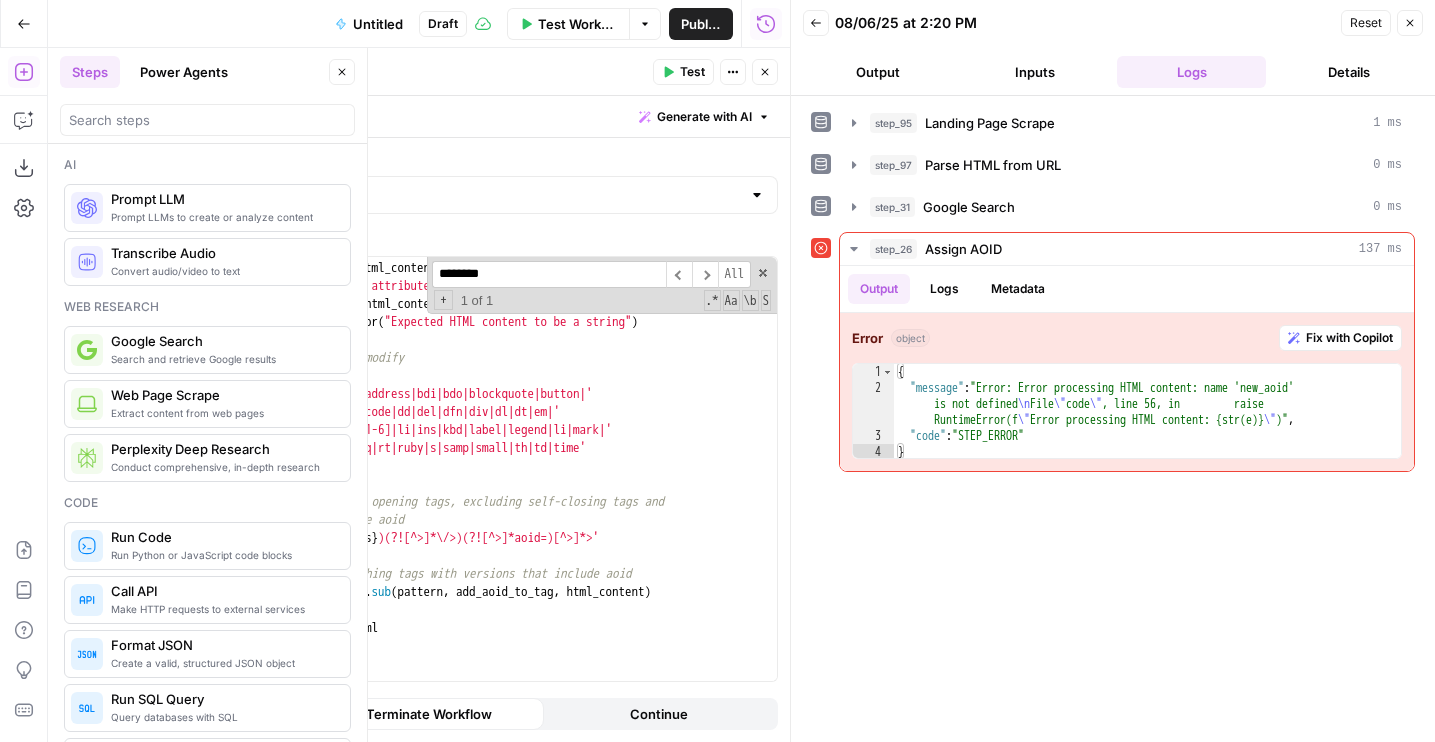 scroll, scrollTop: 323, scrollLeft: 0, axis: vertical 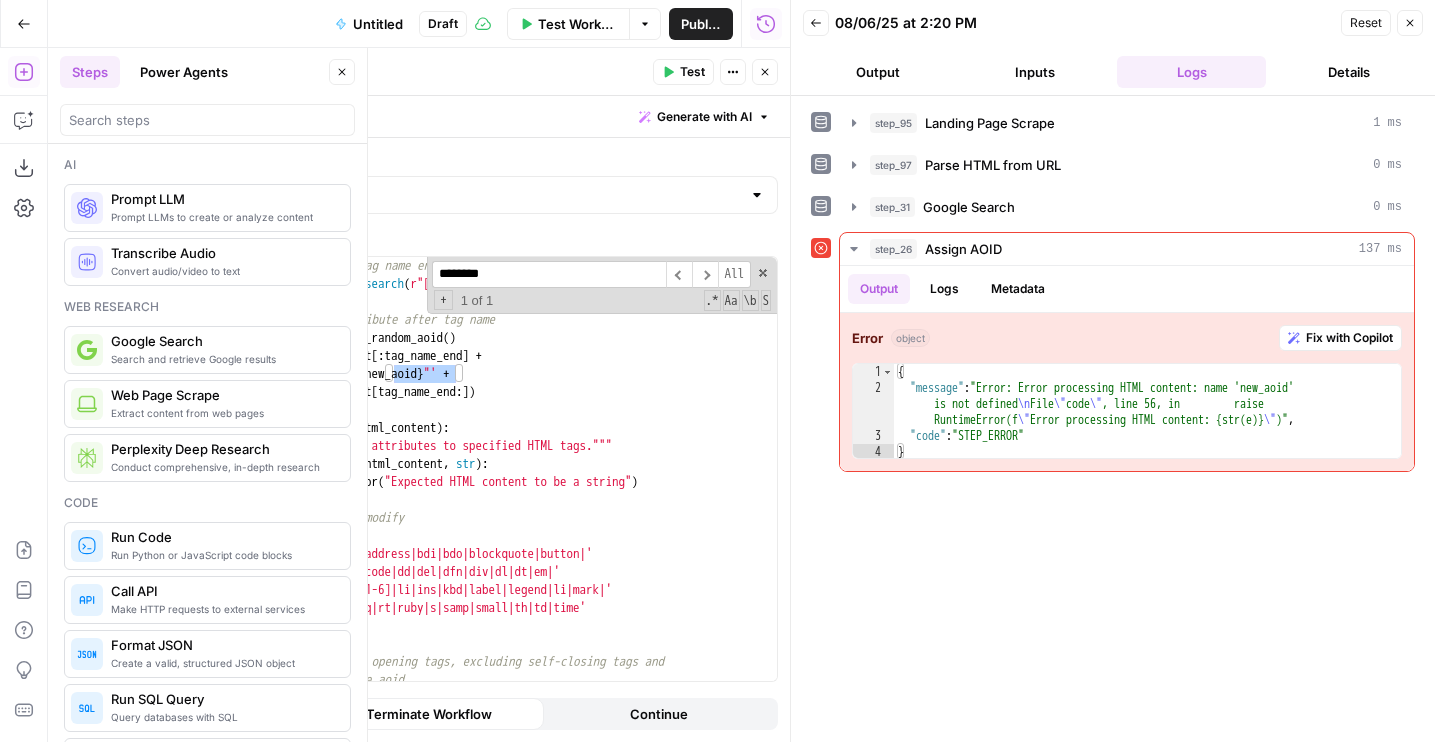 click on "Close" at bounding box center (342, 72) 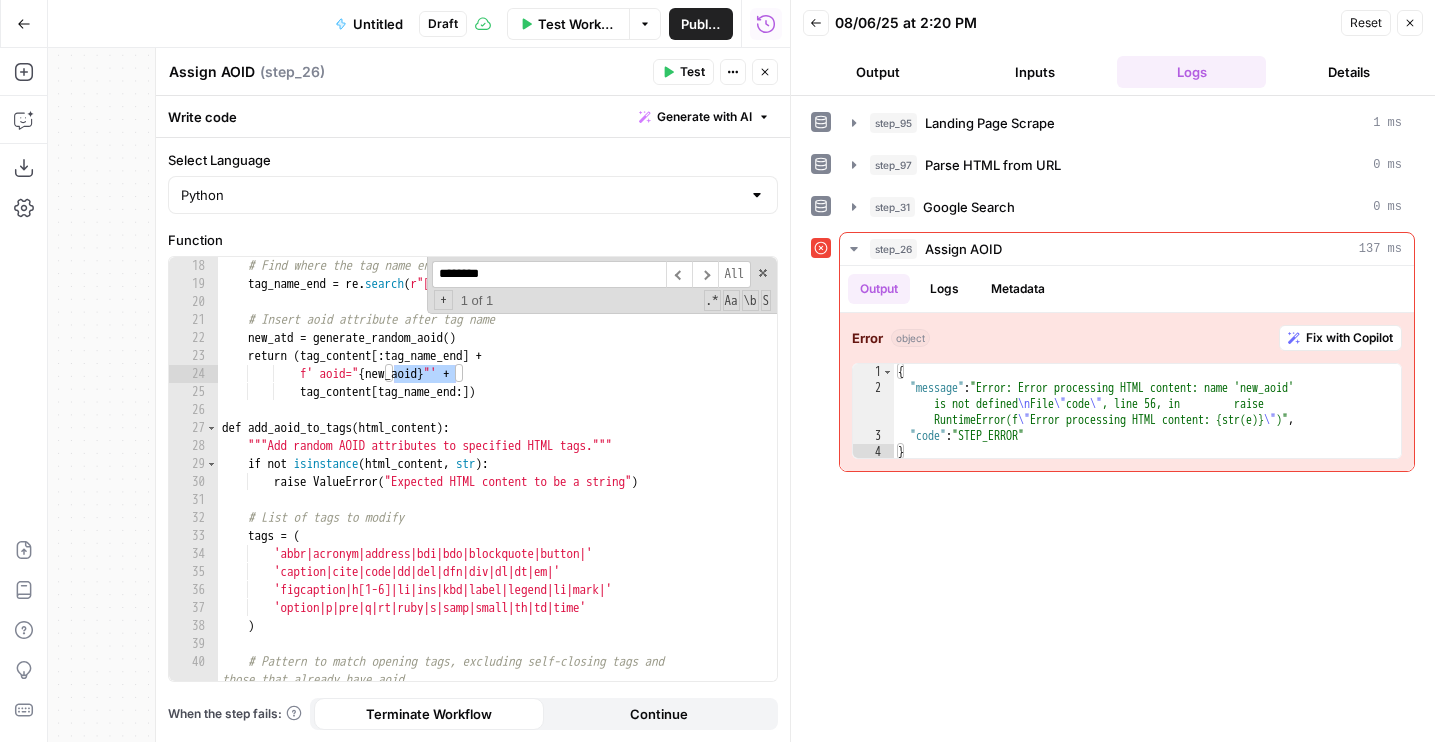 click on "# Find where the tag name ends      tag_name_end   =   re . search ( r"[\s>]" ,   tag_content ) . start ( )      # Insert aoid attribute after tag name      new_atd   =   generate_random_aoid ( )      return   ( tag_content [ : tag_name_end ]   +                f' aoid=" { new_aoid } "'   +                tag_content [ tag_name_end : ]) def   add_aoid_to_tags ( html_content ) :      """Add random AOID attributes to specified HTML tags."""      if   not   isinstance ( html_content ,   str ) :           raise   ValueError ( "Expected HTML content to be a string" )      # List of tags to modify      tags   =   (           'abbr|acronym|address|bdi|bdo|blockquote|button|'           'caption|cite|code|dd|del|dfn|div|dl|dt|em|'           'figcaption|h[1-6]|li|ins|kbd|label|legend|li|mark|'           'option|p|pre|q|rt|ruby|s|samp|small|th|td|time'      )      # Pattern to match opening tags, excluding self-closing tags and  those that already have aoid" at bounding box center (497, 478) 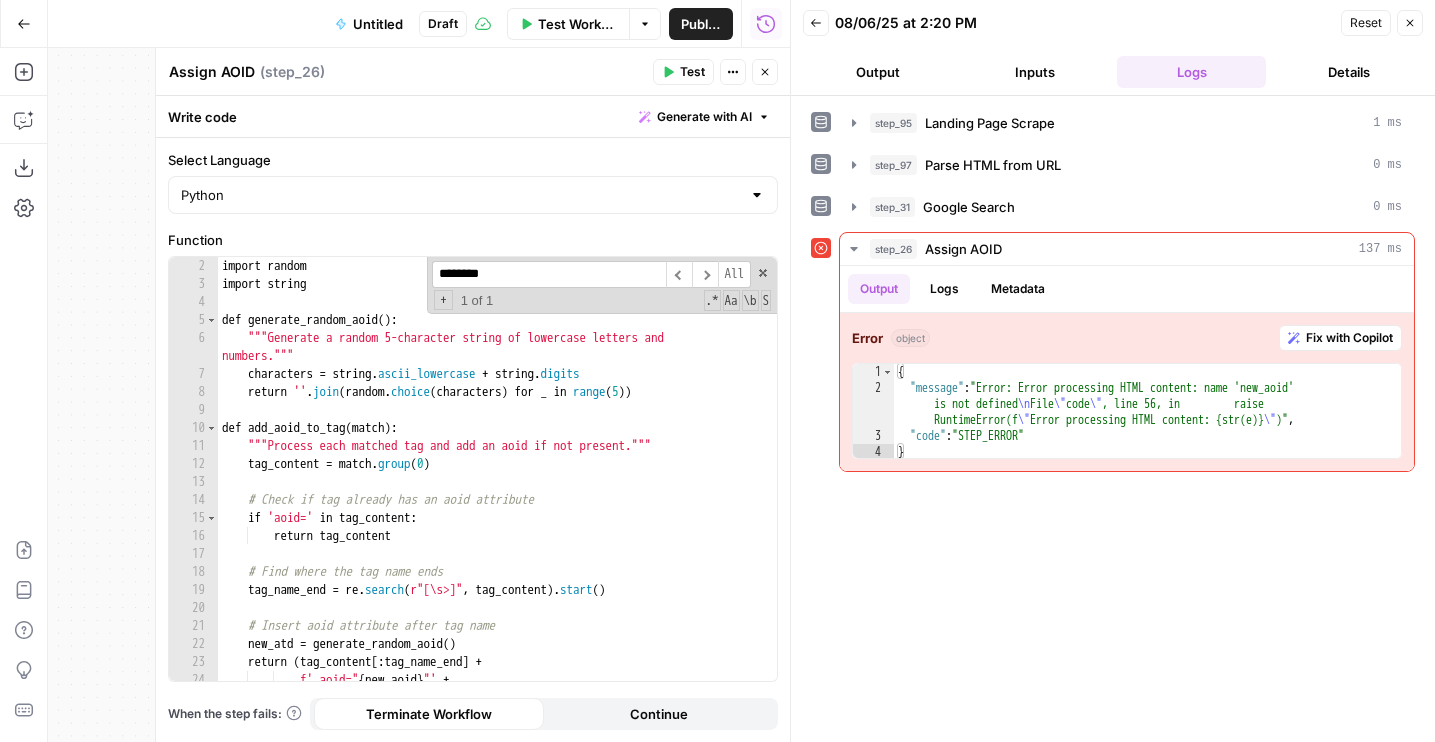 scroll, scrollTop: 0, scrollLeft: 0, axis: both 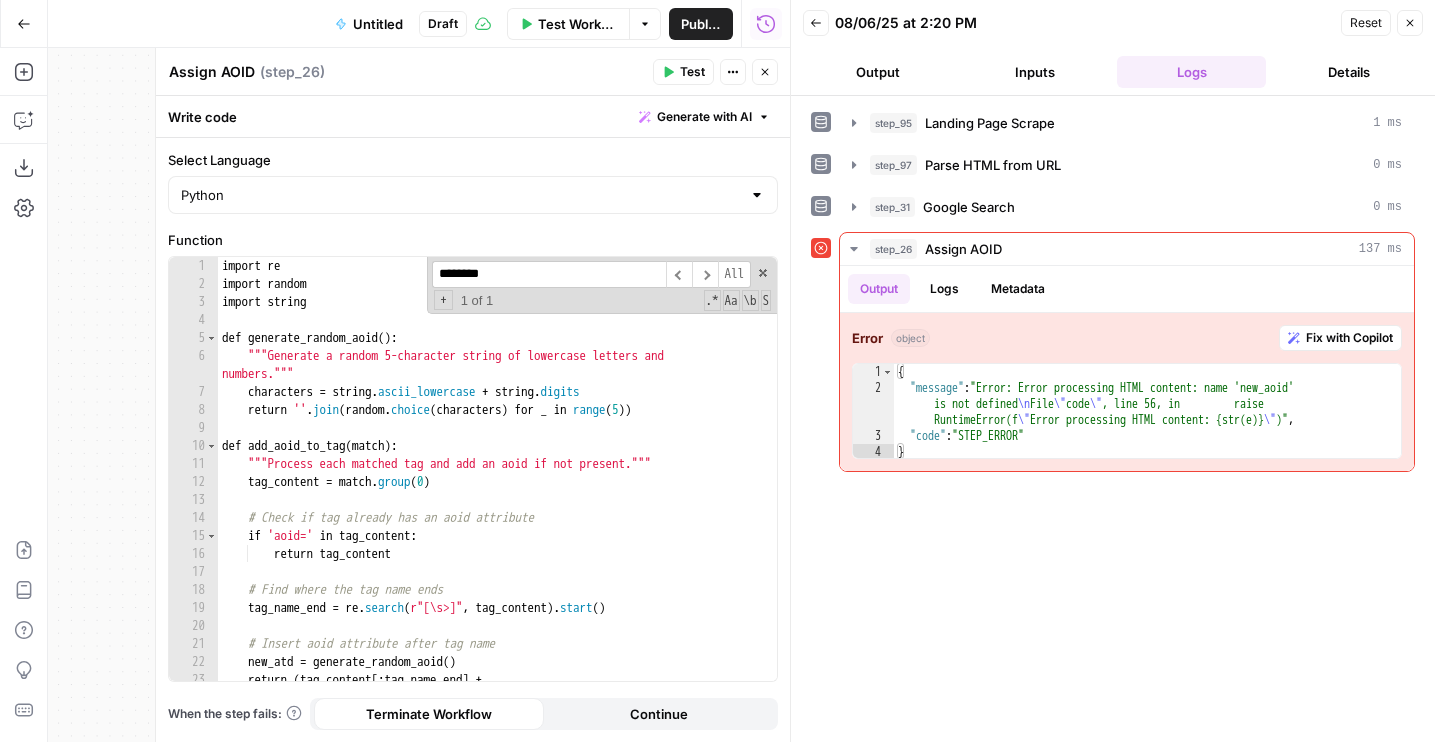 click on "******** ​ ​ All Replace All + 1 of 1 .* Aa \b S" at bounding box center [602, 285] 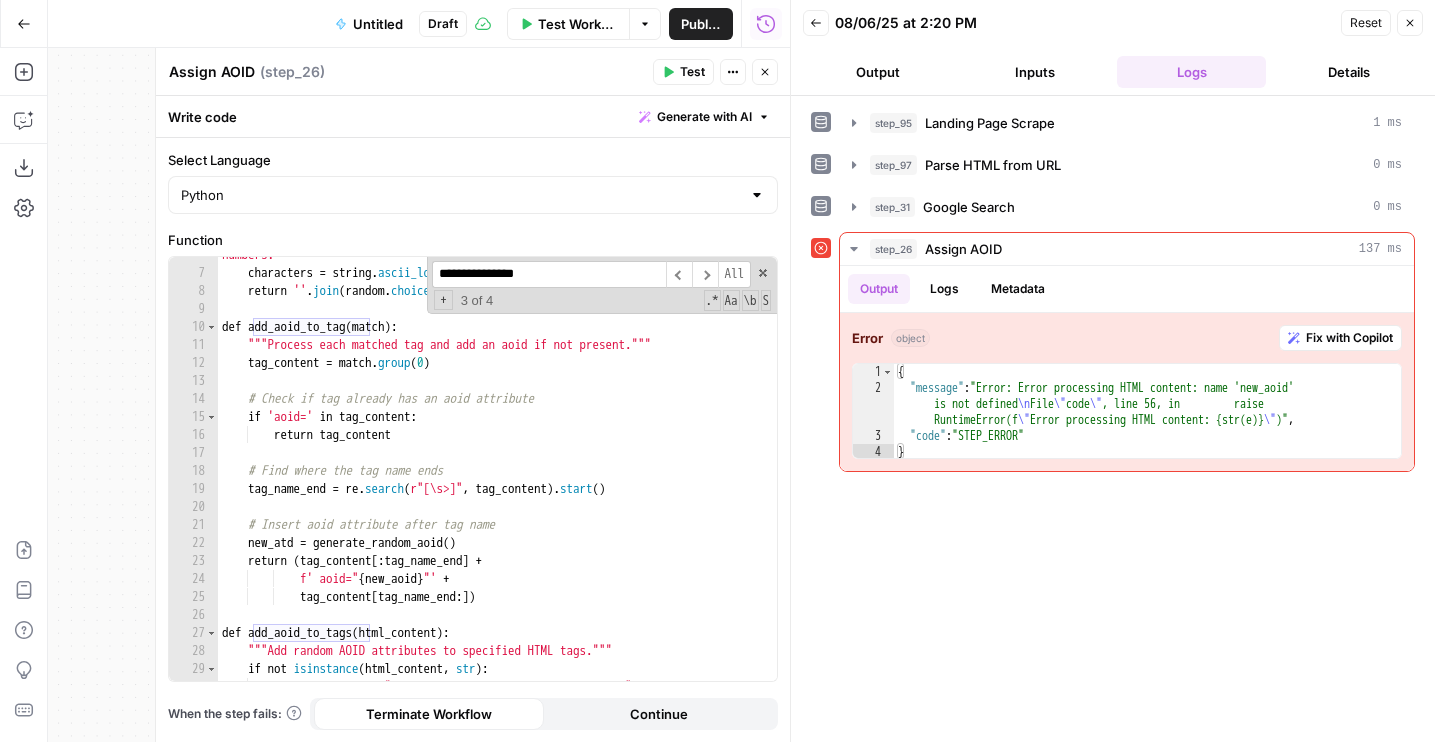 scroll, scrollTop: 119, scrollLeft: 0, axis: vertical 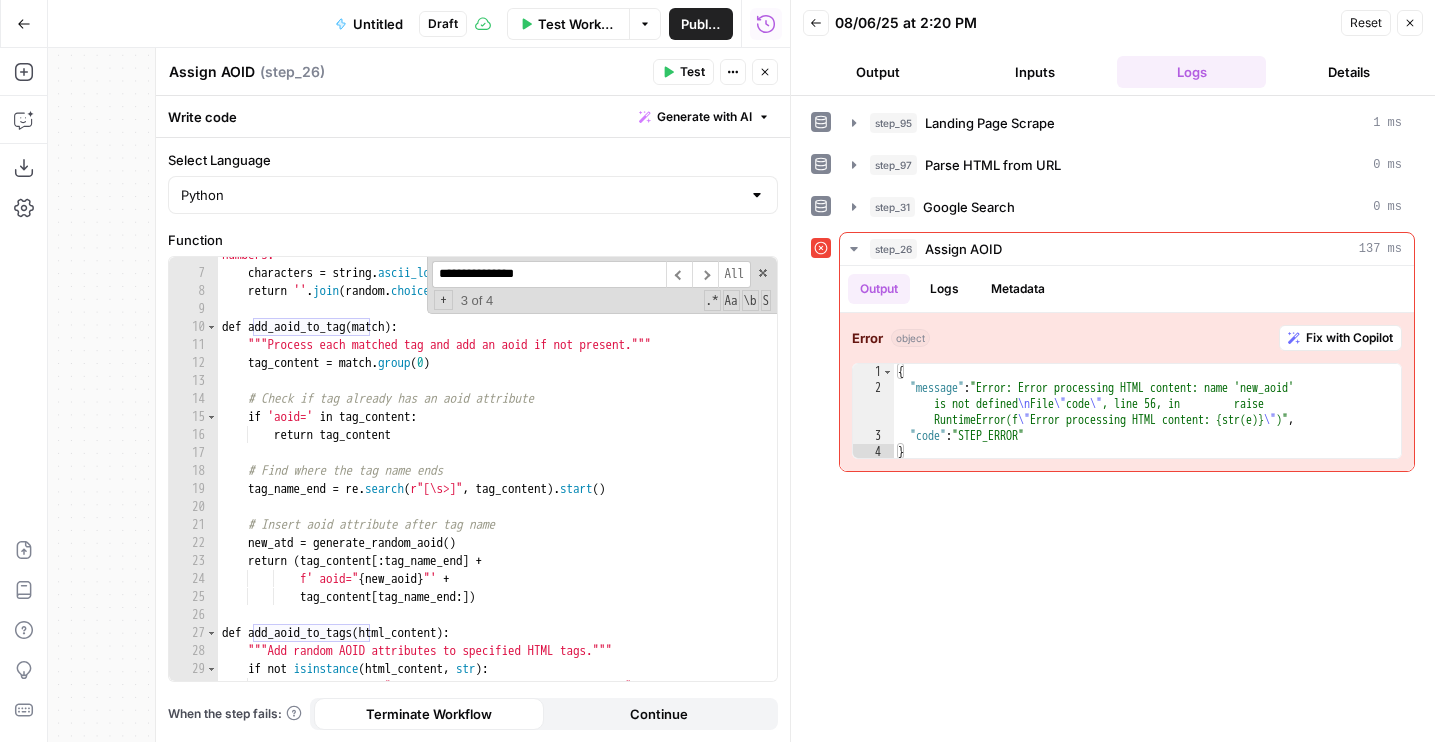 type on "**********" 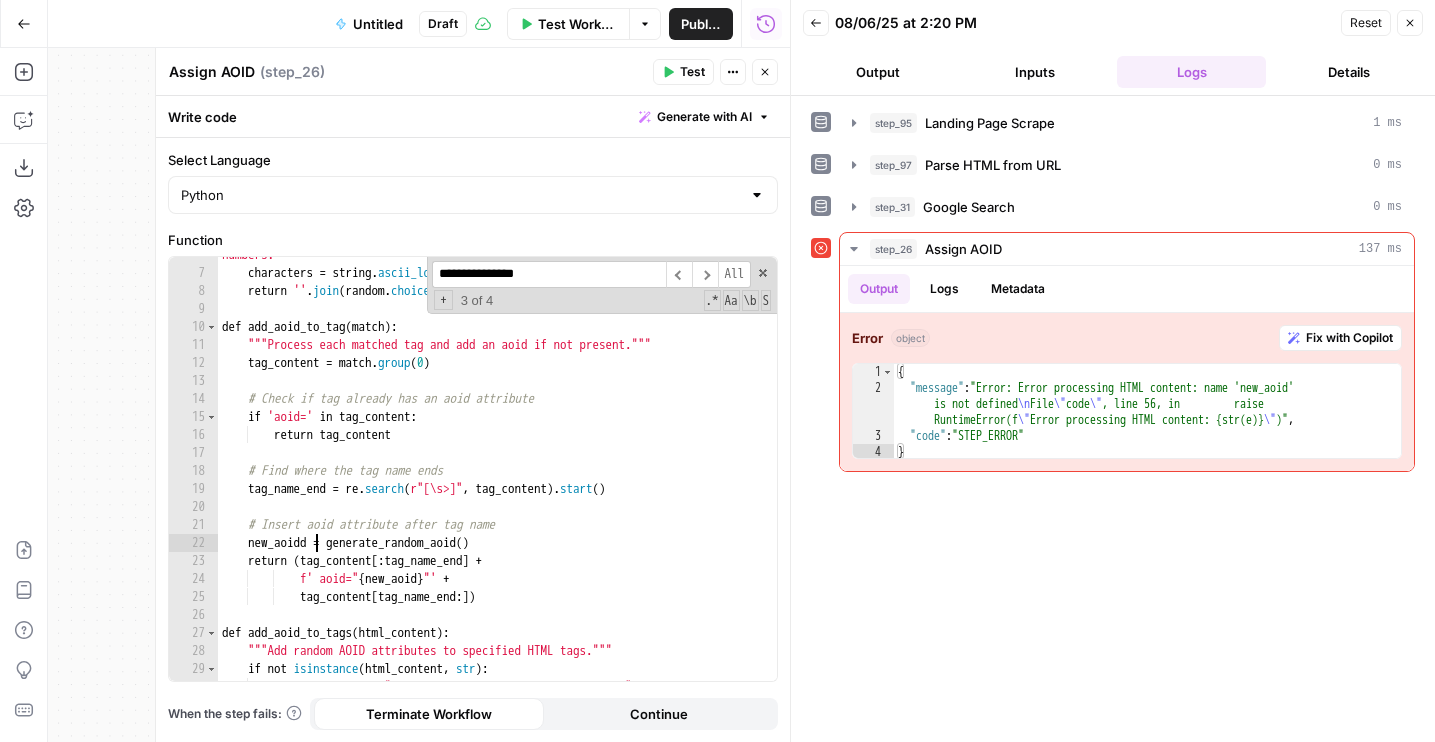 scroll, scrollTop: 0, scrollLeft: 6, axis: horizontal 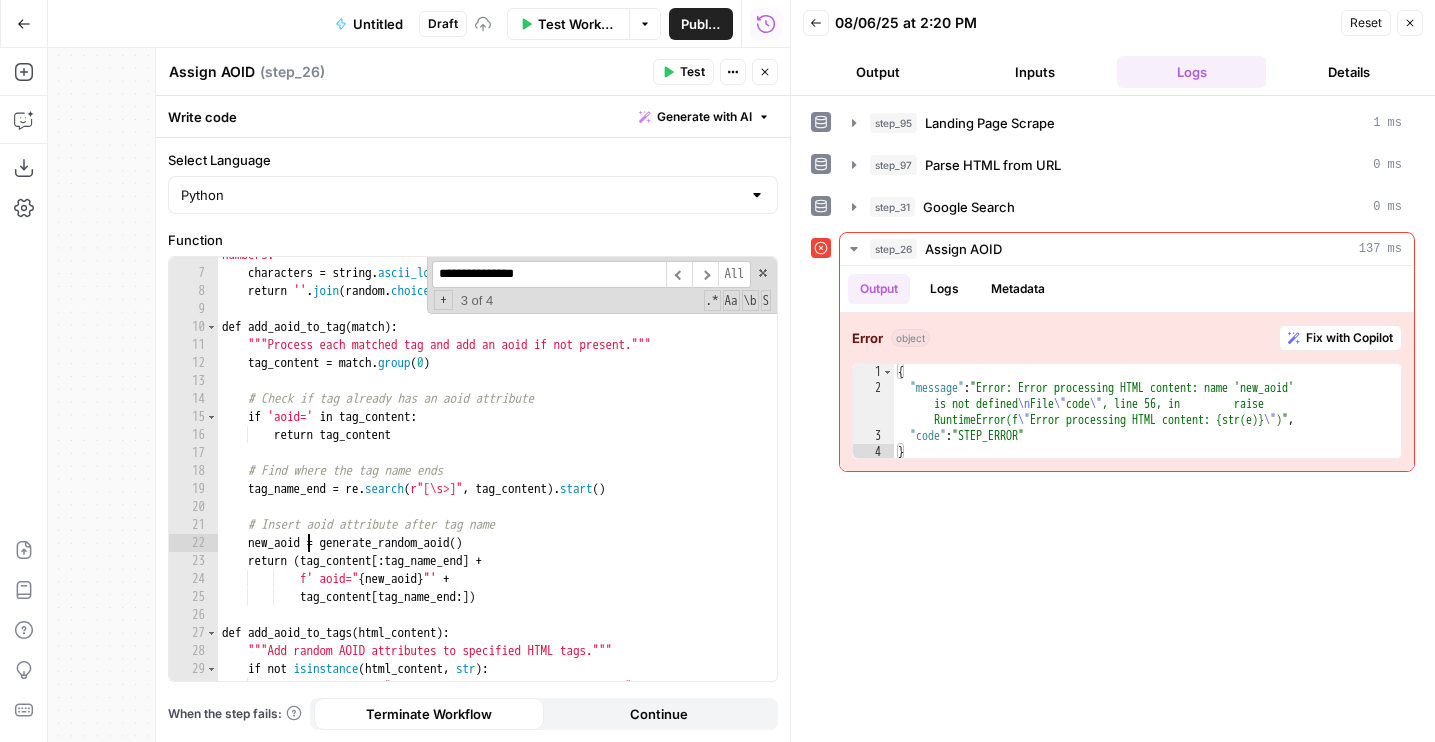 type on "**********" 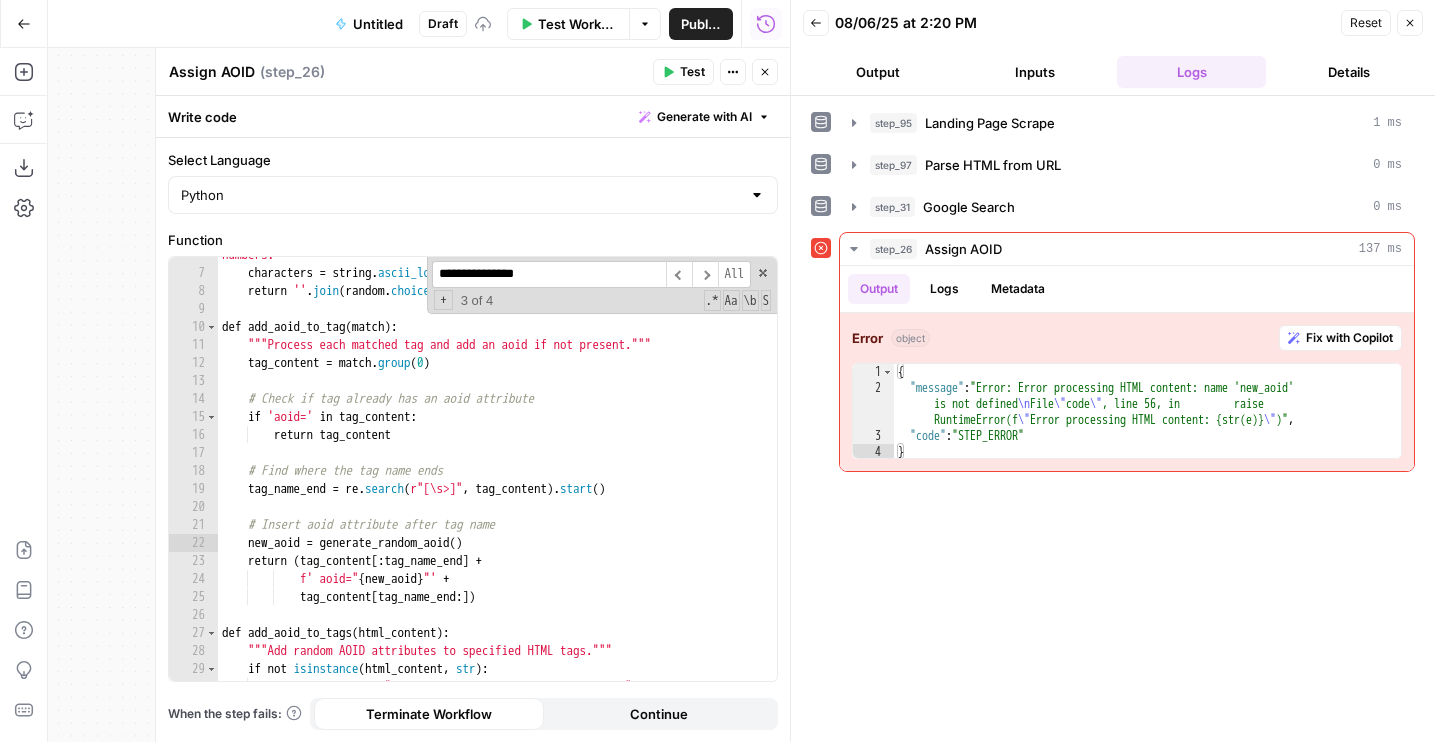 click on "Test" at bounding box center (683, 72) 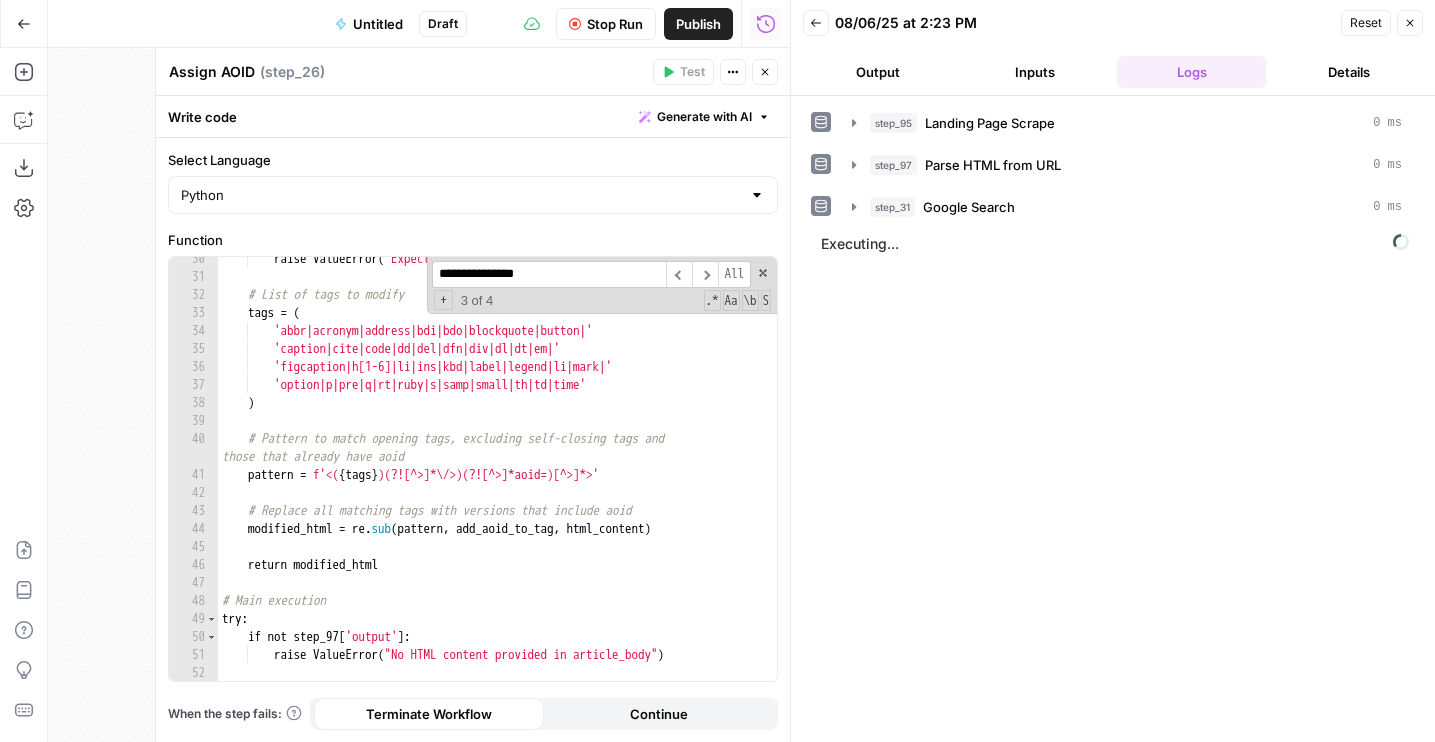 scroll, scrollTop: 620, scrollLeft: 0, axis: vertical 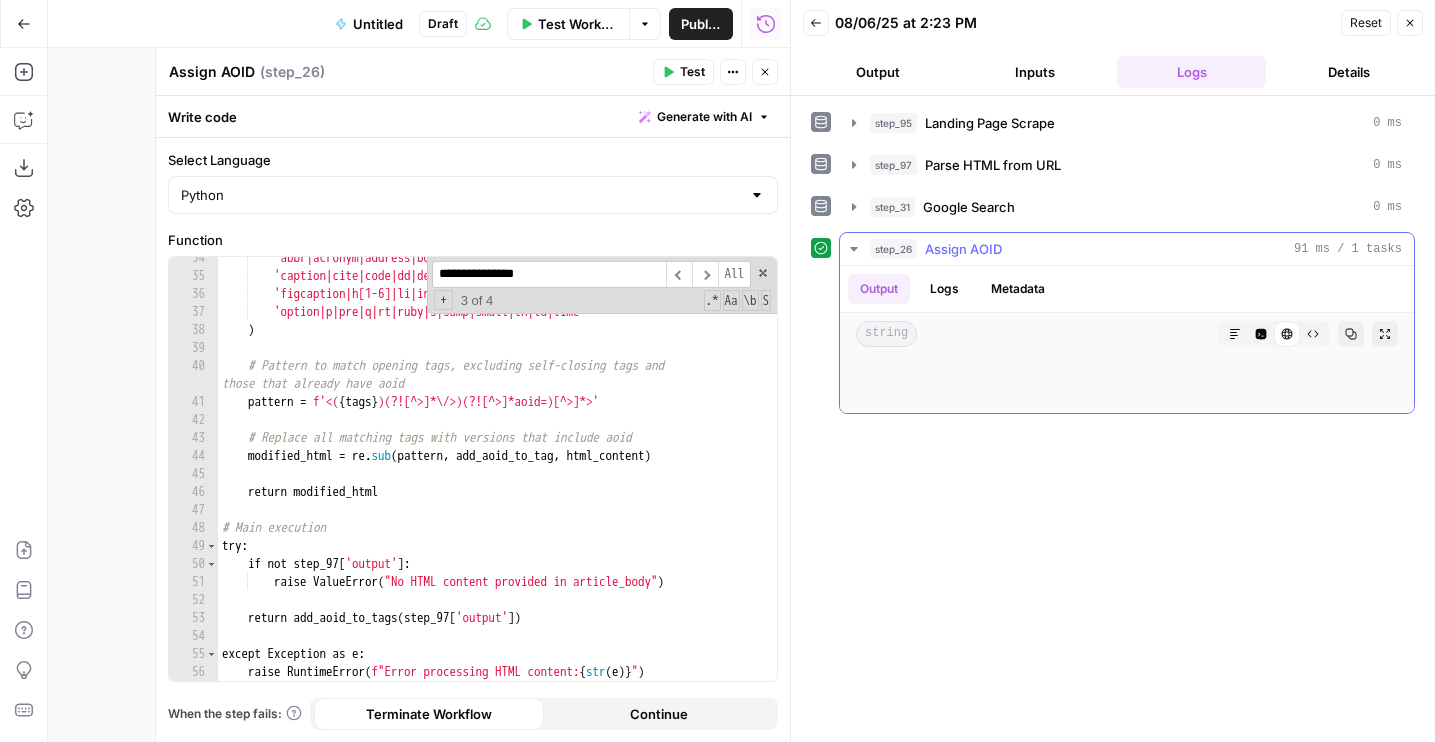 click at bounding box center (1127, 384) 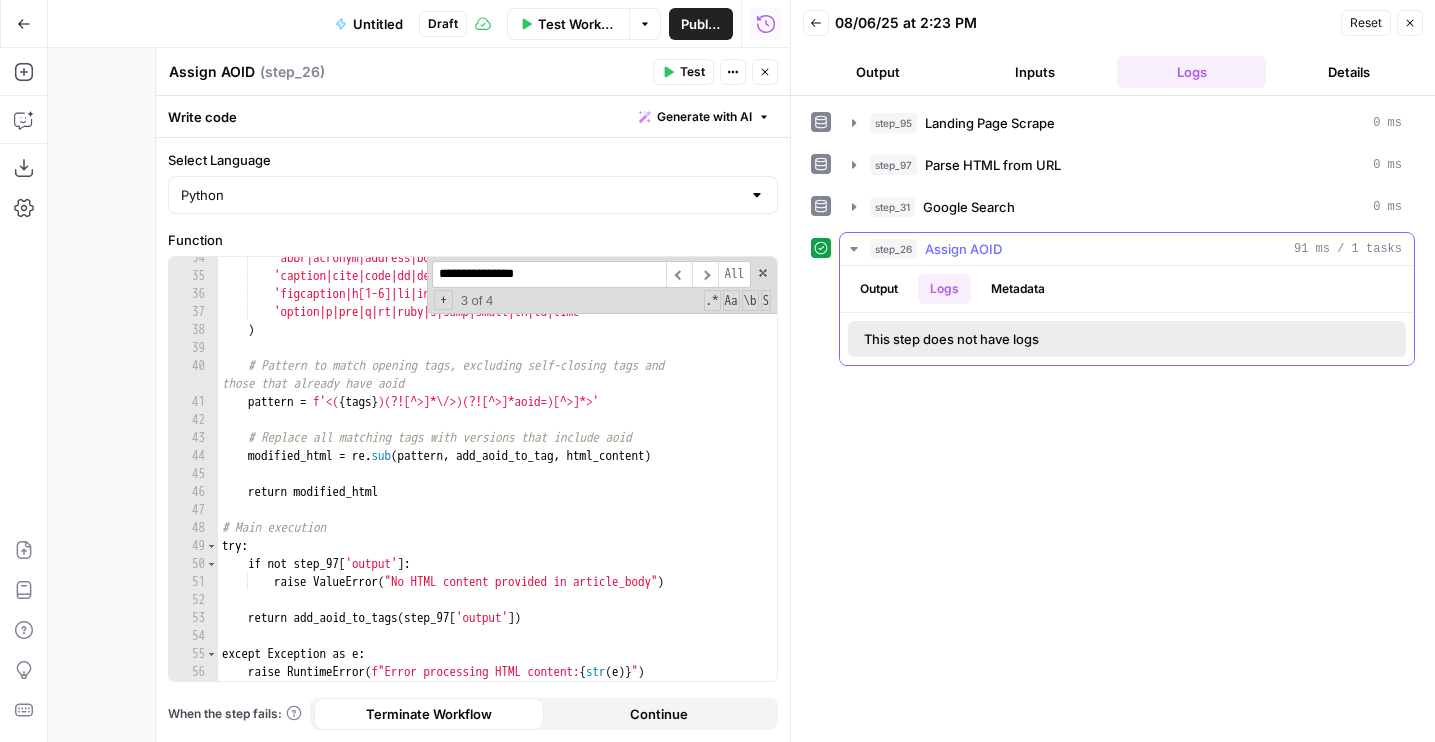 click on "Output" at bounding box center (879, 289) 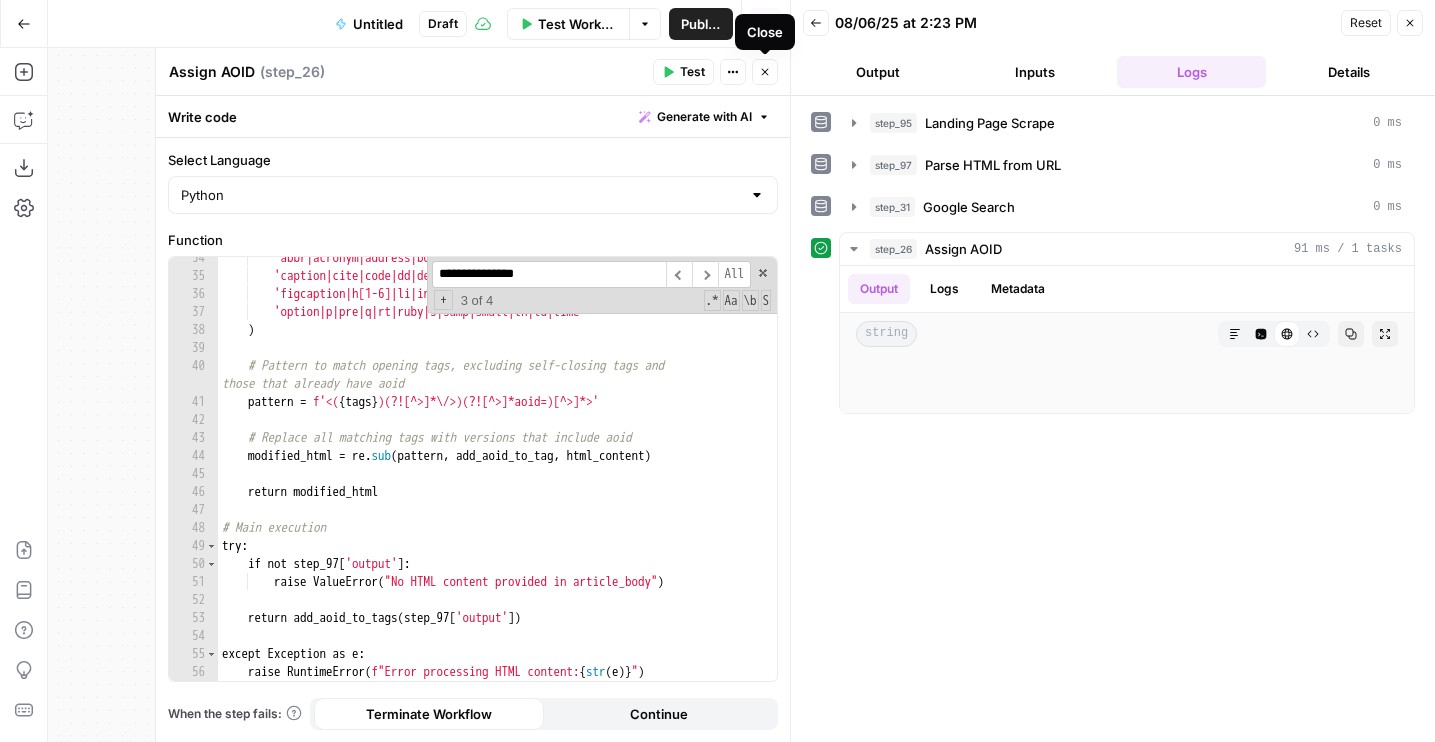 click on "Close" at bounding box center (765, 72) 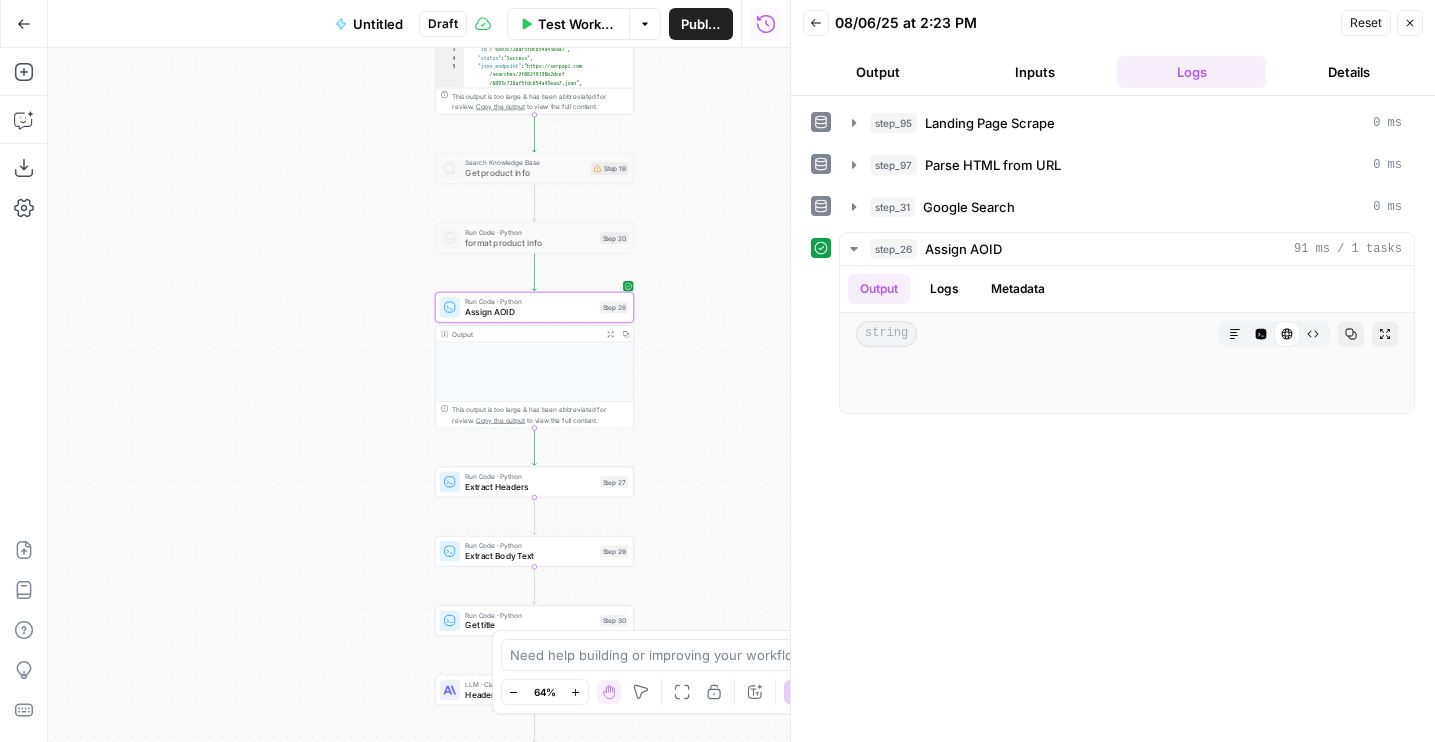 drag, startPoint x: 722, startPoint y: 236, endPoint x: 705, endPoint y: 297, distance: 63.324562 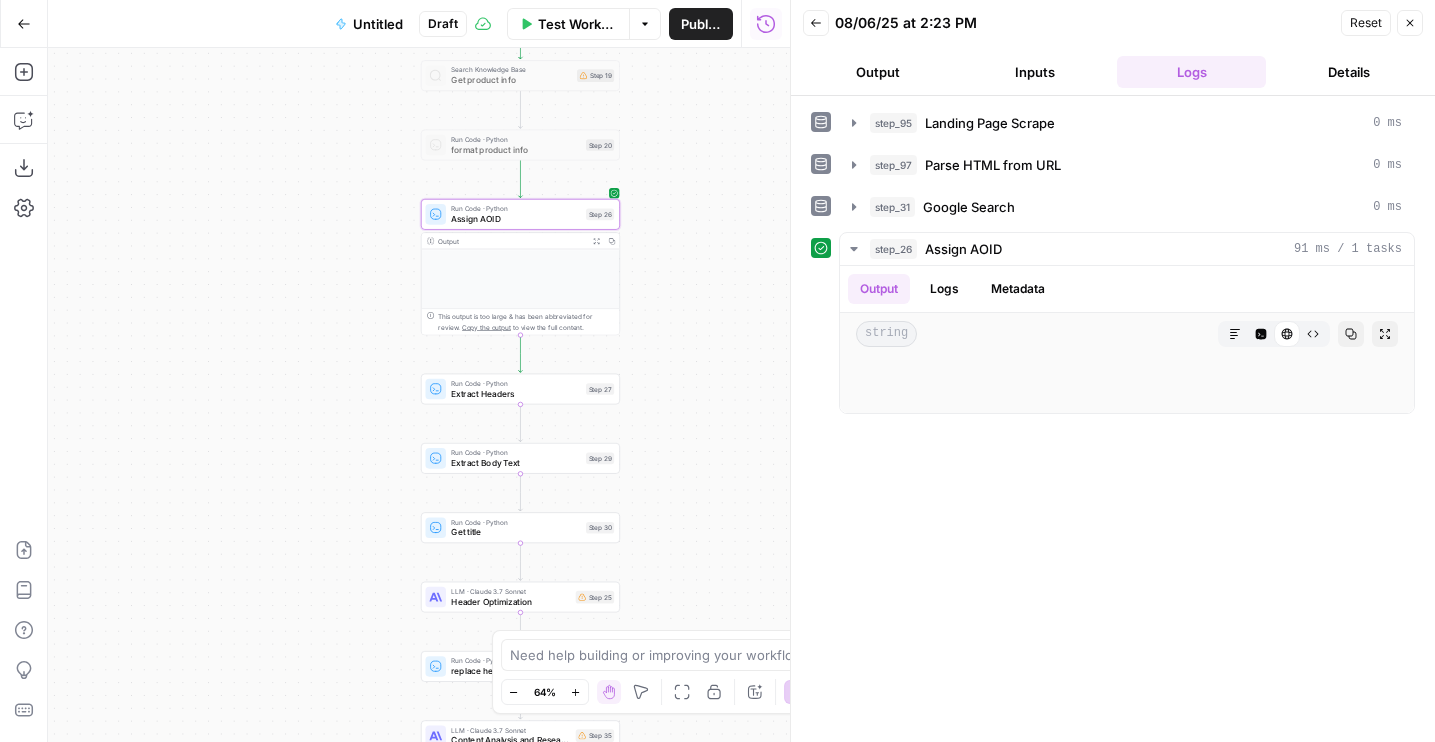 drag, startPoint x: 646, startPoint y: 542, endPoint x: 646, endPoint y: 404, distance: 138 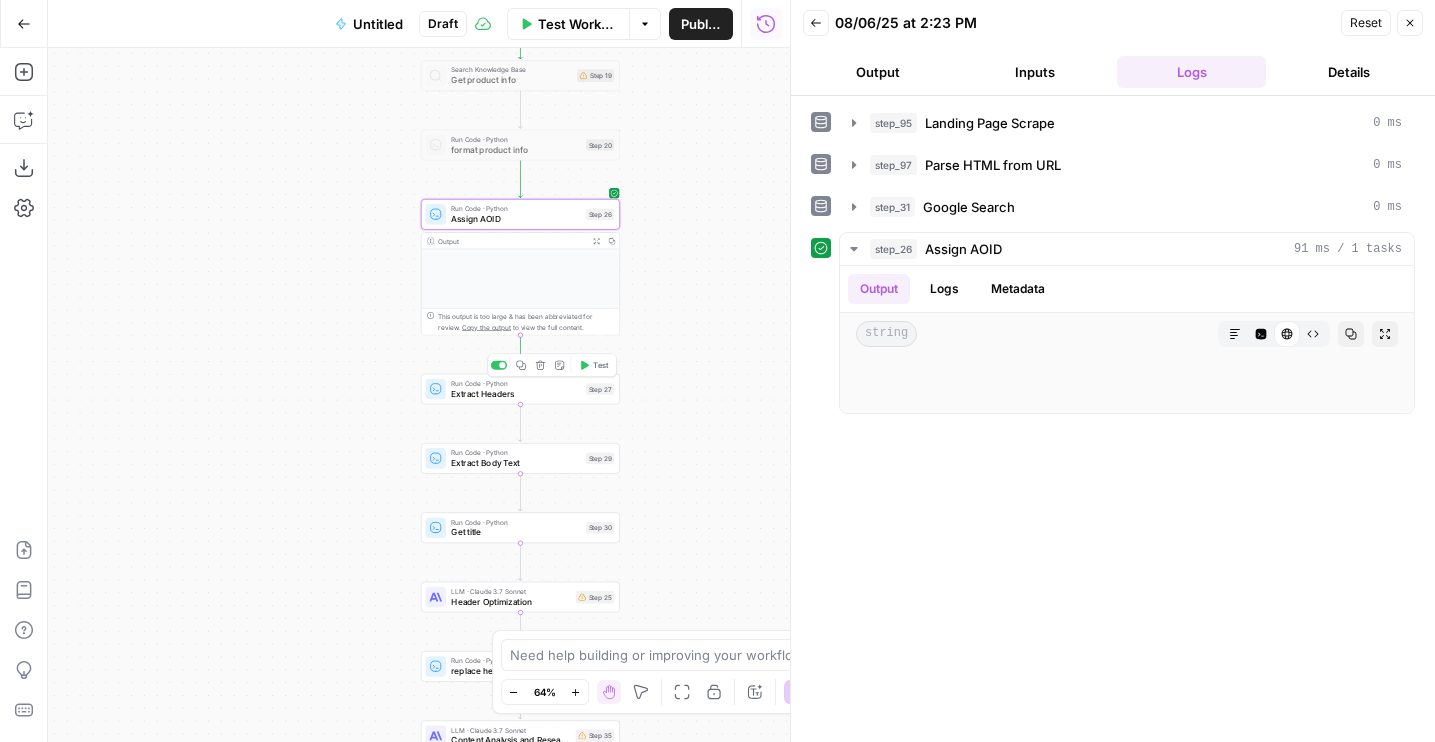 click 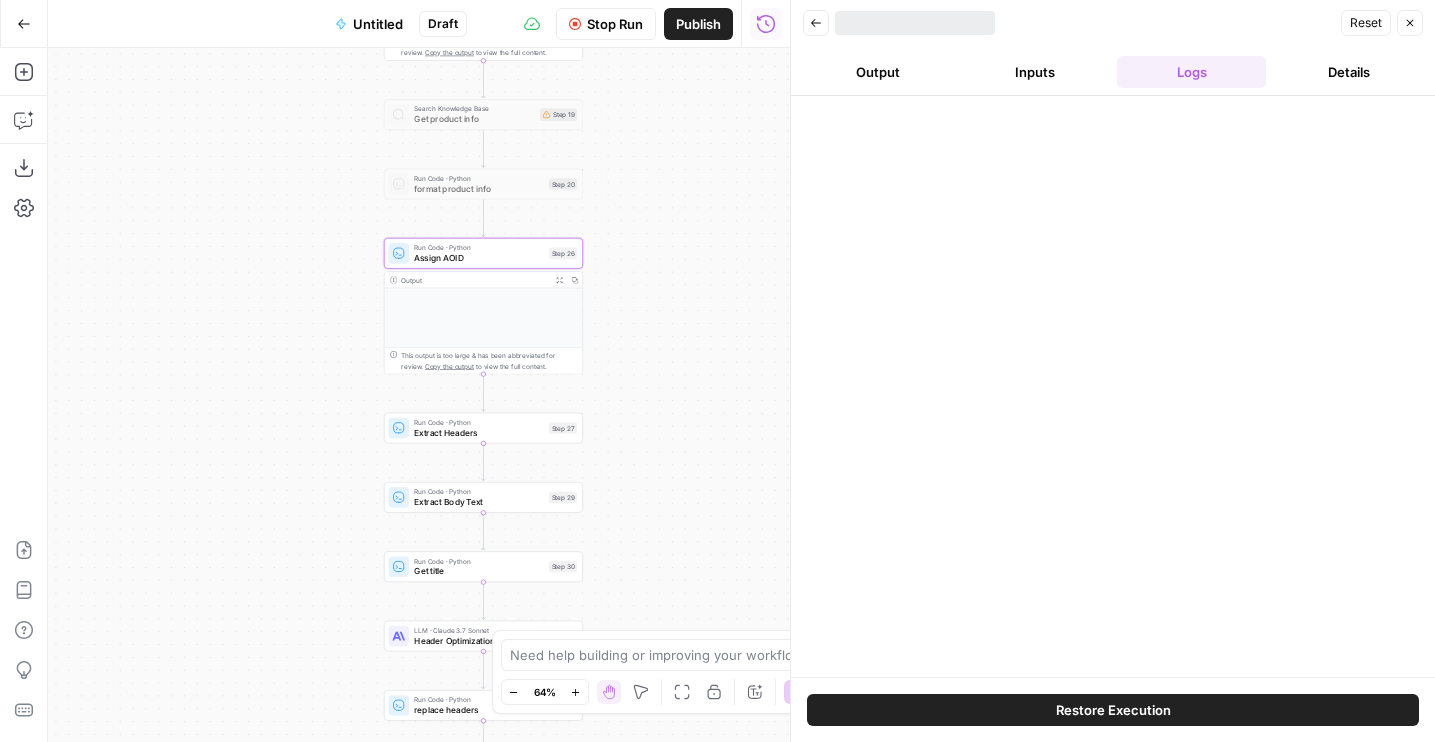 drag, startPoint x: 663, startPoint y: 303, endPoint x: 619, endPoint y: 352, distance: 65.8559 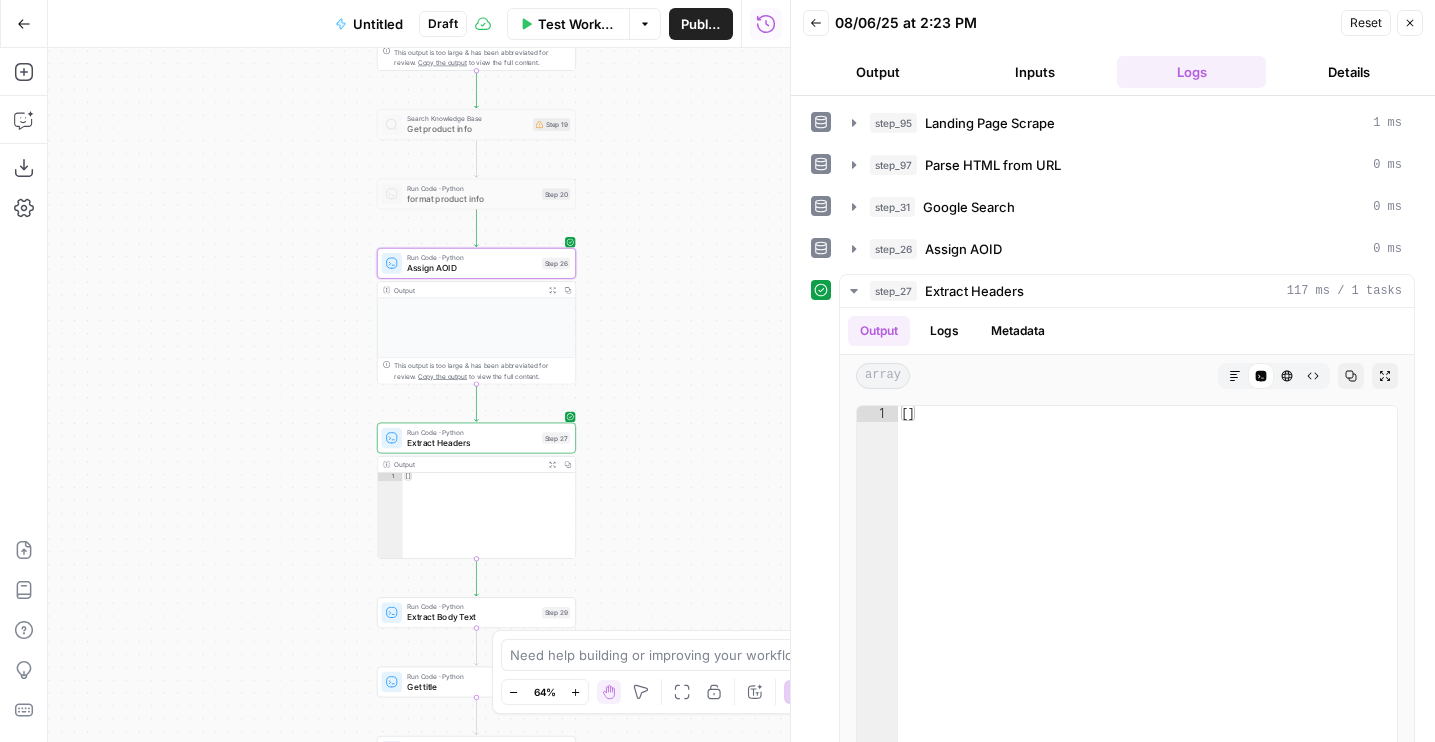 click on "Extract Headers" at bounding box center [472, 442] 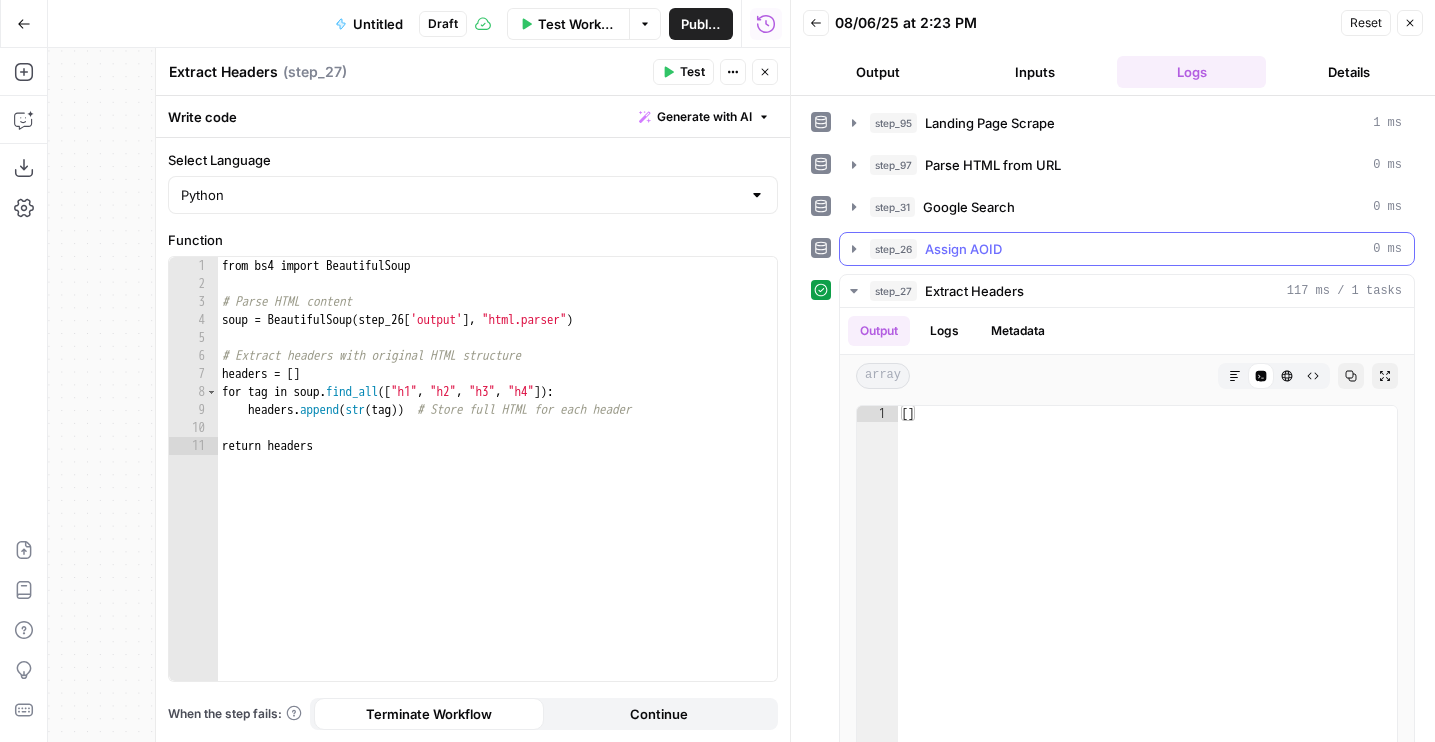 click 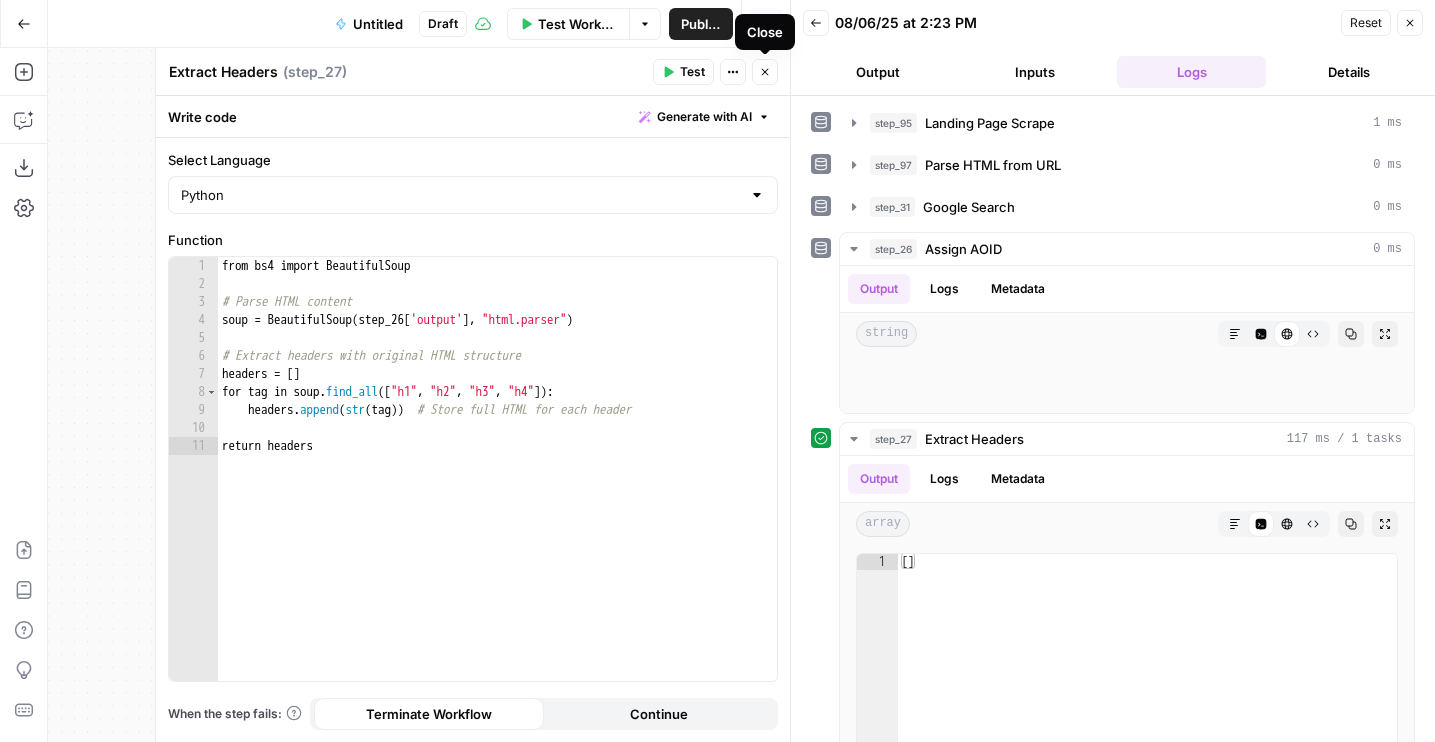 click on "Close" at bounding box center [765, 72] 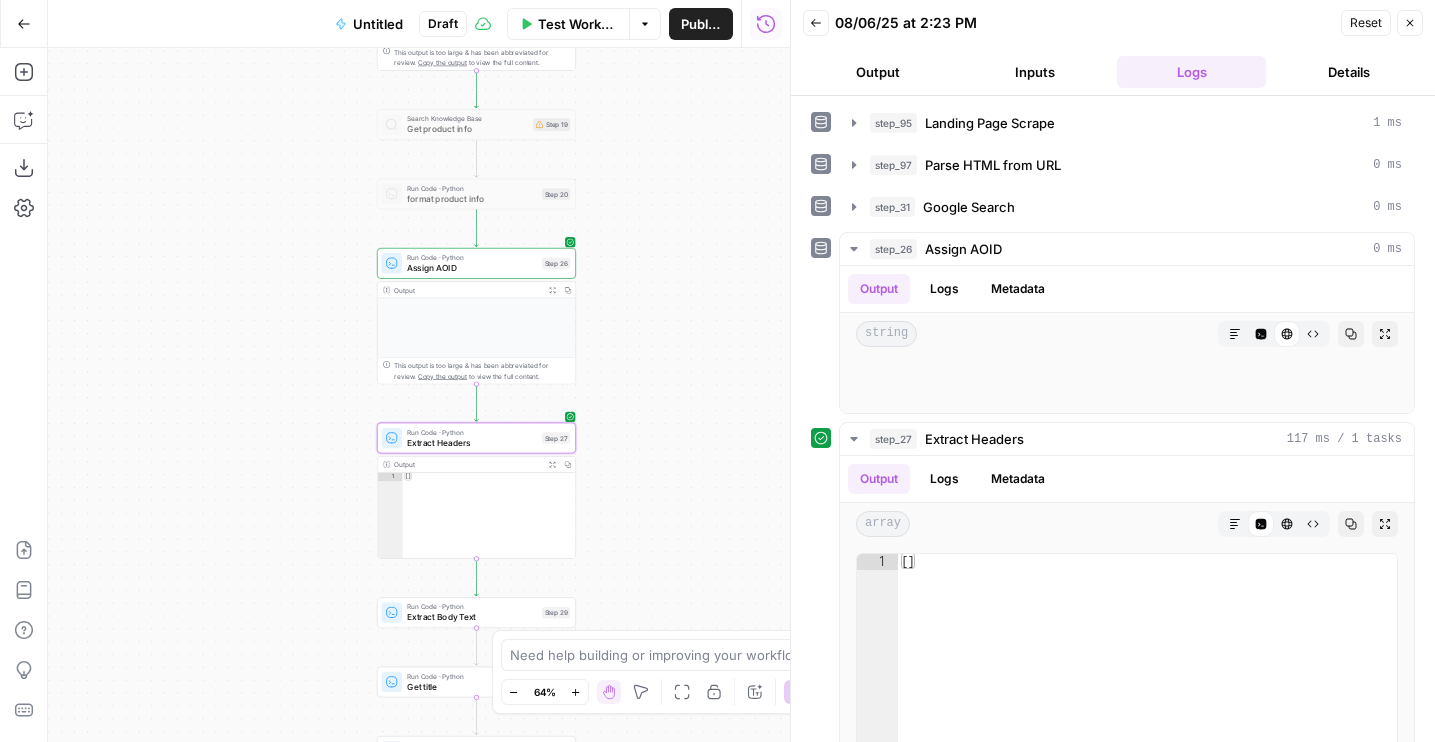 click on "Back 08/06/25 at 2:23 PM Reset Close Output Inputs Logs Details" at bounding box center [1113, 48] 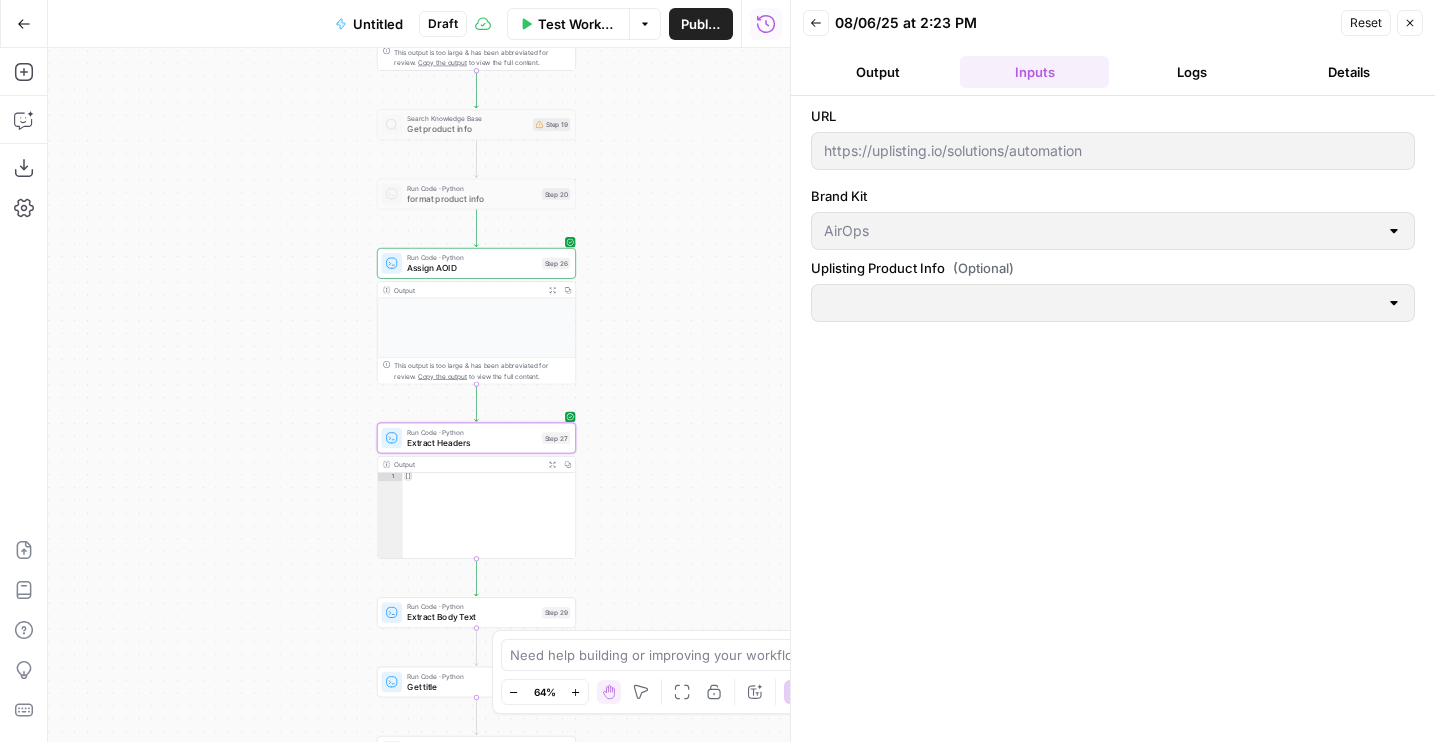 click on "Back 08/06/25 at 2:23 PM Reset Close Output Inputs Logs Details URL https://uplisting.io/solutions/automation Brand Kit AirOps Uplisting Product Info   (Optional)" at bounding box center [1112, 371] 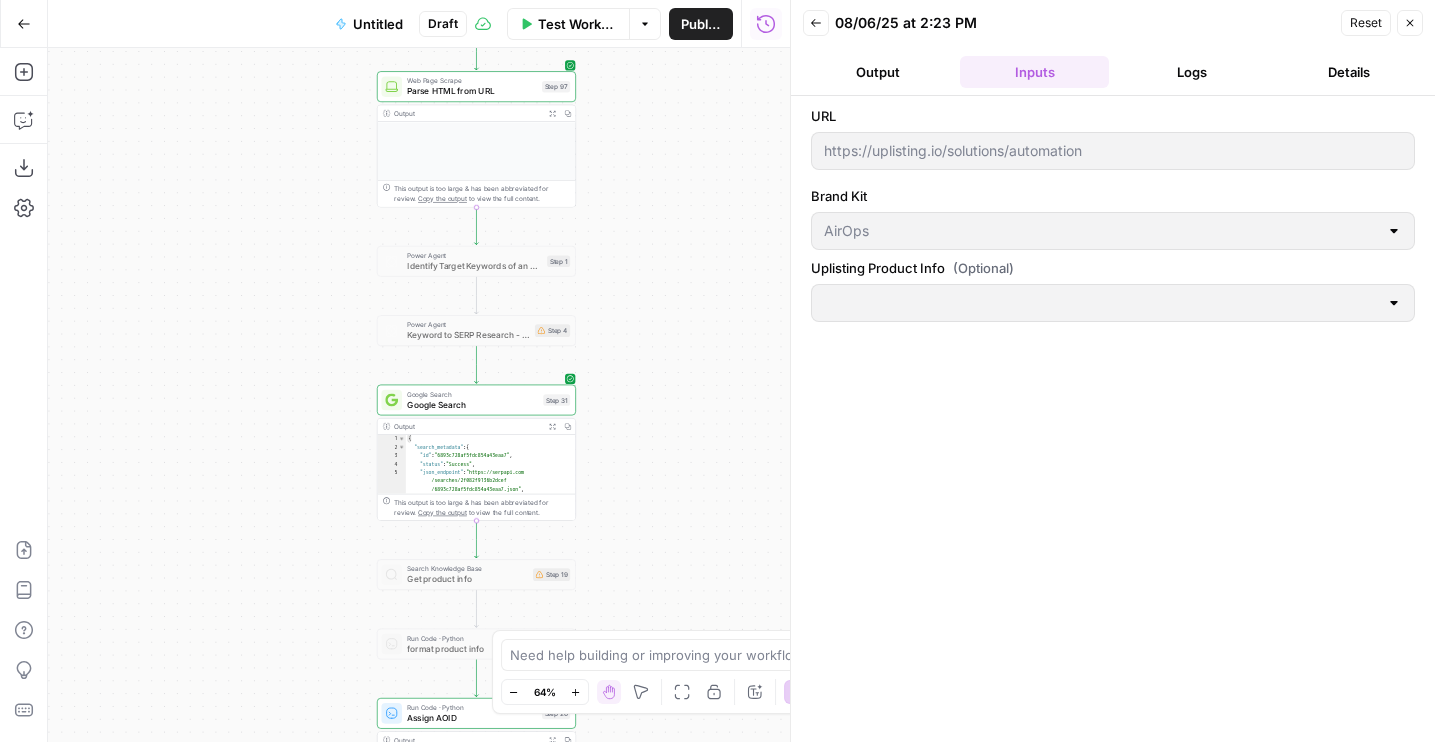 drag, startPoint x: 665, startPoint y: 168, endPoint x: 665, endPoint y: 618, distance: 450 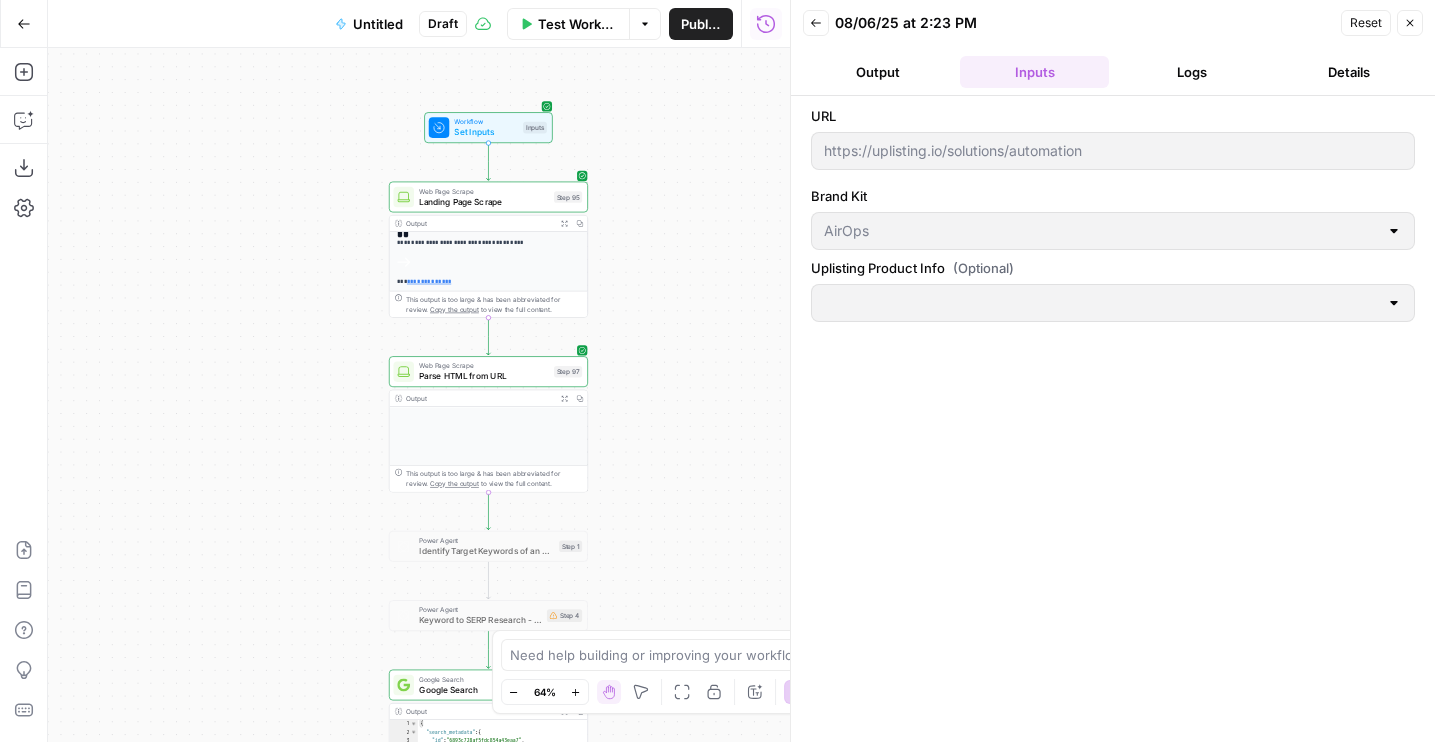 drag, startPoint x: 651, startPoint y: 247, endPoint x: 664, endPoint y: 555, distance: 308.27423 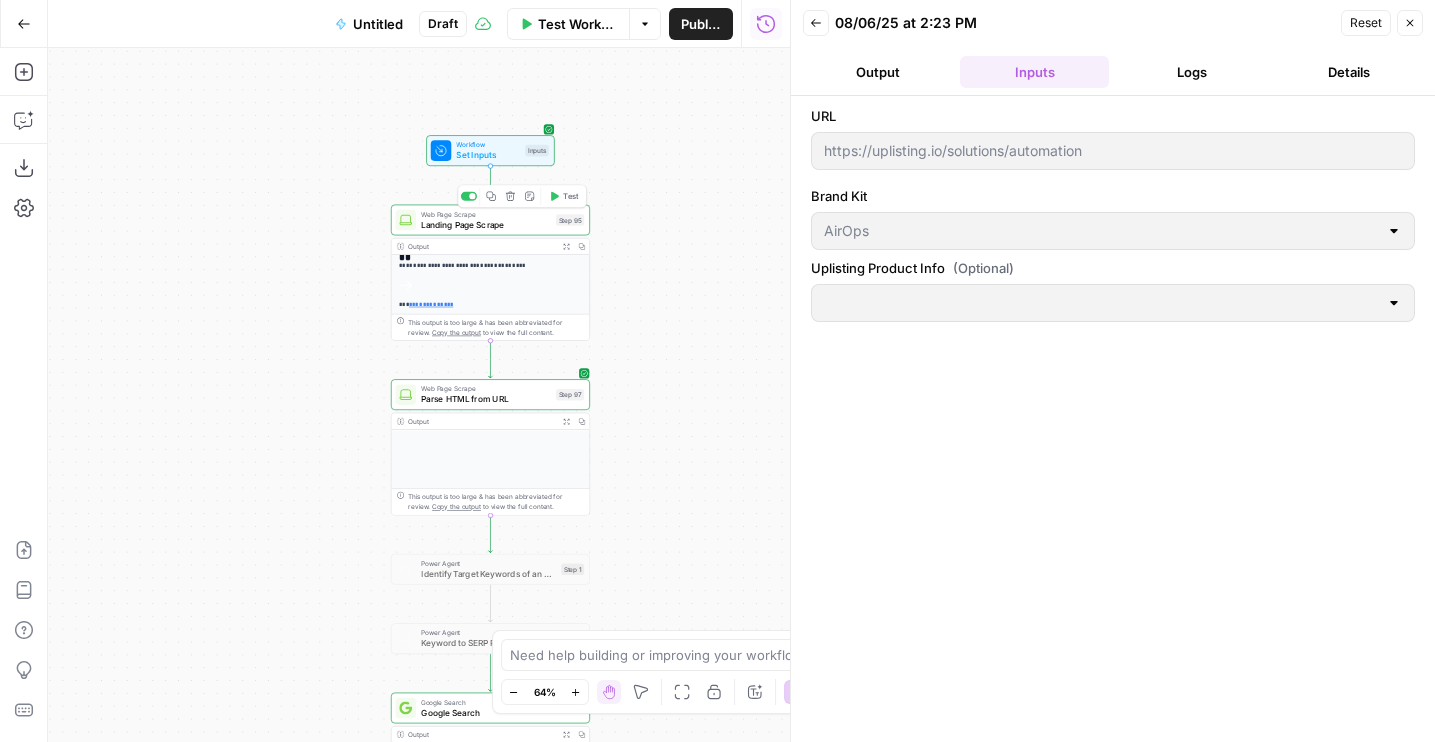 click on "Web Page Scrape" at bounding box center [486, 214] 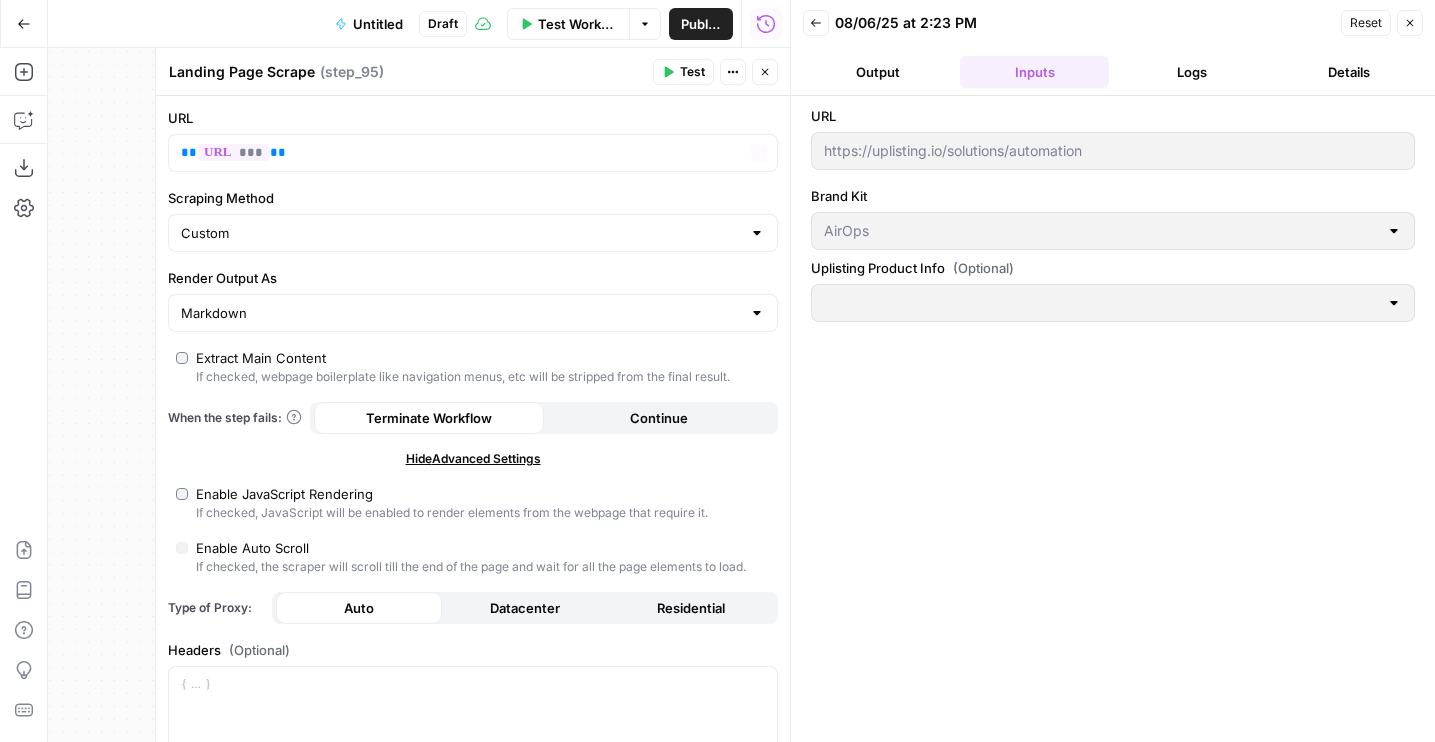 click 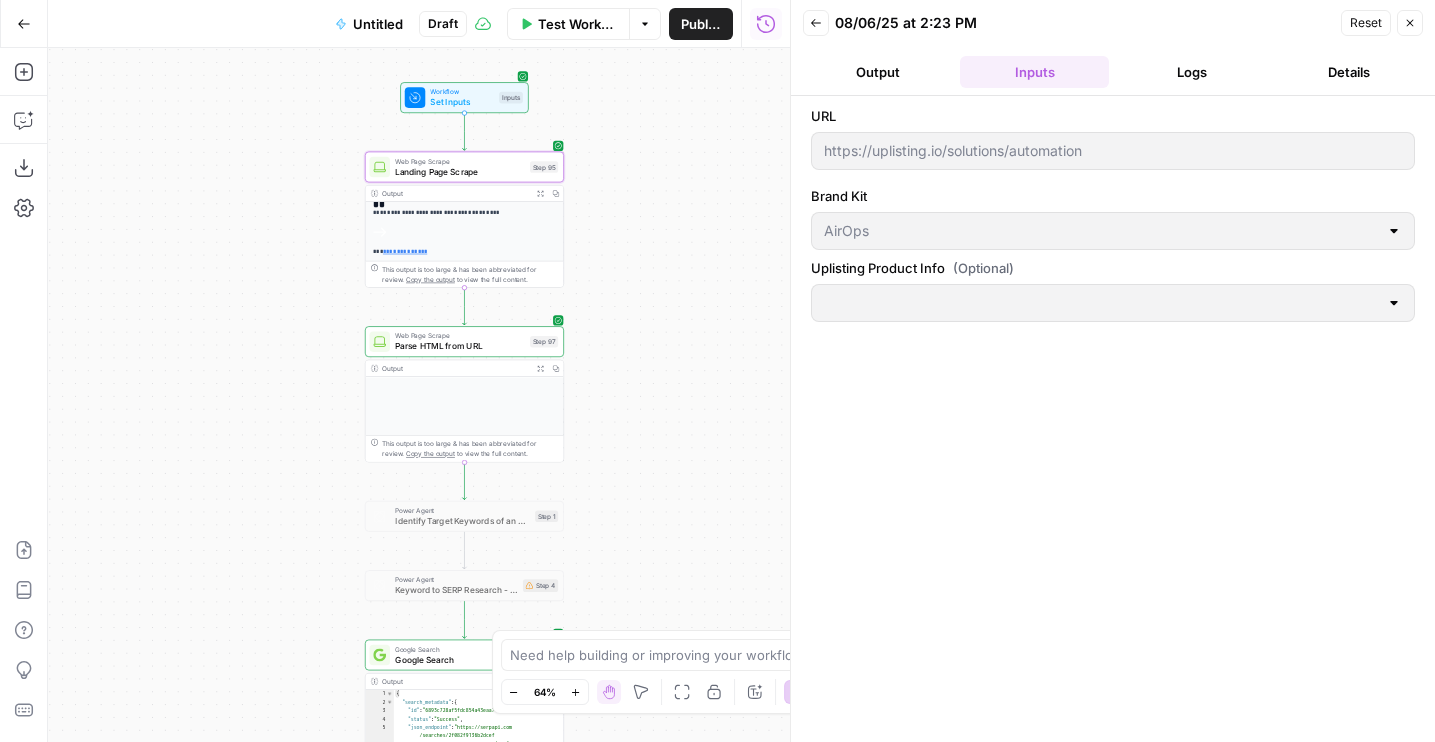 drag, startPoint x: 610, startPoint y: 275, endPoint x: 584, endPoint y: 222, distance: 59.03389 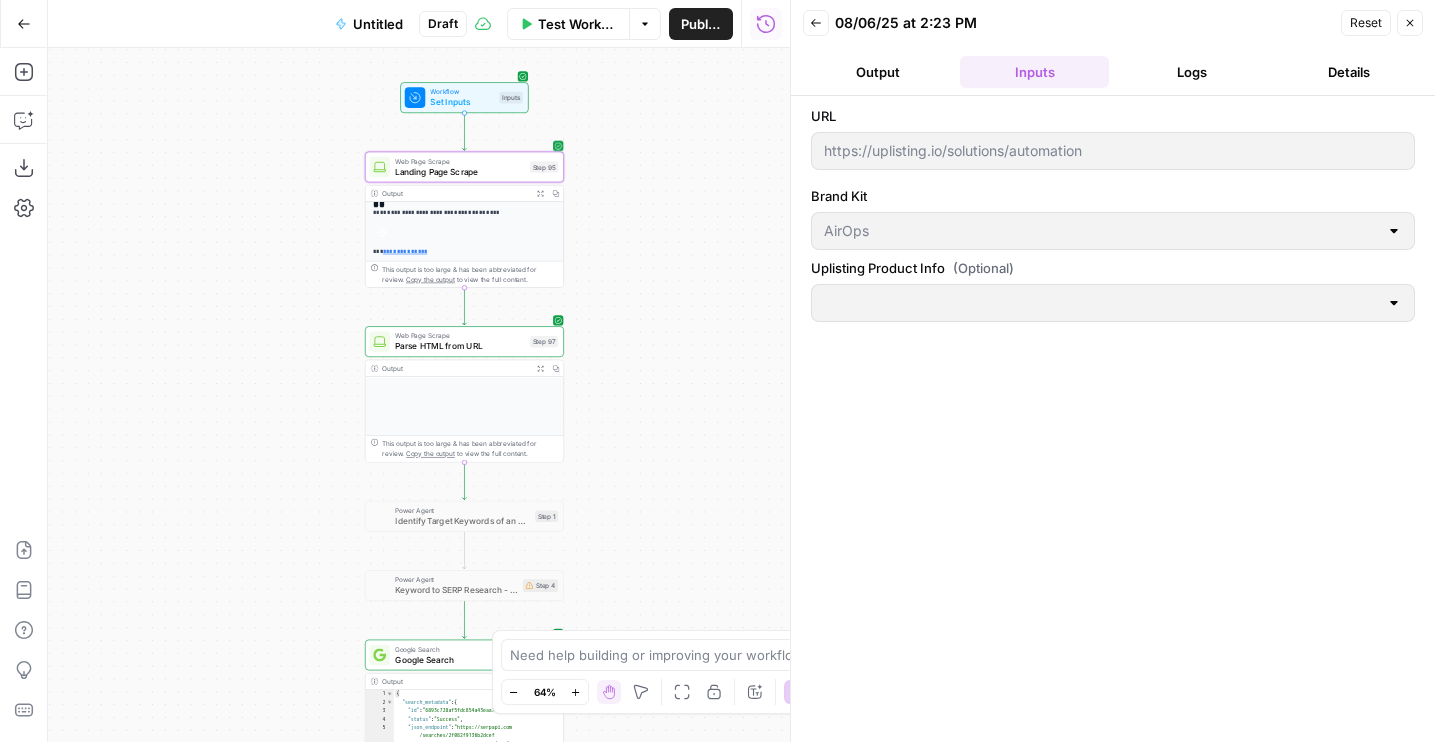 click on "Landing Page Scrape" at bounding box center [460, 171] 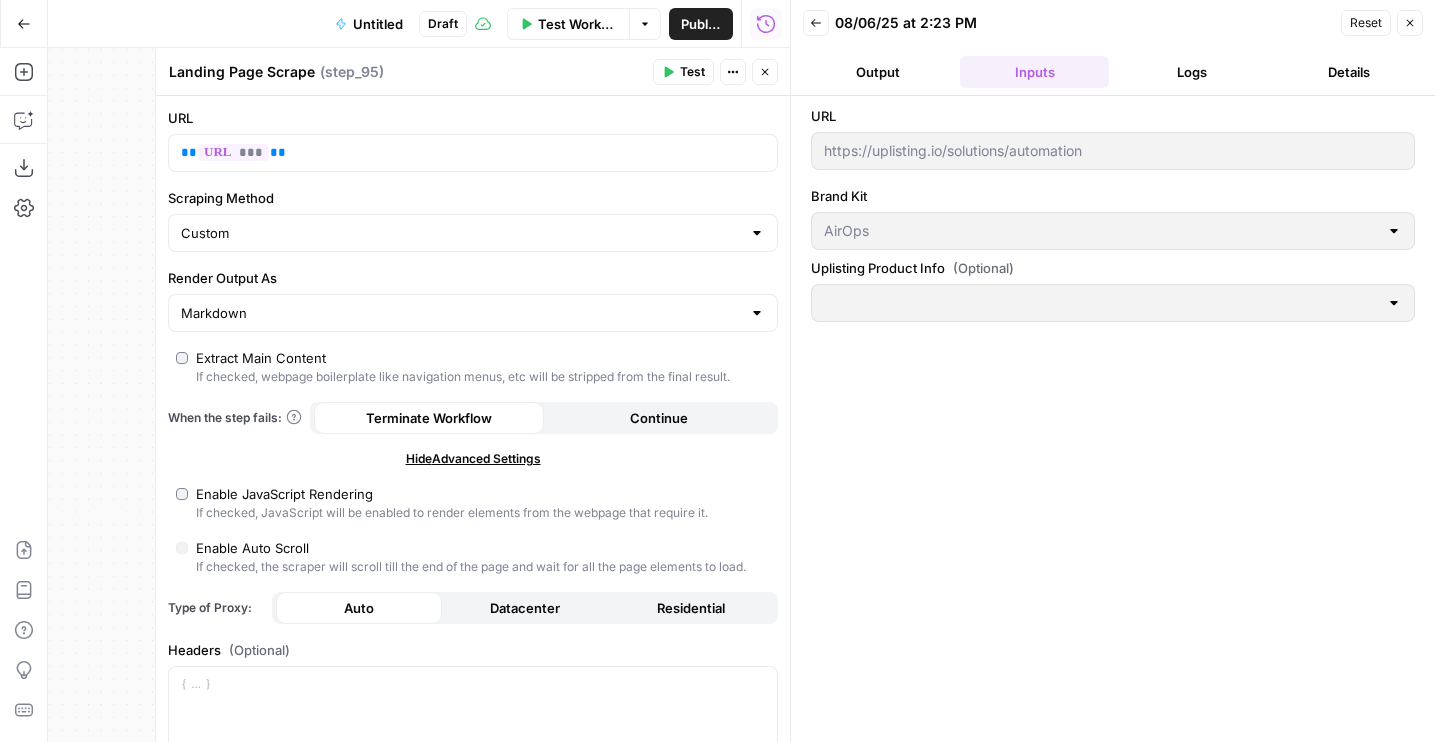 click 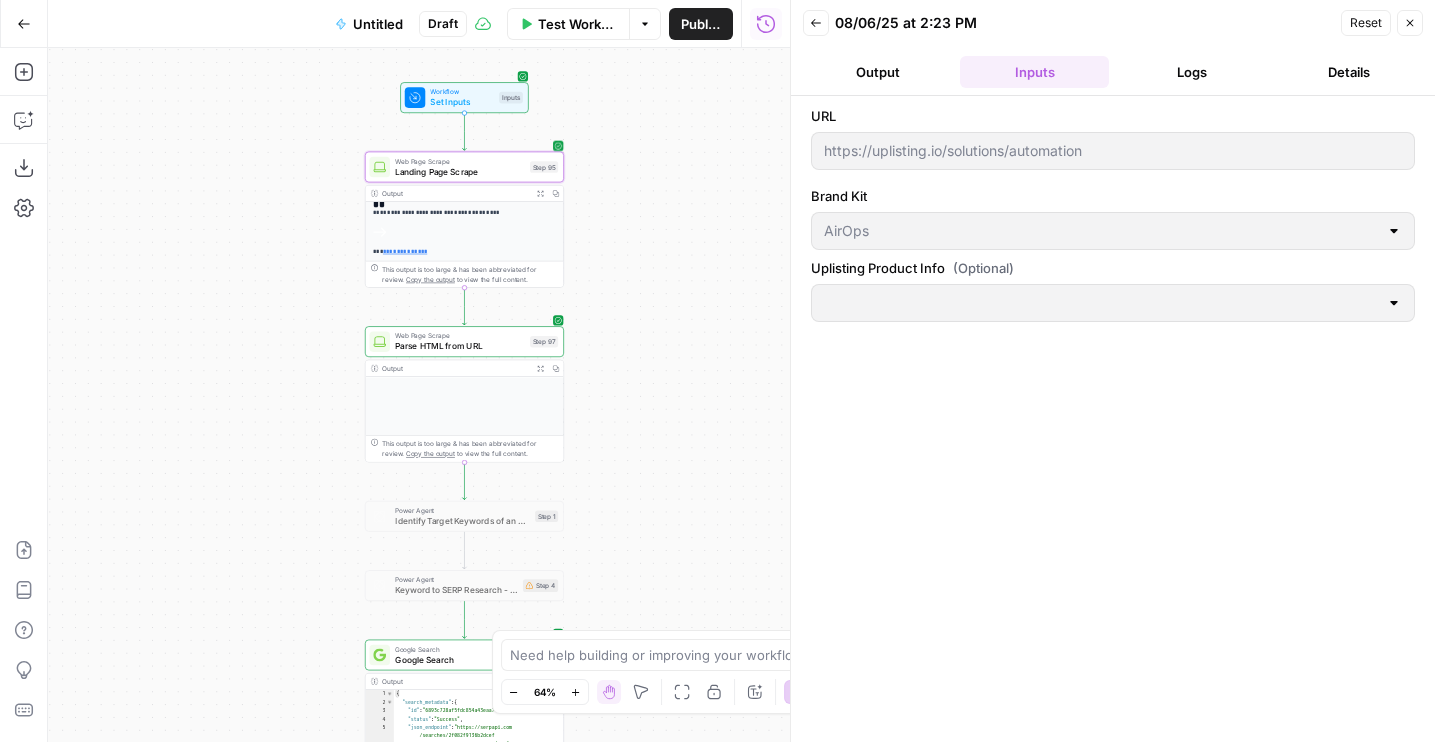 click on "Web Page Scrape Landing Page Scrape Step 95 Copy step Delete step Add Note Test" at bounding box center (463, 167) 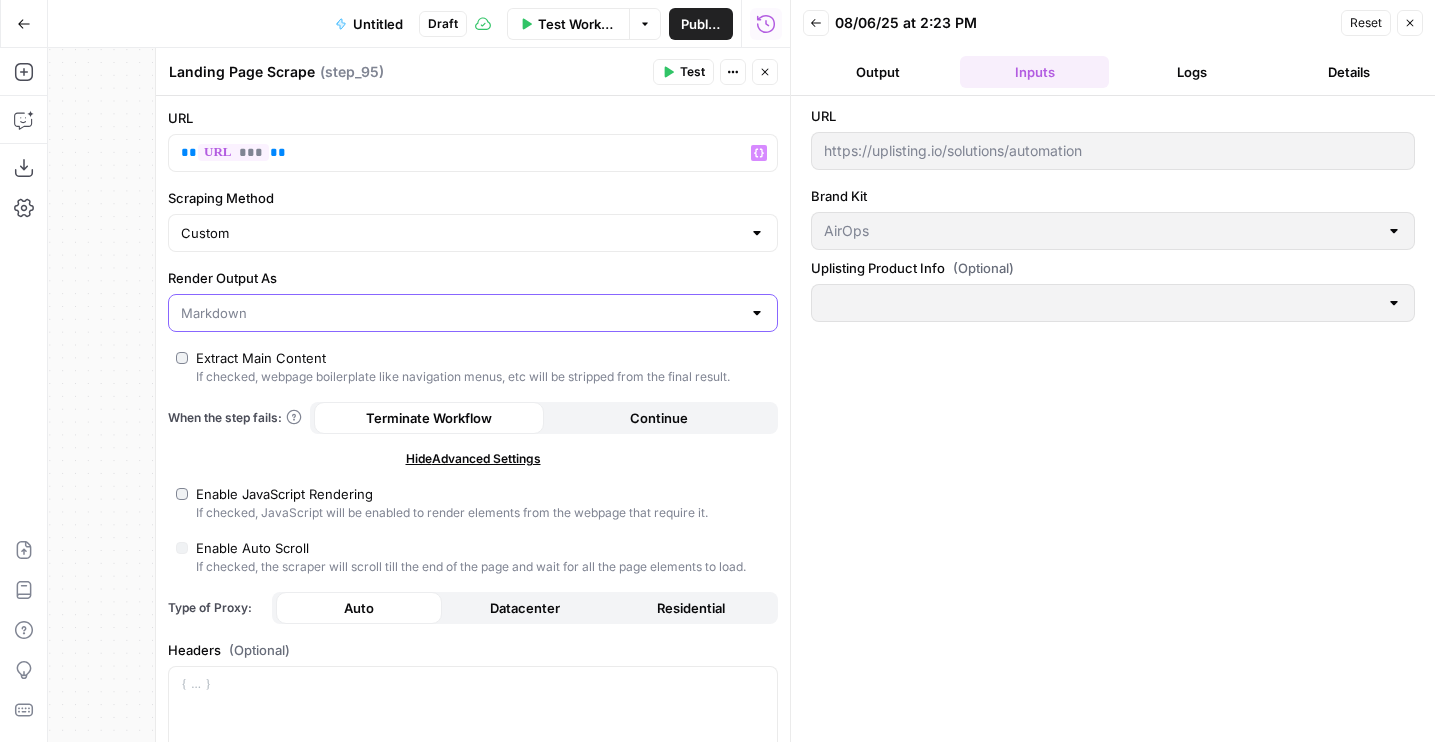 click on "Render Output As" at bounding box center [461, 313] 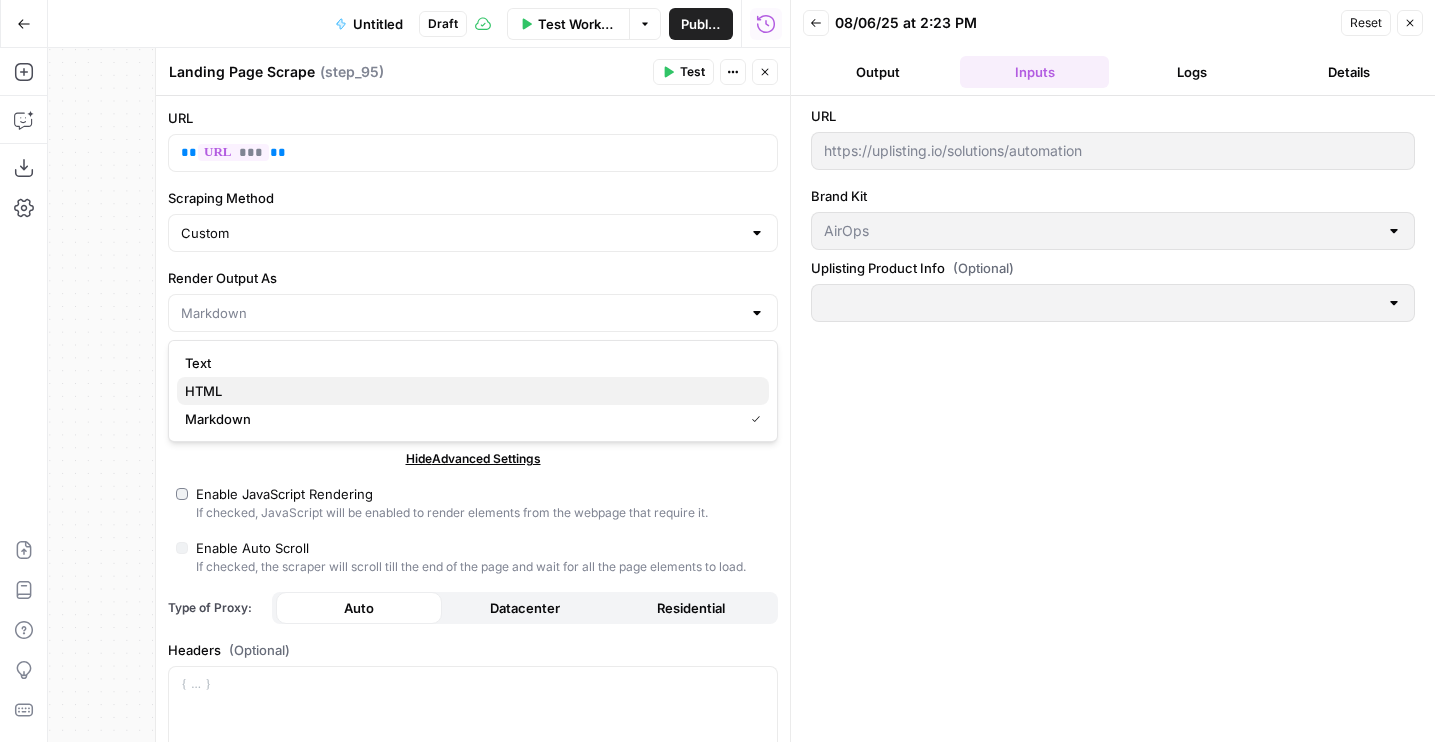 click on "HTML" at bounding box center [469, 391] 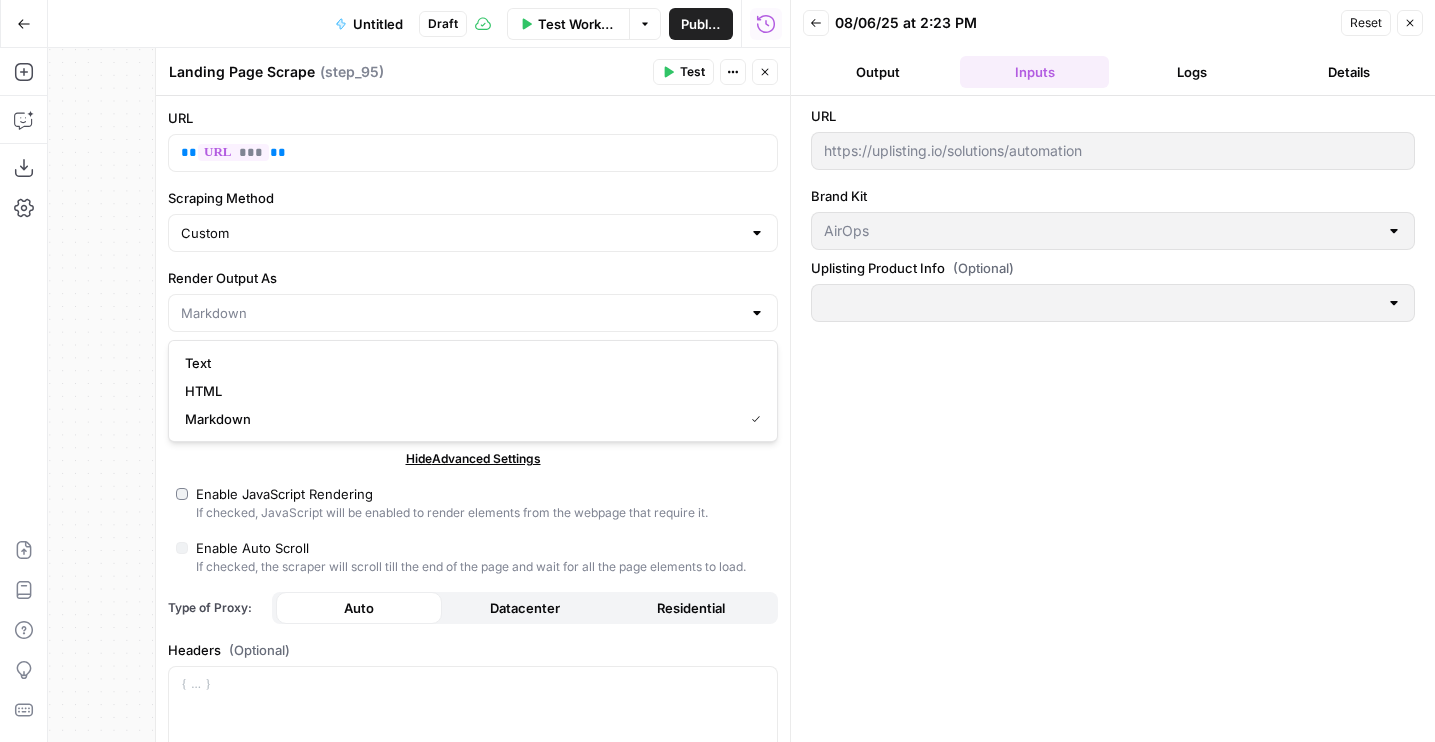 type on "HTML" 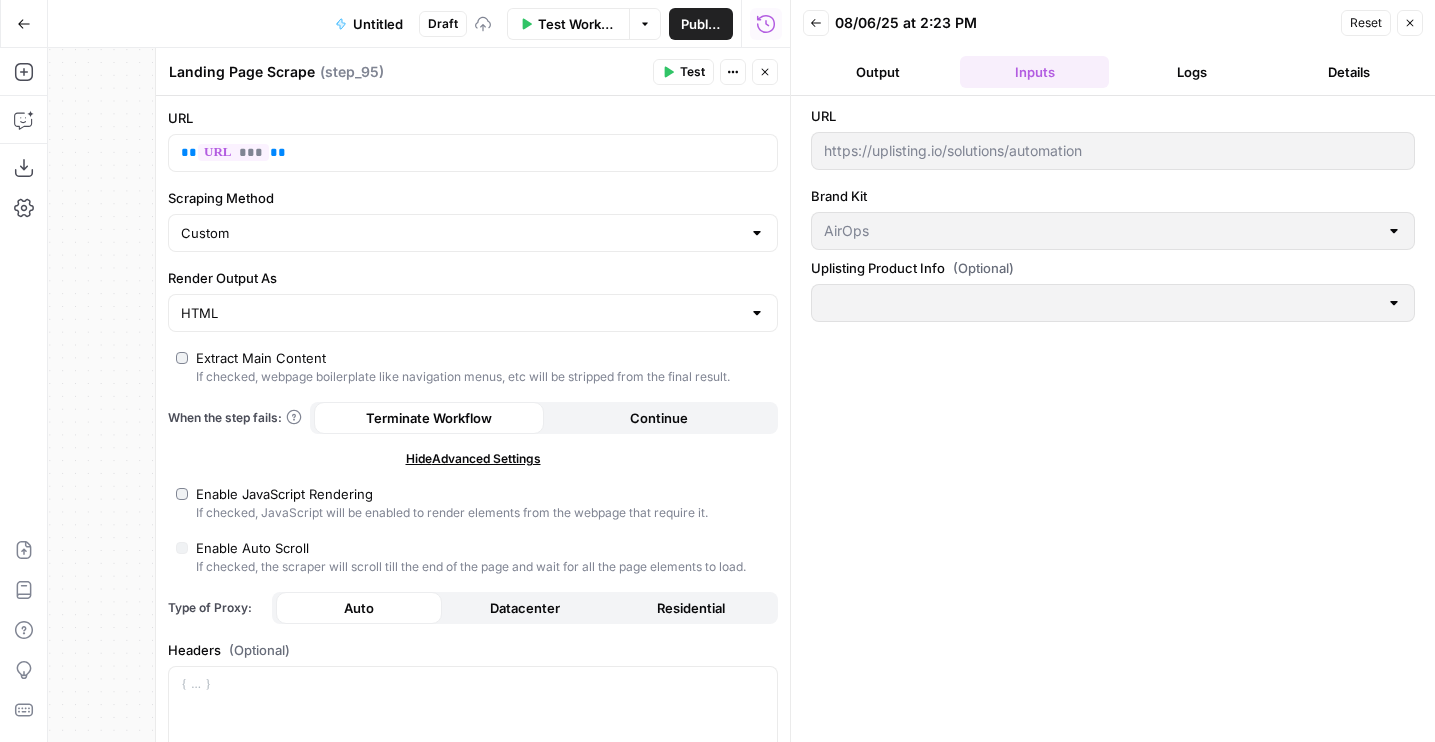 click on "Close" at bounding box center (765, 72) 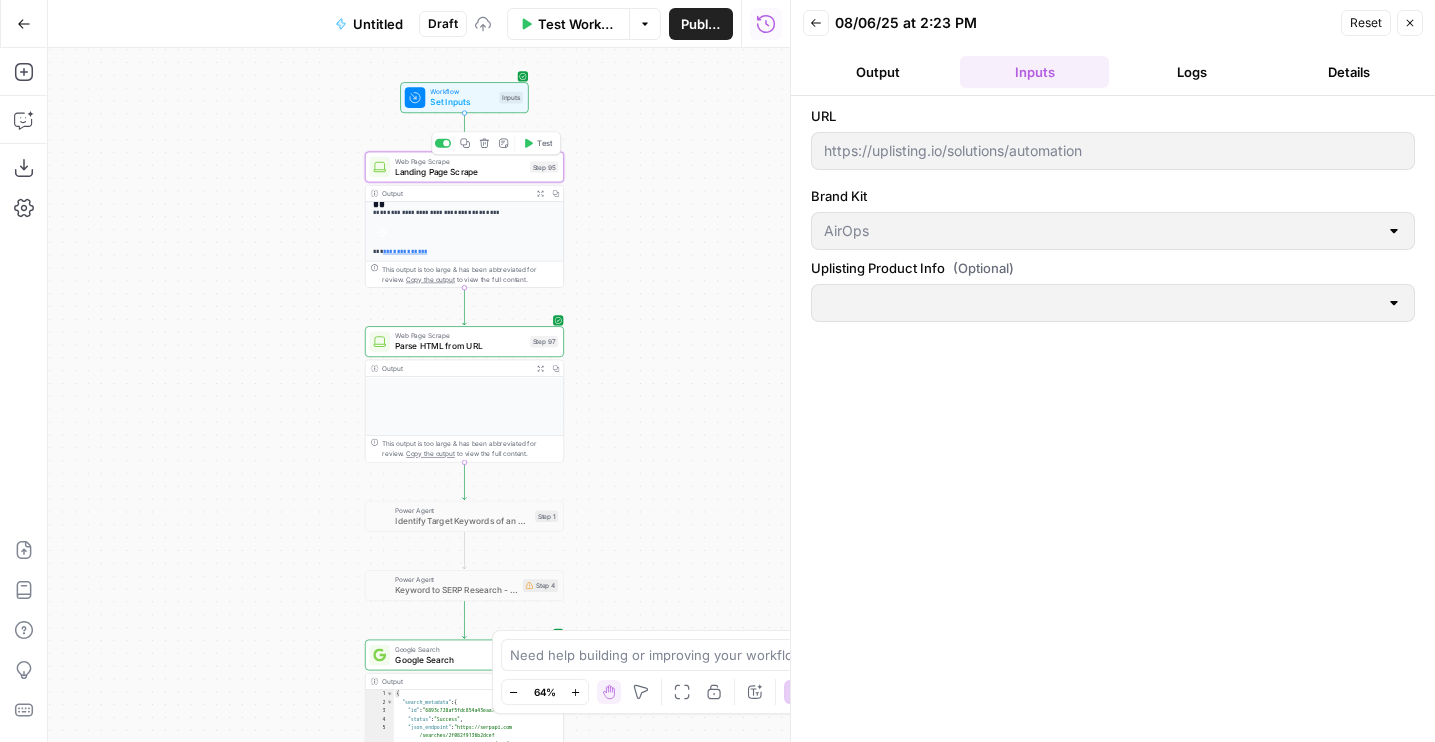 click 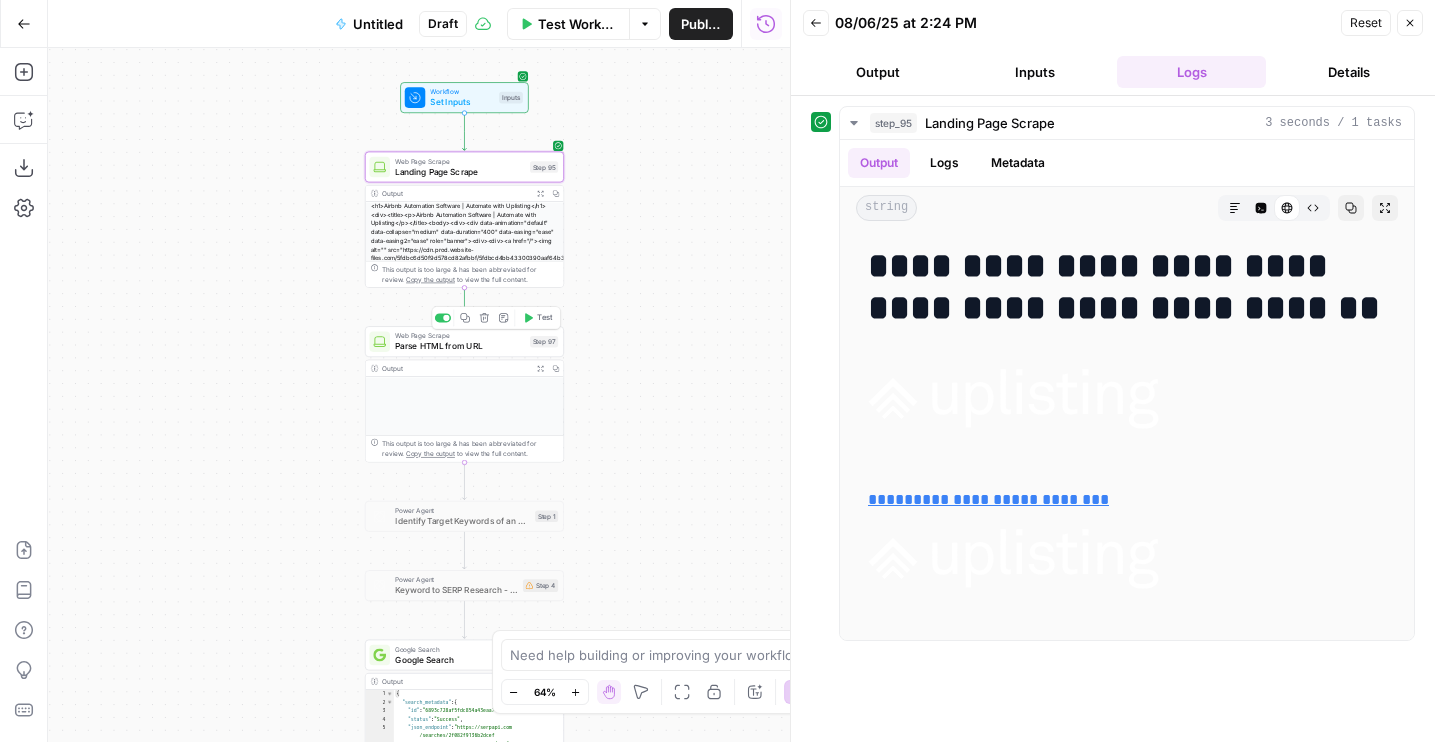 click 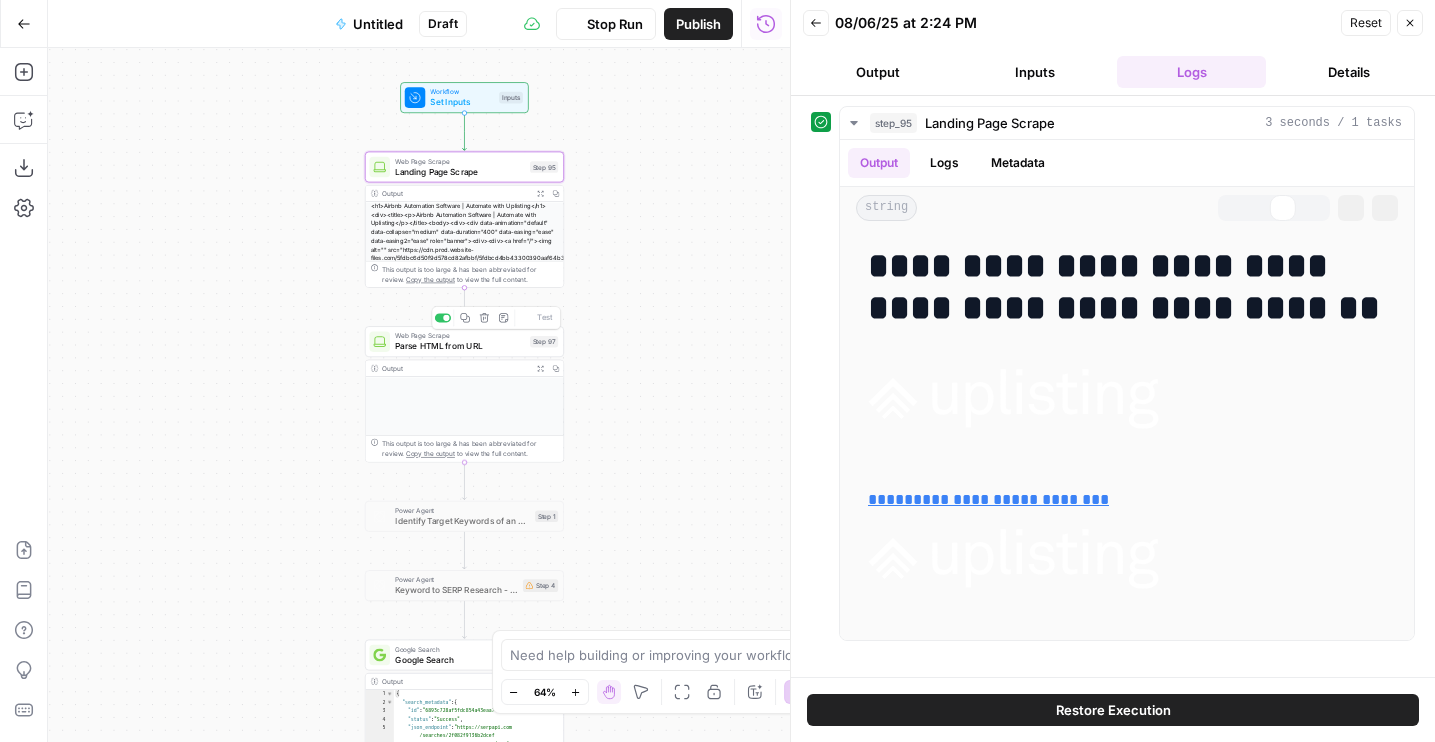 drag, startPoint x: 620, startPoint y: 441, endPoint x: 626, endPoint y: 228, distance: 213.08449 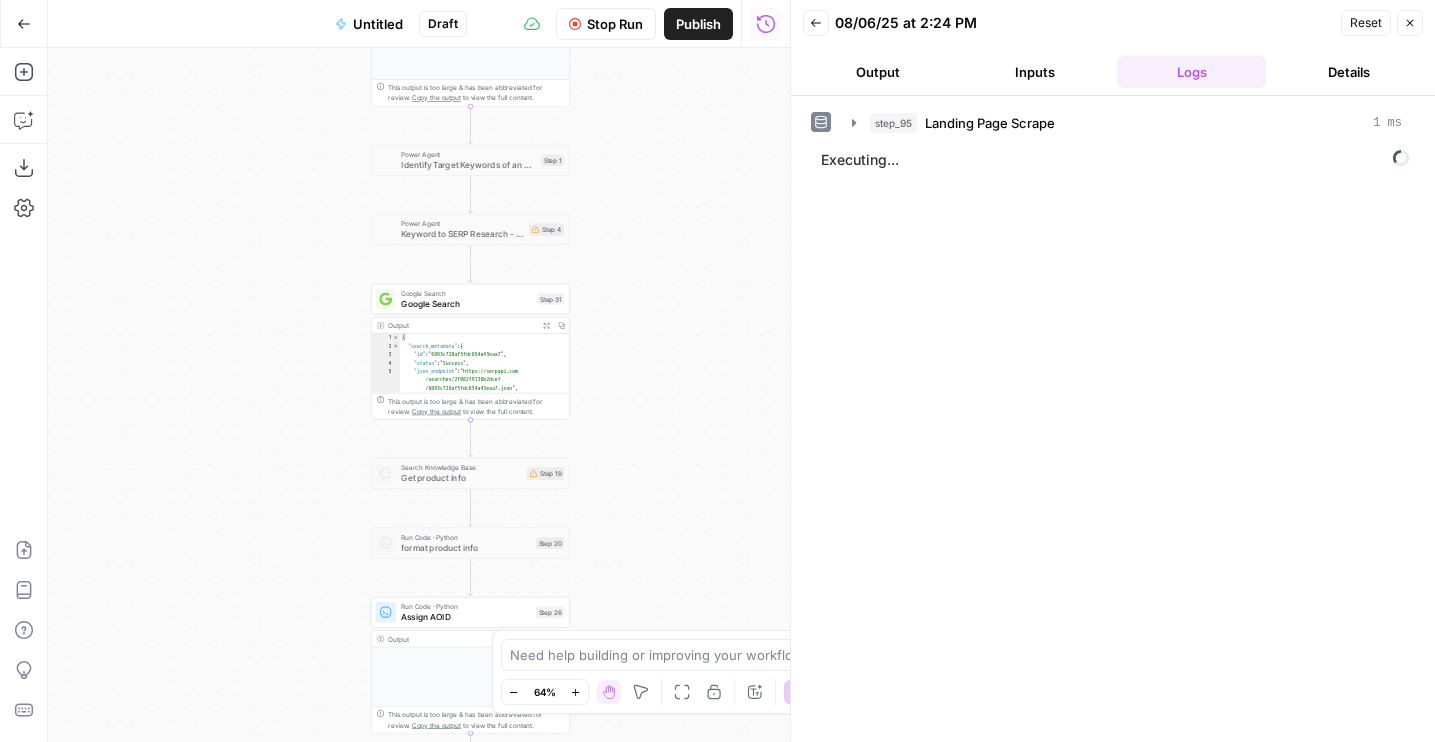 drag, startPoint x: 620, startPoint y: 339, endPoint x: 628, endPoint y: 98, distance: 241.13274 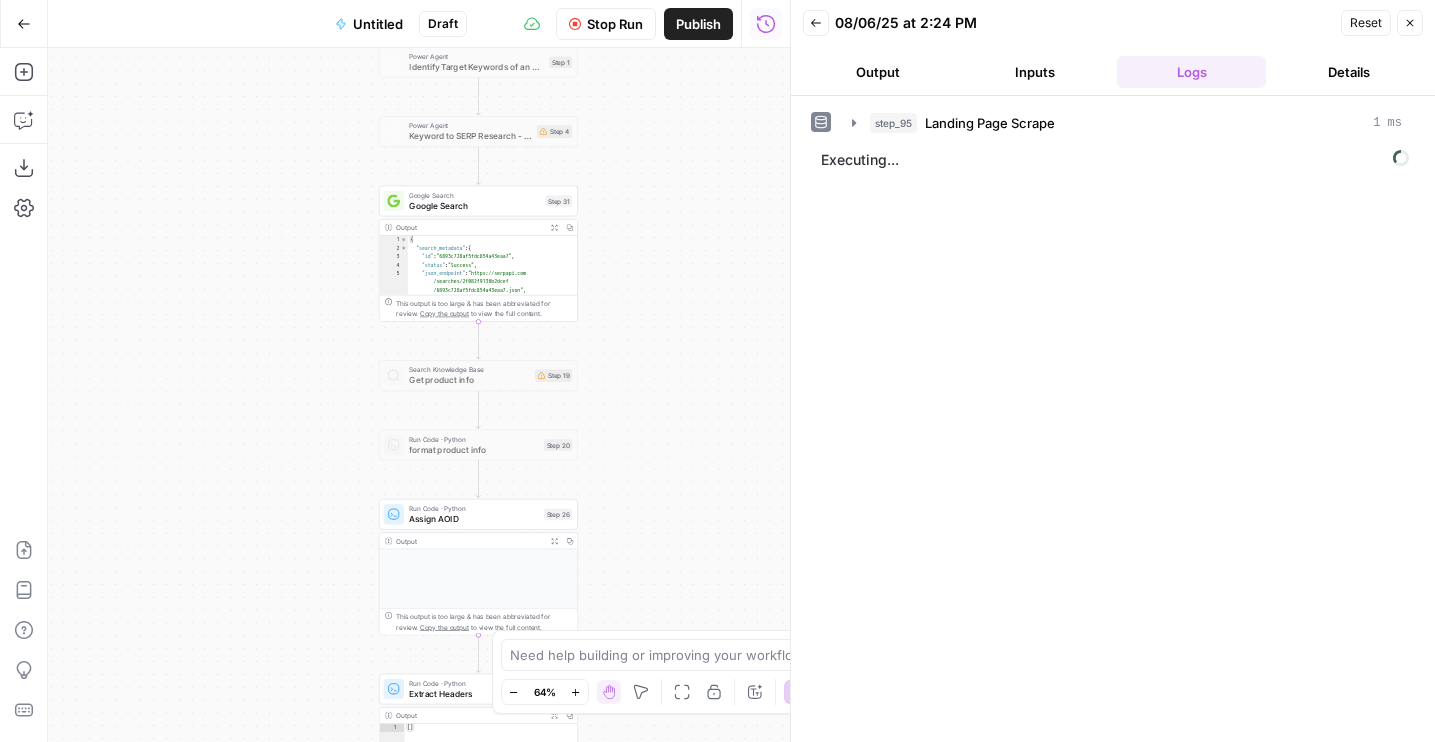 drag, startPoint x: 623, startPoint y: 228, endPoint x: 623, endPoint y: 74, distance: 154 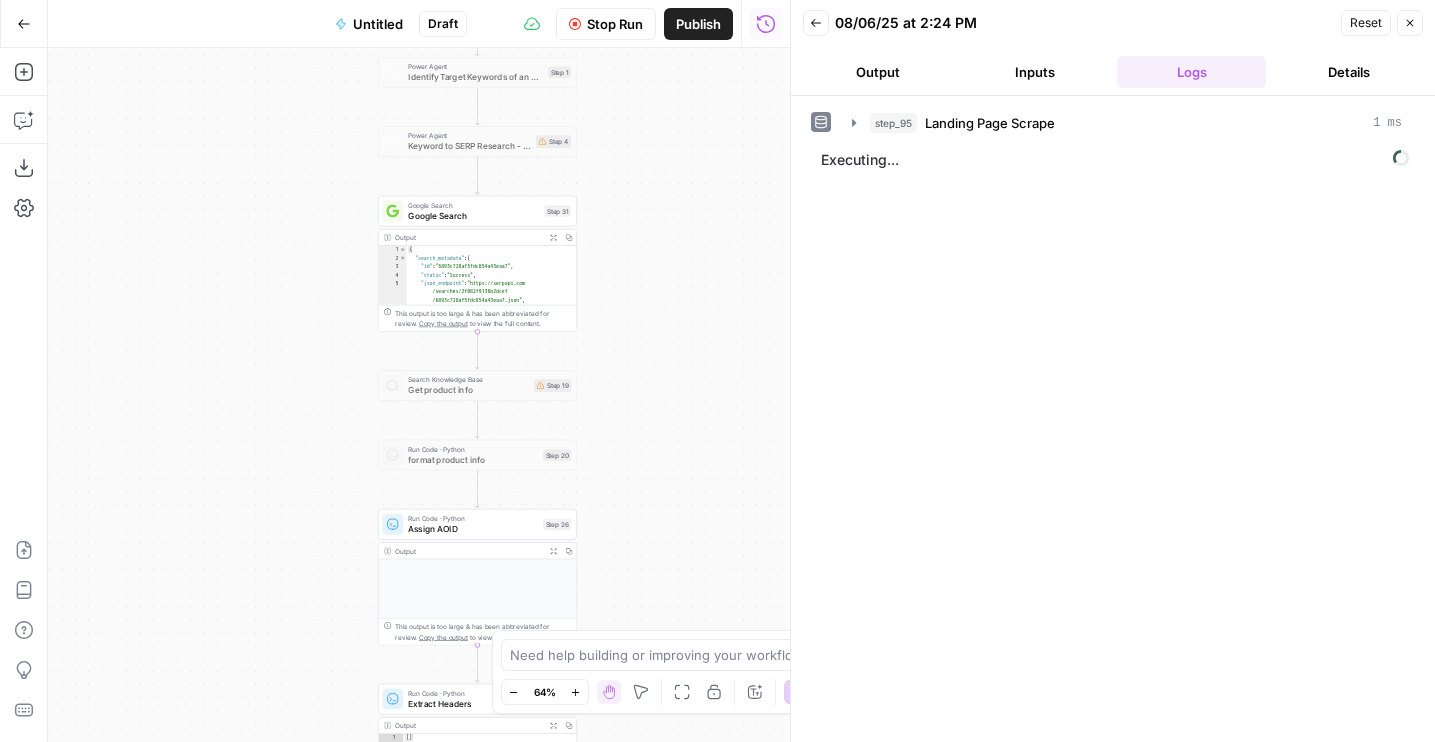 drag, startPoint x: 638, startPoint y: 307, endPoint x: 613, endPoint y: 247, distance: 65 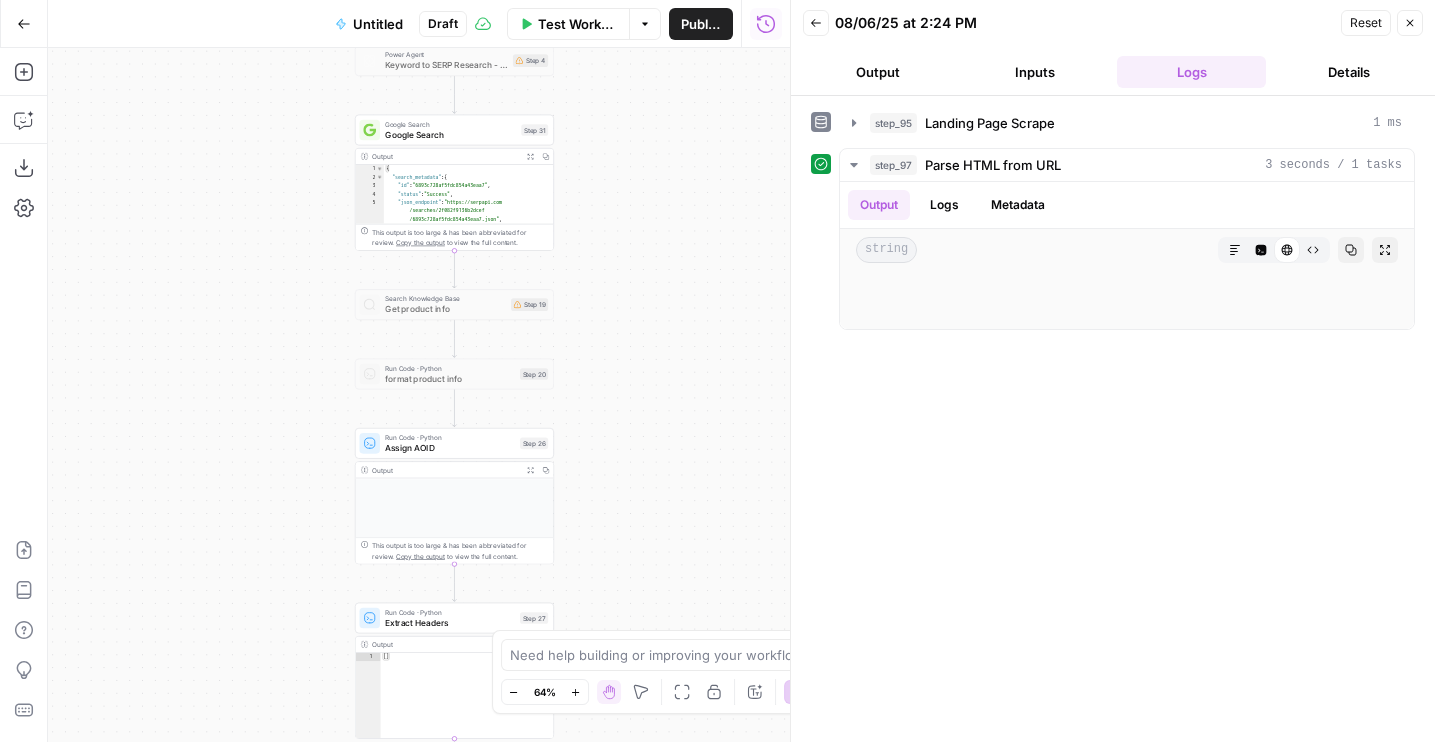drag, startPoint x: 656, startPoint y: 221, endPoint x: 656, endPoint y: 566, distance: 345 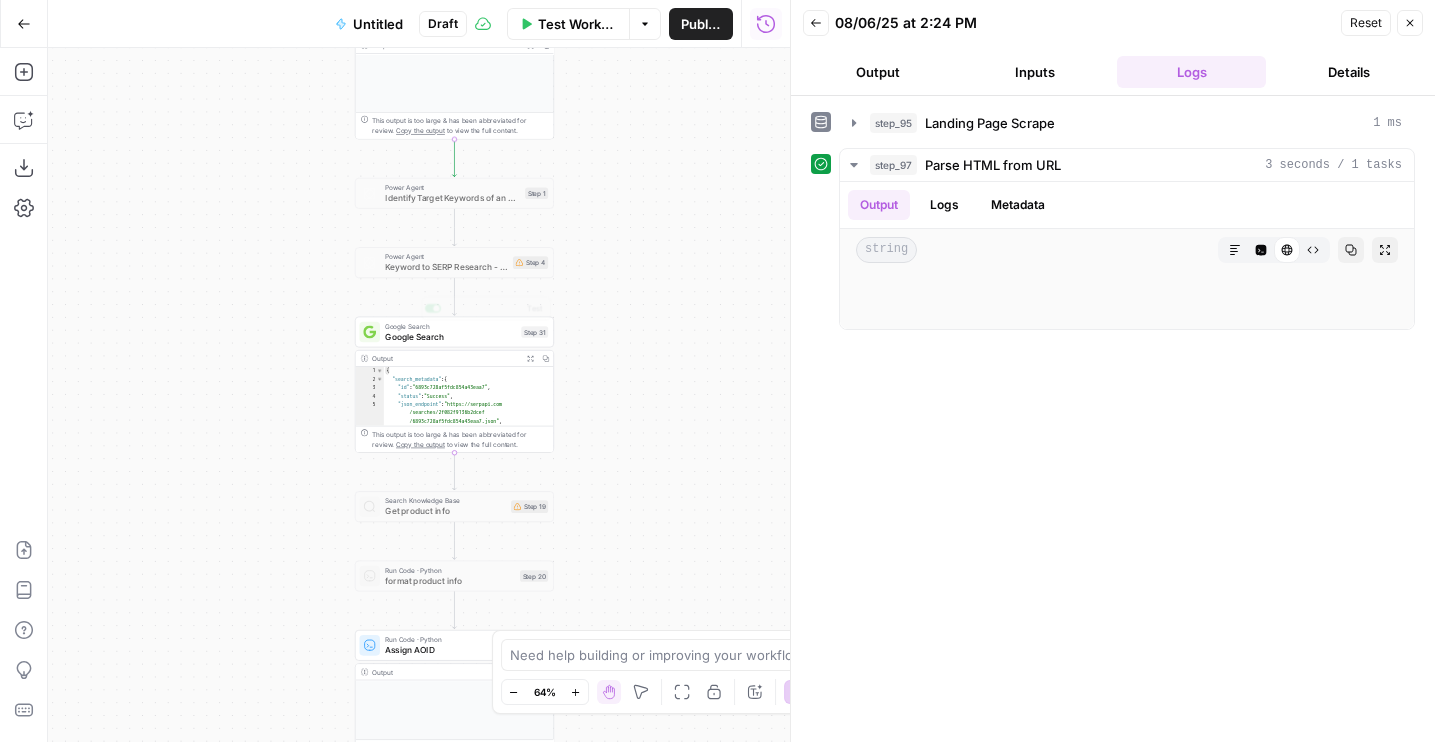 drag, startPoint x: 606, startPoint y: 245, endPoint x: 606, endPoint y: 525, distance: 280 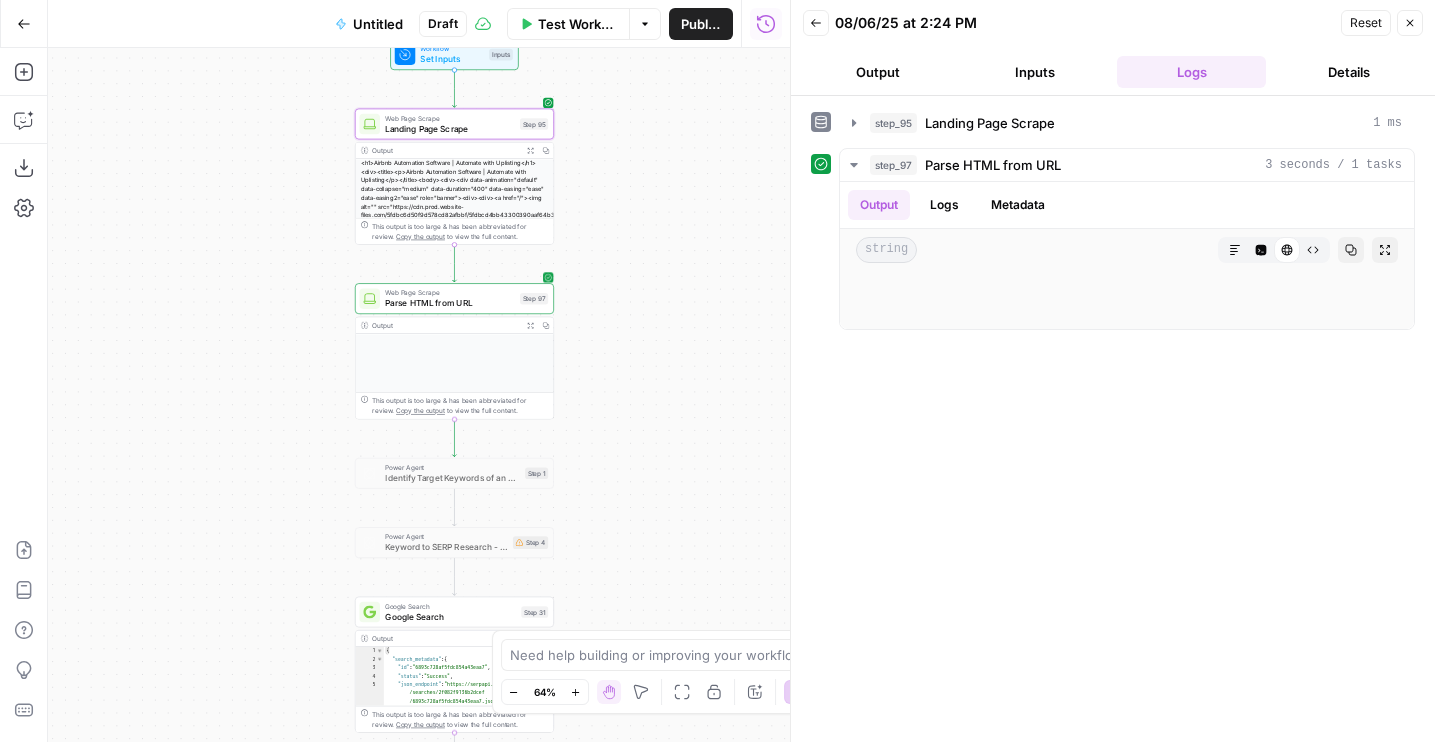 click on "Test" at bounding box center [534, 275] 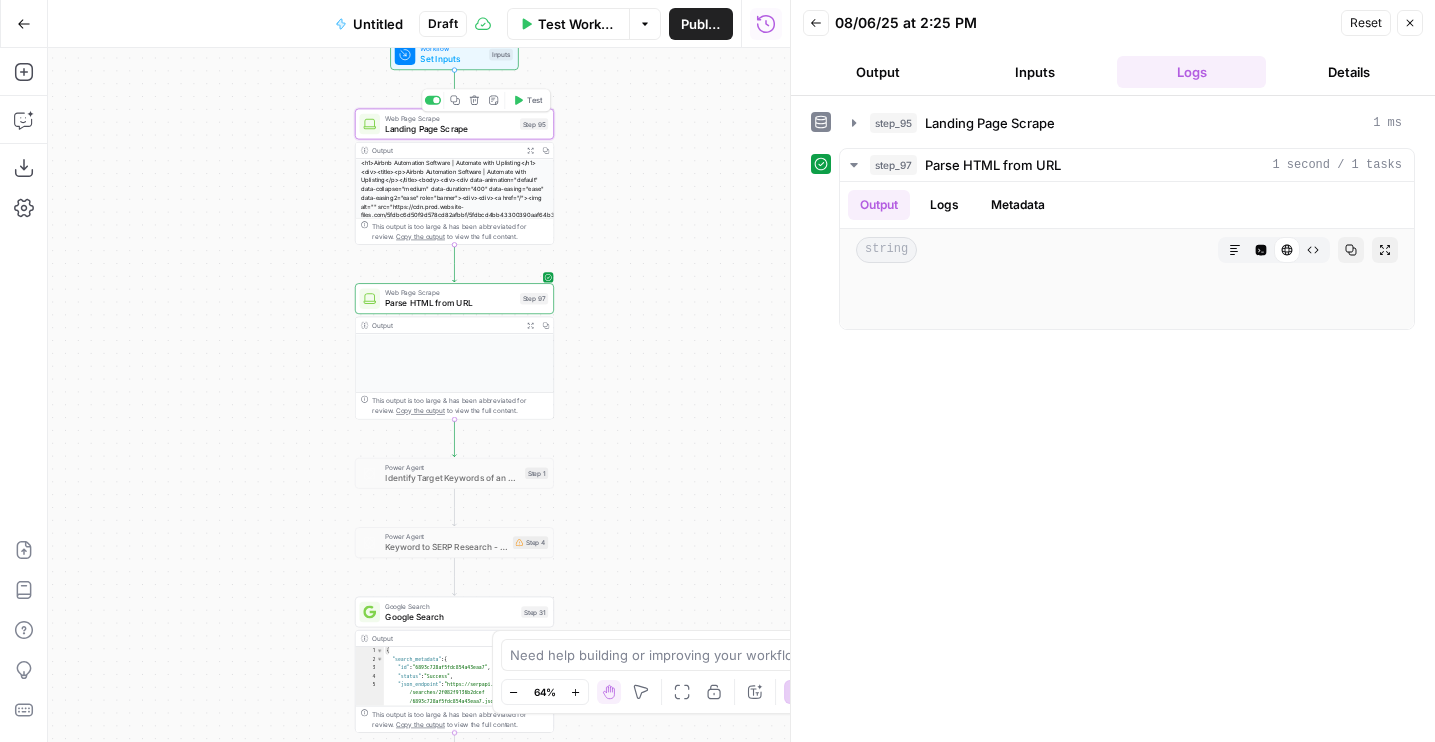 click on "Landing Page Scrape" at bounding box center [450, 128] 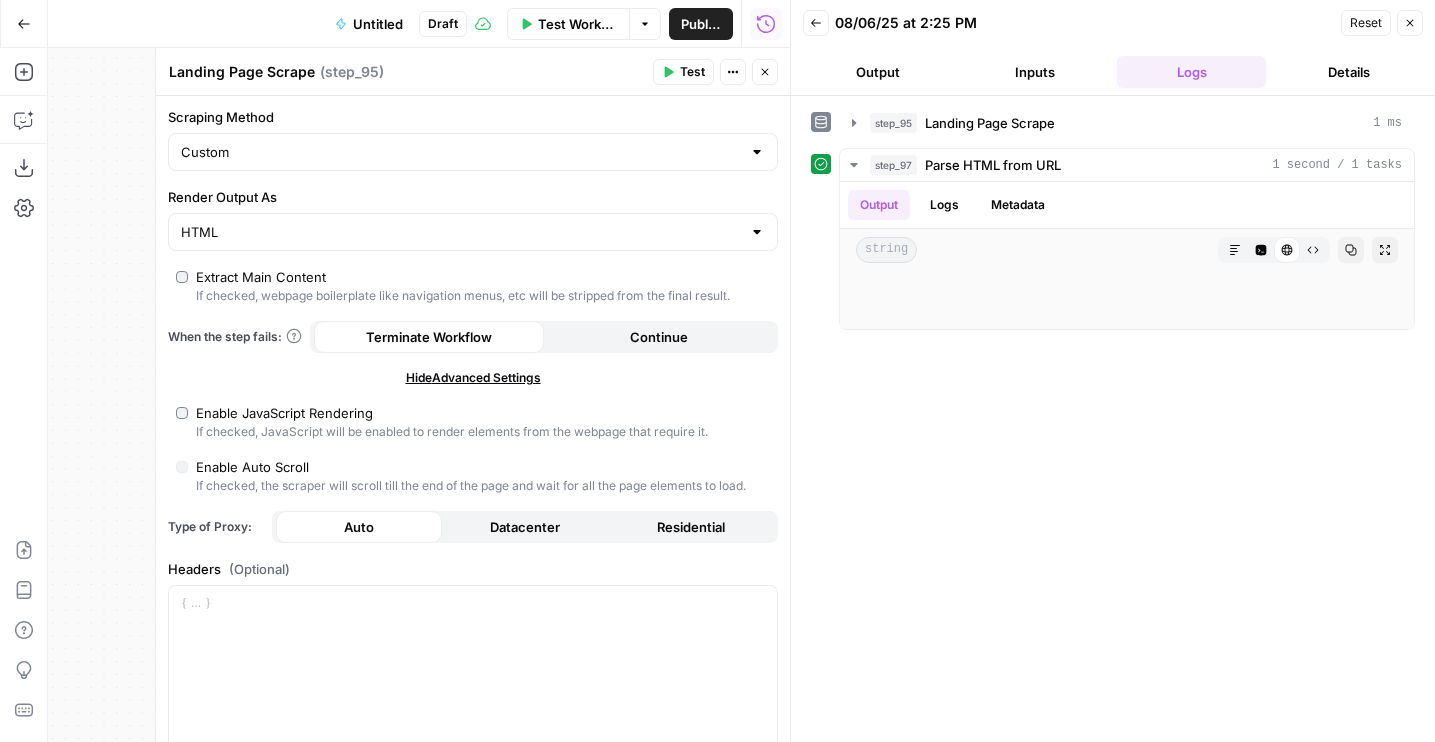 scroll, scrollTop: 88, scrollLeft: 0, axis: vertical 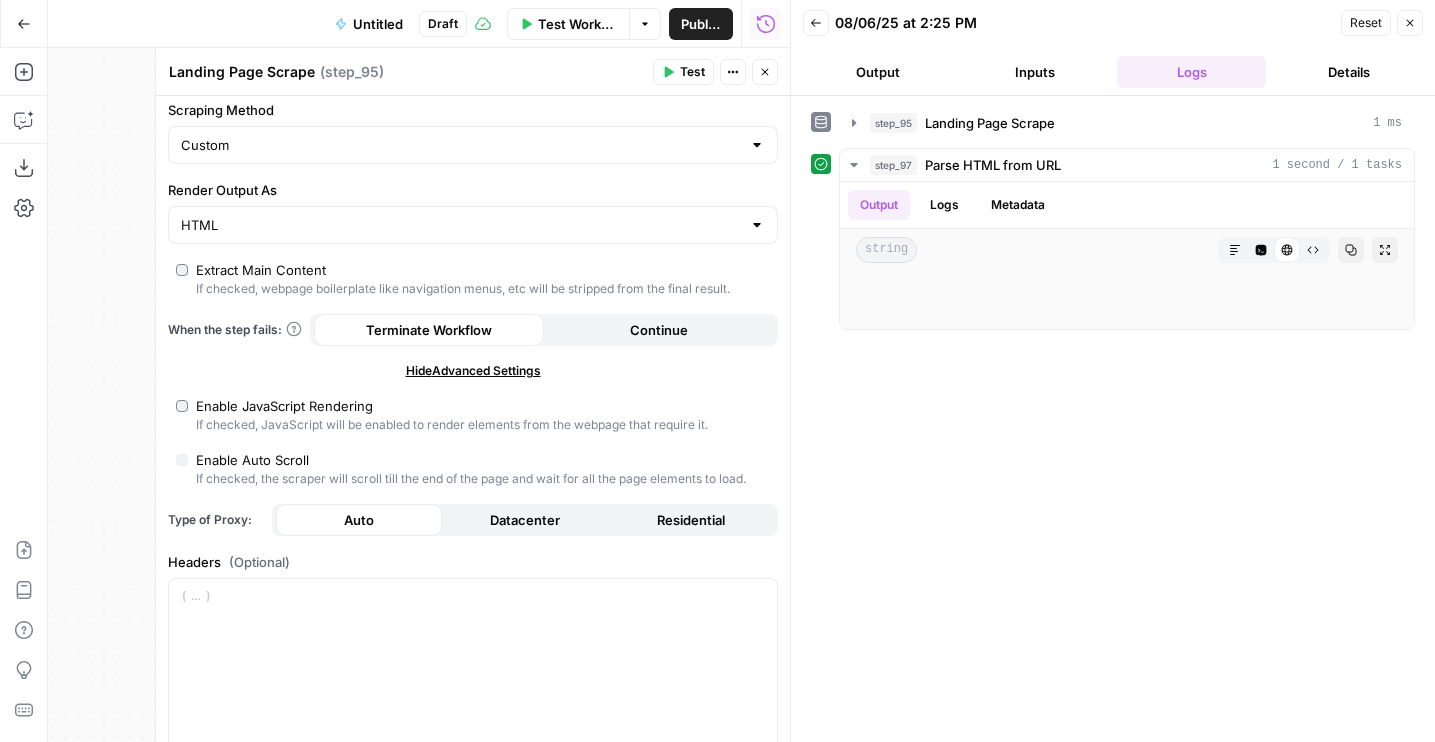 click on "Close" at bounding box center (765, 72) 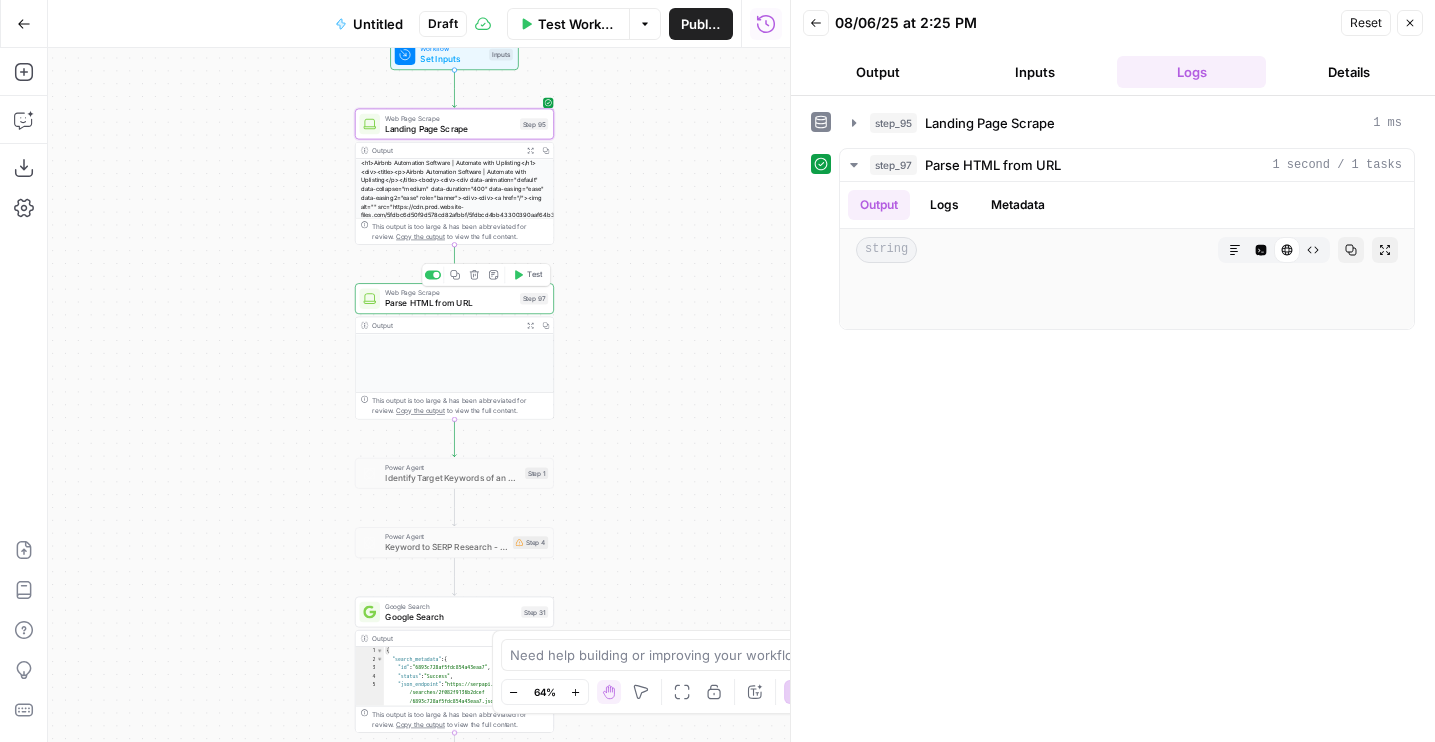 click on "Web Page Scrape Parse HTML from URL Step 97 Copy step Delete step Add Note Test" at bounding box center (454, 298) 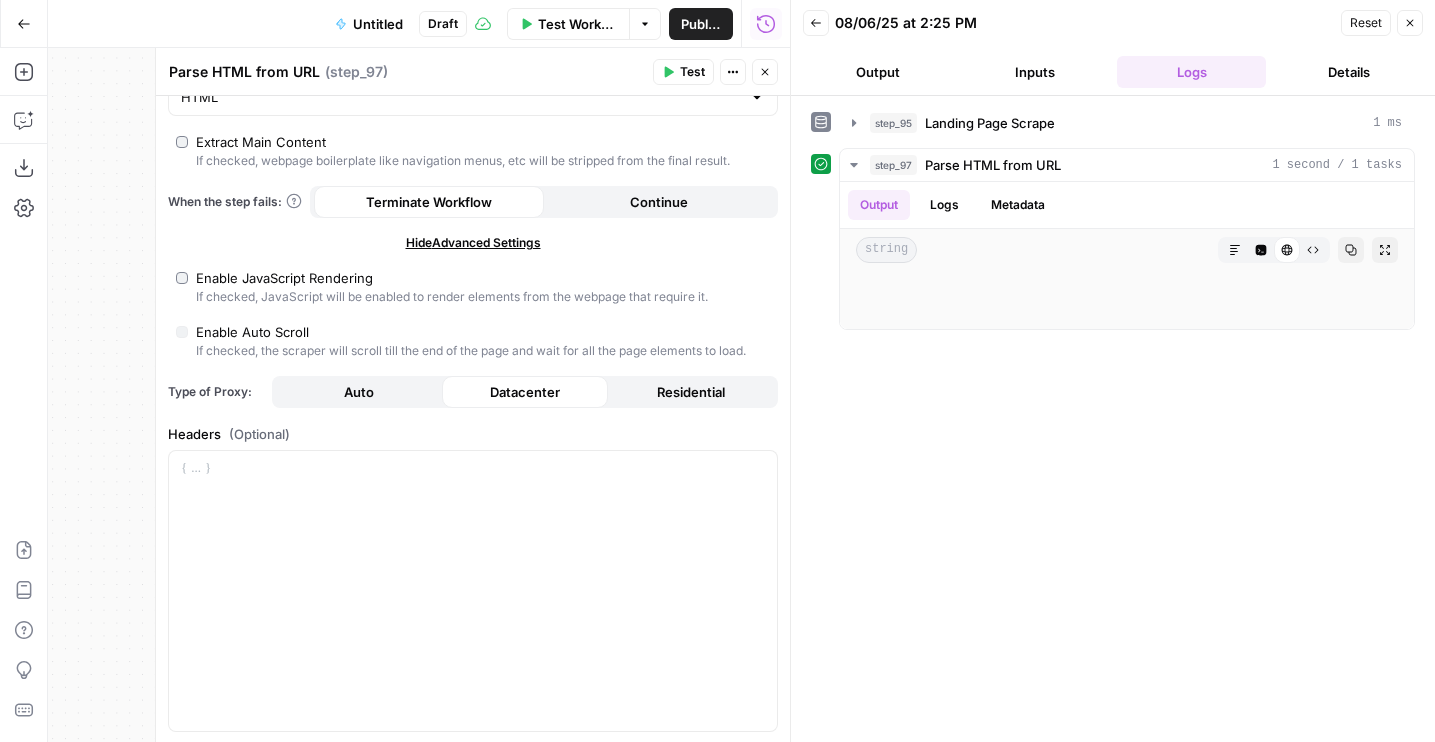 scroll, scrollTop: 276, scrollLeft: 0, axis: vertical 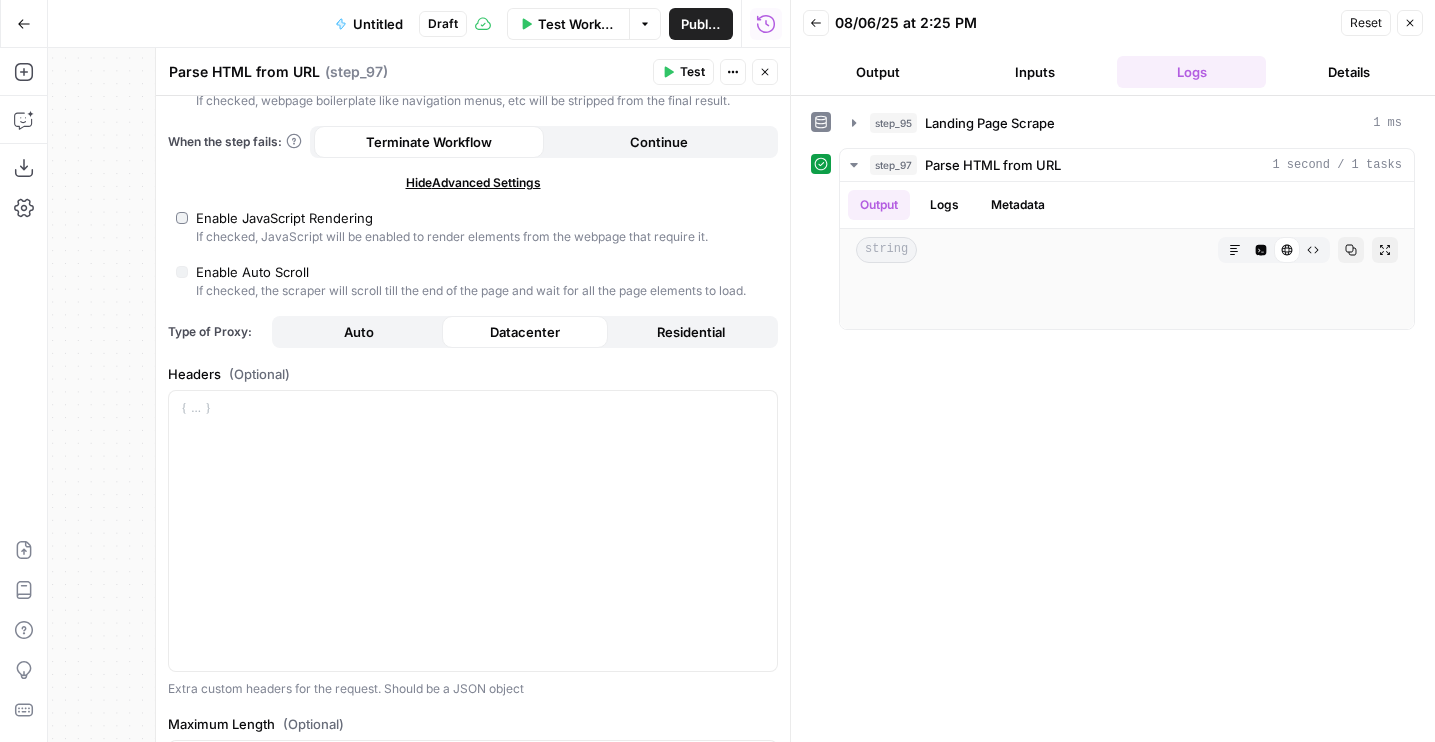 click on "Close" at bounding box center (765, 72) 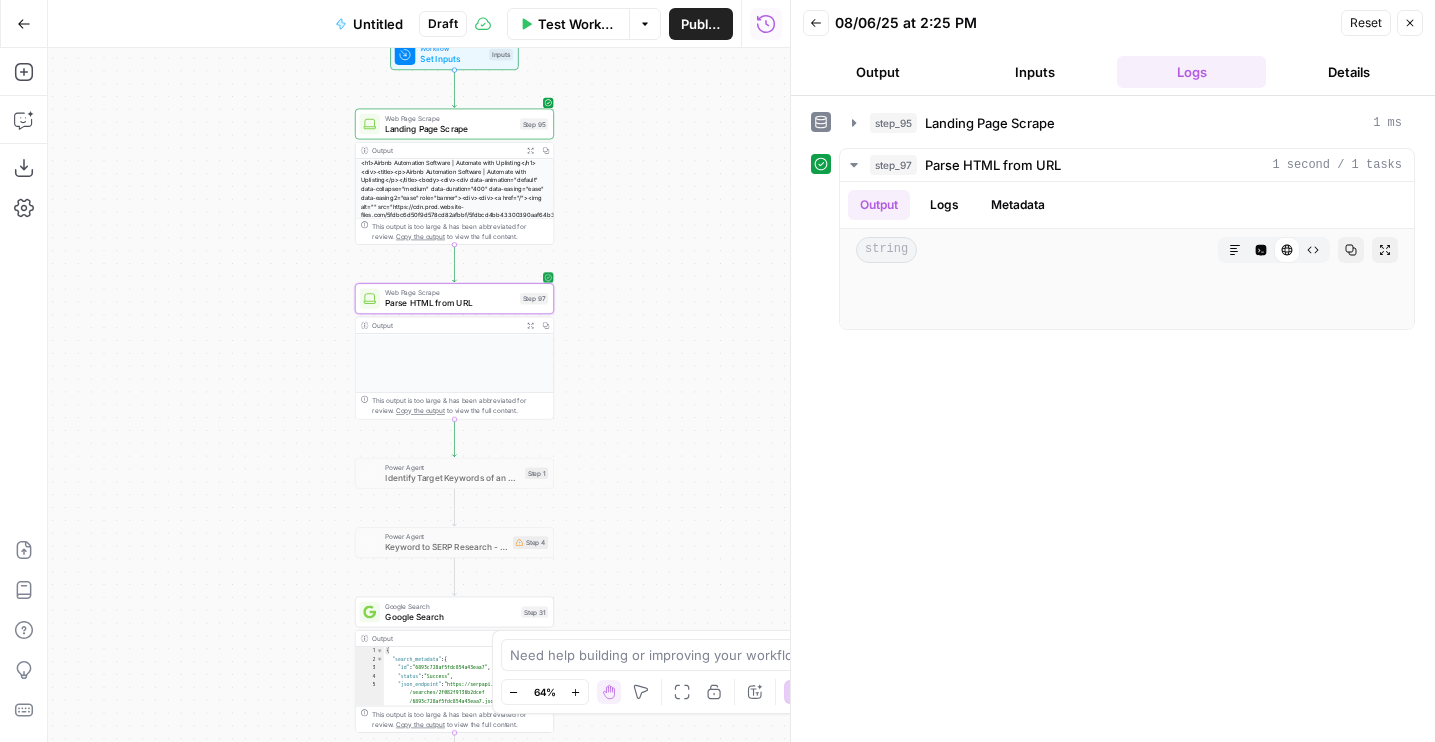 click on "Web Page Scrape" at bounding box center [450, 293] 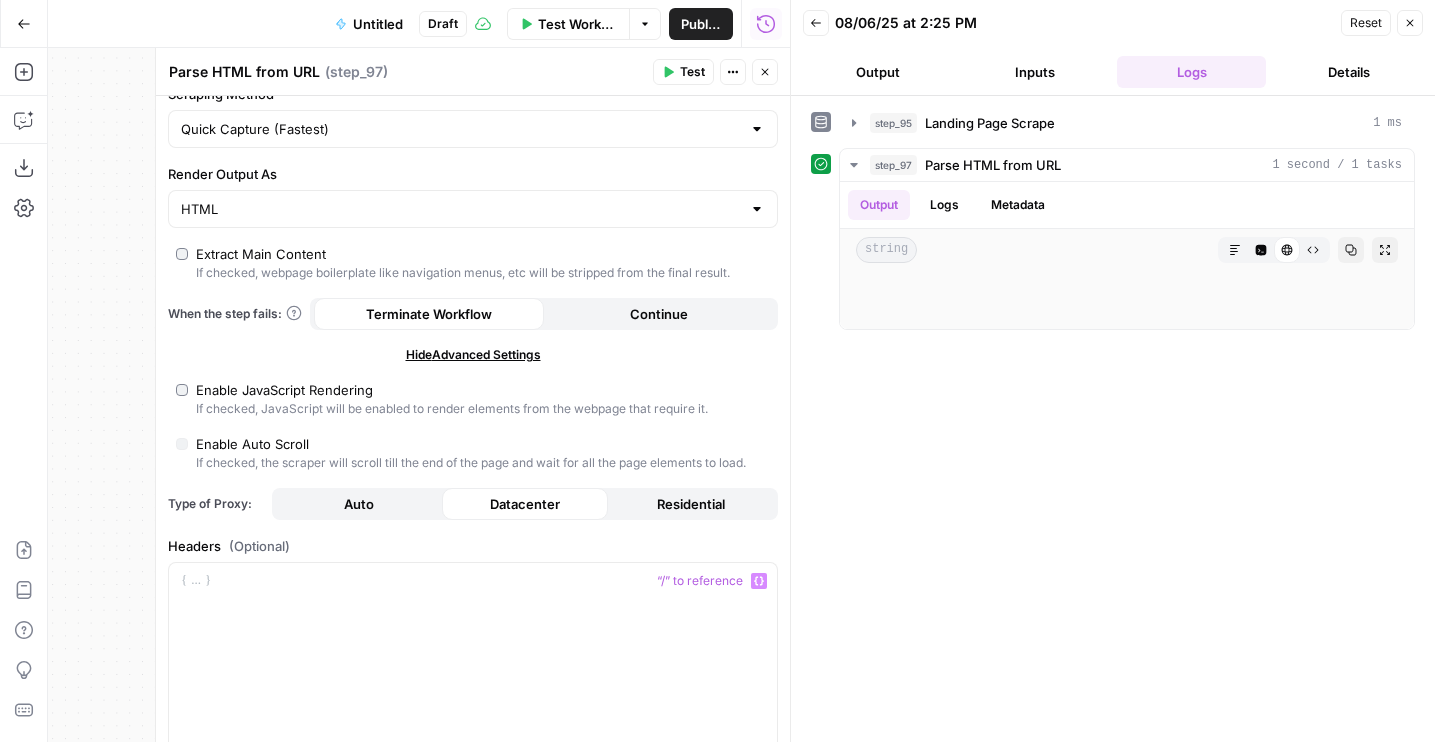 scroll, scrollTop: 473, scrollLeft: 0, axis: vertical 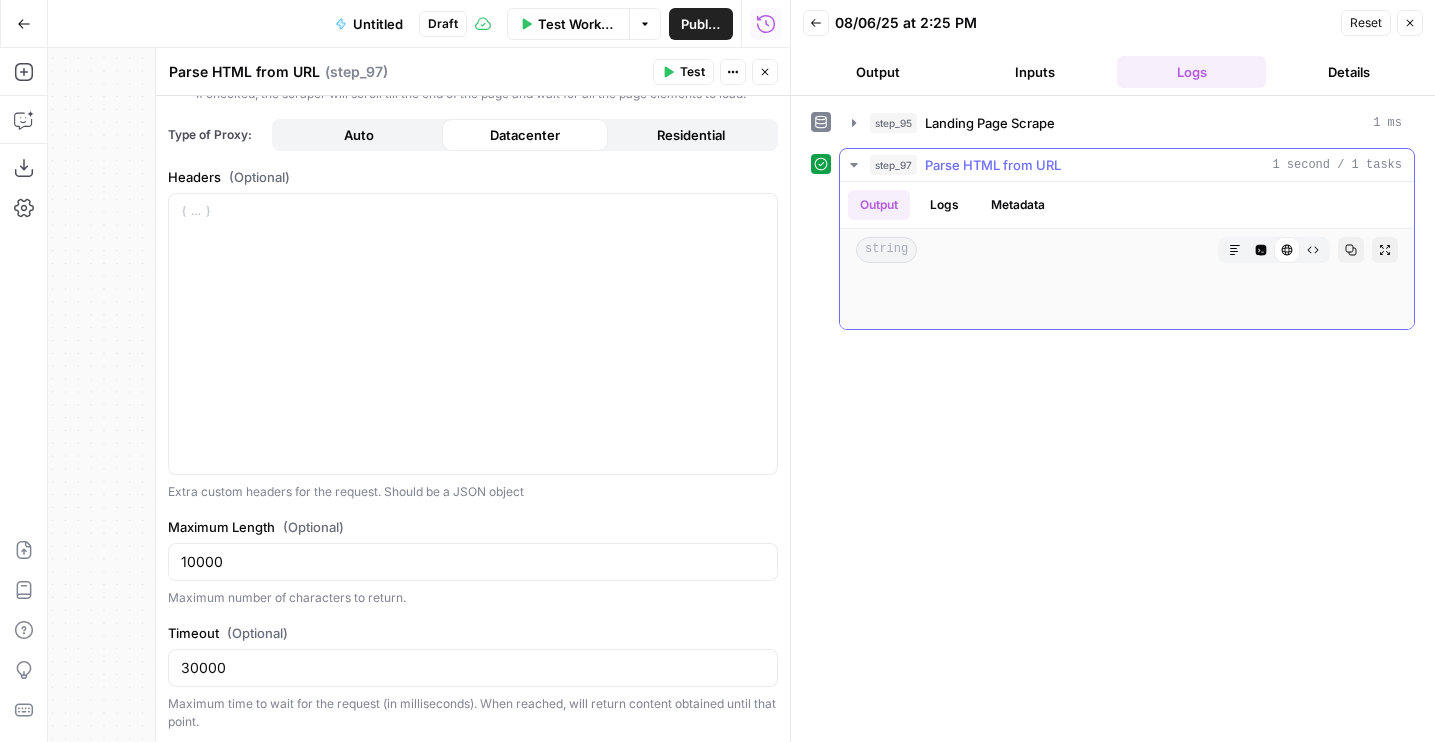 click on "Logs" at bounding box center [944, 205] 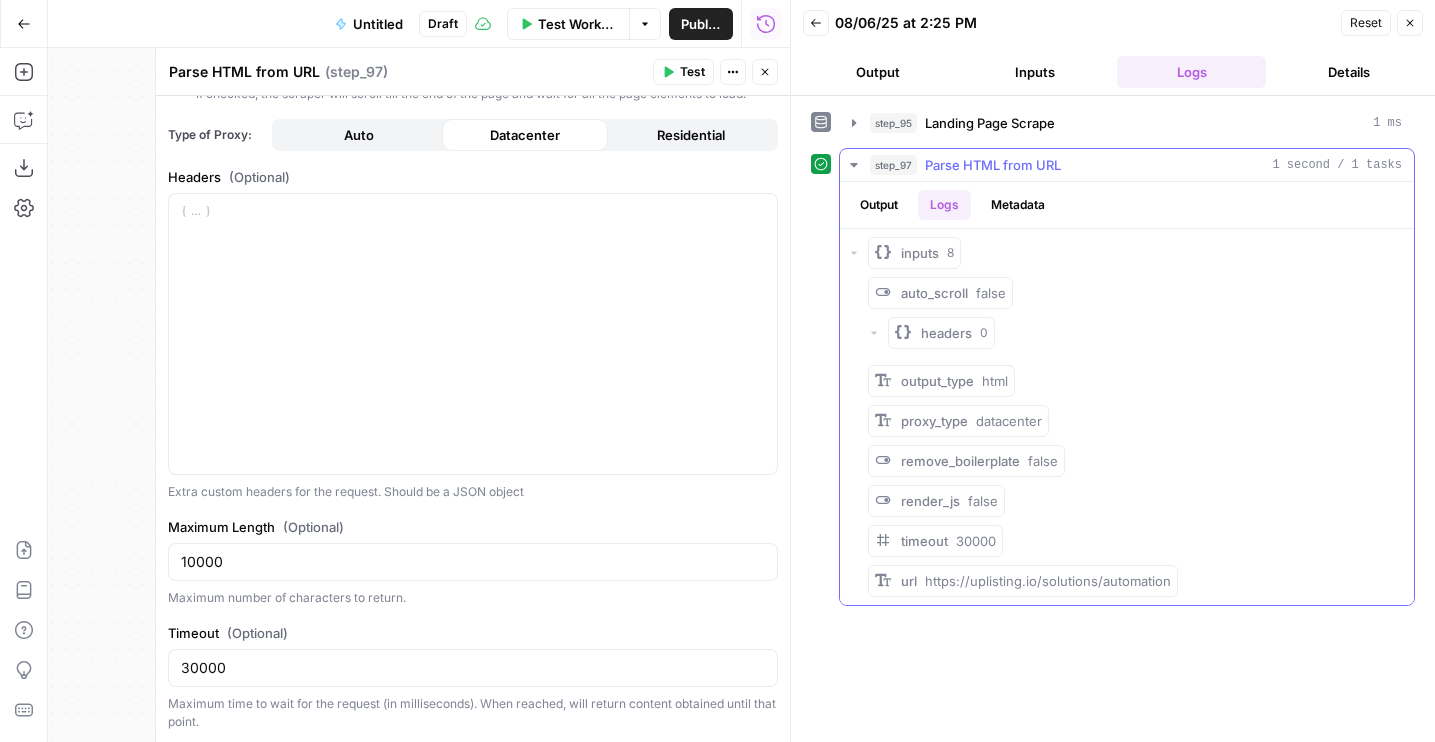 click on "Metadata" at bounding box center [1018, 205] 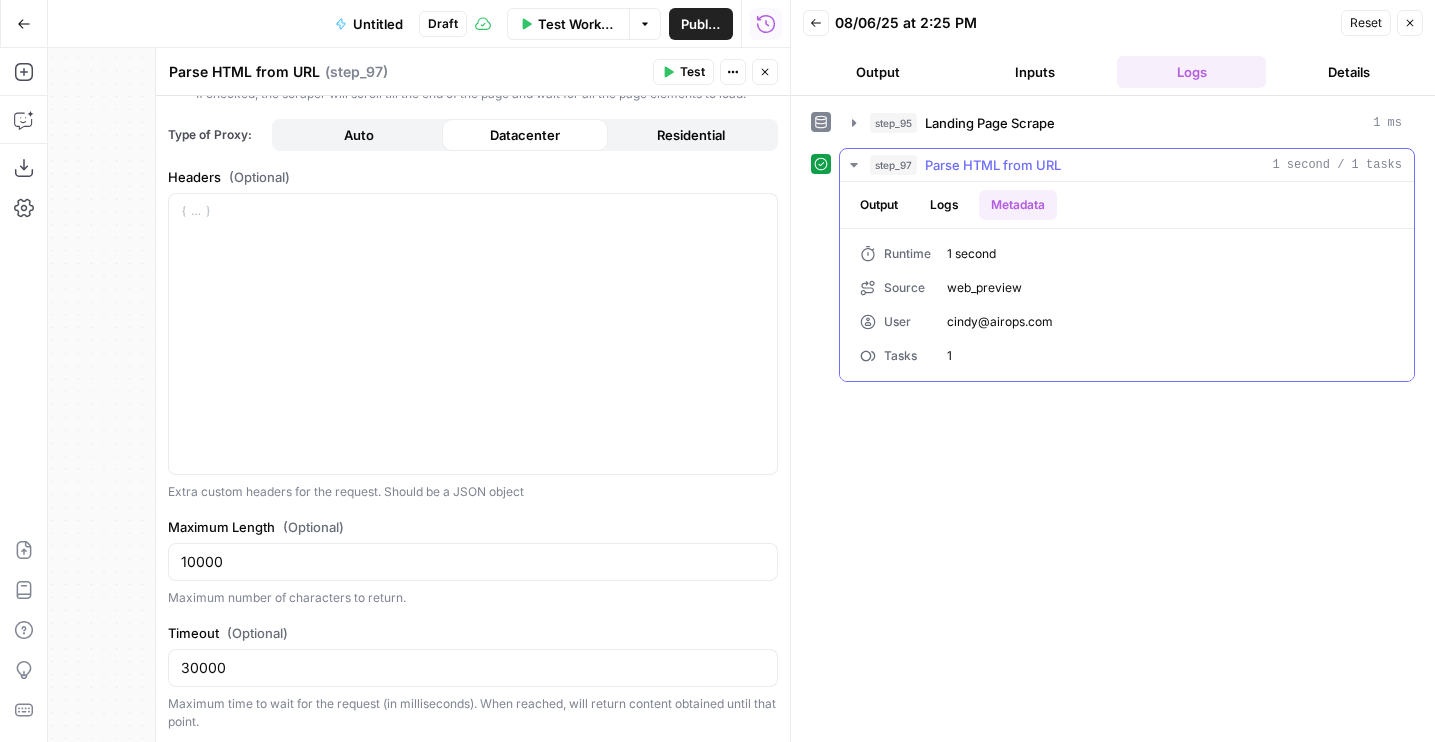 click on "Output Logs Metadata" at bounding box center [952, 205] 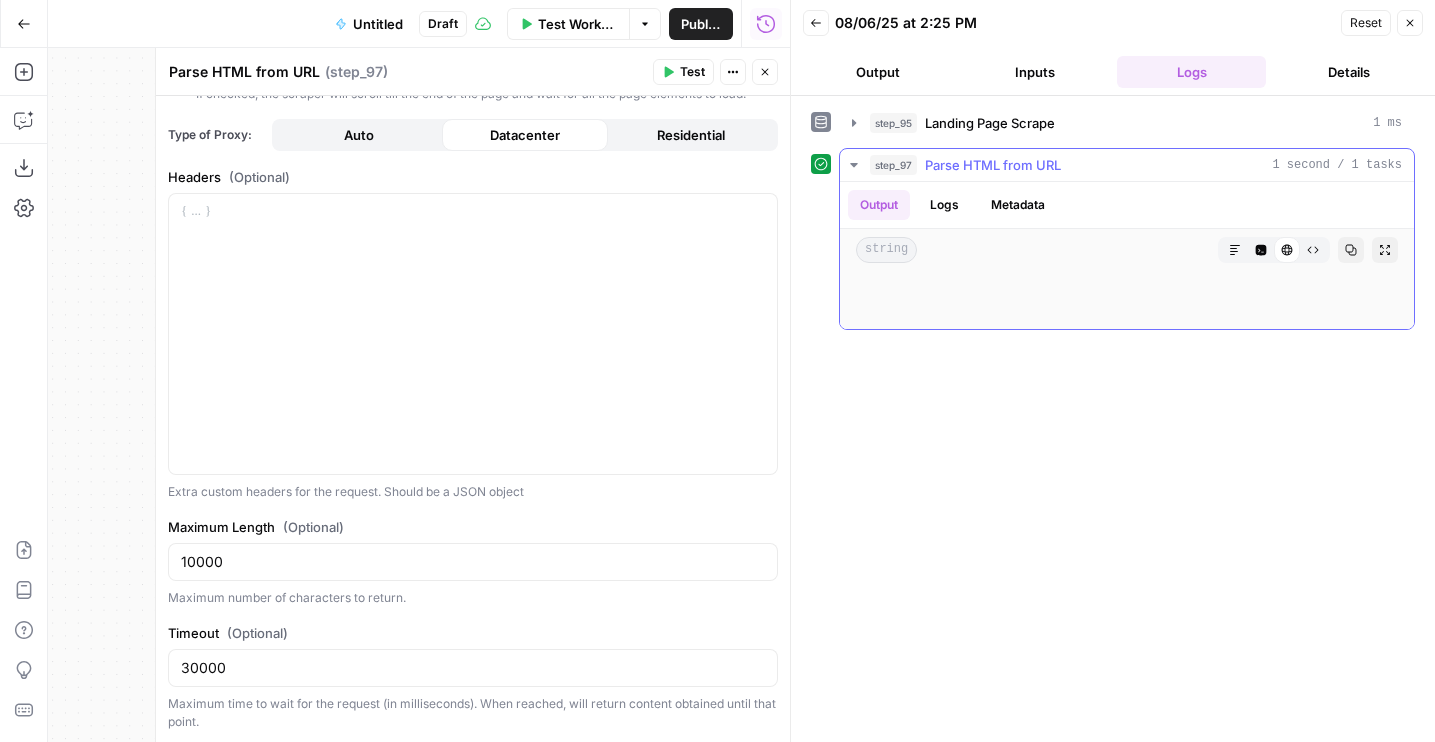 click 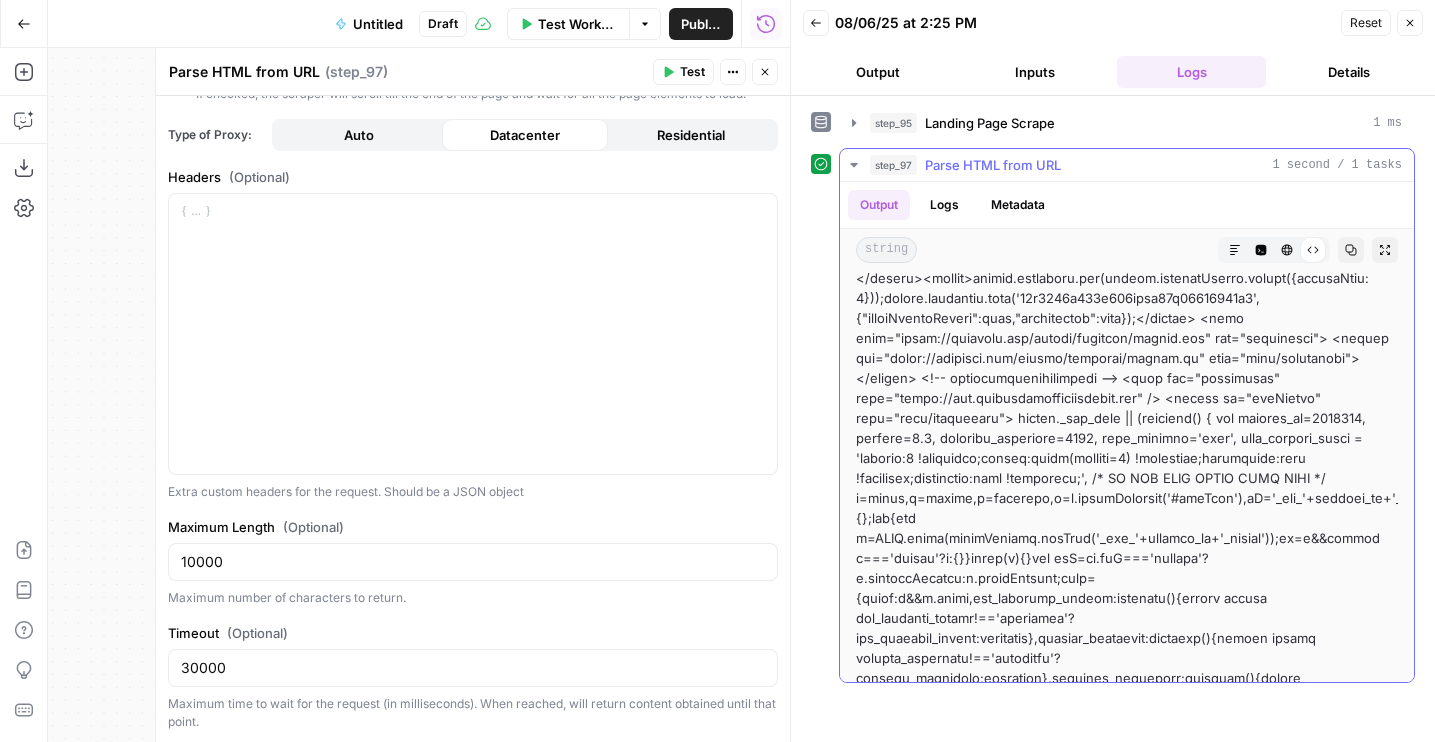 scroll, scrollTop: 2225, scrollLeft: 0, axis: vertical 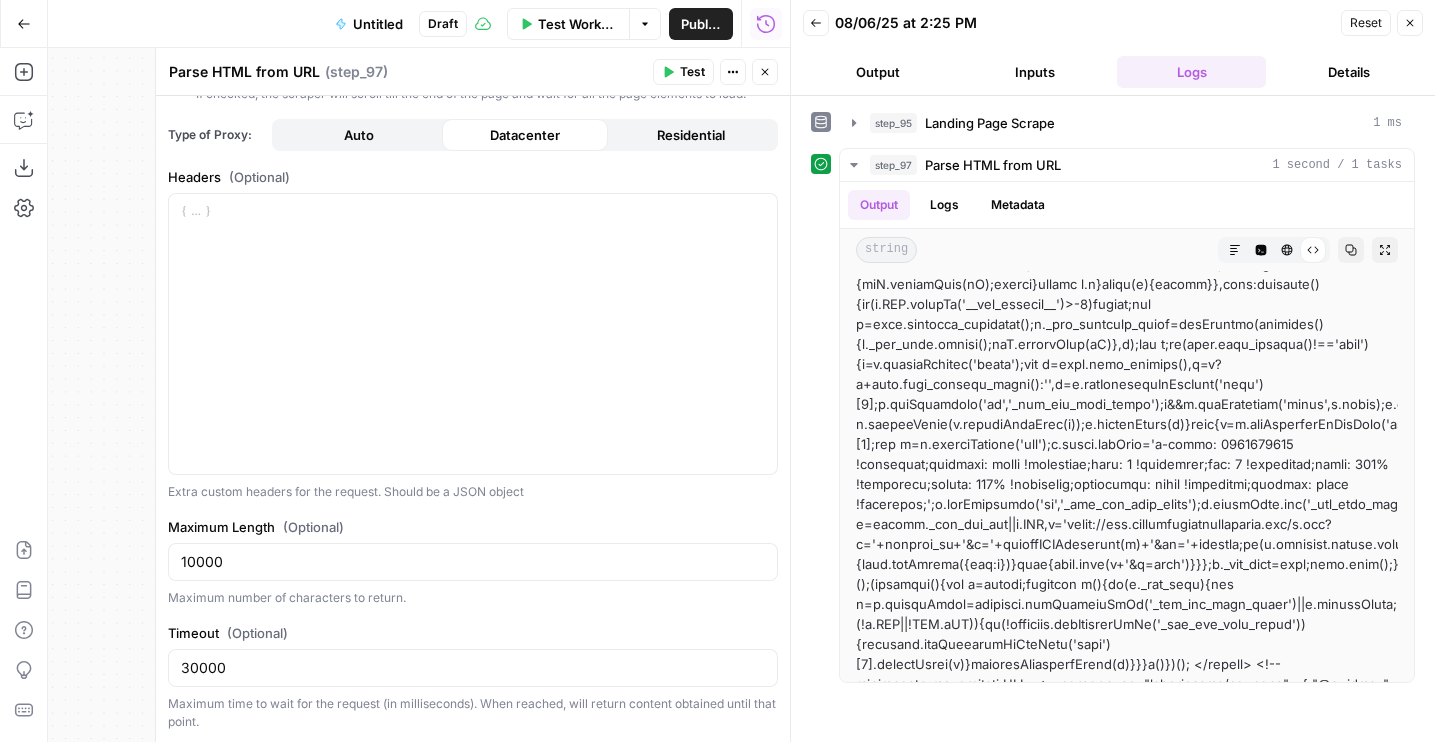 drag, startPoint x: 235, startPoint y: 571, endPoint x: 100, endPoint y: 571, distance: 135 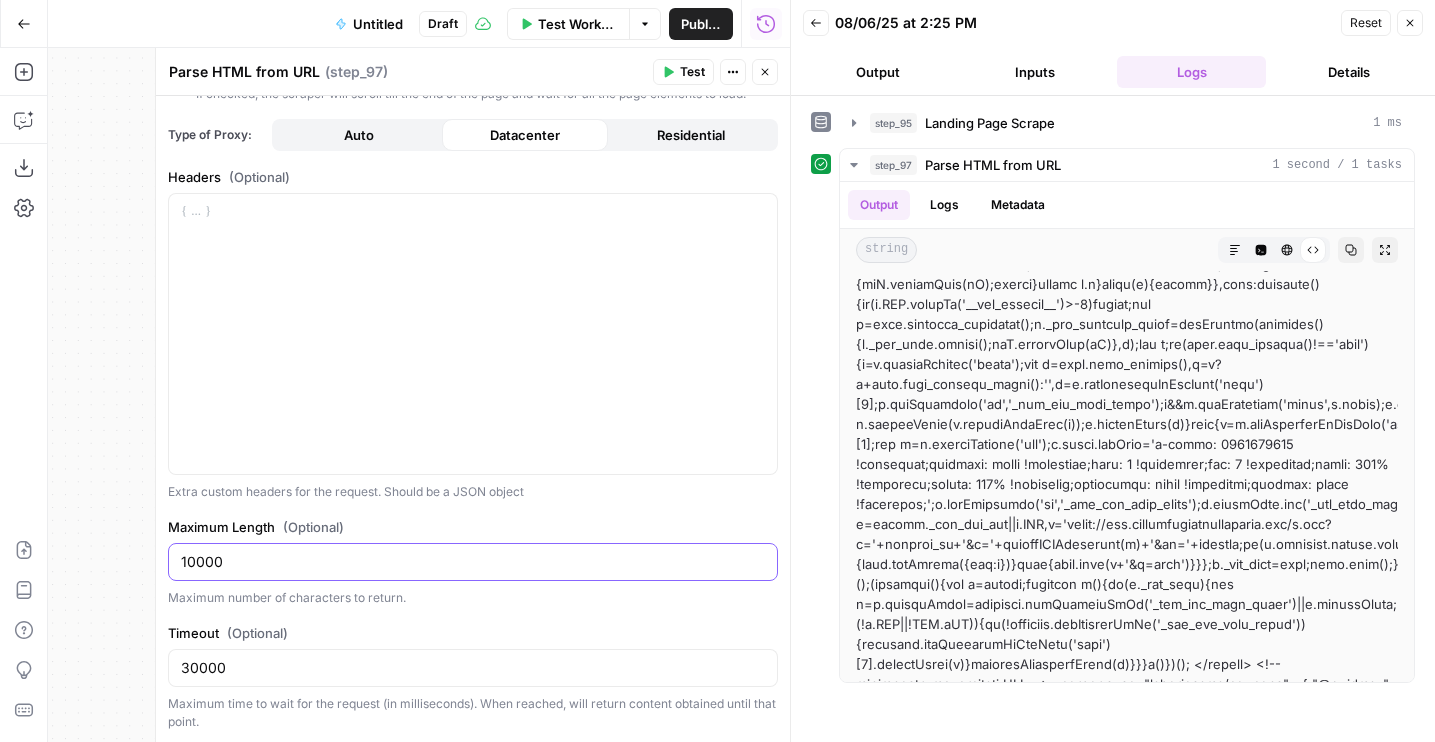 drag, startPoint x: 229, startPoint y: 563, endPoint x: 152, endPoint y: 563, distance: 77 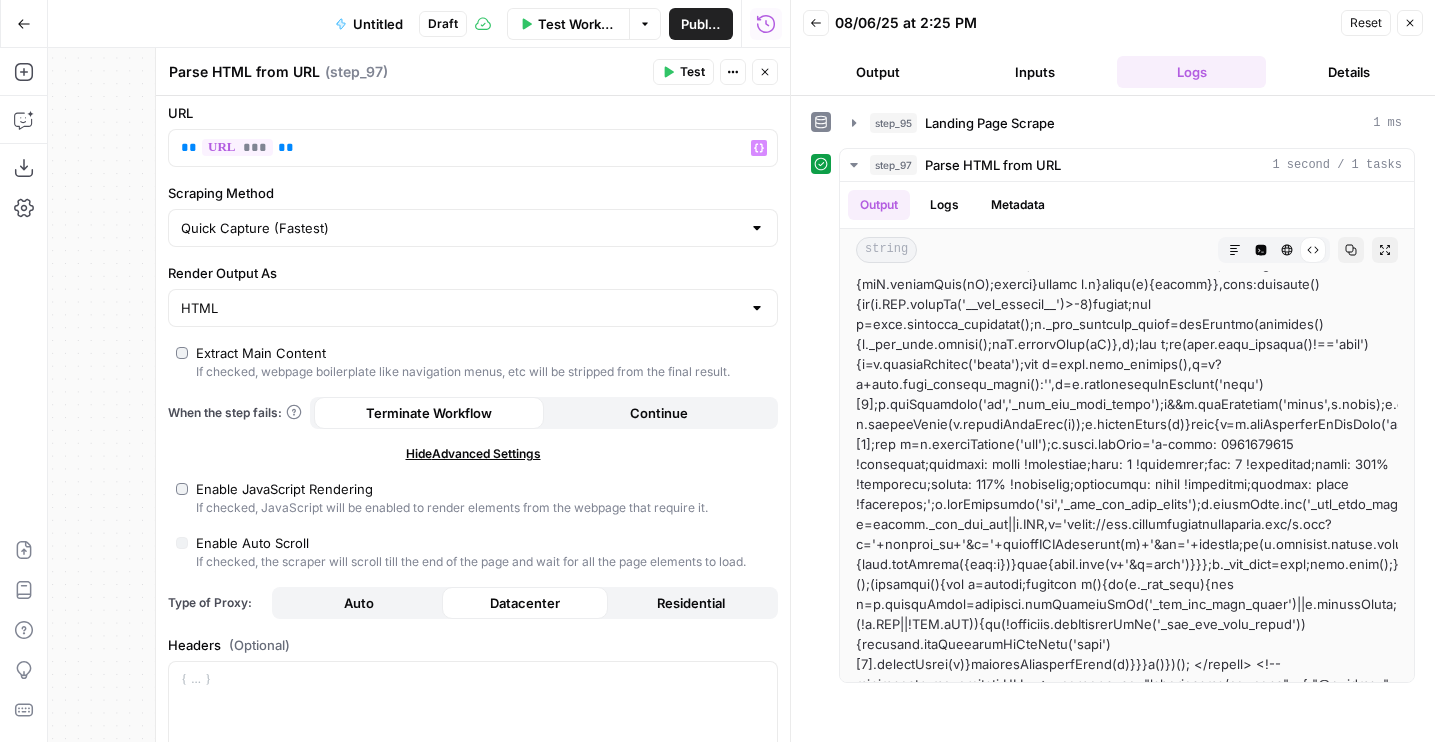scroll, scrollTop: 24, scrollLeft: 0, axis: vertical 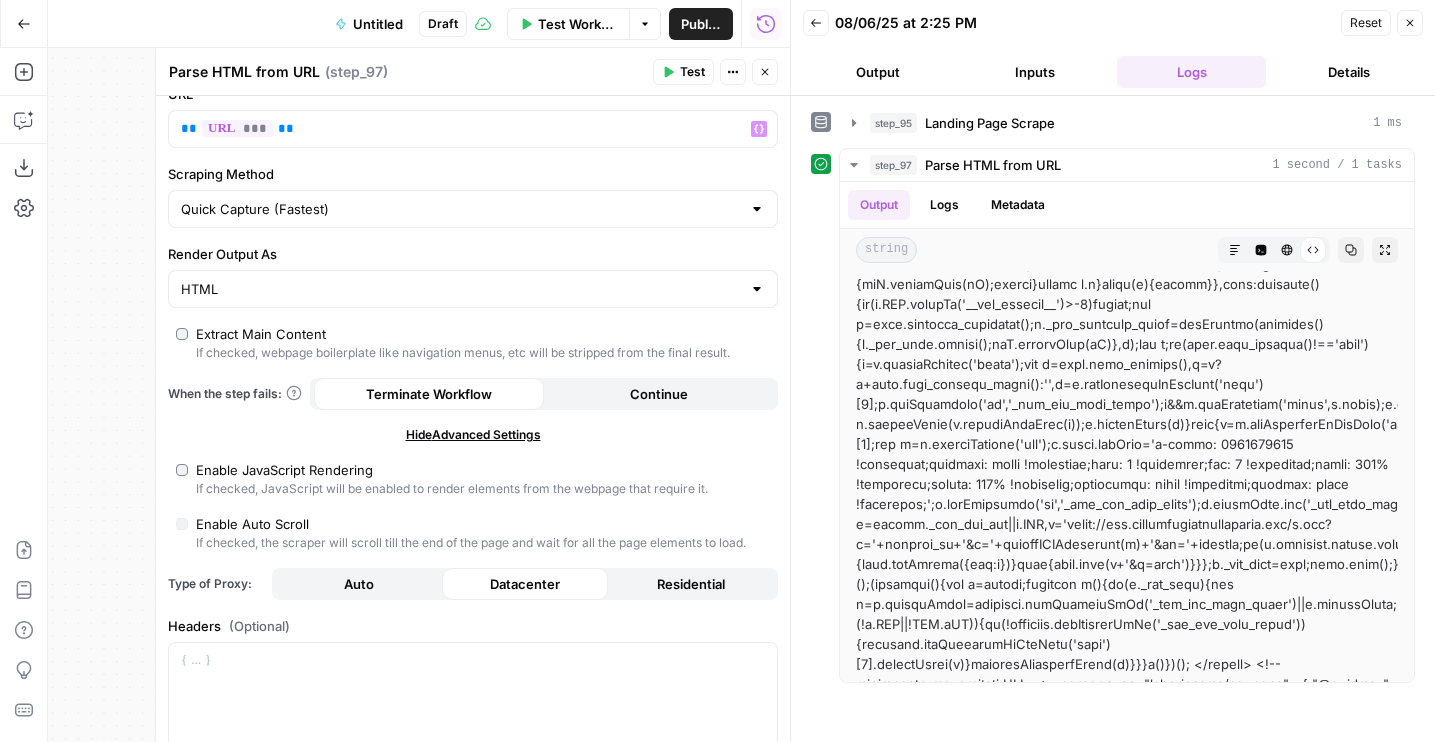 type 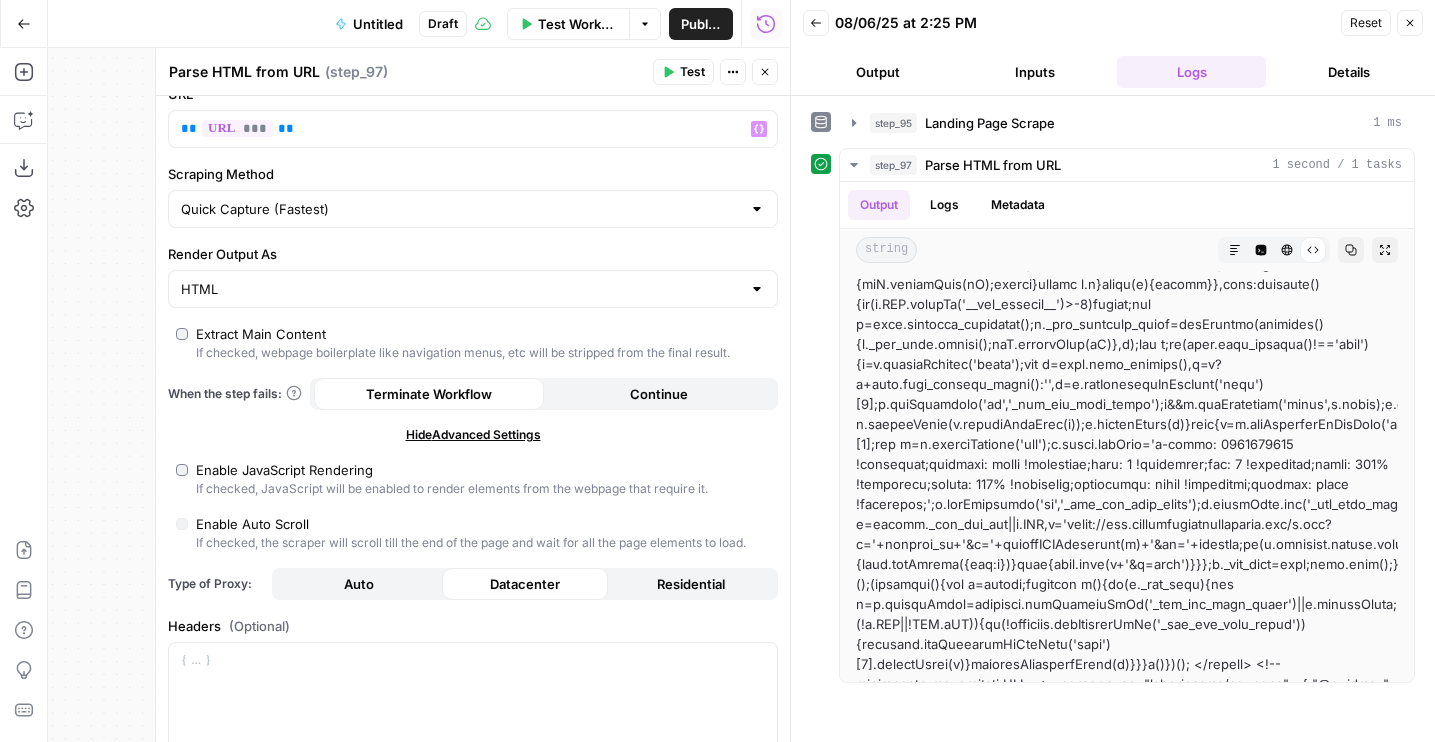 click on "Close" at bounding box center [765, 72] 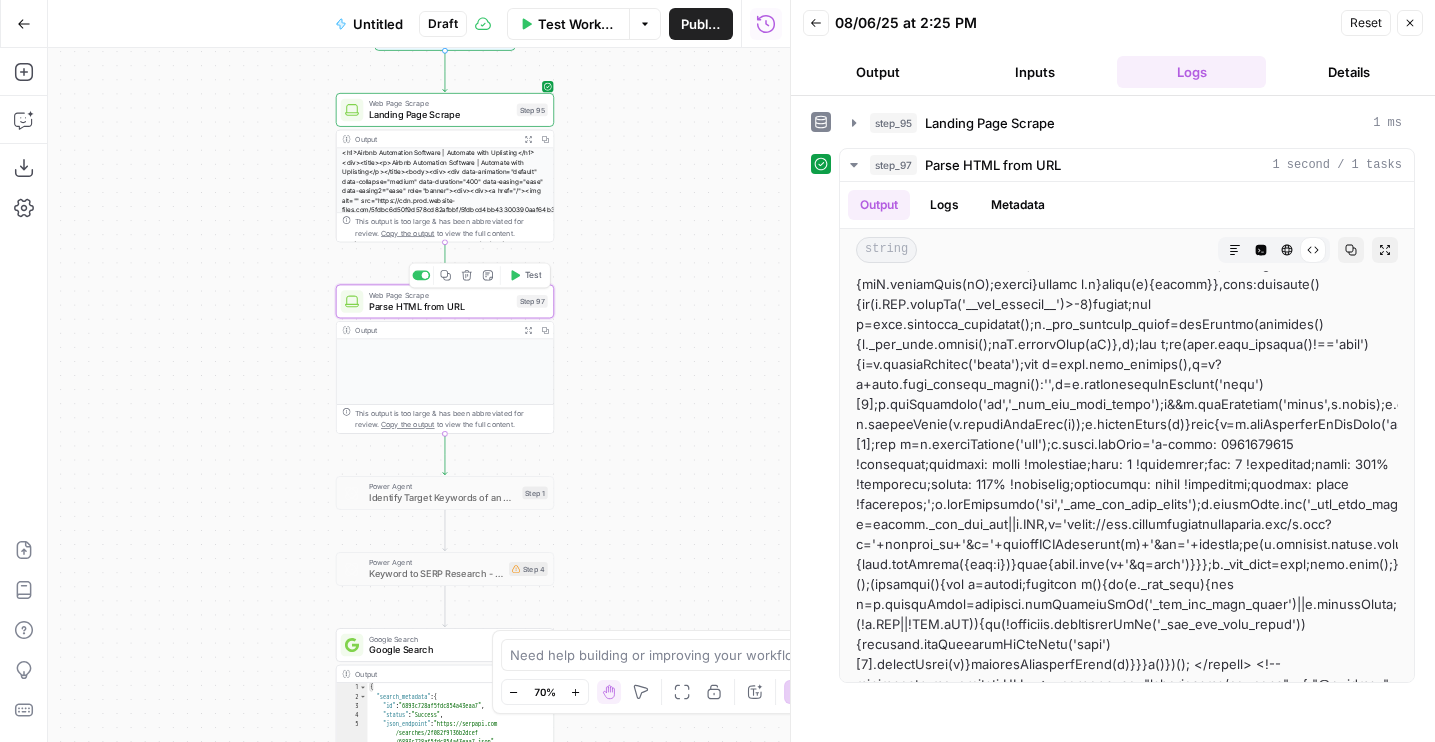 click 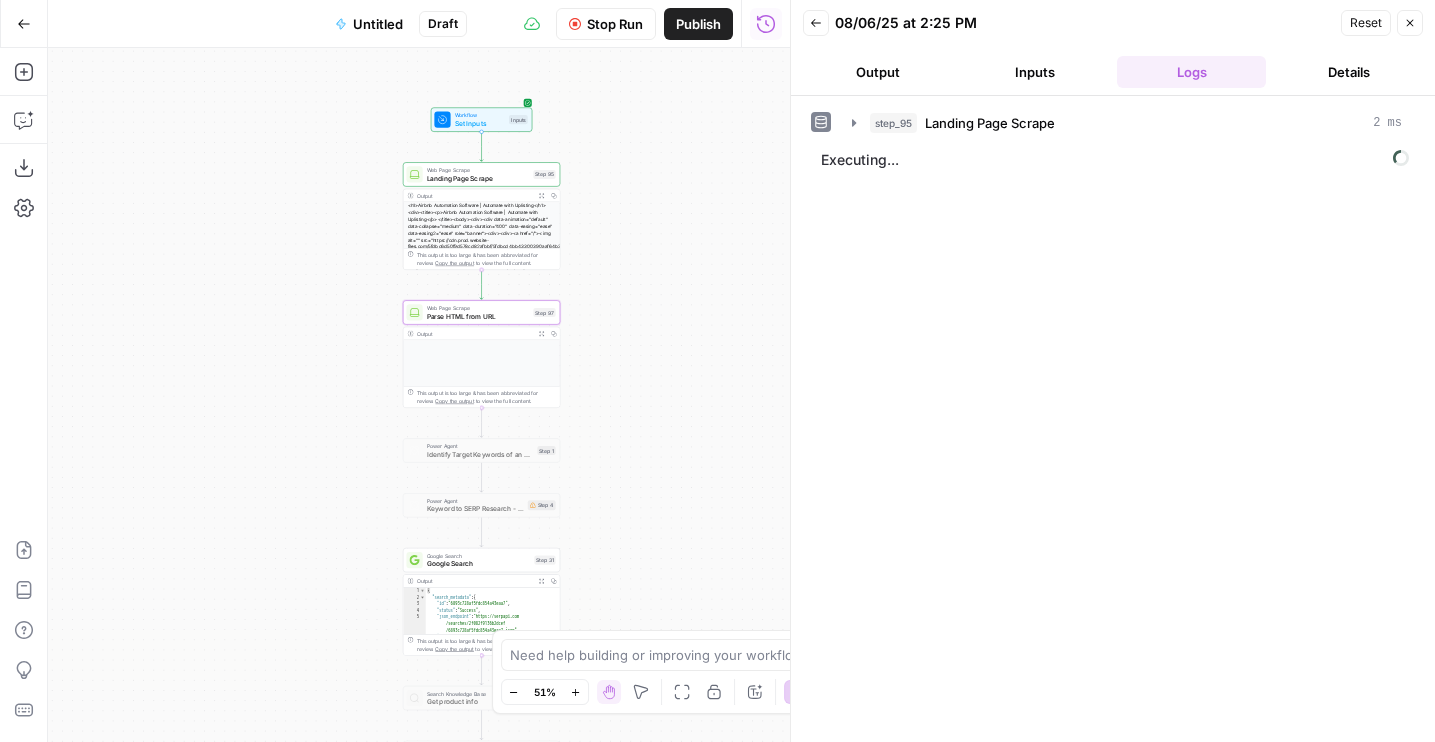 click on "Landing Page Scrape" at bounding box center [478, 178] 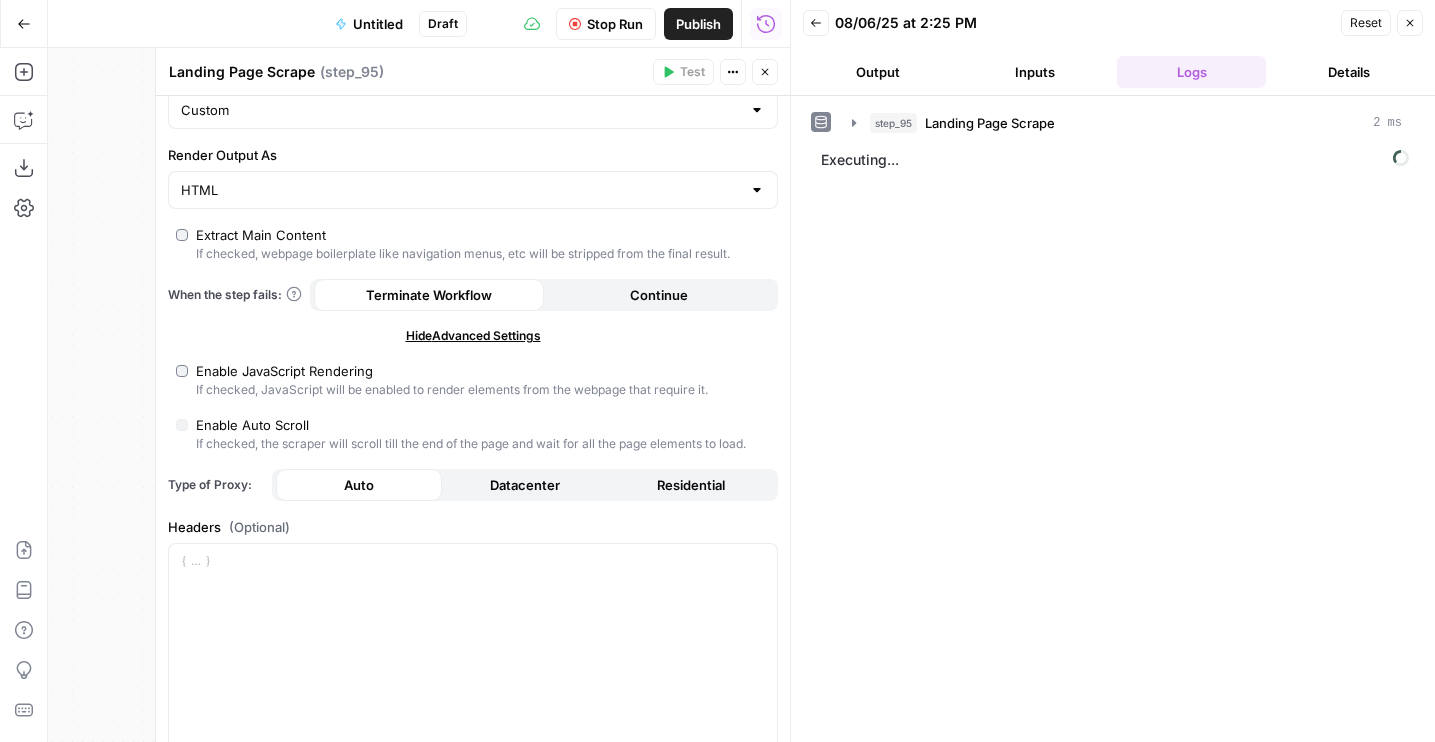 scroll, scrollTop: 151, scrollLeft: 0, axis: vertical 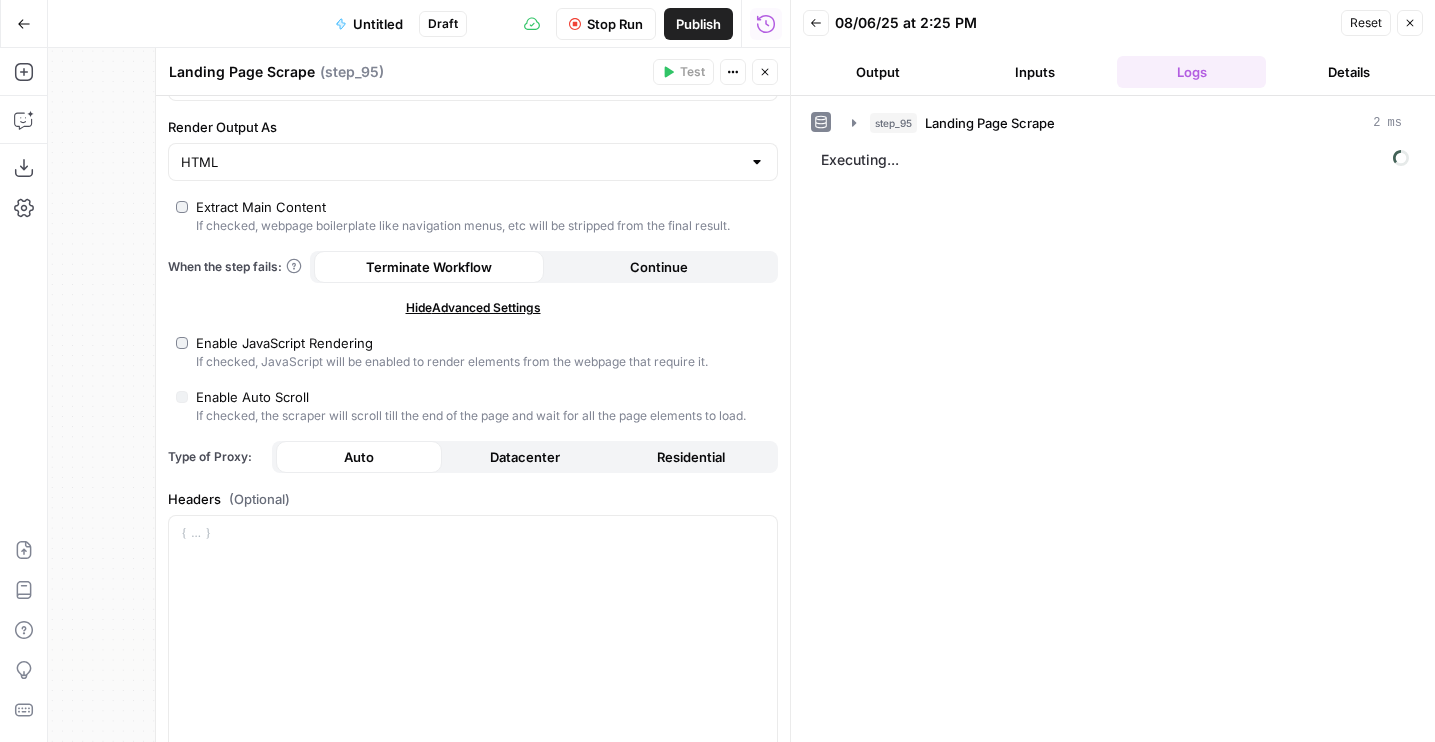 click 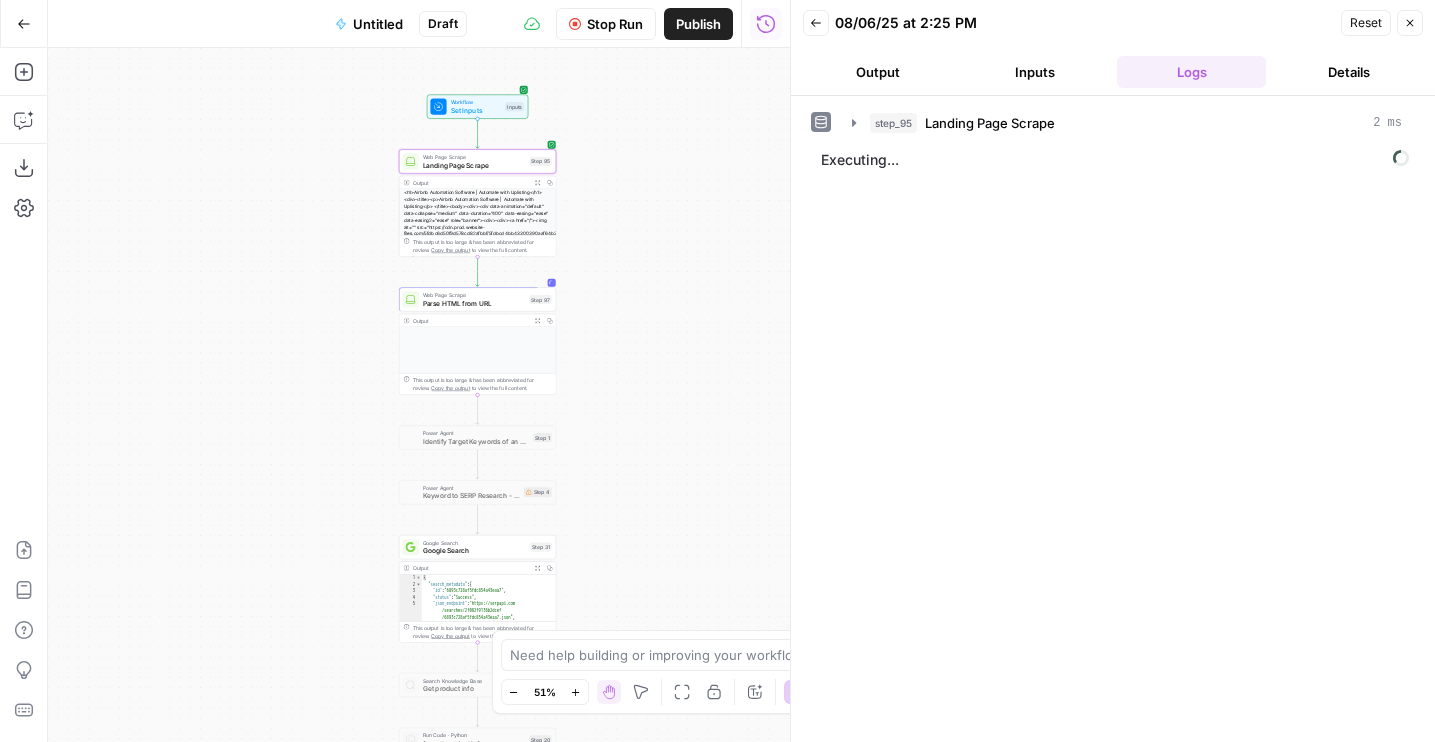 drag, startPoint x: 603, startPoint y: 472, endPoint x: 588, endPoint y: 442, distance: 33.54102 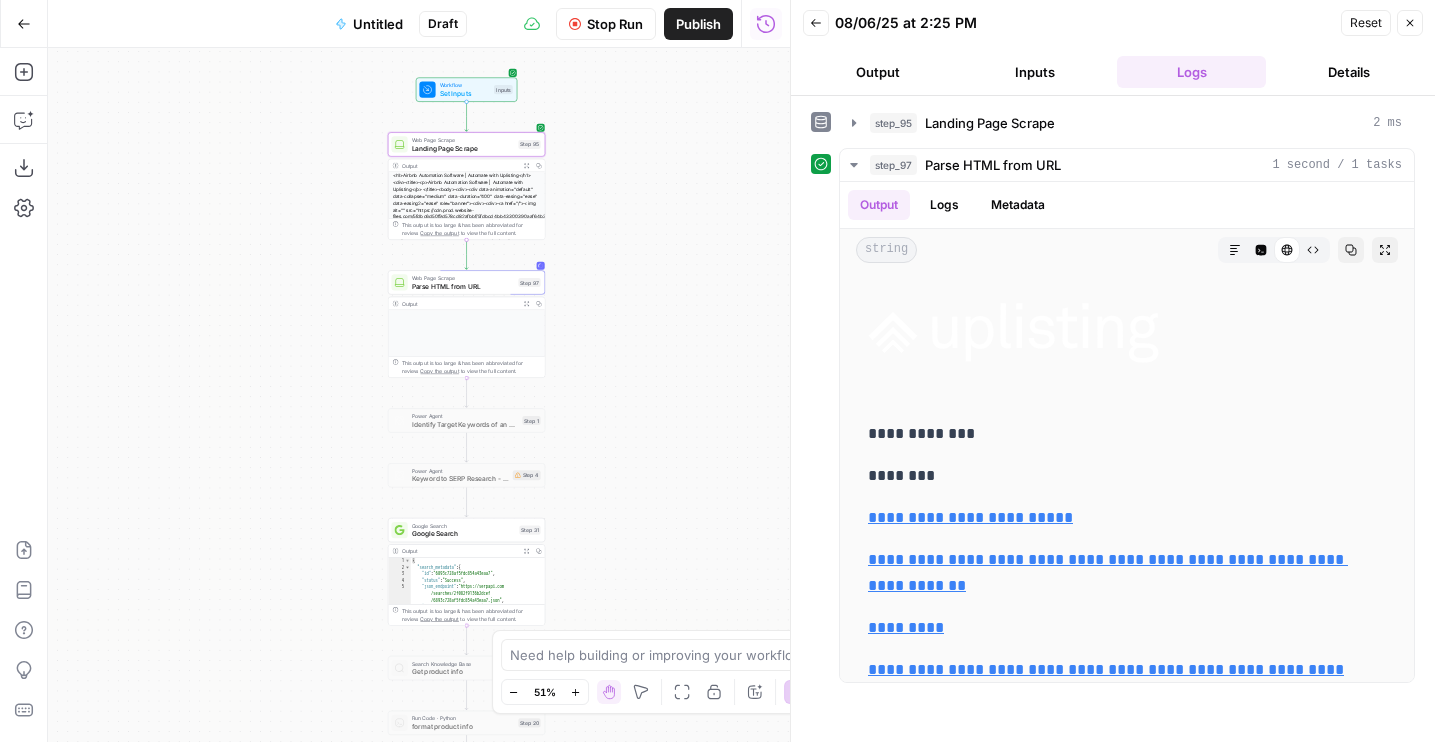 drag, startPoint x: 588, startPoint y: 442, endPoint x: 557, endPoint y: 286, distance: 159.05031 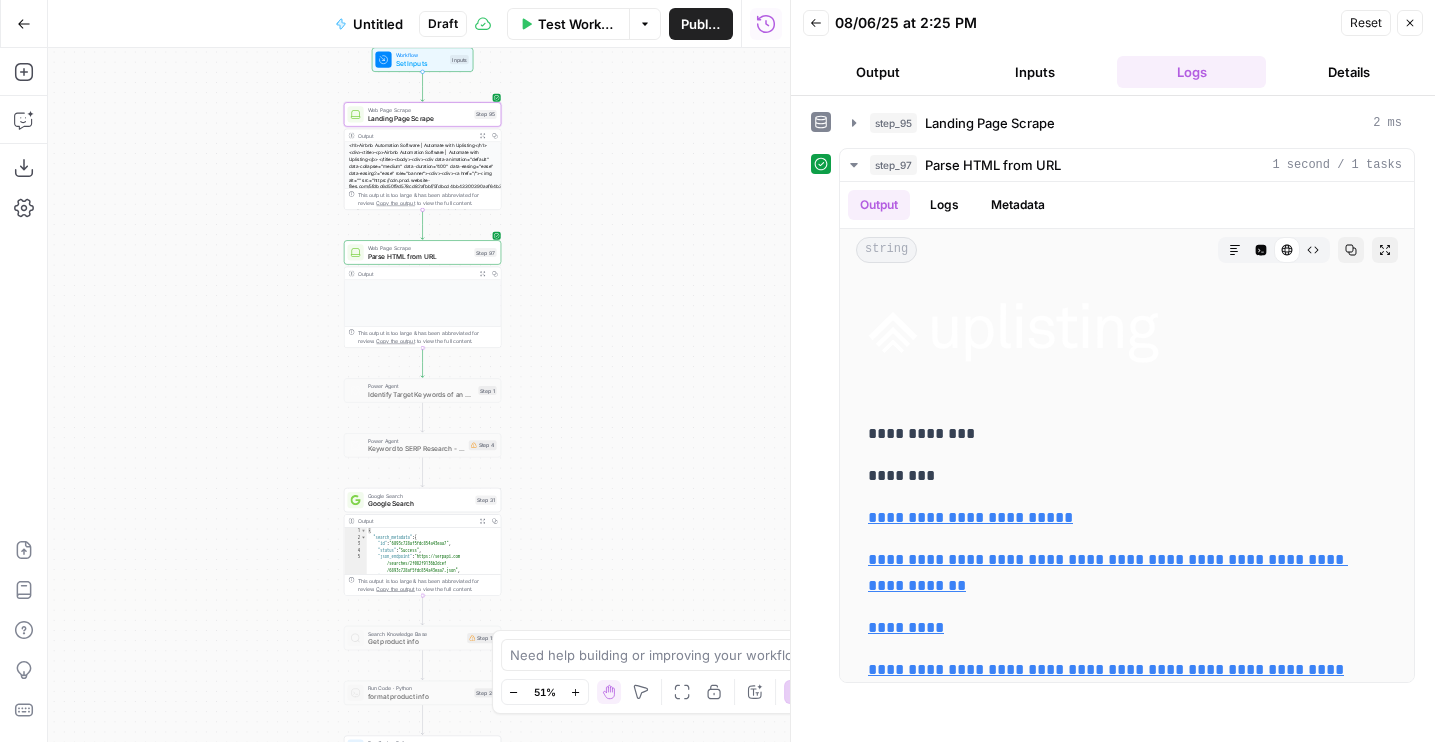 drag, startPoint x: 576, startPoint y: 216, endPoint x: 569, endPoint y: 335, distance: 119.2057 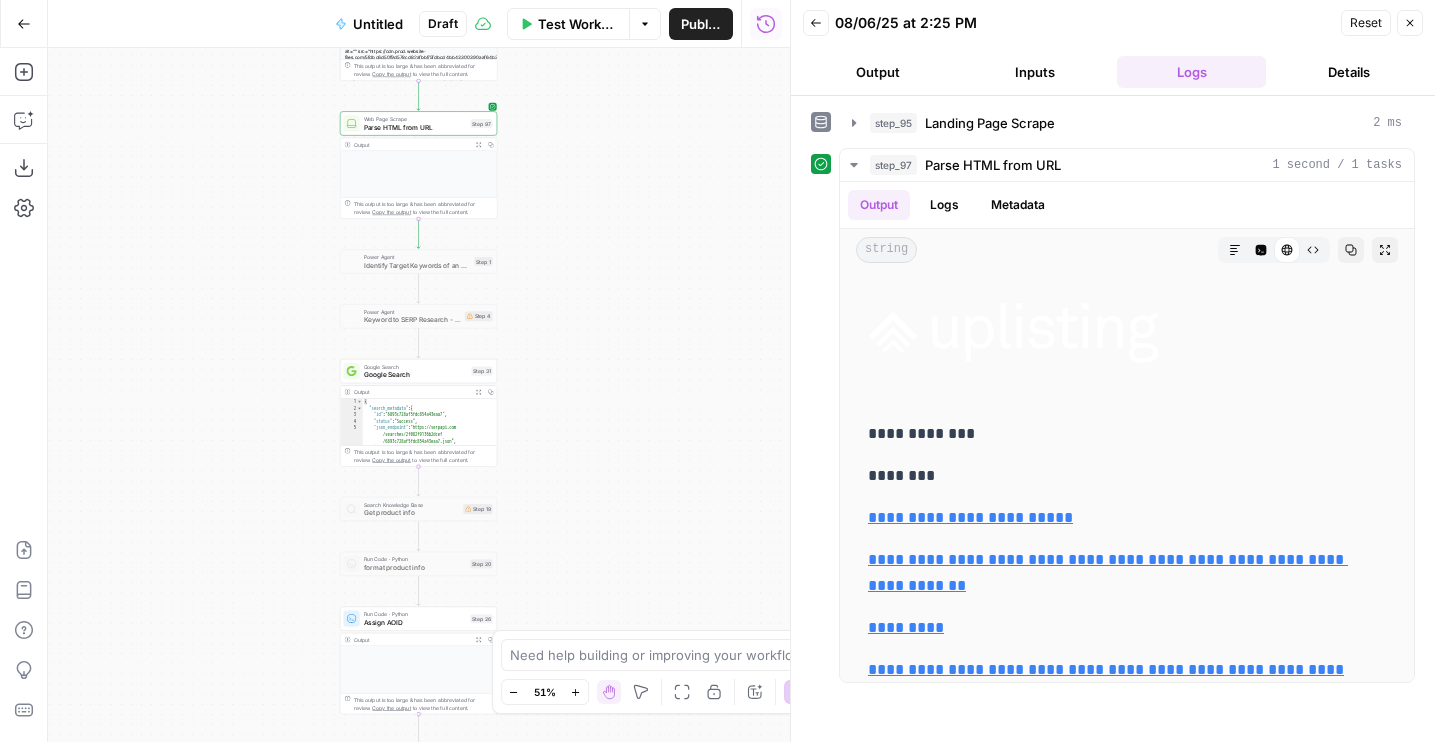 drag, startPoint x: 569, startPoint y: 367, endPoint x: 565, endPoint y: 203, distance: 164.04877 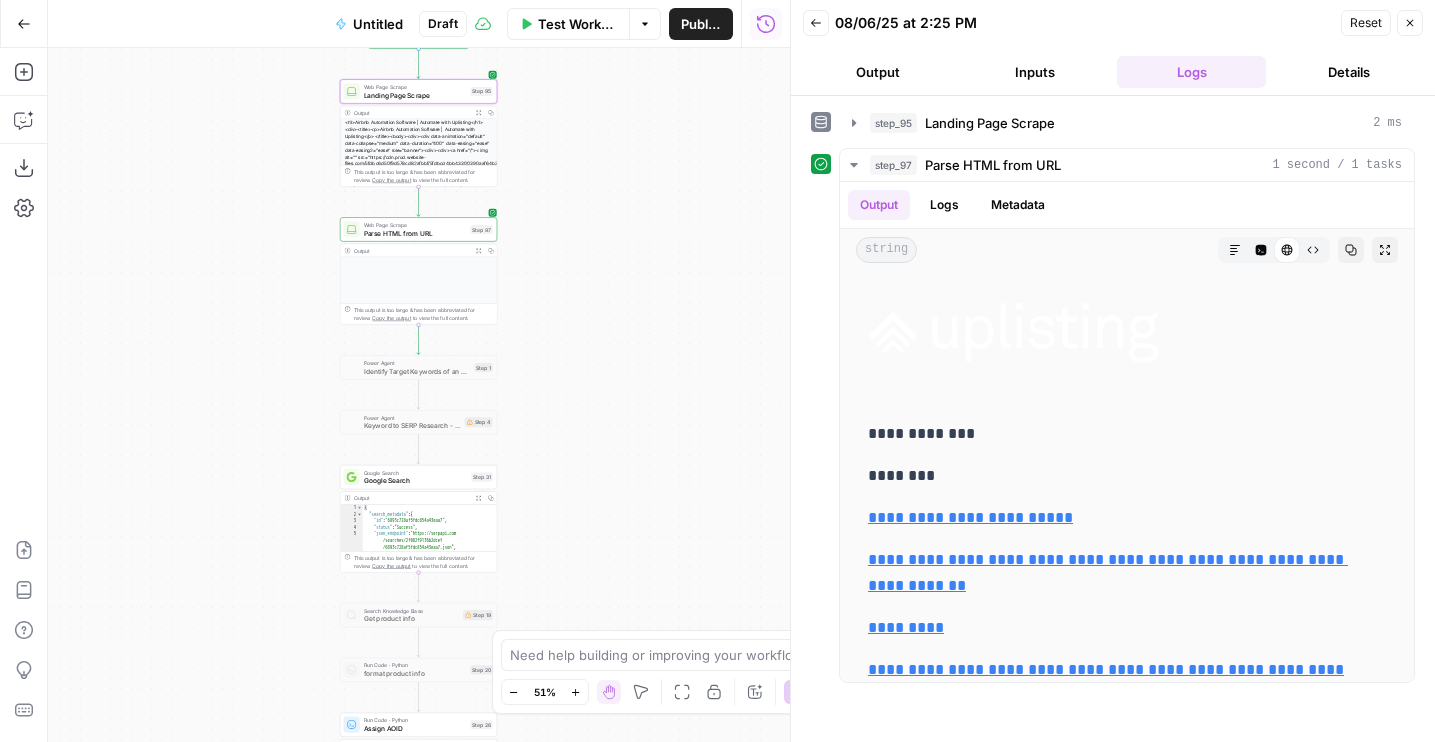 drag, startPoint x: 654, startPoint y: 185, endPoint x: 653, endPoint y: 389, distance: 204.00246 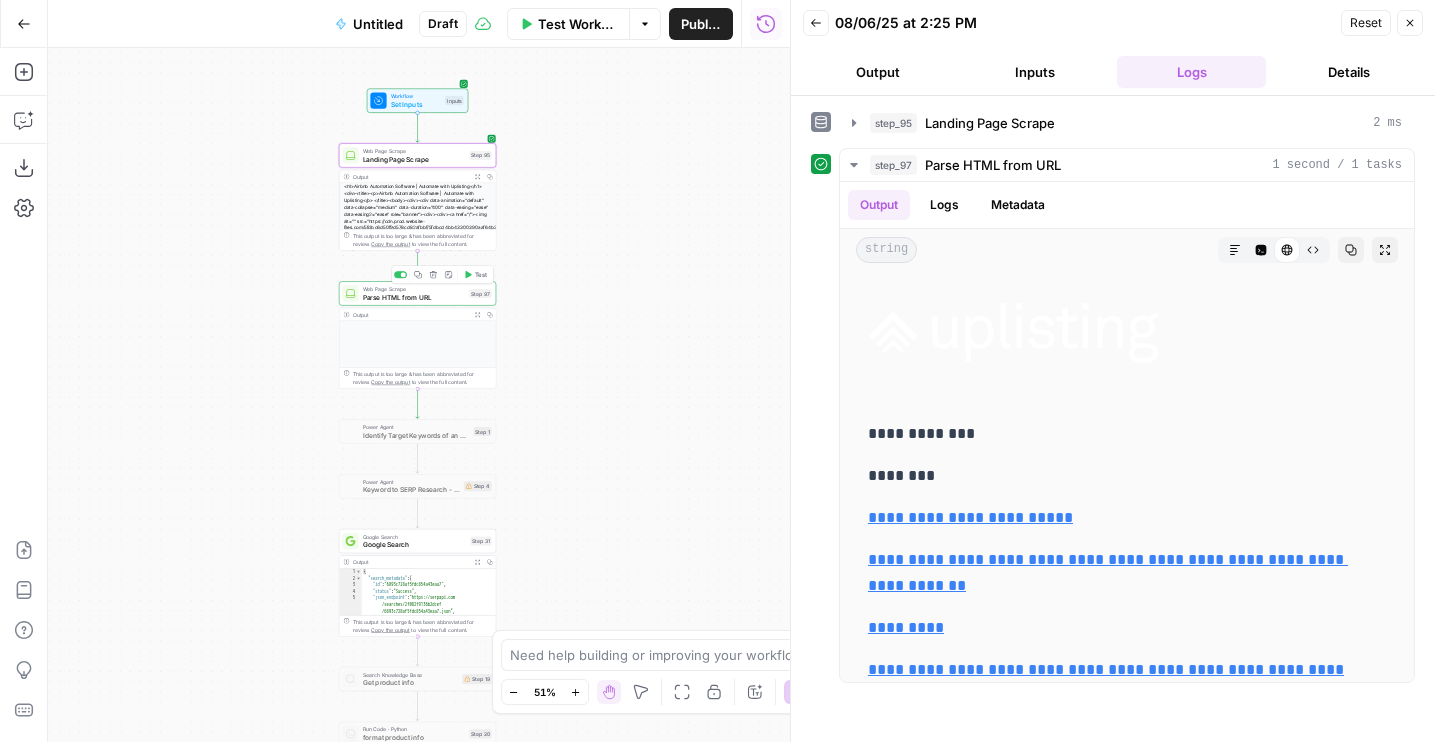 click on "Web Page Scrape Parse HTML from URL Step 97 Copy step Delete step Add Note Test" at bounding box center (417, 293) 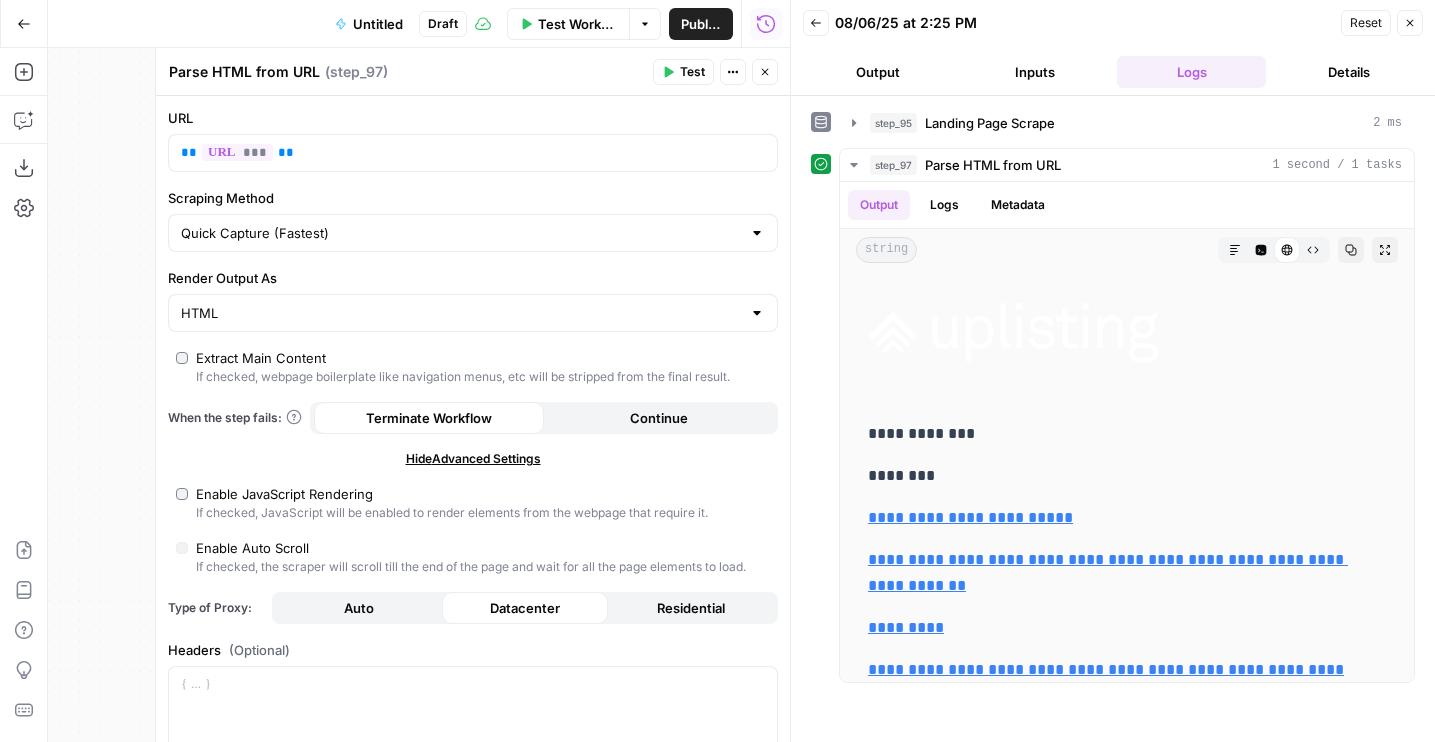 scroll, scrollTop: 473, scrollLeft: 0, axis: vertical 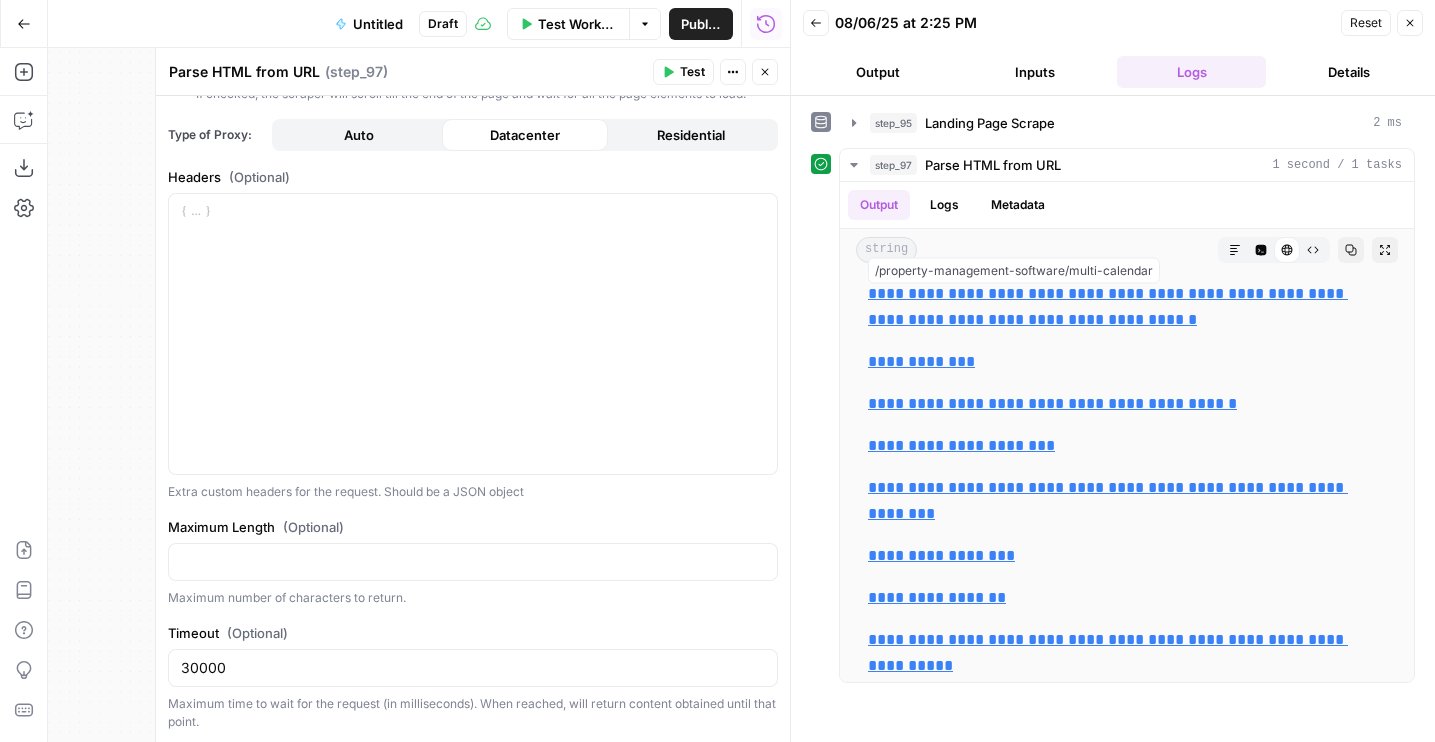 click 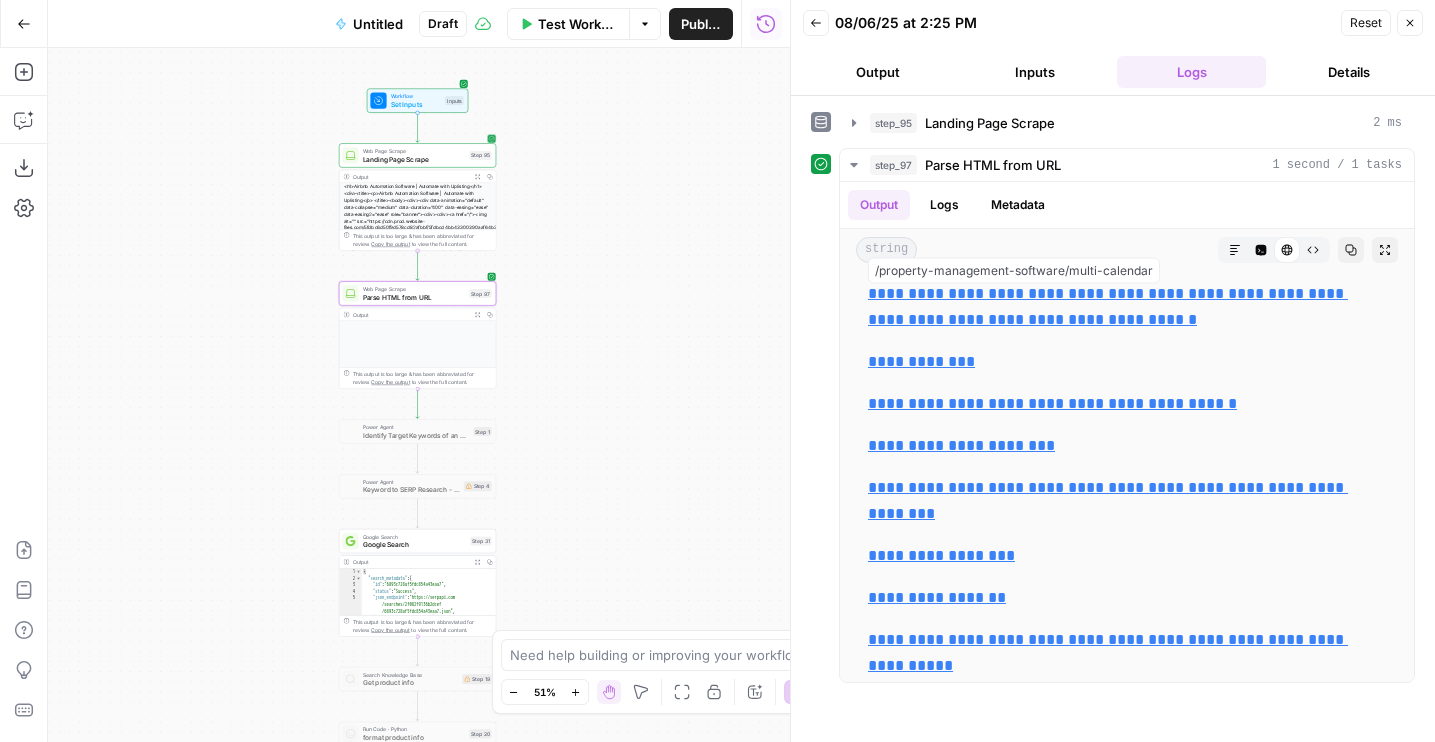 click on "Landing Page Scrape" at bounding box center (414, 159) 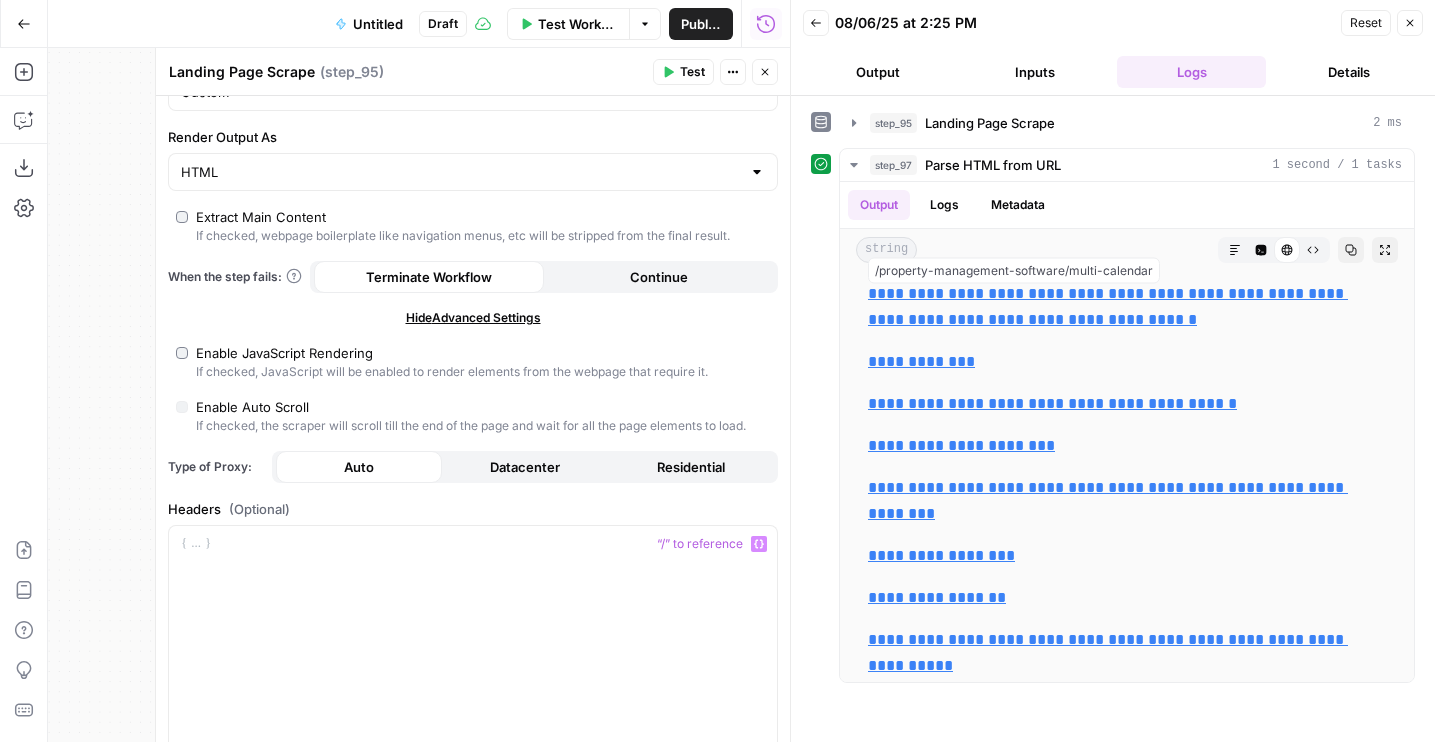 scroll, scrollTop: 0, scrollLeft: 0, axis: both 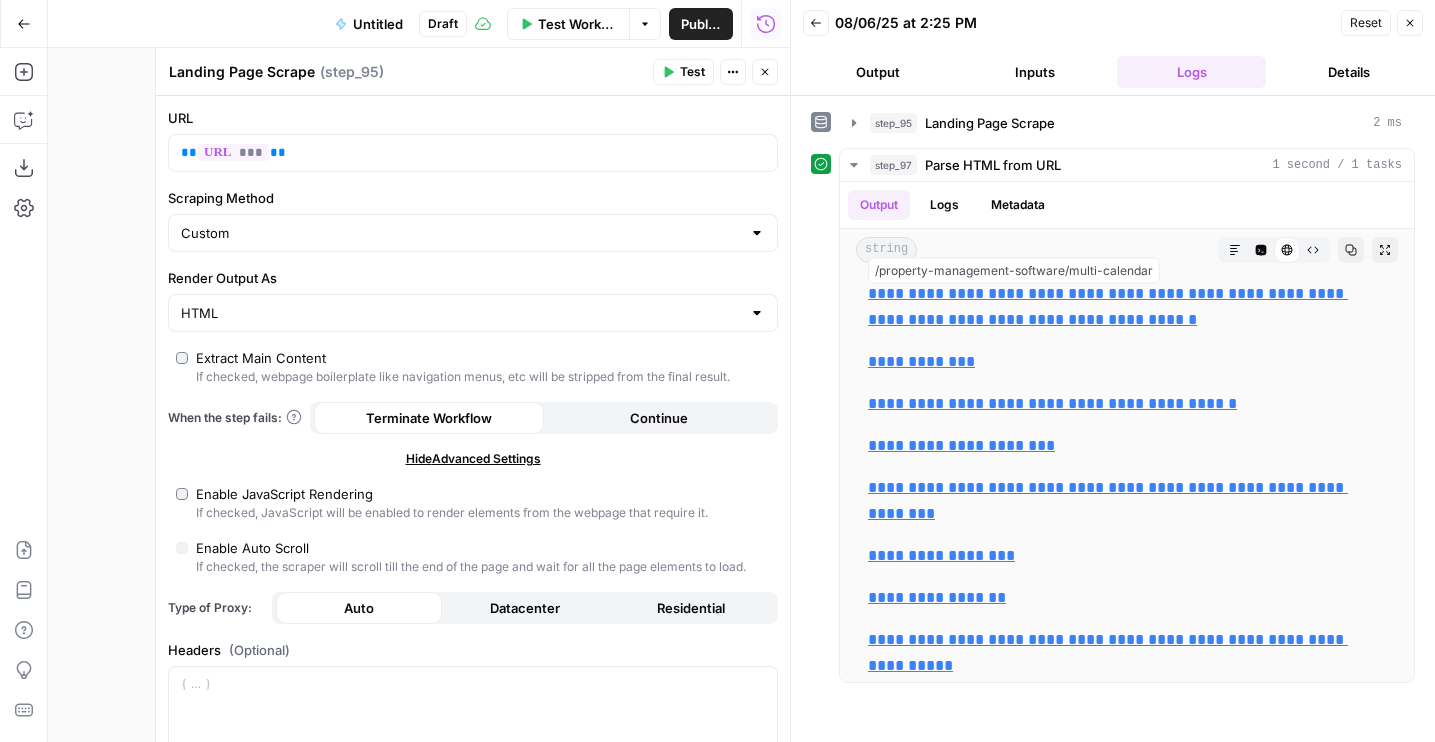 click 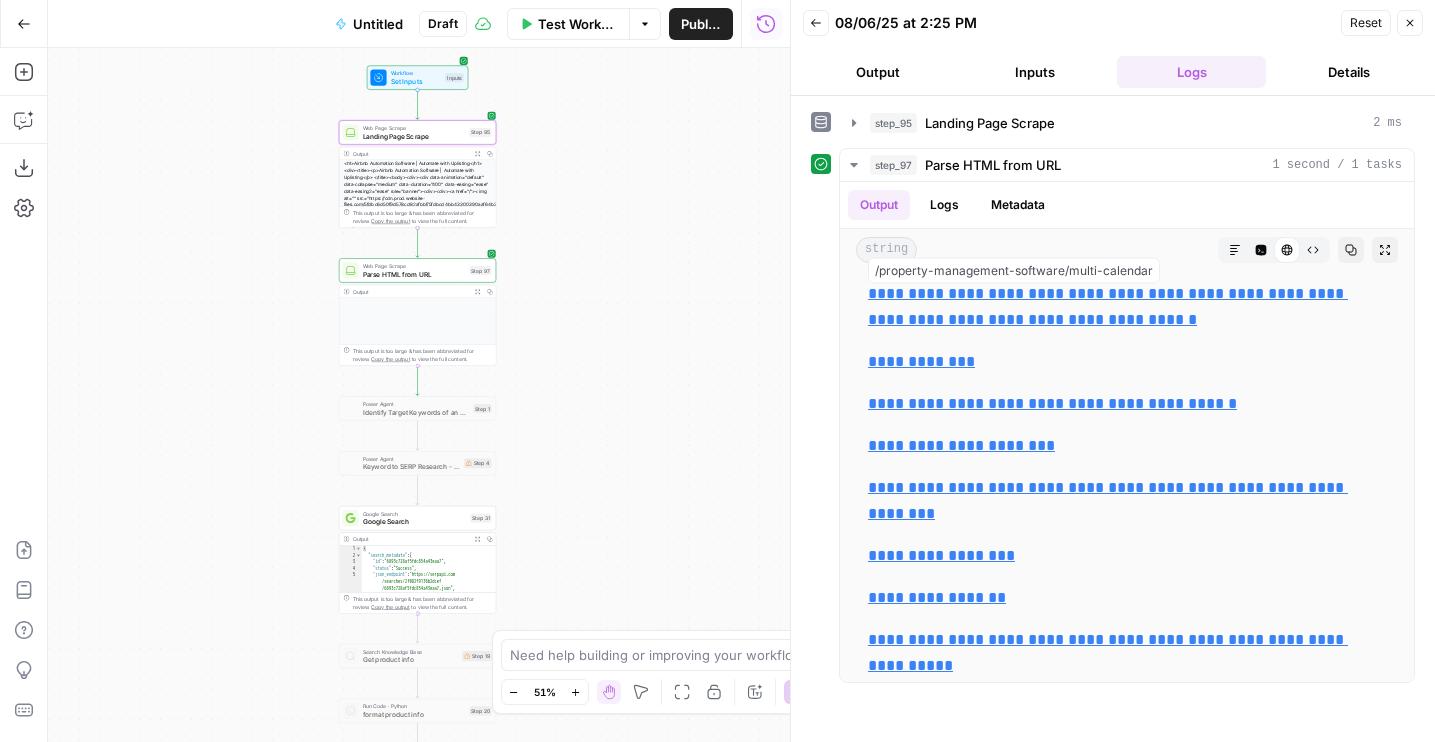 drag, startPoint x: 652, startPoint y: 471, endPoint x: 652, endPoint y: 30, distance: 441 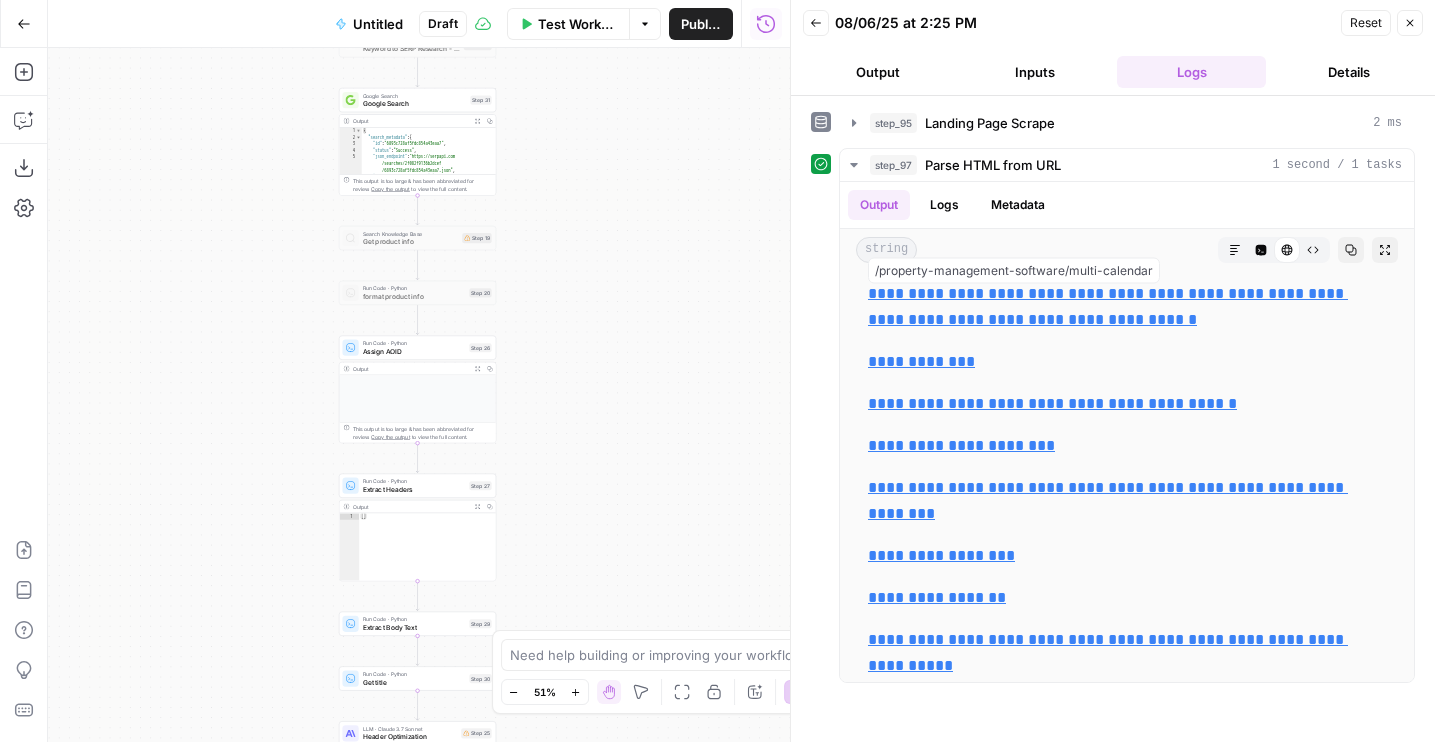 drag, startPoint x: 613, startPoint y: 450, endPoint x: 635, endPoint y: 247, distance: 204.18864 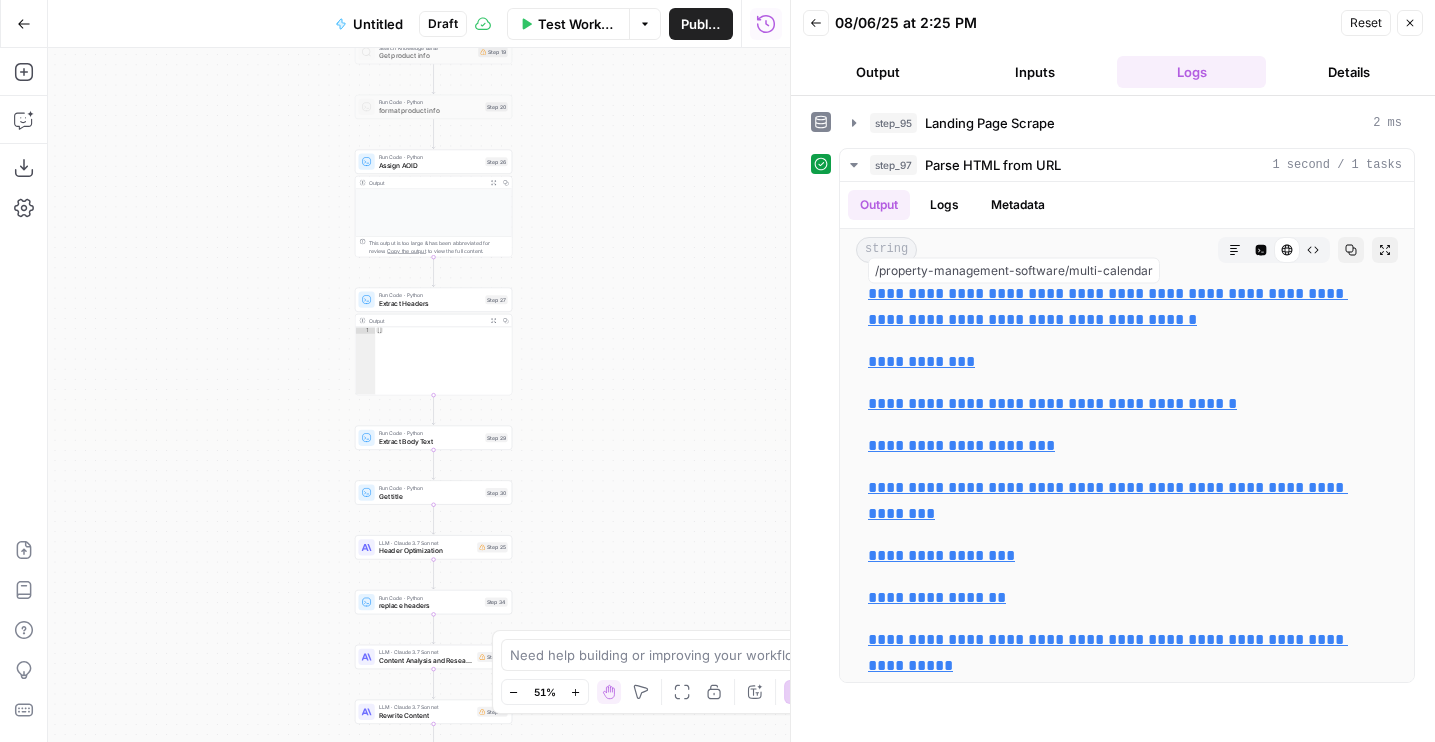 drag, startPoint x: 587, startPoint y: 265, endPoint x: 580, endPoint y: 343, distance: 78.31347 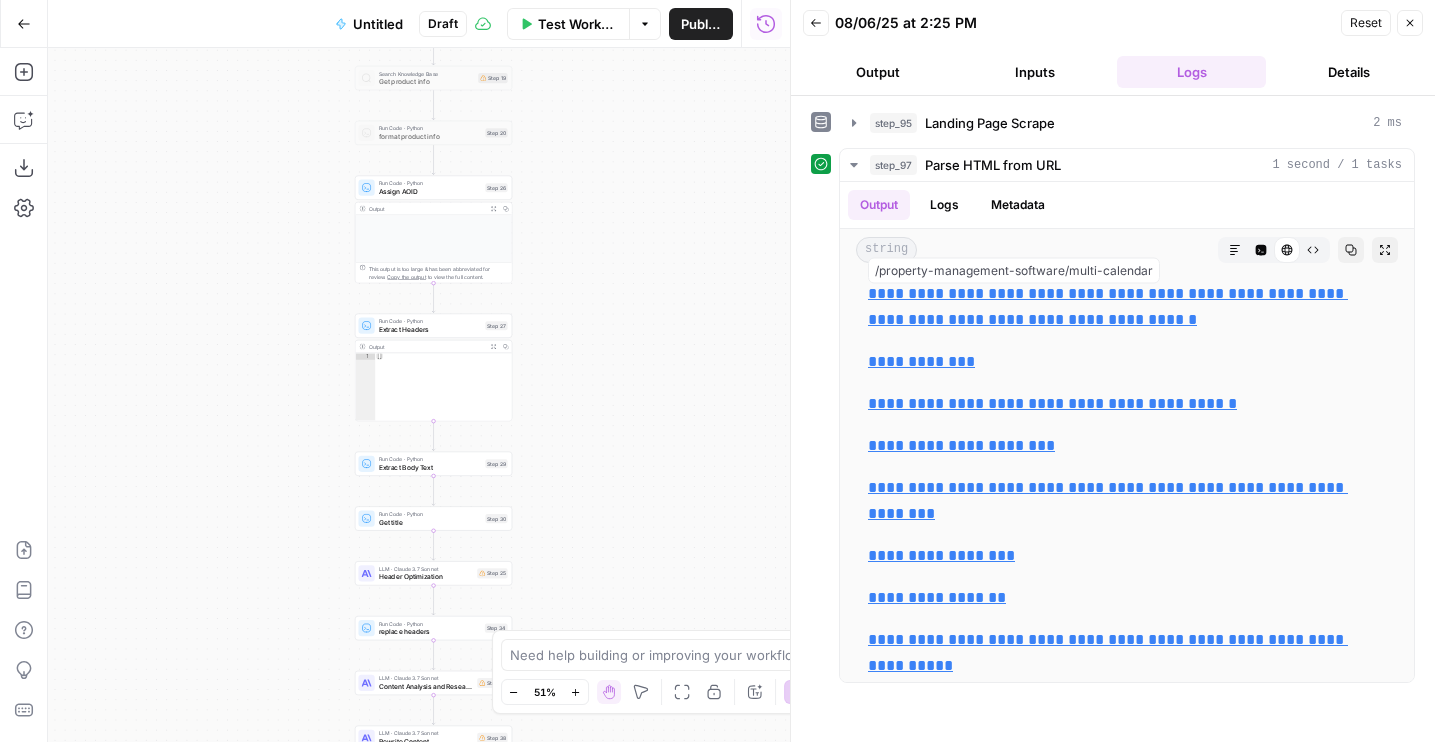 drag, startPoint x: 580, startPoint y: 244, endPoint x: 580, endPoint y: 334, distance: 90 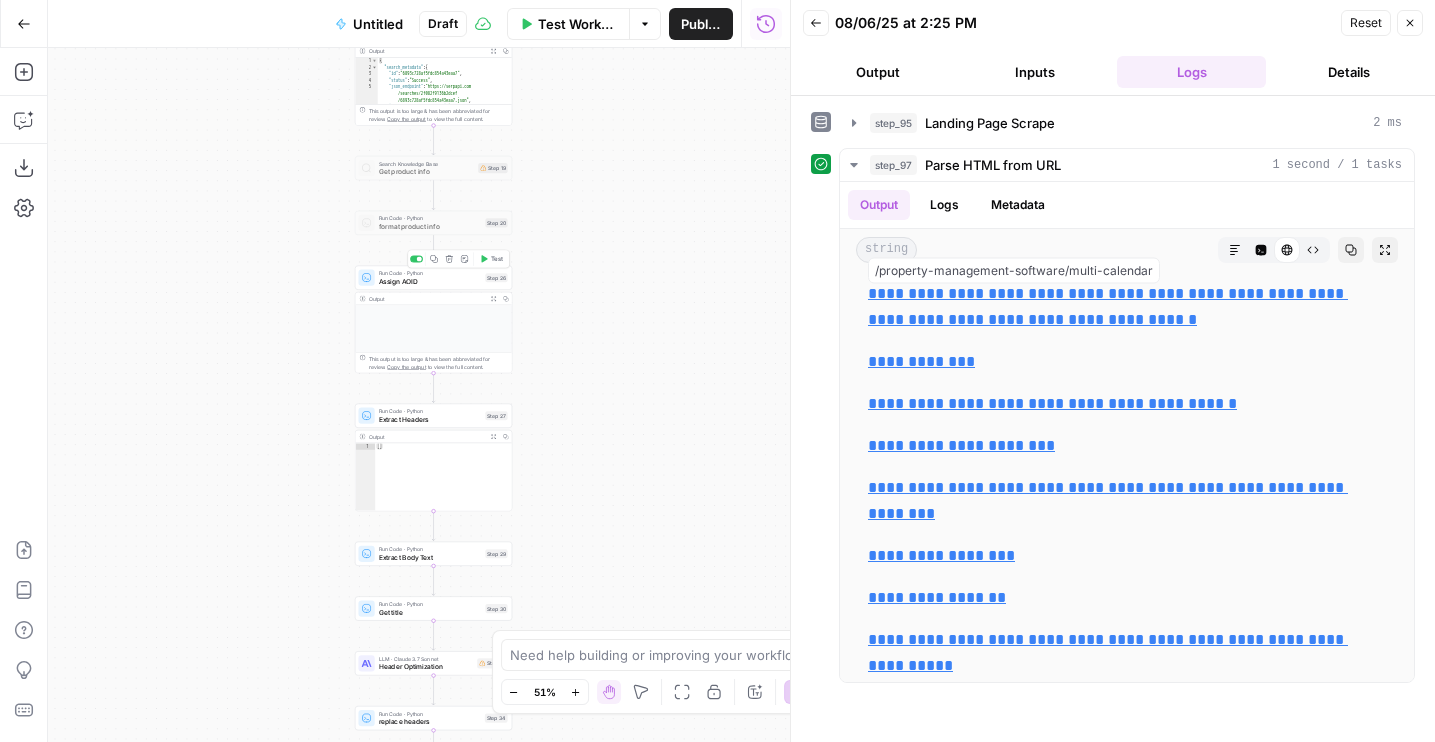 click 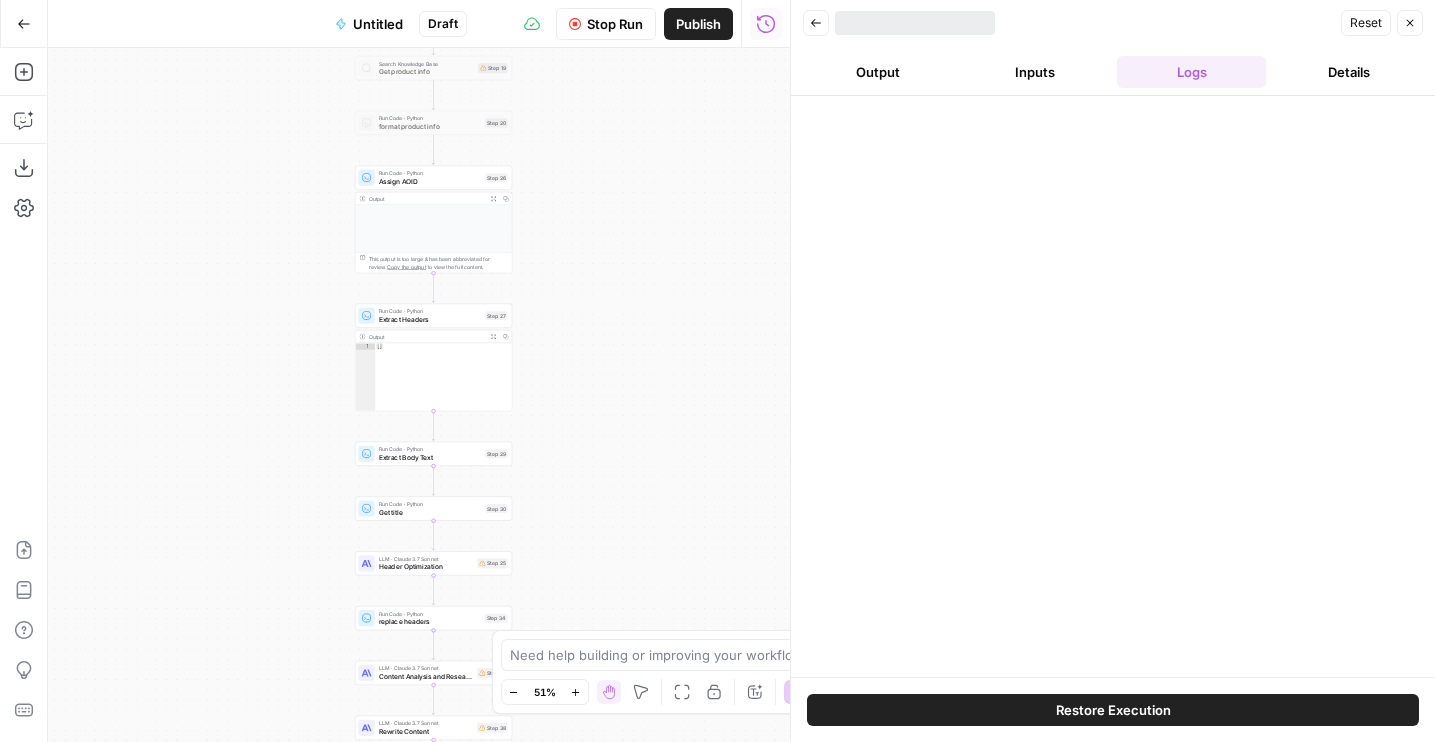drag, startPoint x: 547, startPoint y: 248, endPoint x: 546, endPoint y: 148, distance: 100.005 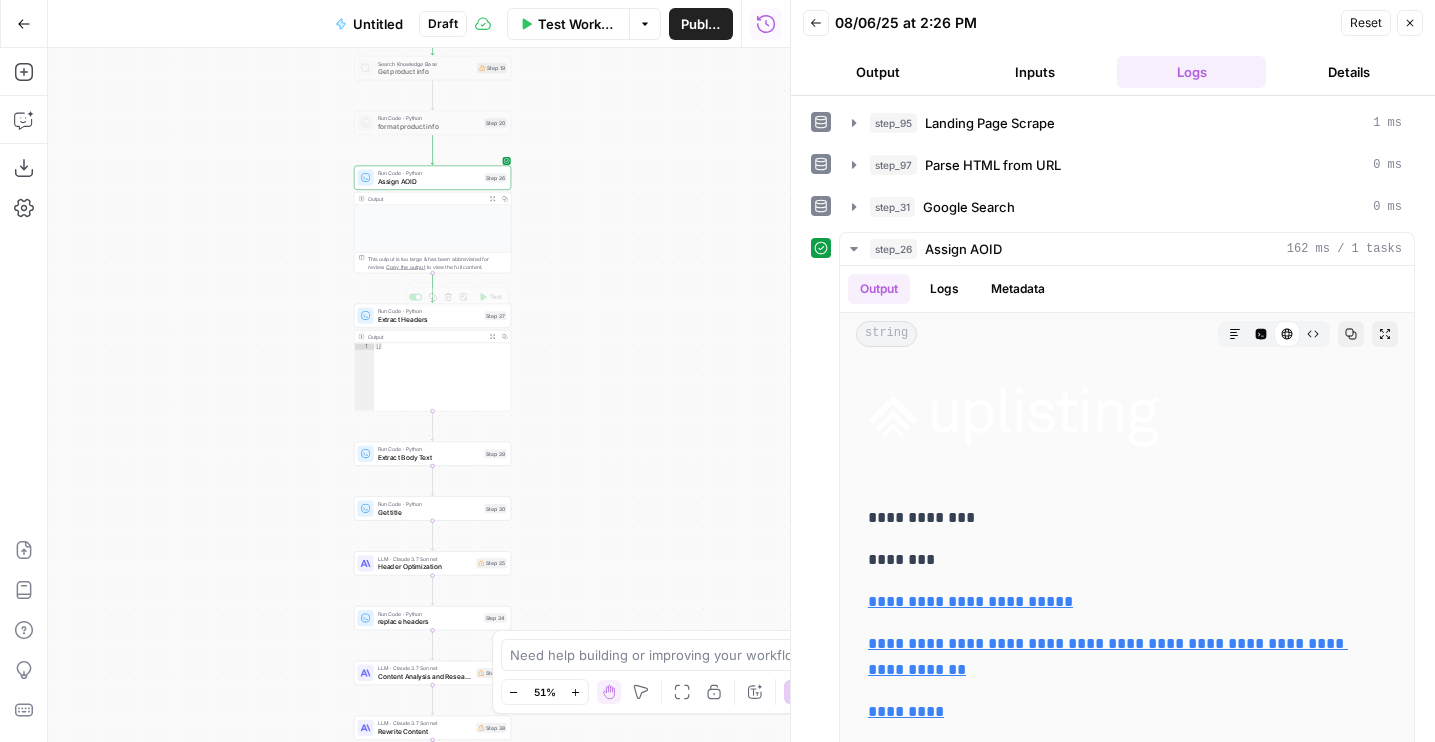 click 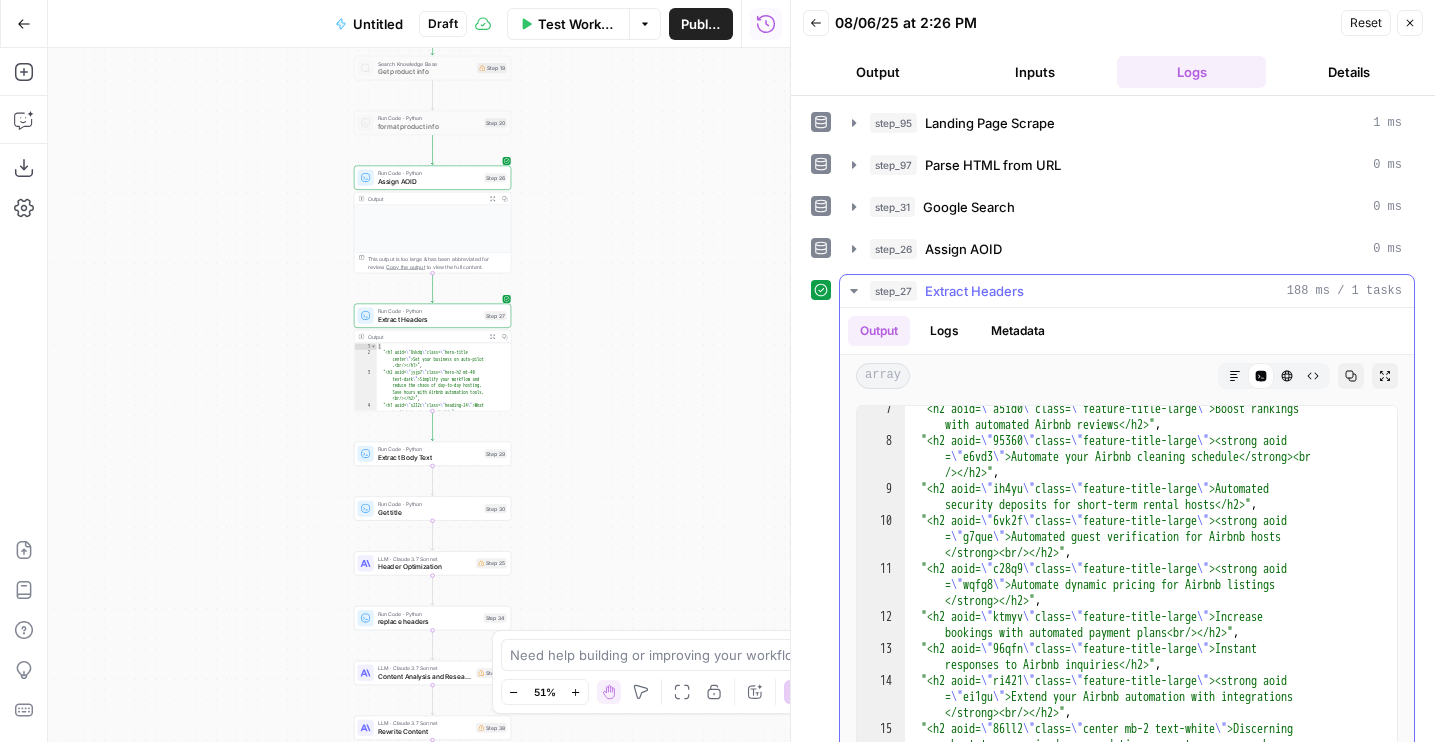 scroll, scrollTop: 231, scrollLeft: 0, axis: vertical 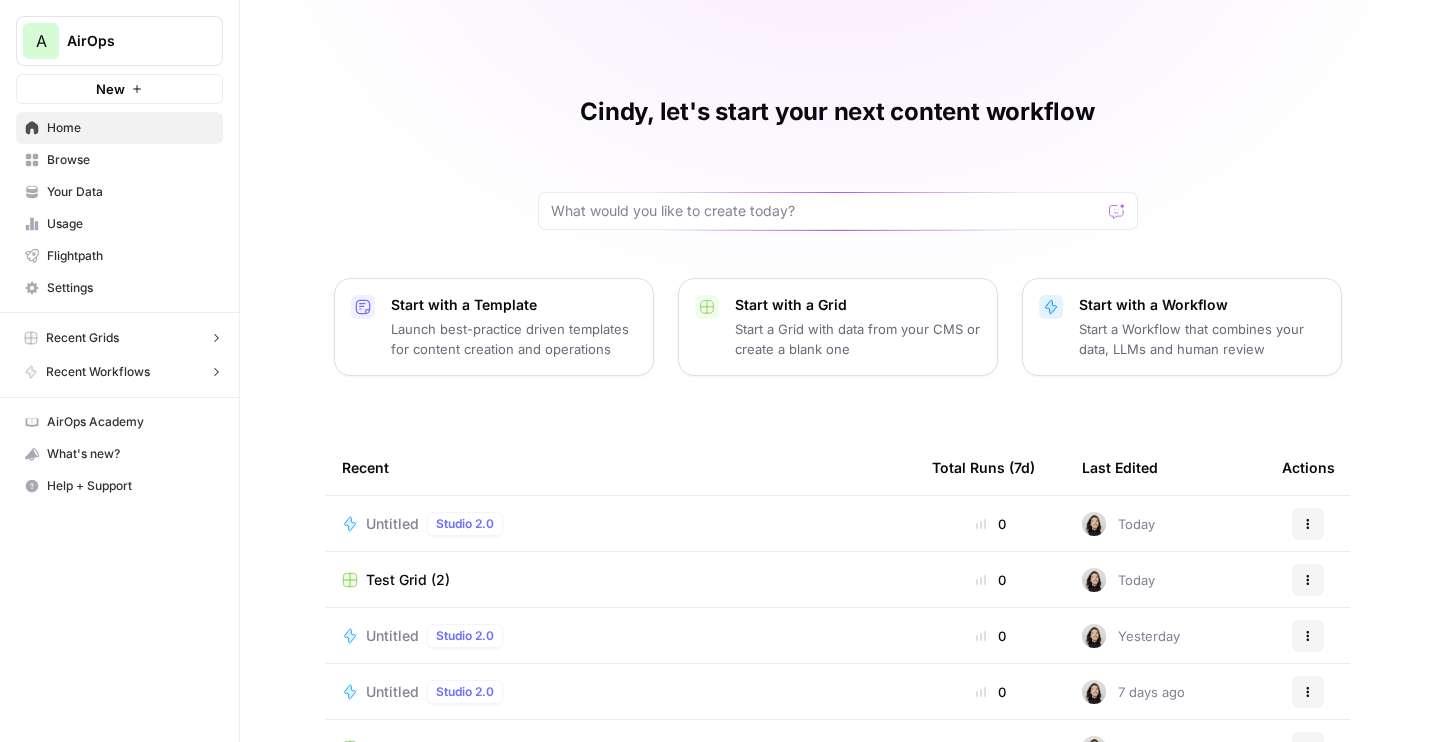 click on "New" at bounding box center [119, 89] 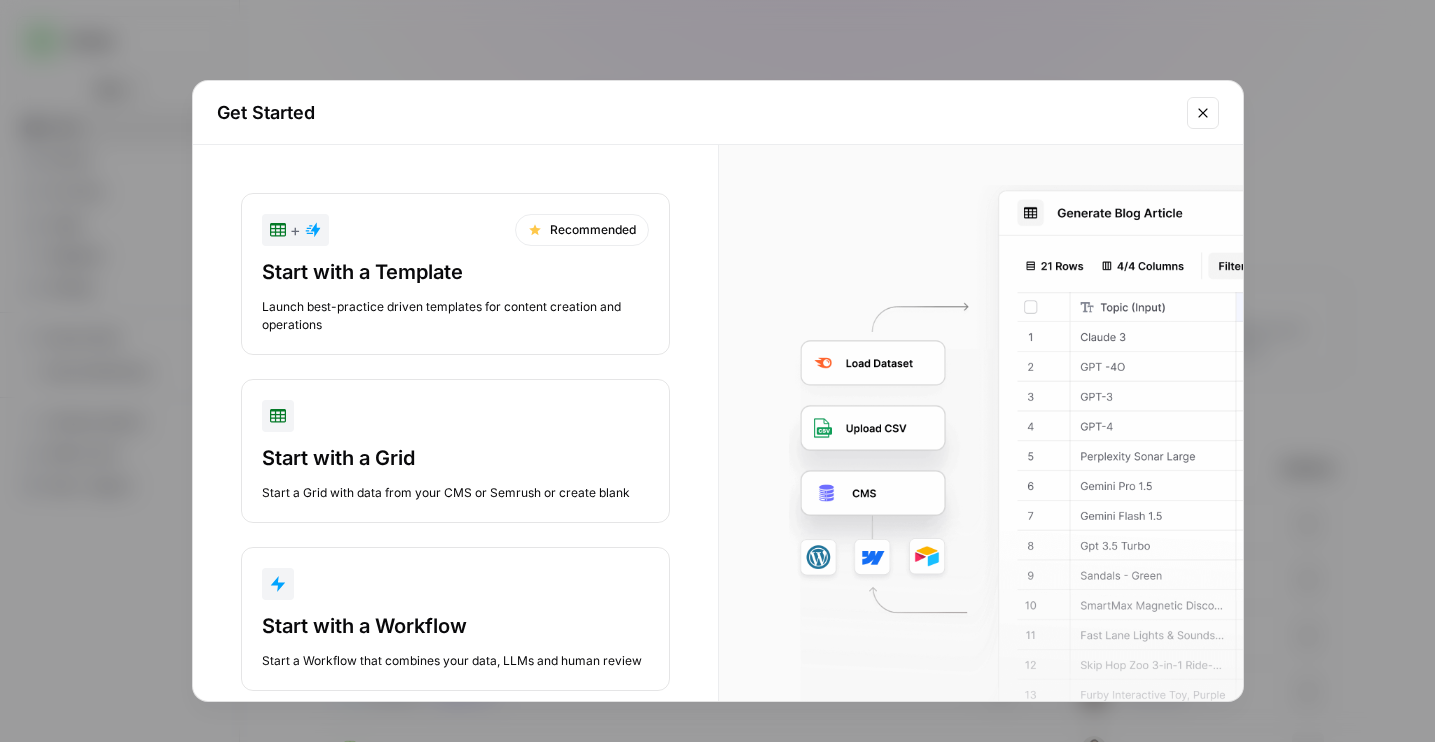 click at bounding box center [455, 584] 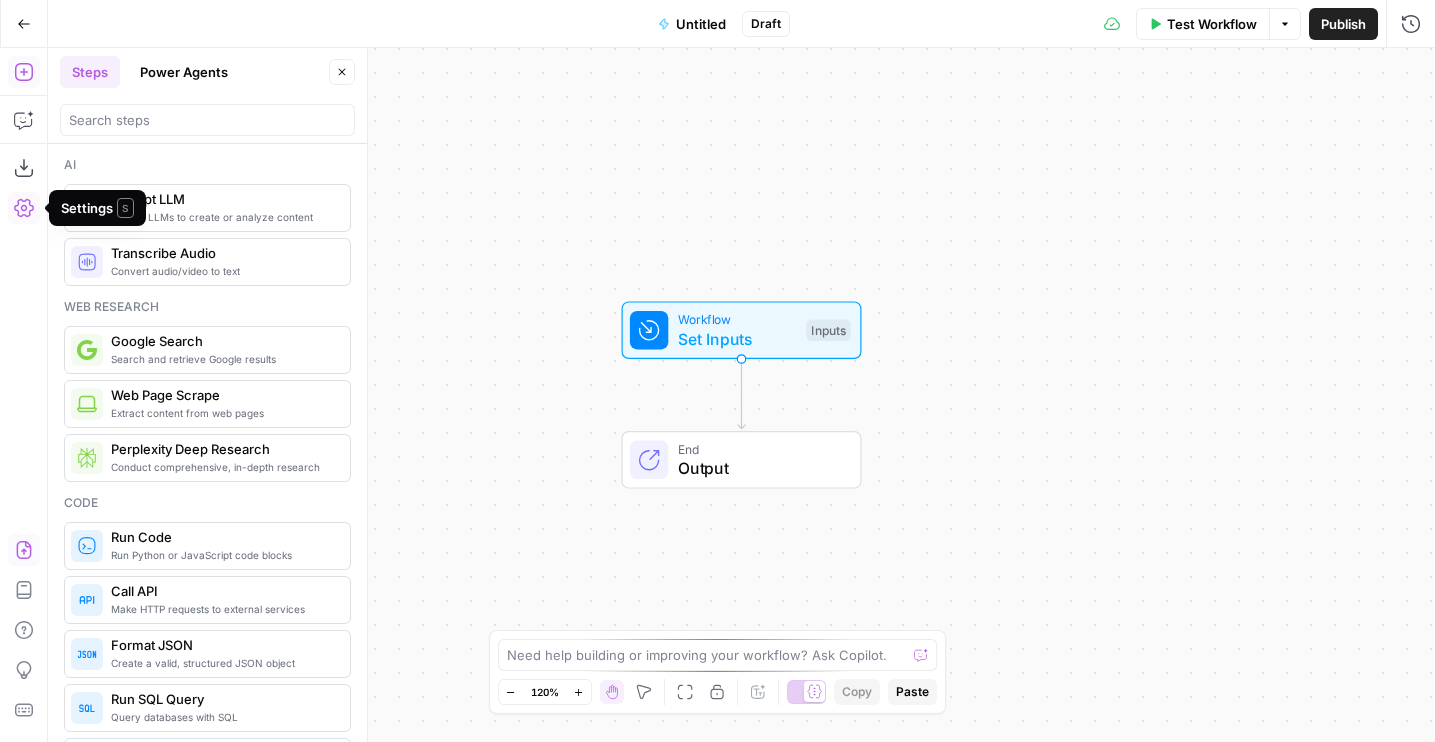 click 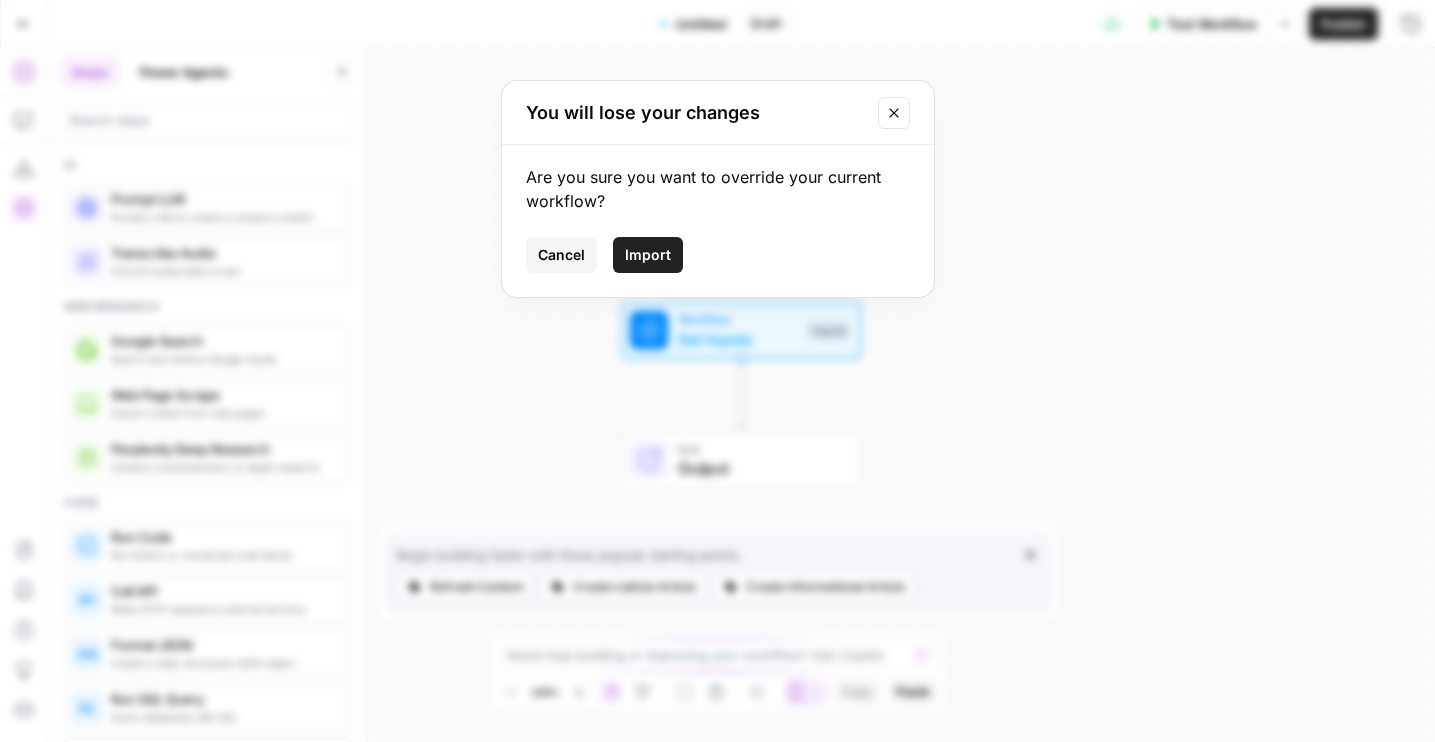 click on "Import" at bounding box center (648, 255) 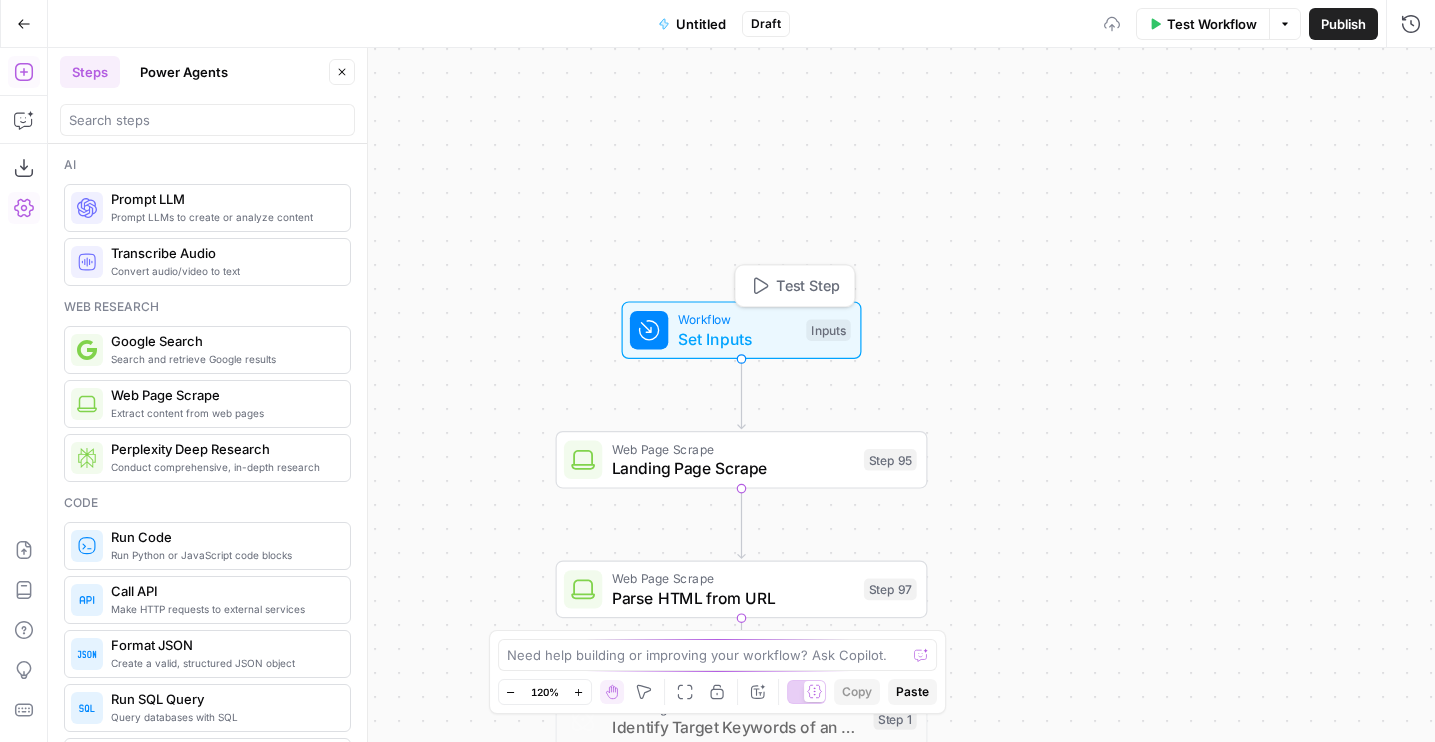 click on "Test Step" at bounding box center [808, 286] 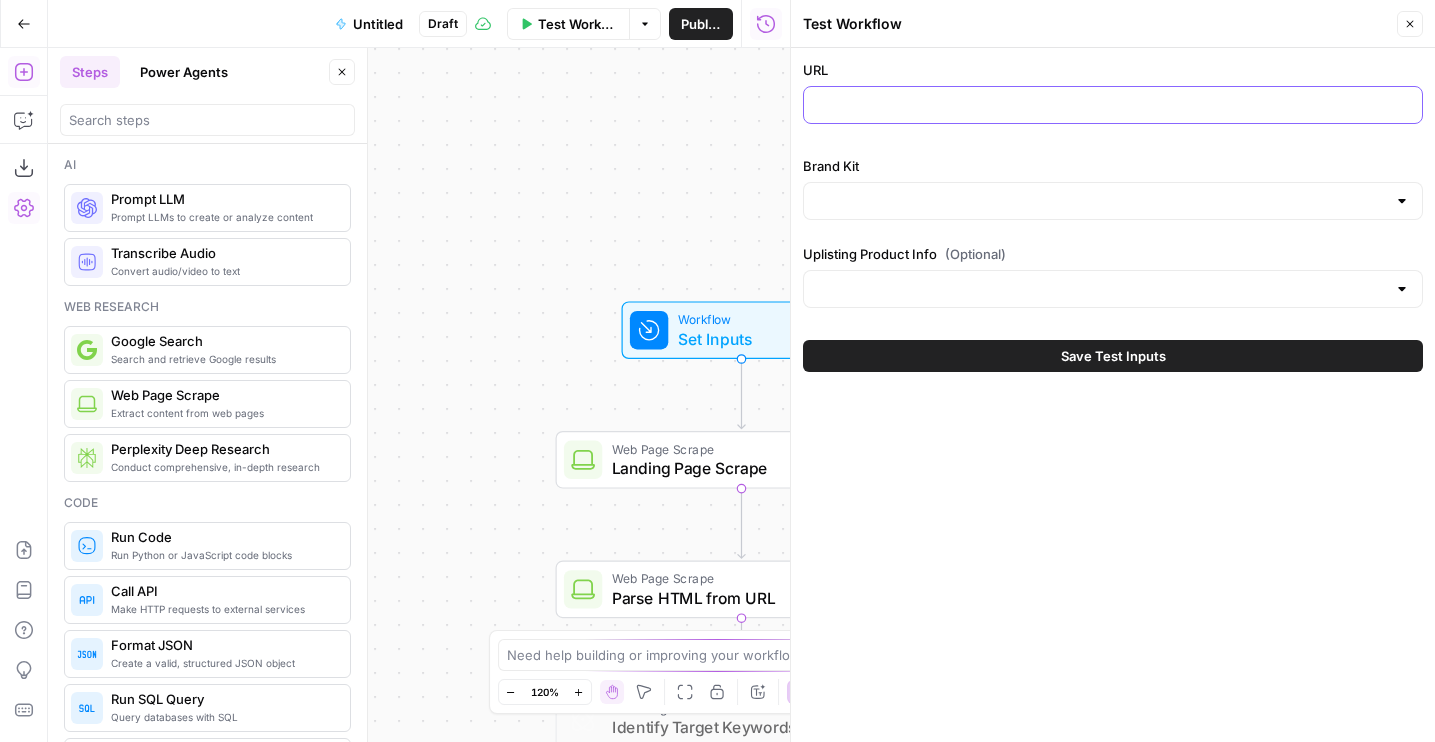 click on "URL" at bounding box center (1113, 105) 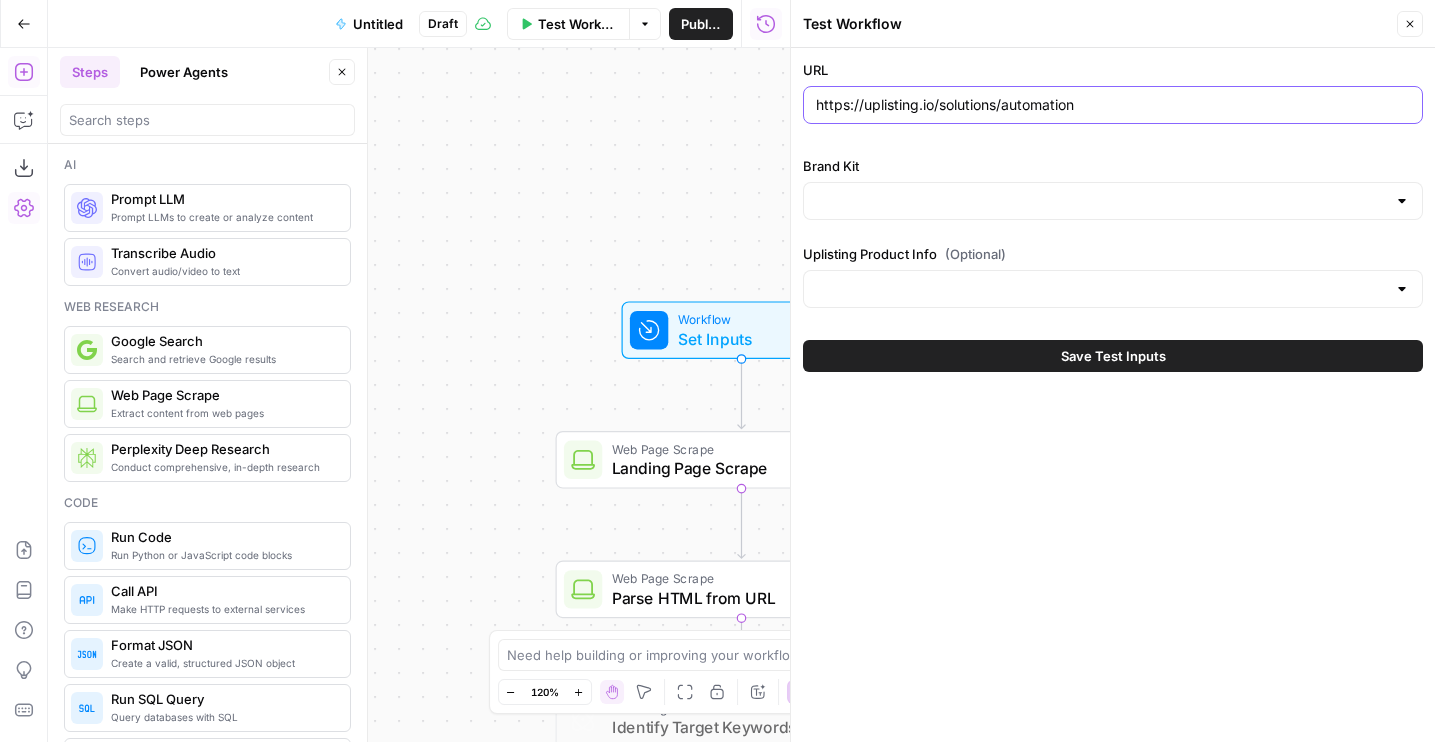 type on "https://uplisting.io/solutions/automation" 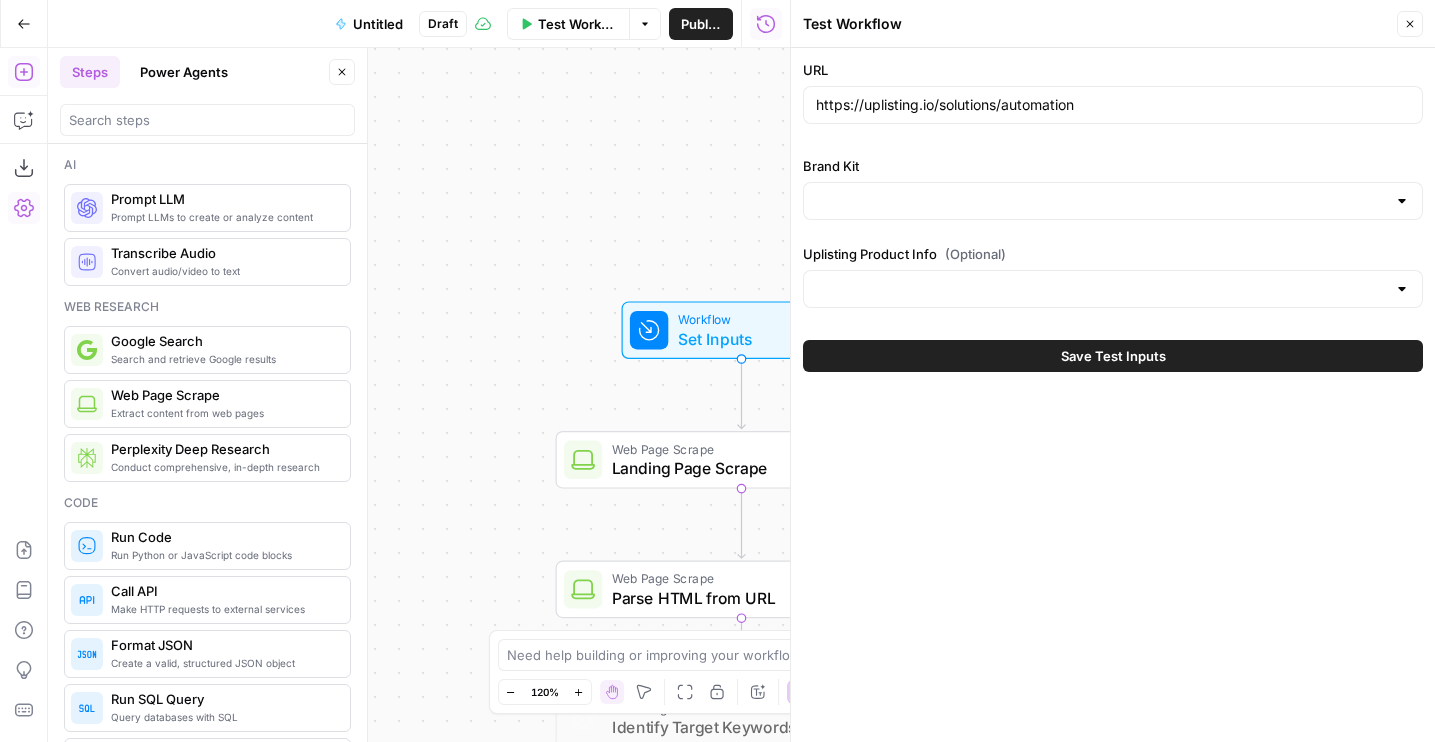 click on "Save Test Inputs" at bounding box center (1113, 356) 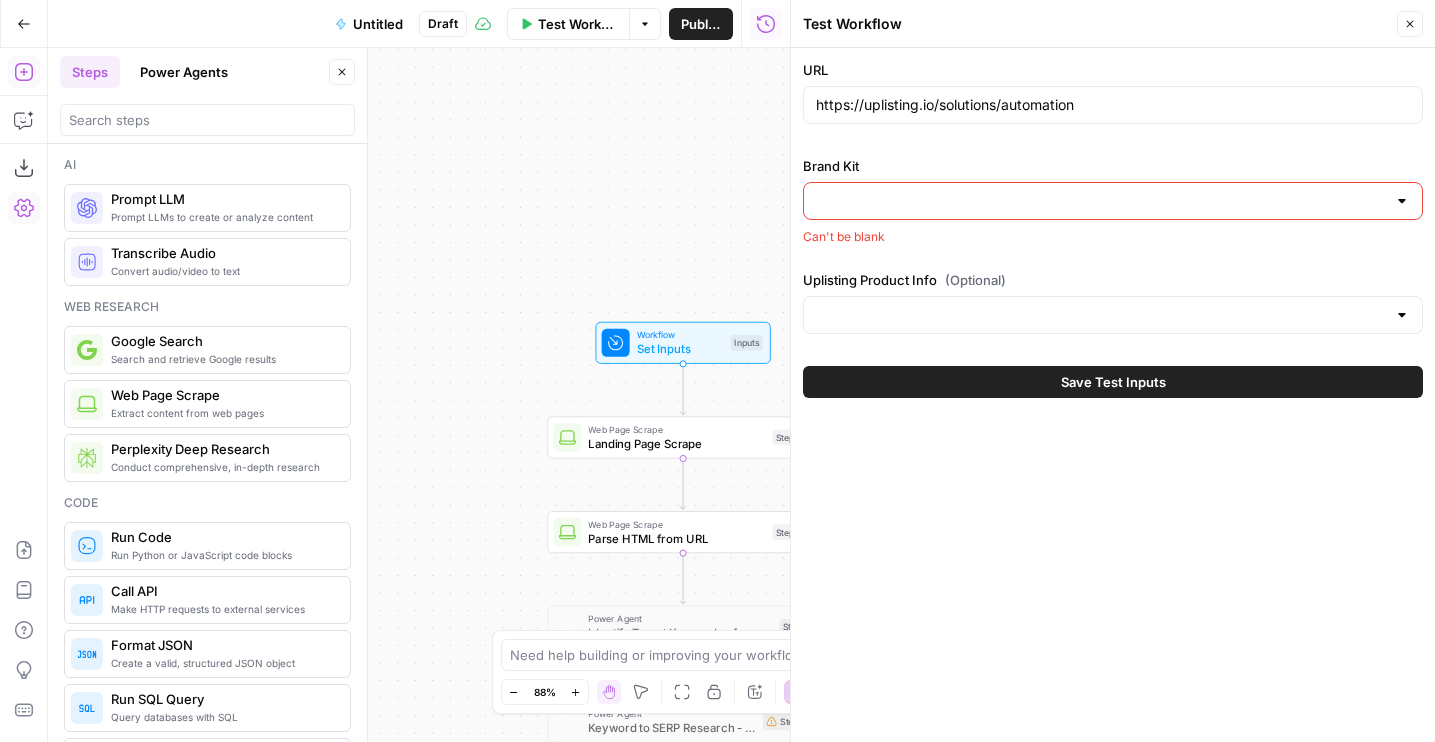 click on "Brand Kit" at bounding box center (1101, 201) 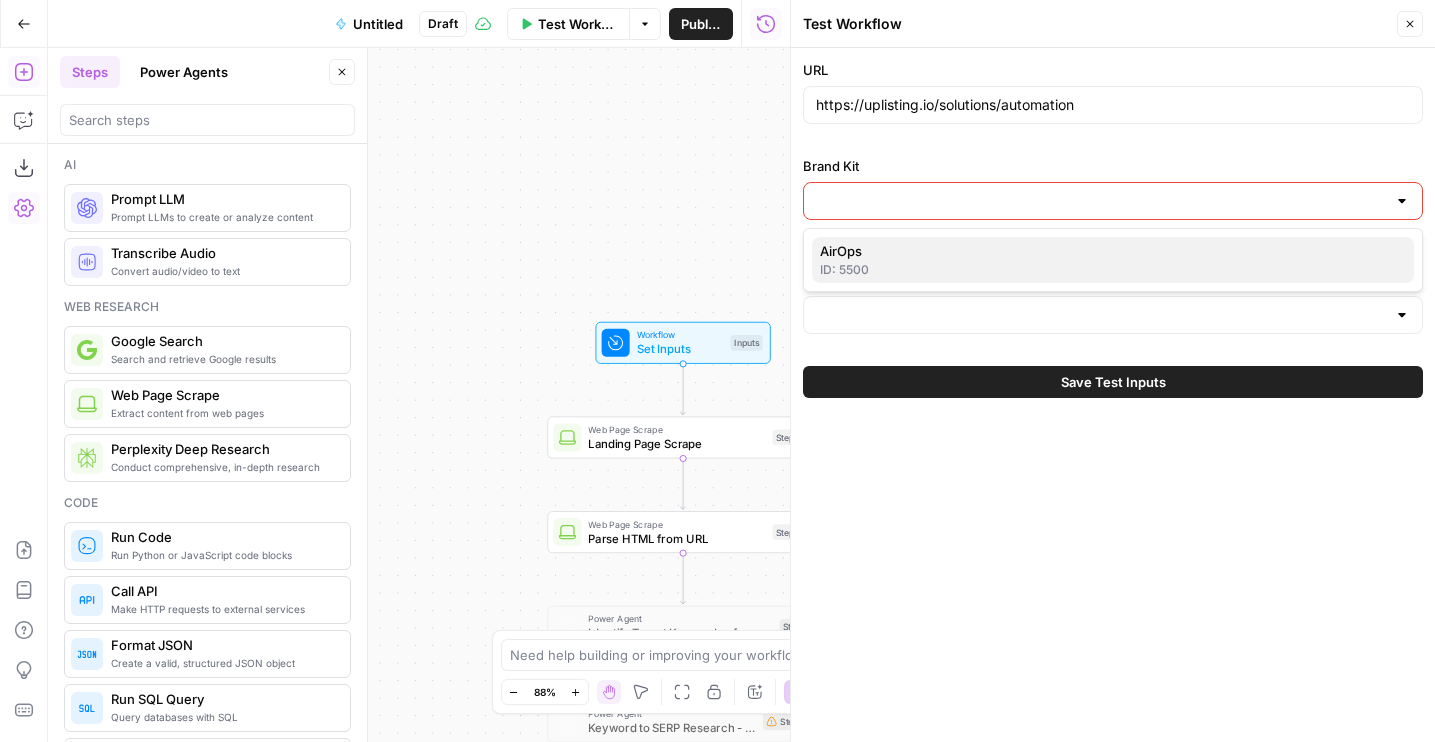 click on "ID: 5500" at bounding box center (1113, 270) 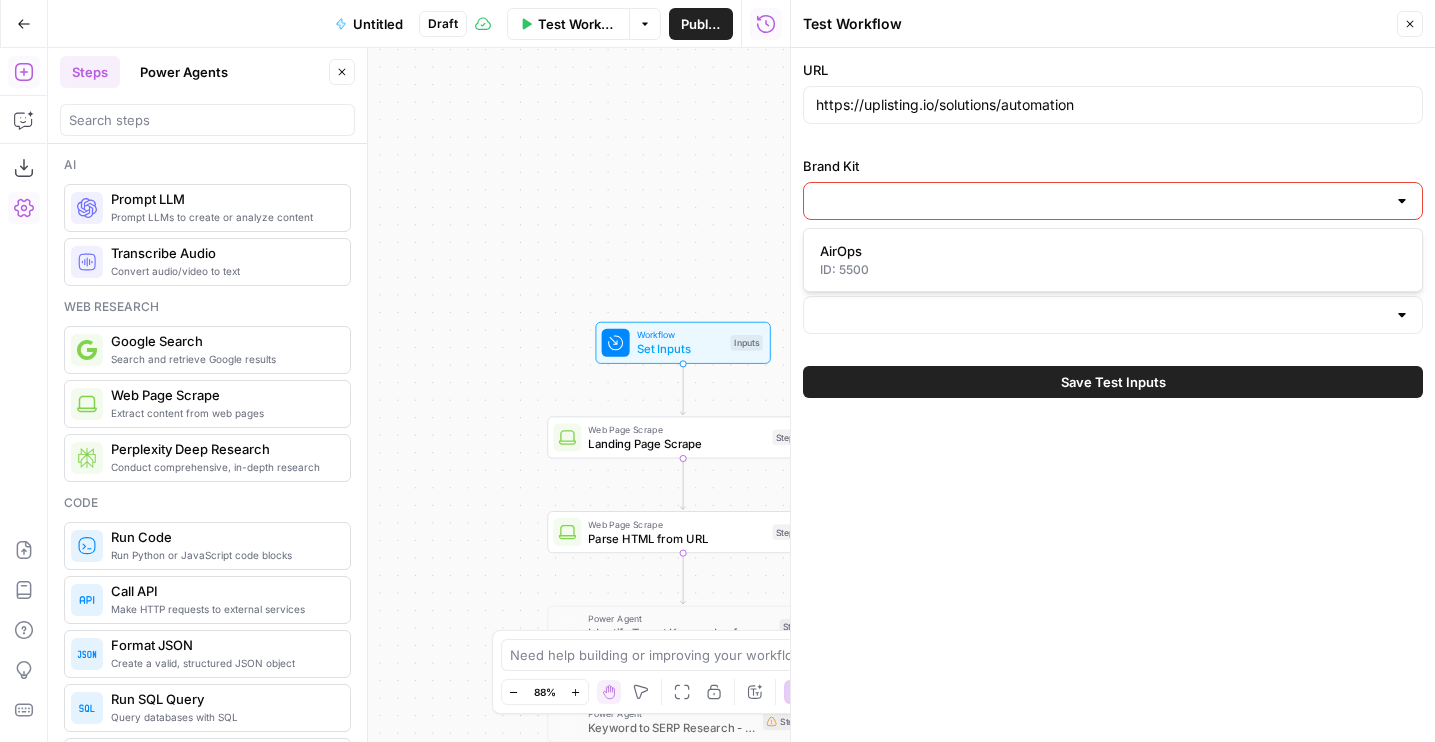 type on "AirOps" 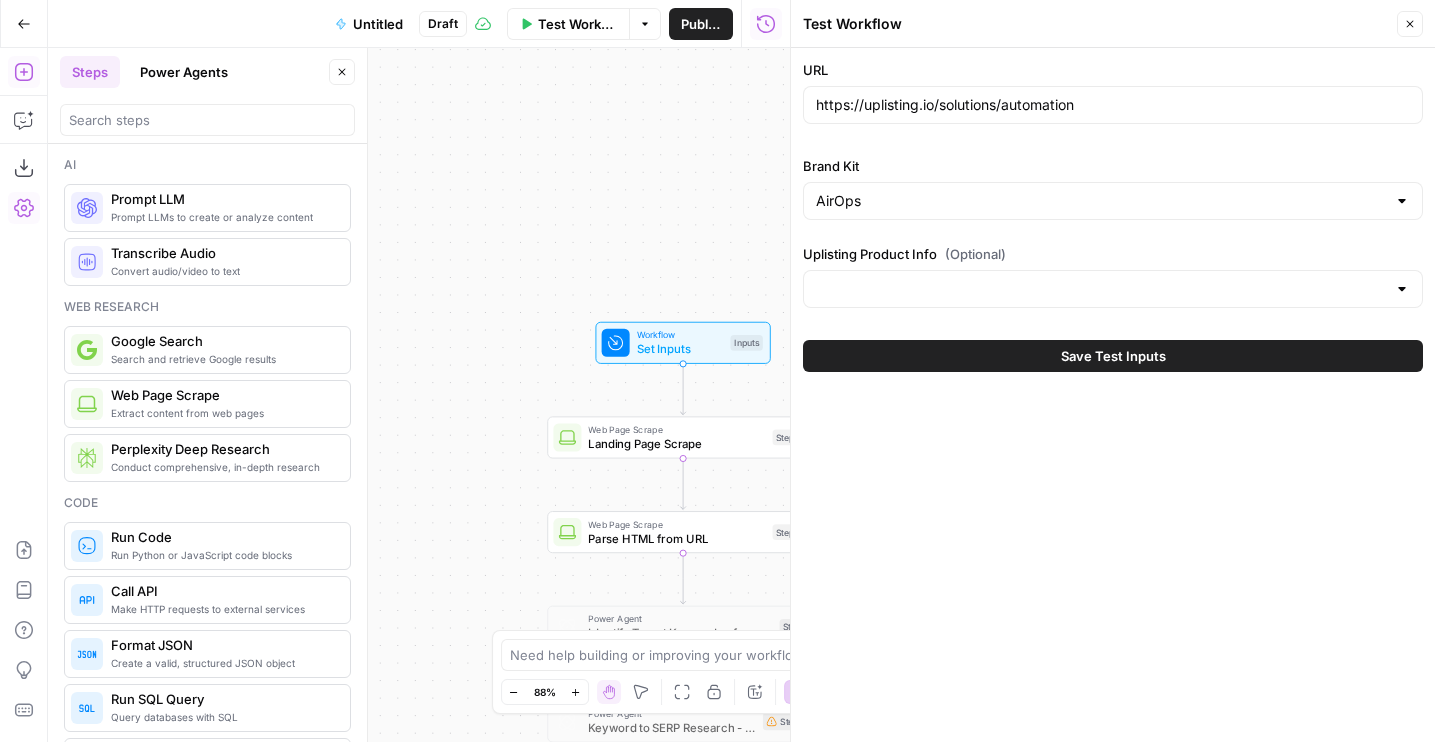 drag, startPoint x: 593, startPoint y: 287, endPoint x: 466, endPoint y: 147, distance: 189.02116 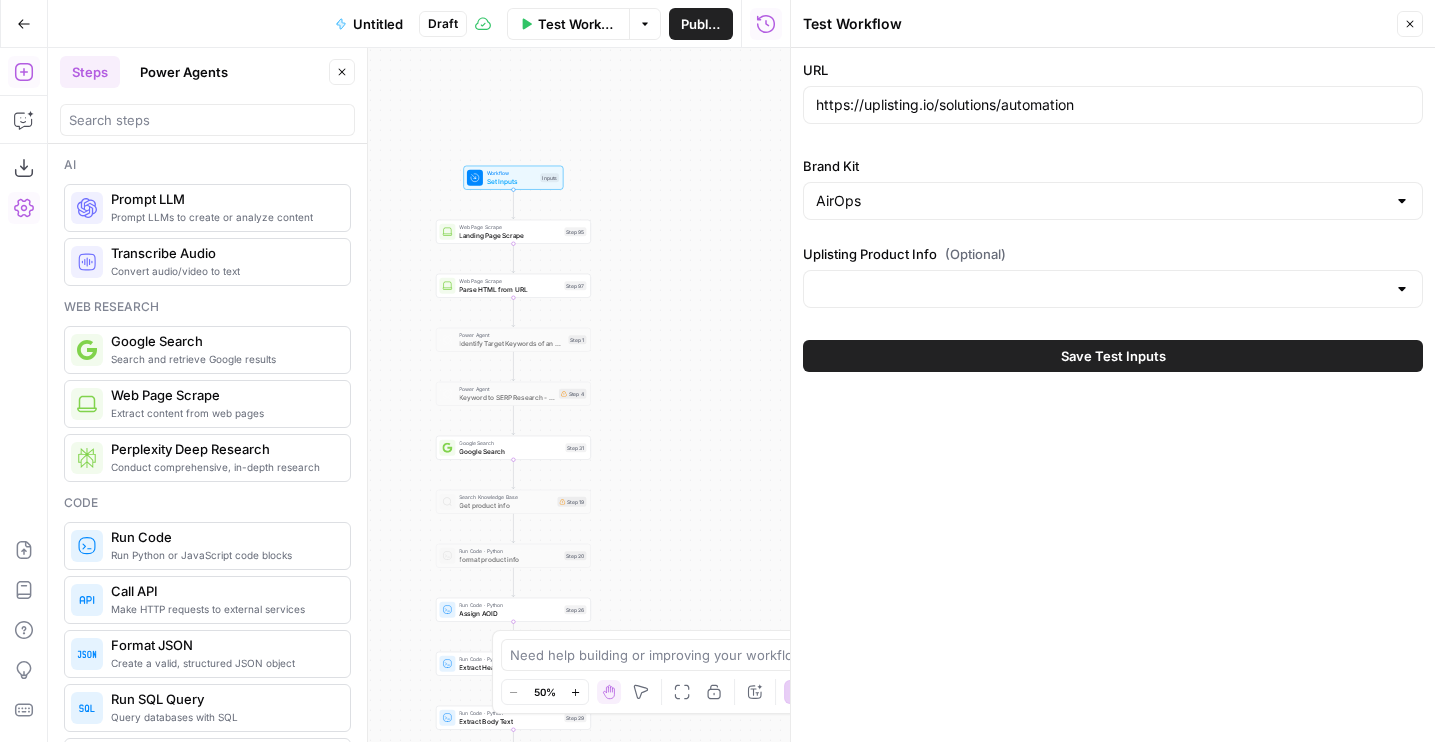 click on "Save Test Inputs" at bounding box center [1113, 356] 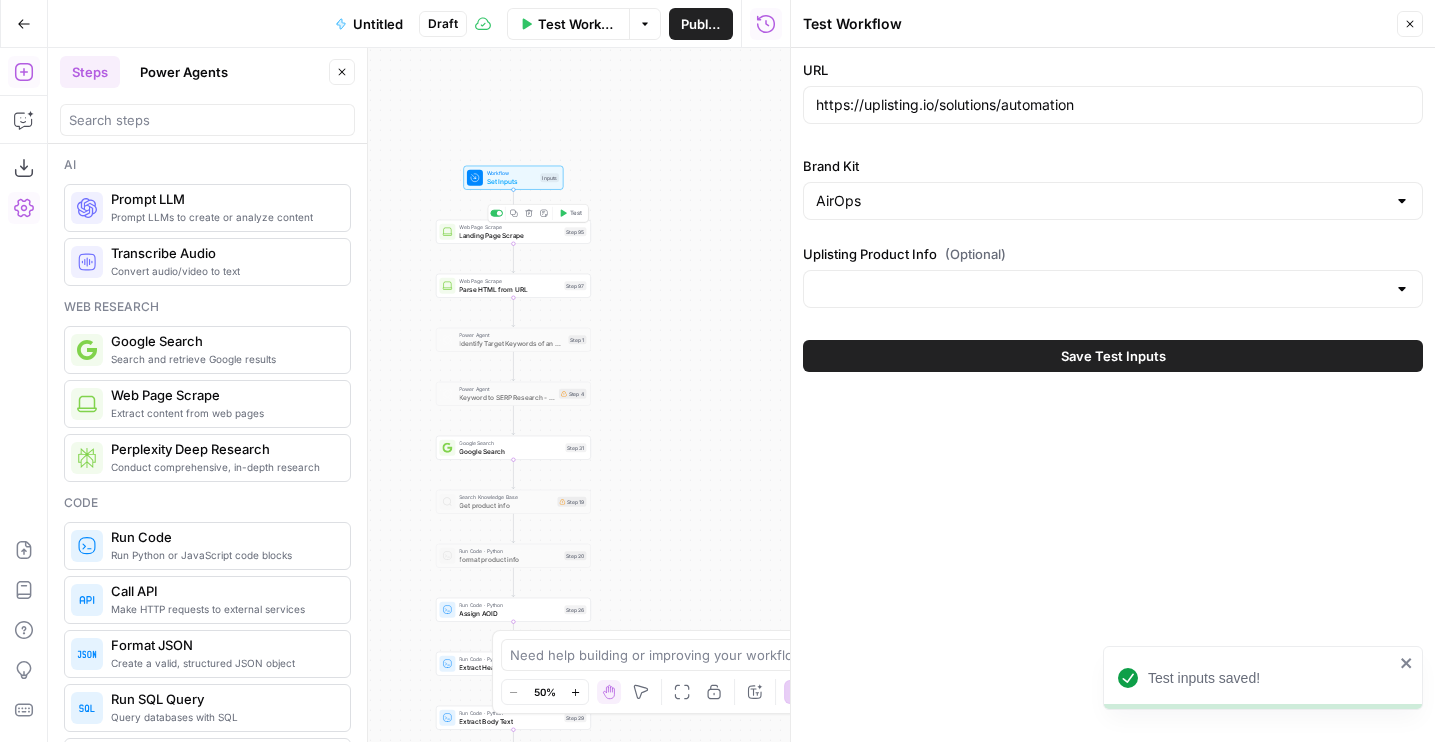 click on "Test" at bounding box center (570, 213) 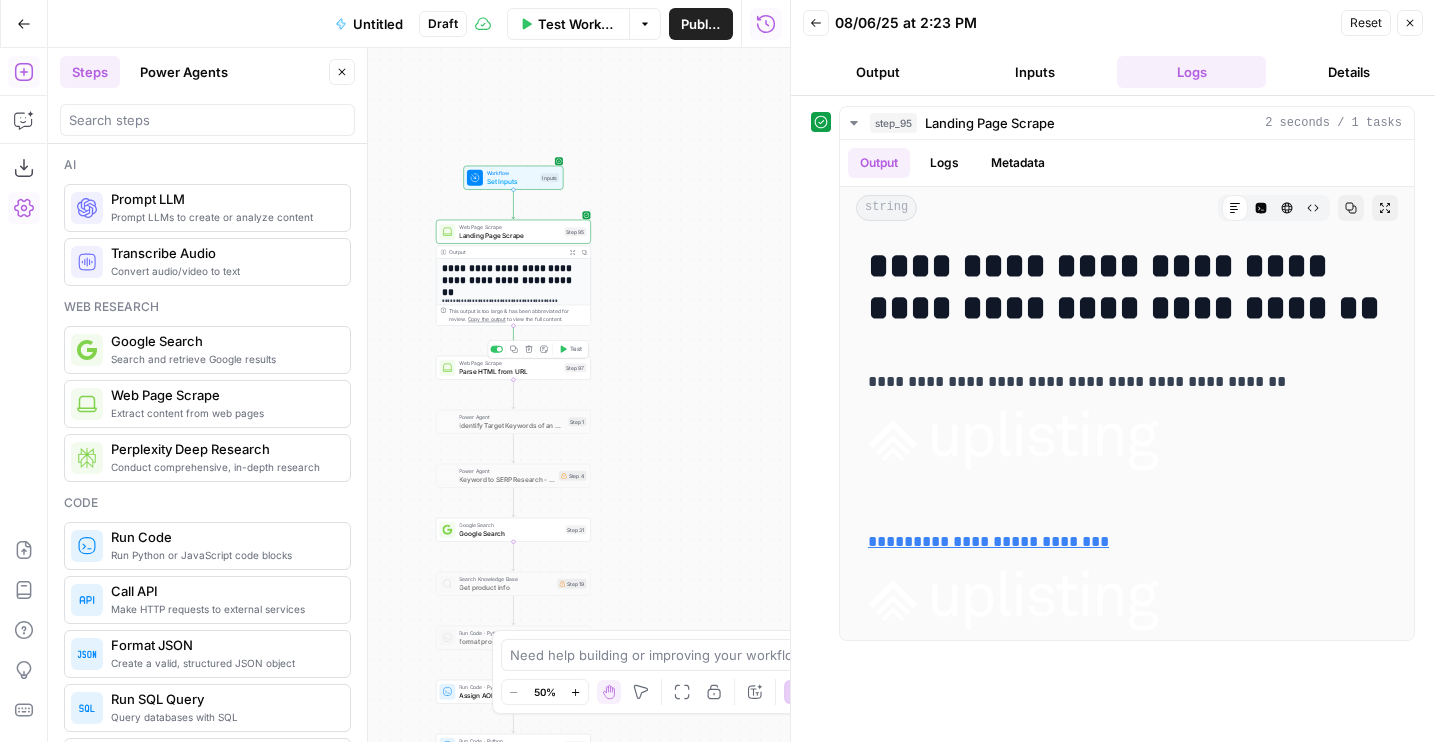 click 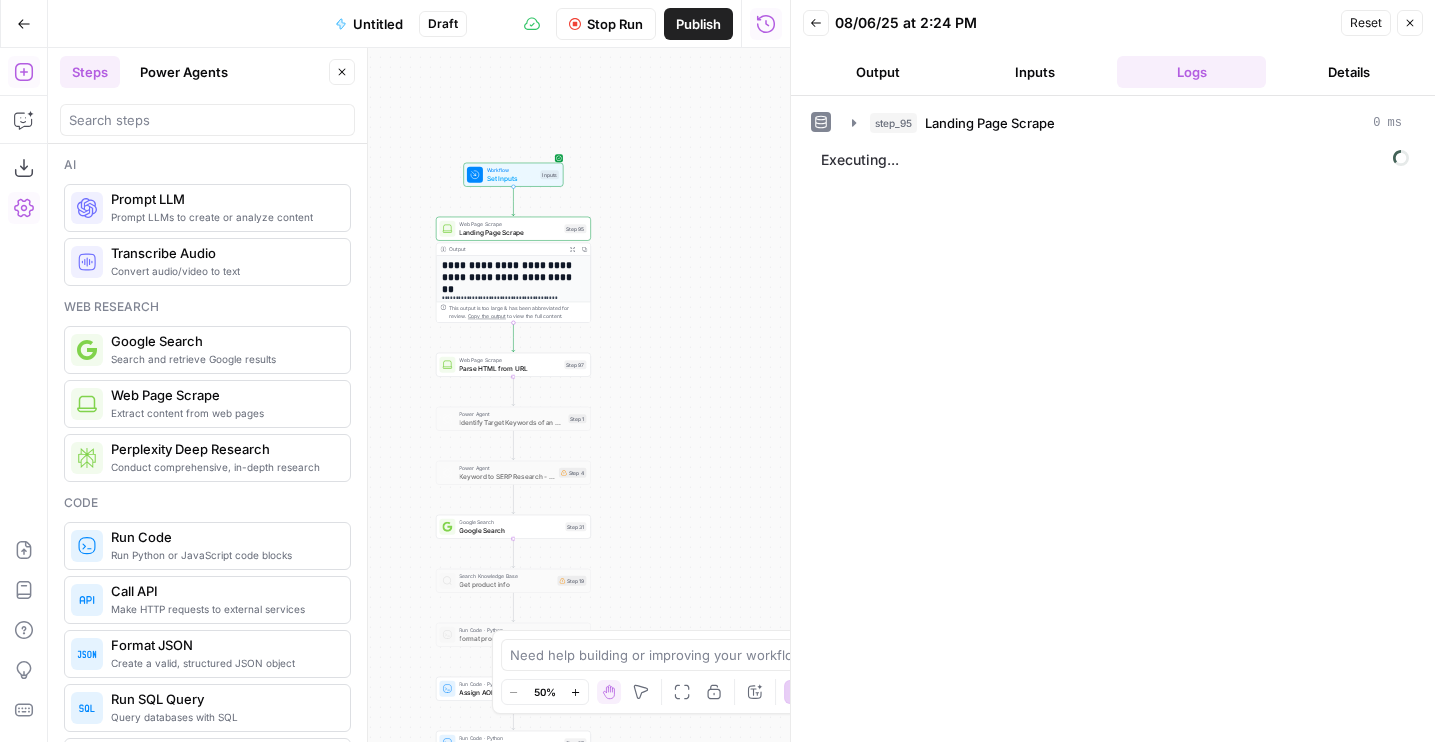 drag, startPoint x: 660, startPoint y: 253, endPoint x: 698, endPoint y: 145, distance: 114.49017 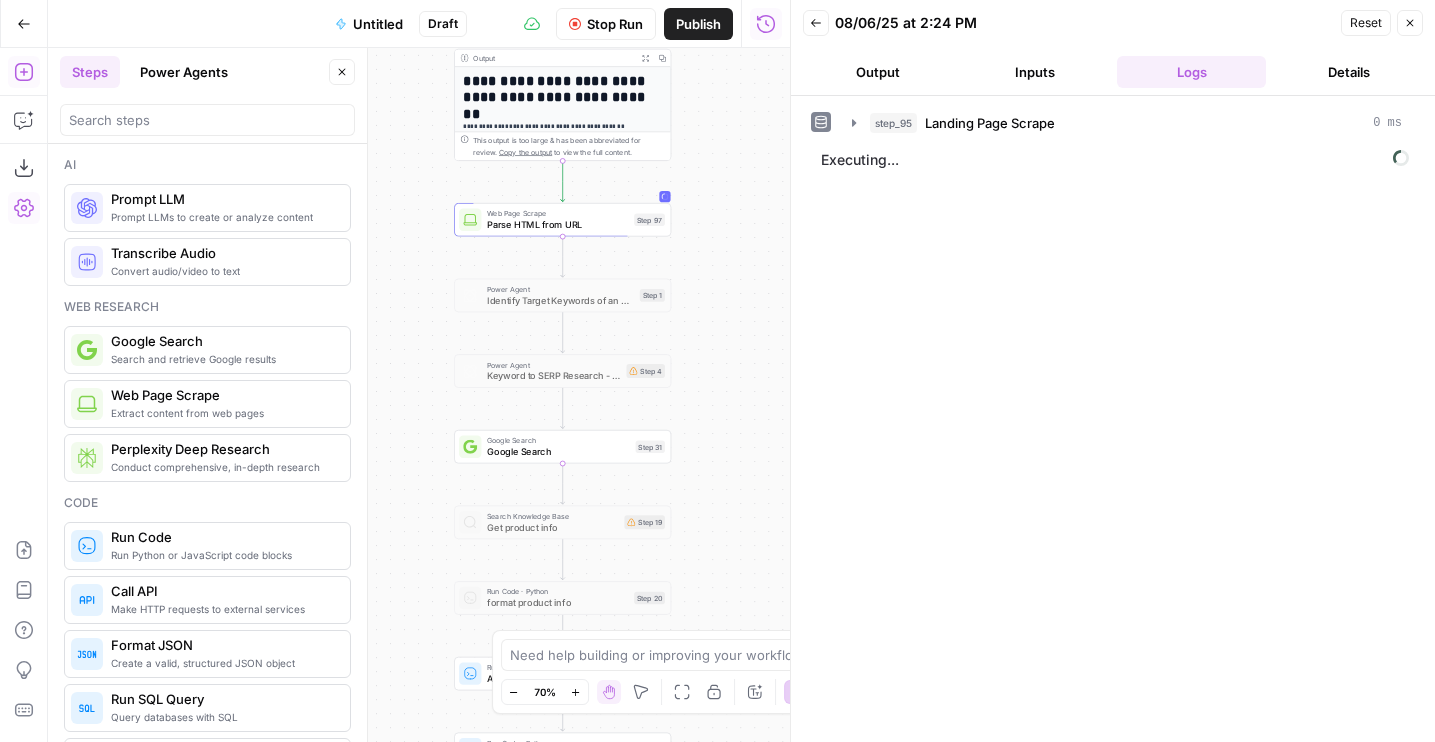 drag, startPoint x: 689, startPoint y: 289, endPoint x: 747, endPoint y: 256, distance: 66.730804 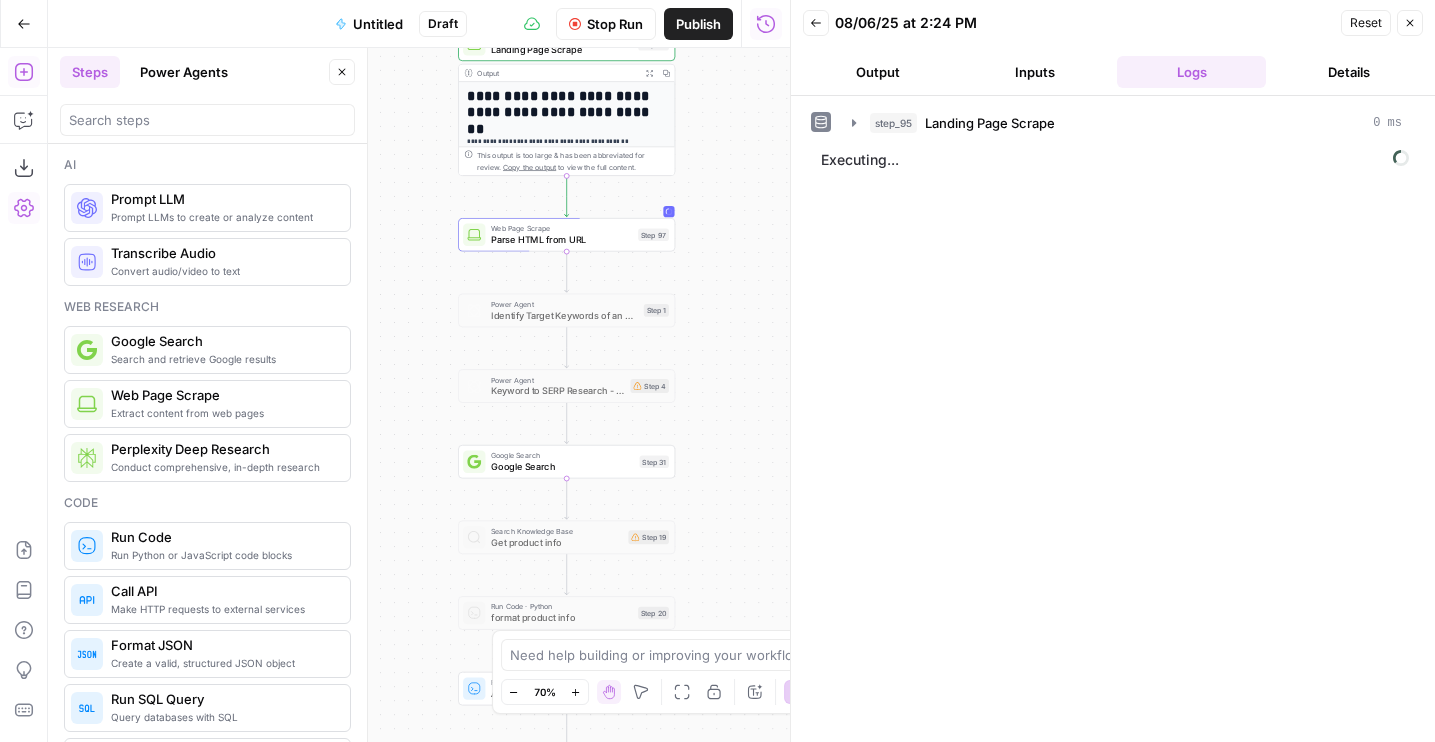 drag, startPoint x: 747, startPoint y: 256, endPoint x: 727, endPoint y: 355, distance: 101 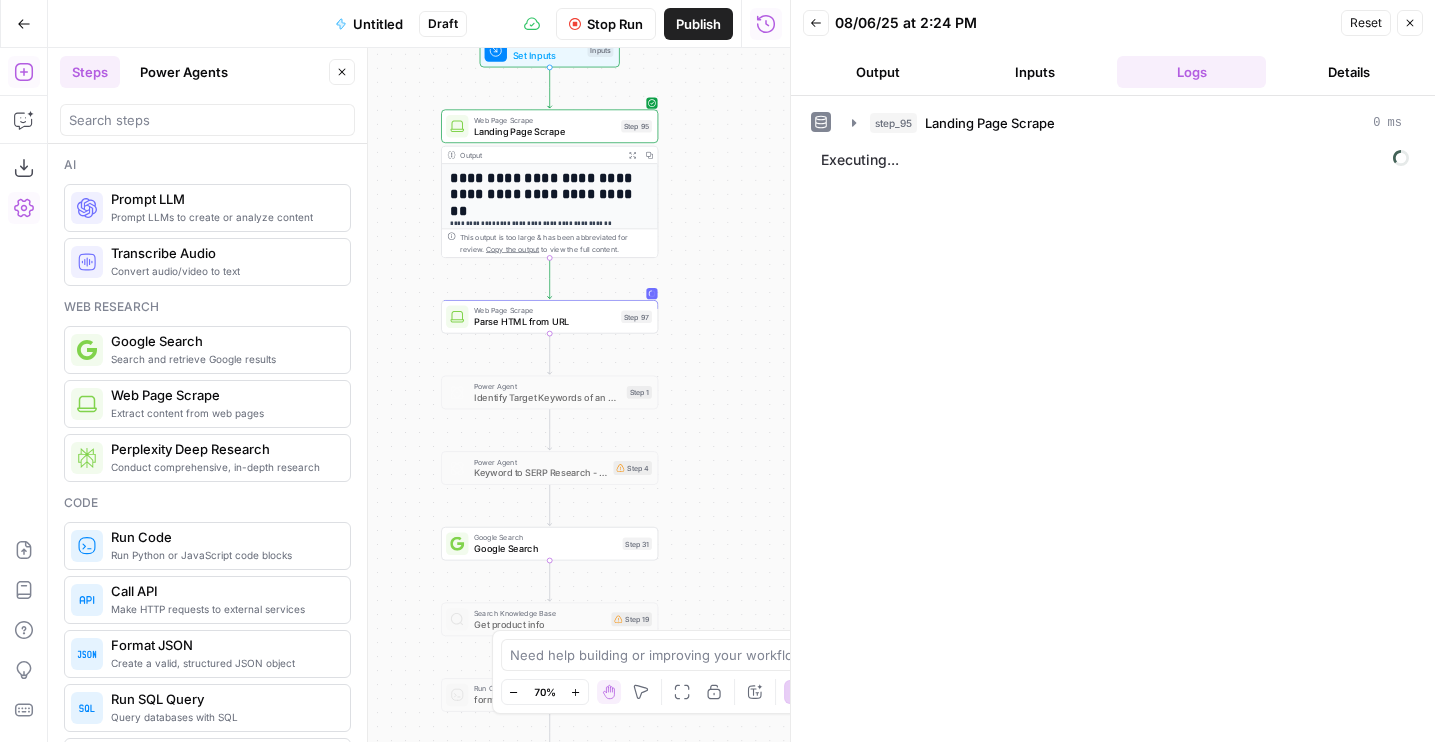 drag, startPoint x: 727, startPoint y: 354, endPoint x: 710, endPoint y: 253, distance: 102.4207 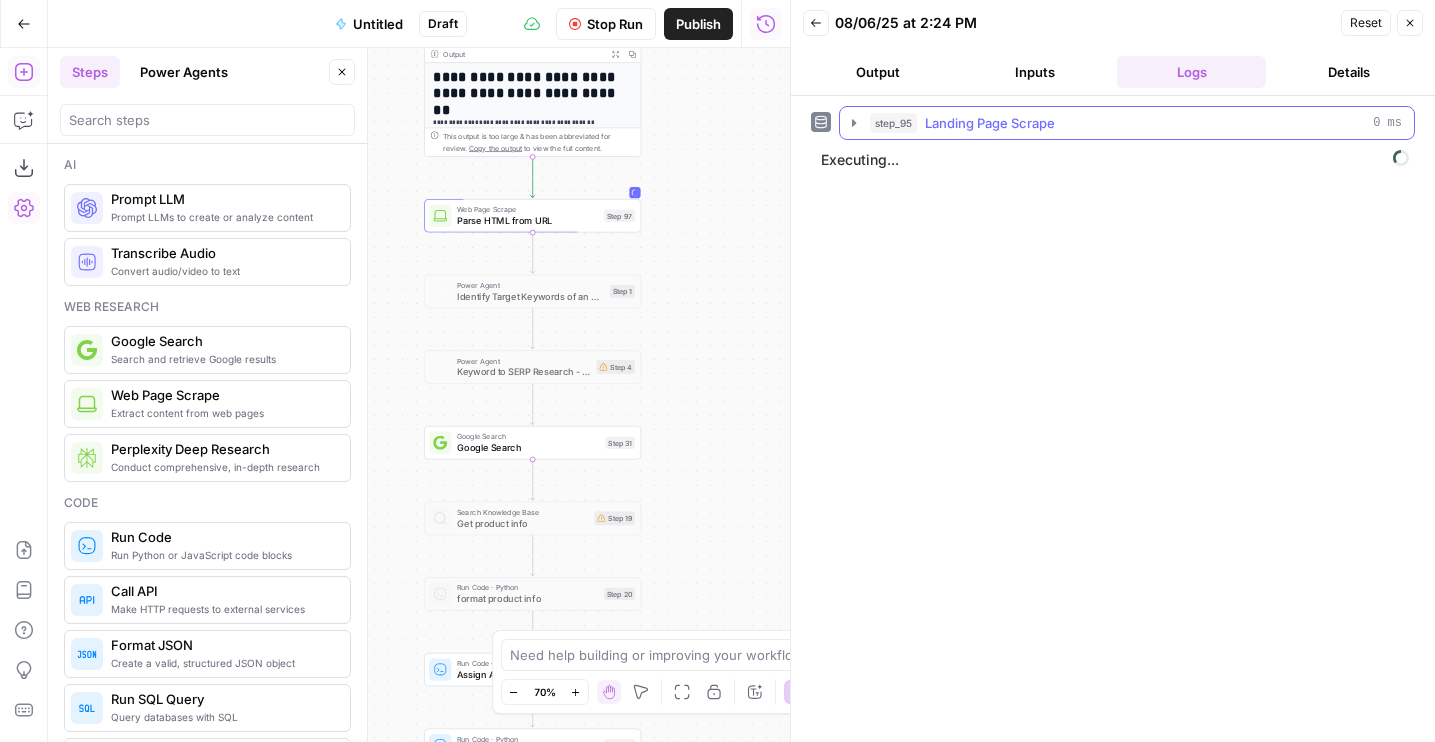 click 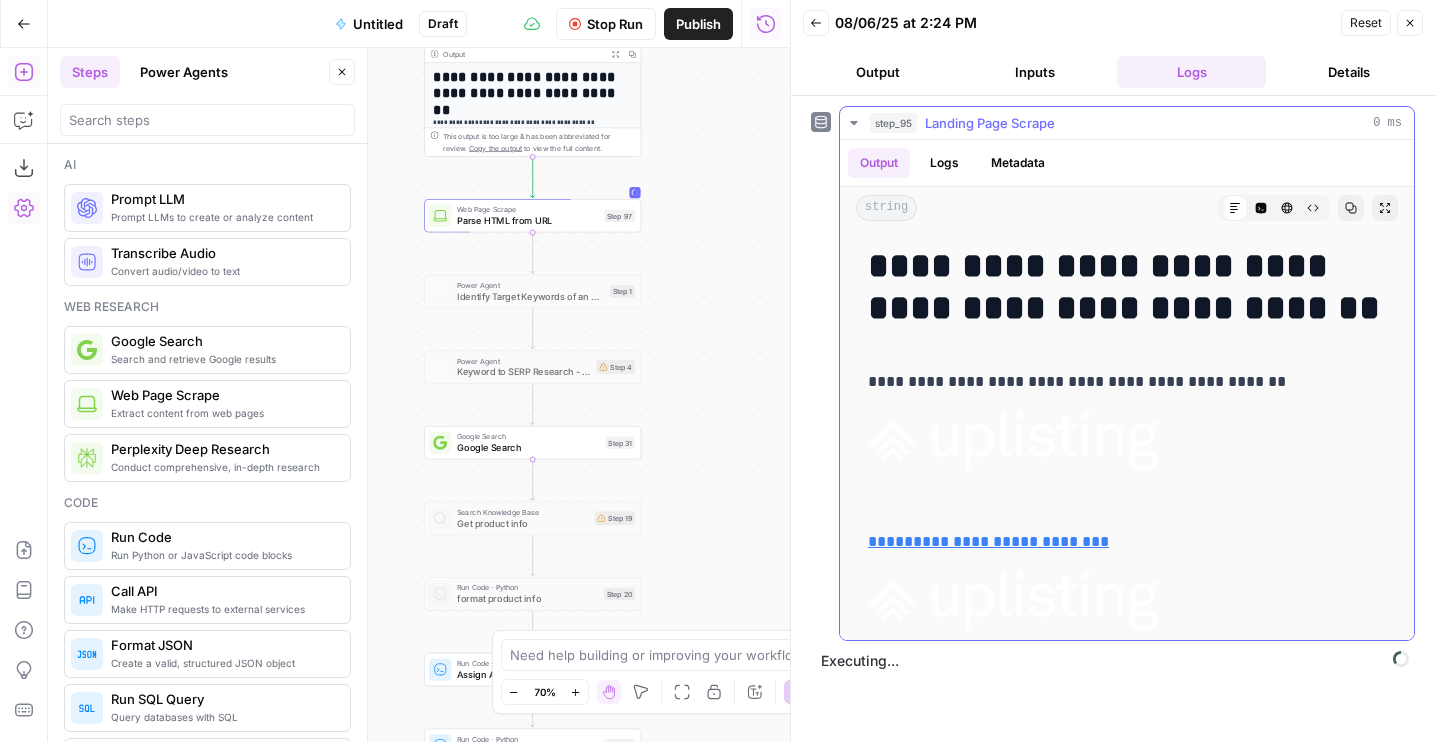 click 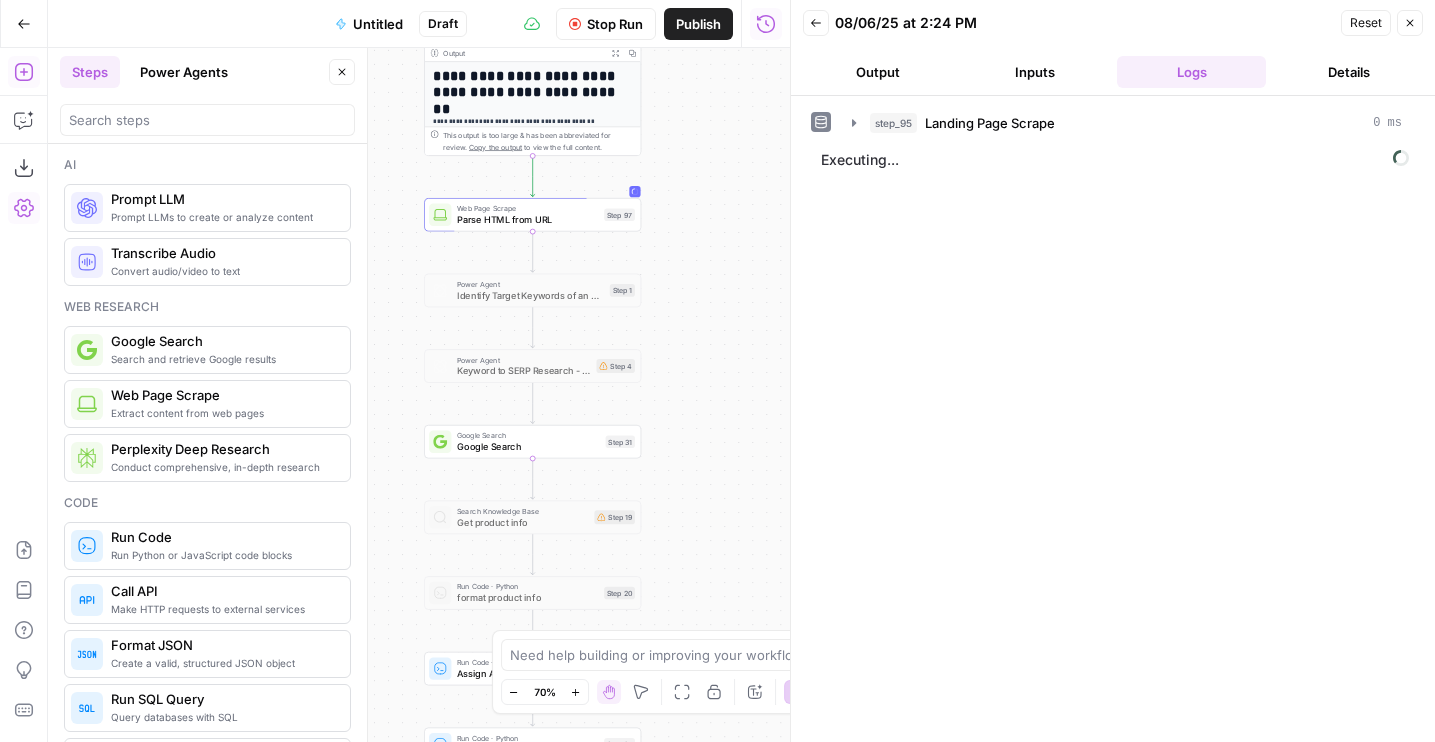 drag, startPoint x: 703, startPoint y: 303, endPoint x: 703, endPoint y: 178, distance: 125 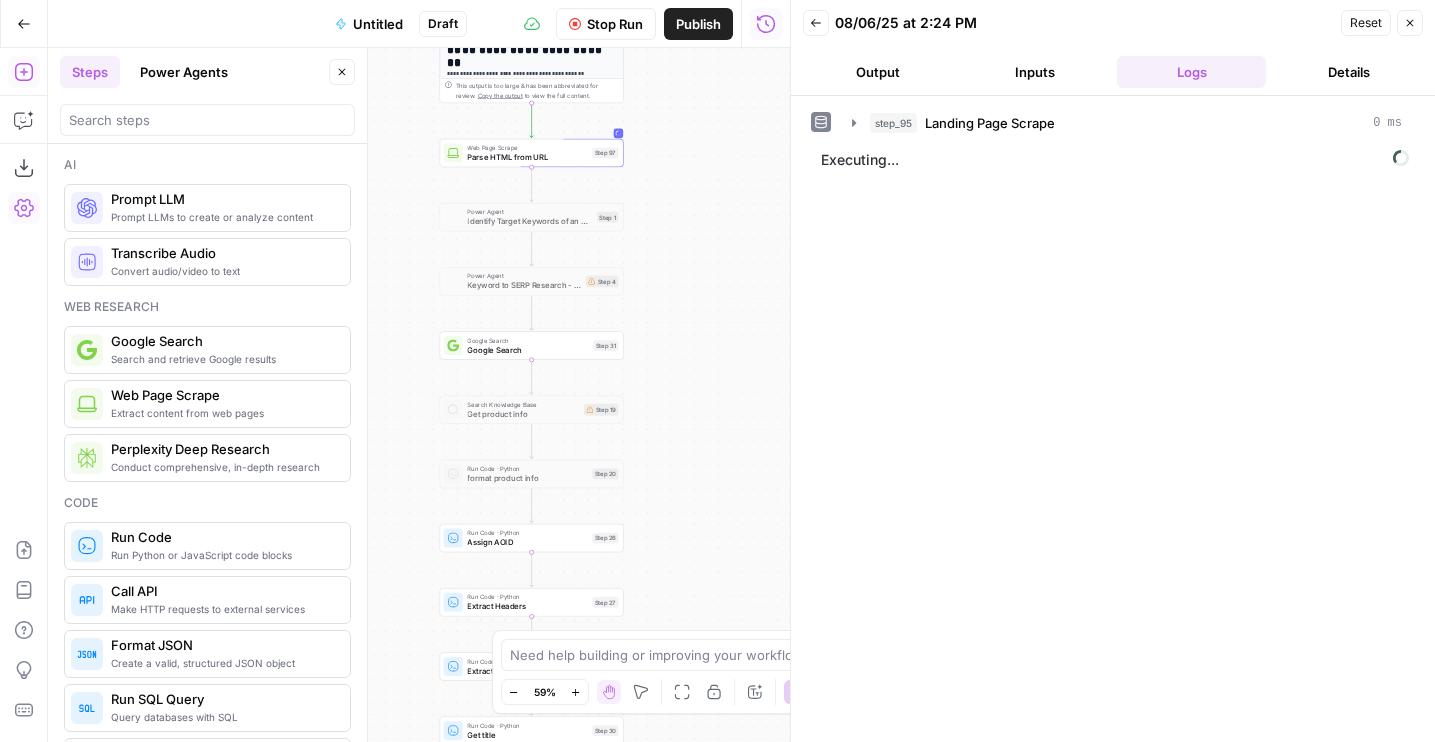 drag, startPoint x: 703, startPoint y: 187, endPoint x: 675, endPoint y: 239, distance: 59.05929 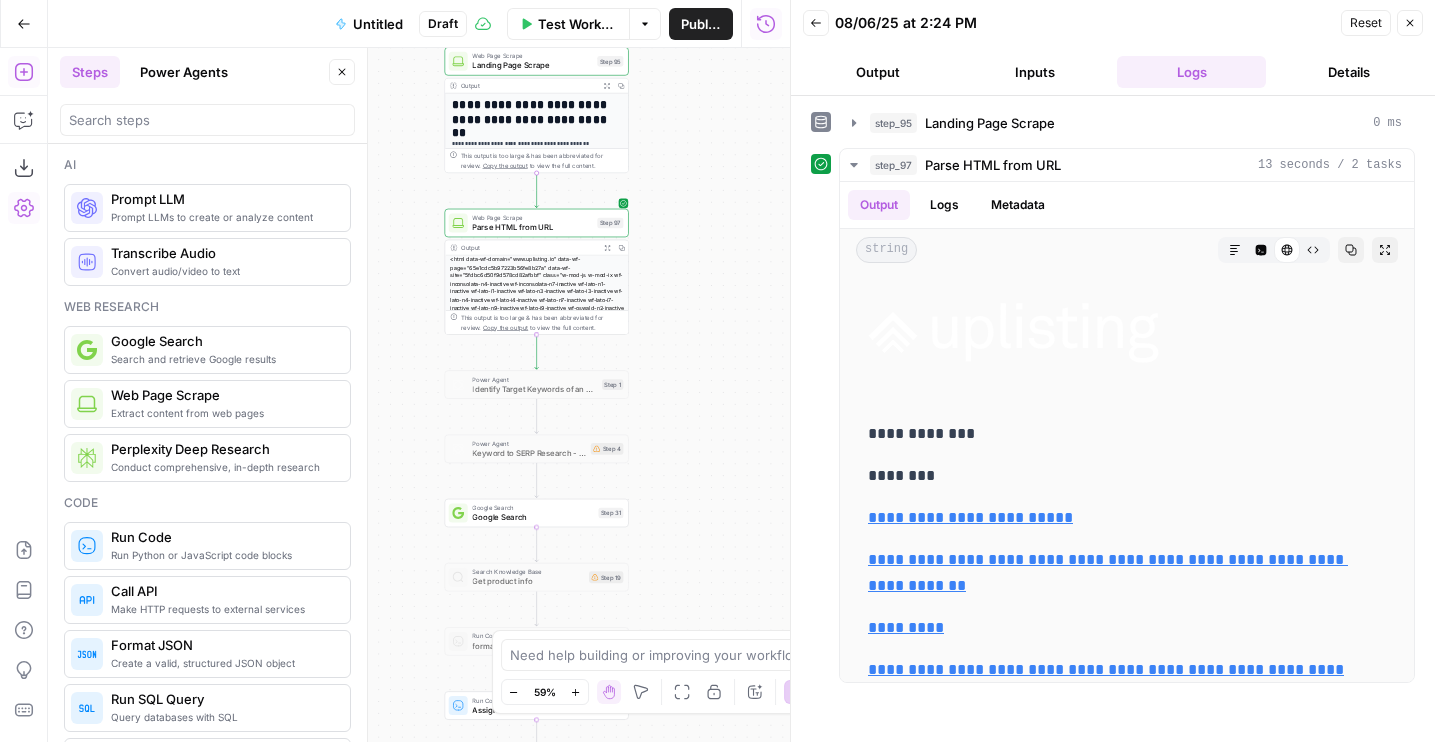 drag, startPoint x: 679, startPoint y: 348, endPoint x: 684, endPoint y: 415, distance: 67.18631 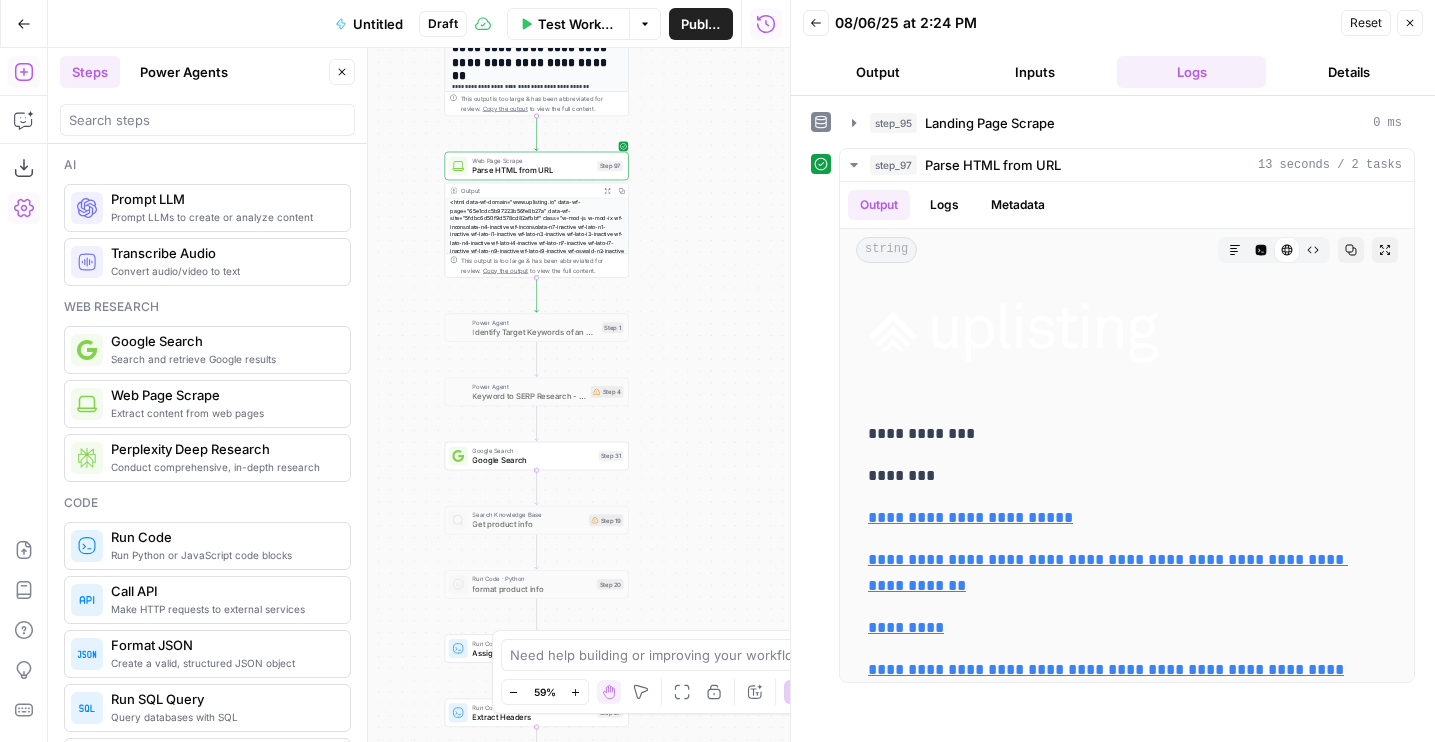 drag, startPoint x: 669, startPoint y: 412, endPoint x: 670, endPoint y: 261, distance: 151.00331 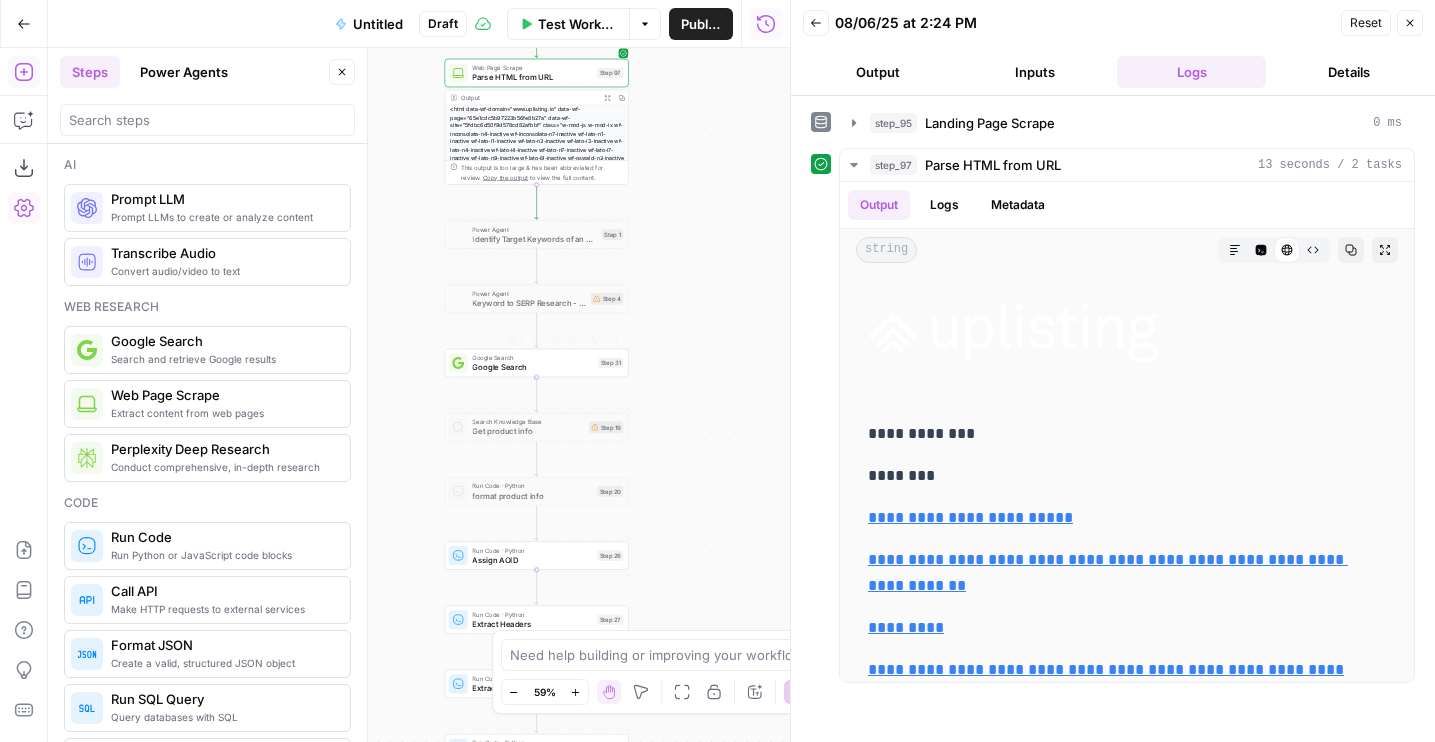 click 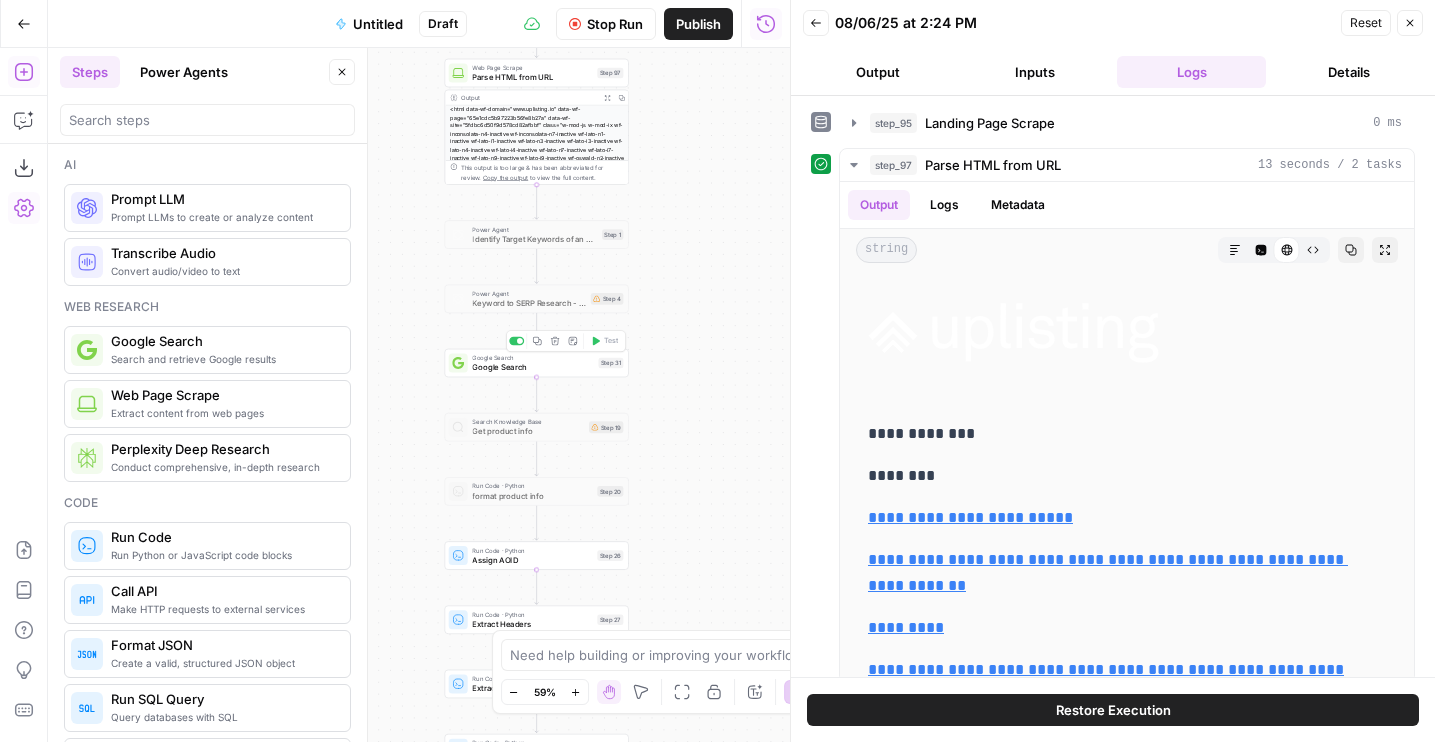 drag, startPoint x: 671, startPoint y: 403, endPoint x: 668, endPoint y: 460, distance: 57.07889 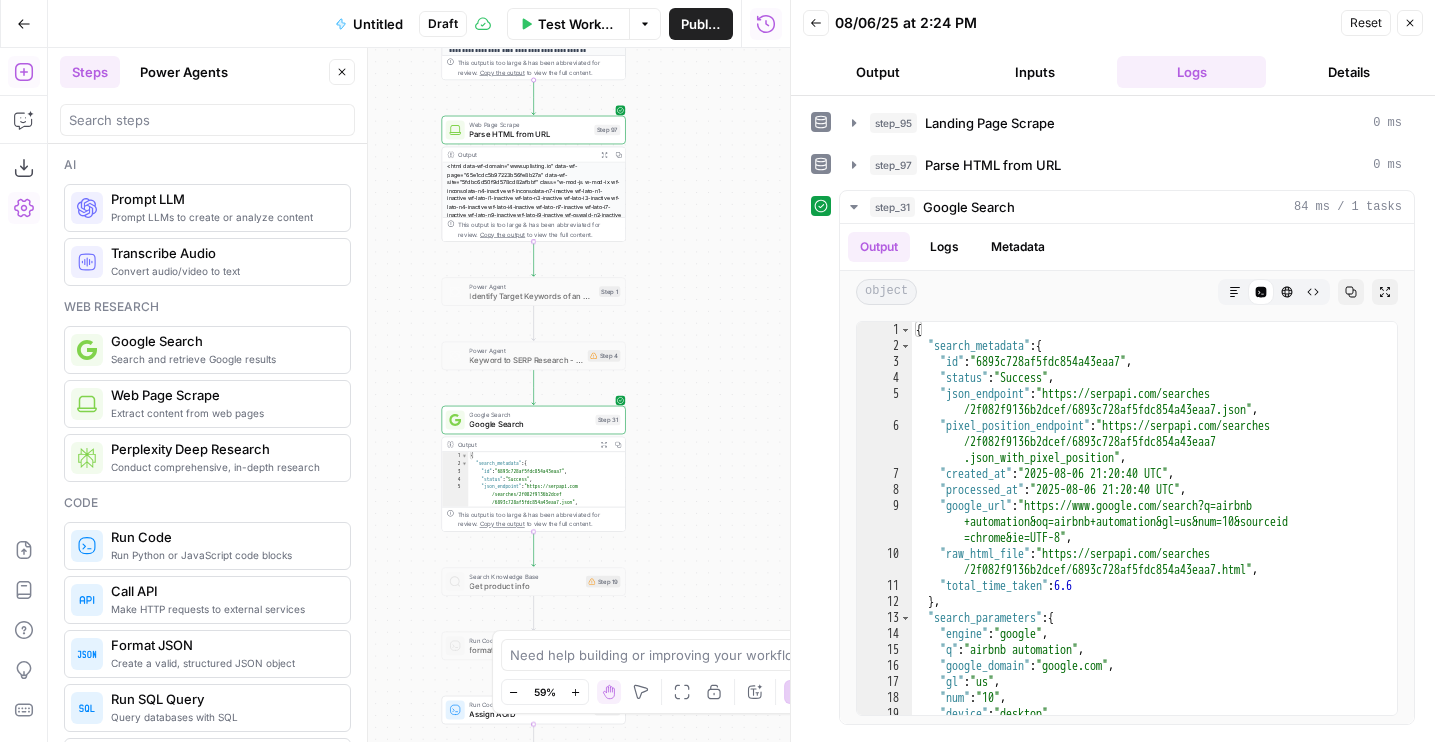 drag, startPoint x: 731, startPoint y: 385, endPoint x: 727, endPoint y: 179, distance: 206.03883 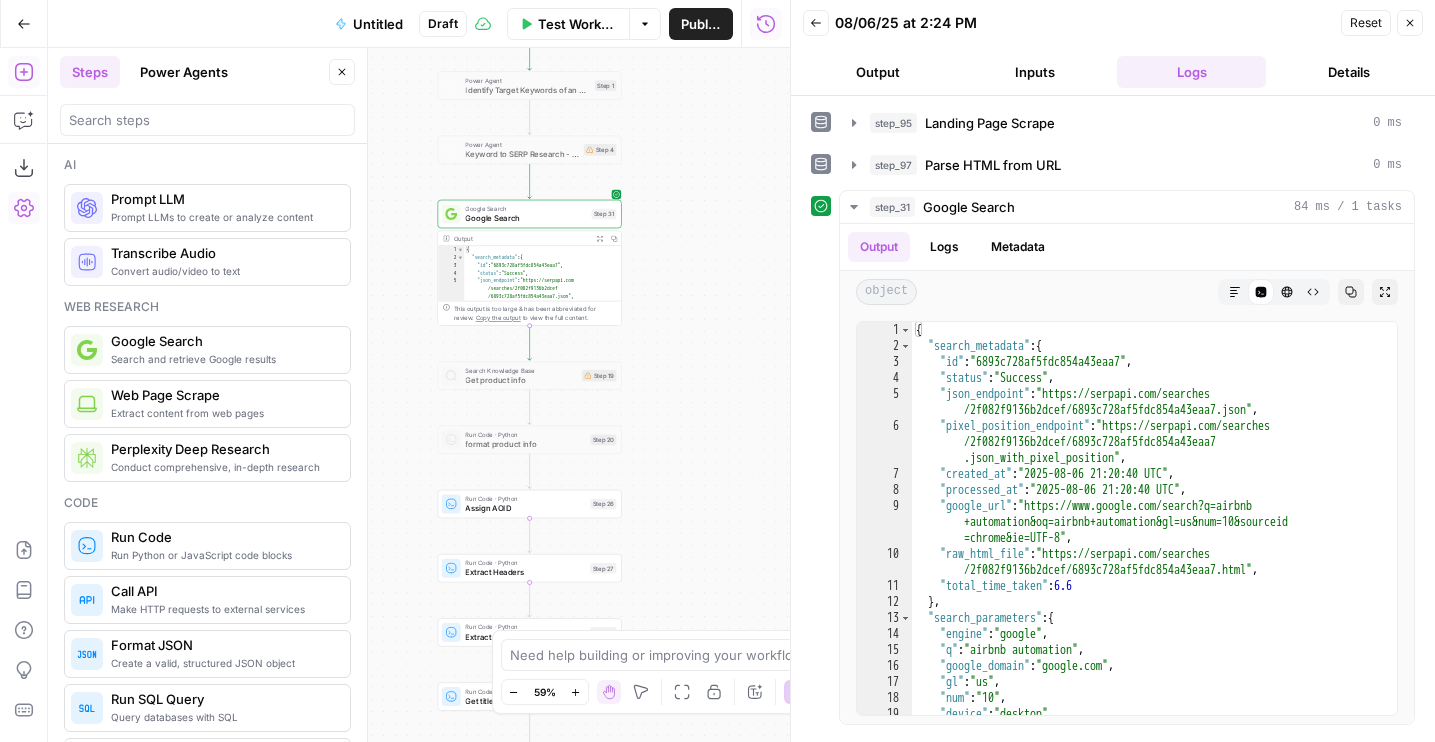 drag, startPoint x: 698, startPoint y: 299, endPoint x: 698, endPoint y: 257, distance: 42 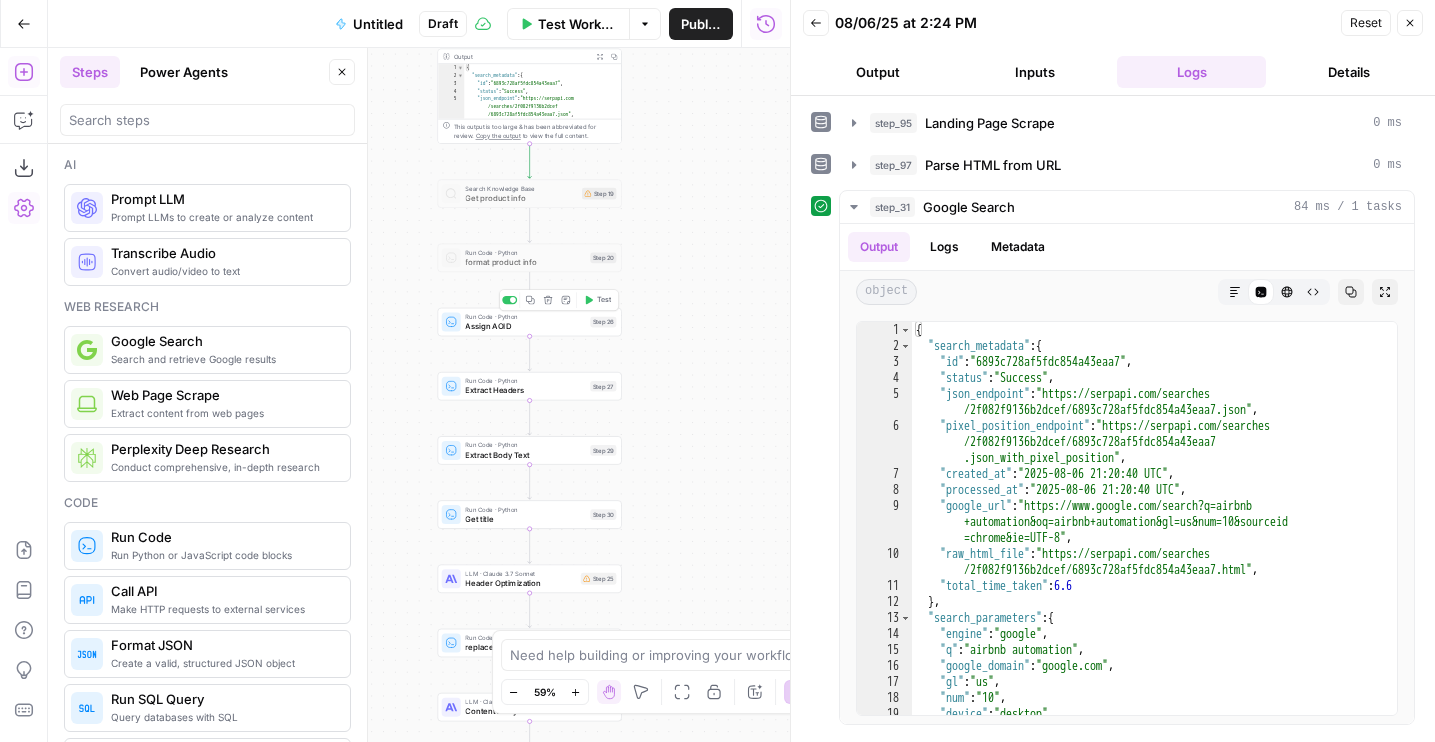 click on "Test" at bounding box center (604, 300) 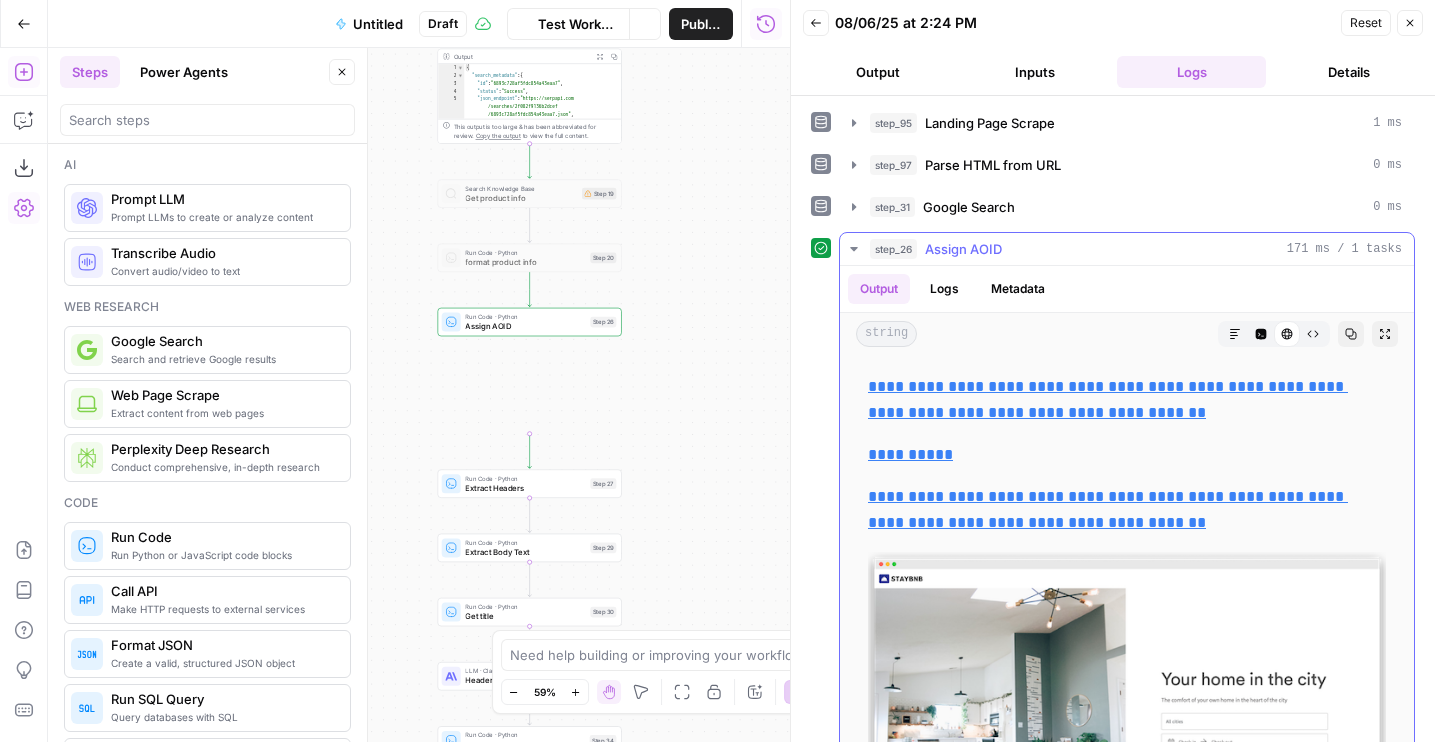 scroll, scrollTop: 990, scrollLeft: 0, axis: vertical 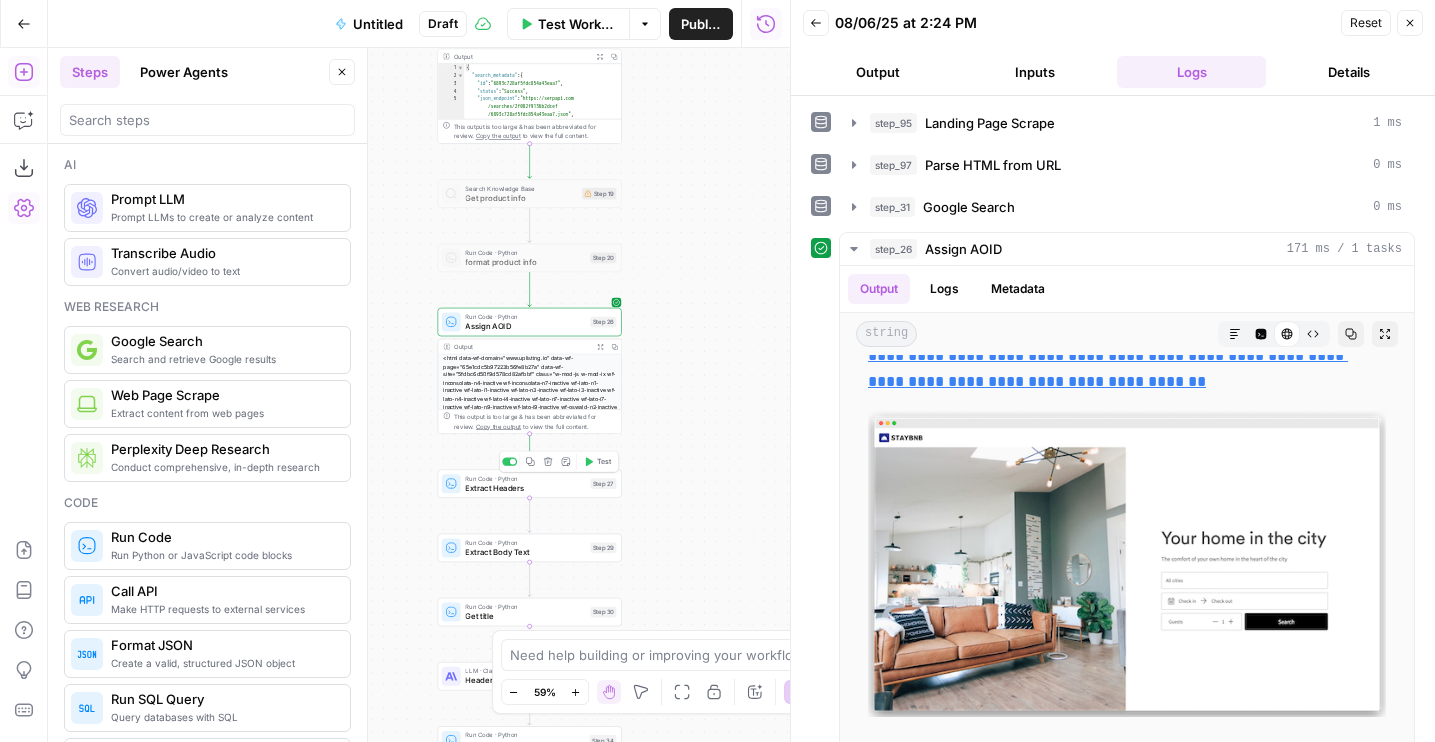 click on "Test" at bounding box center [604, 461] 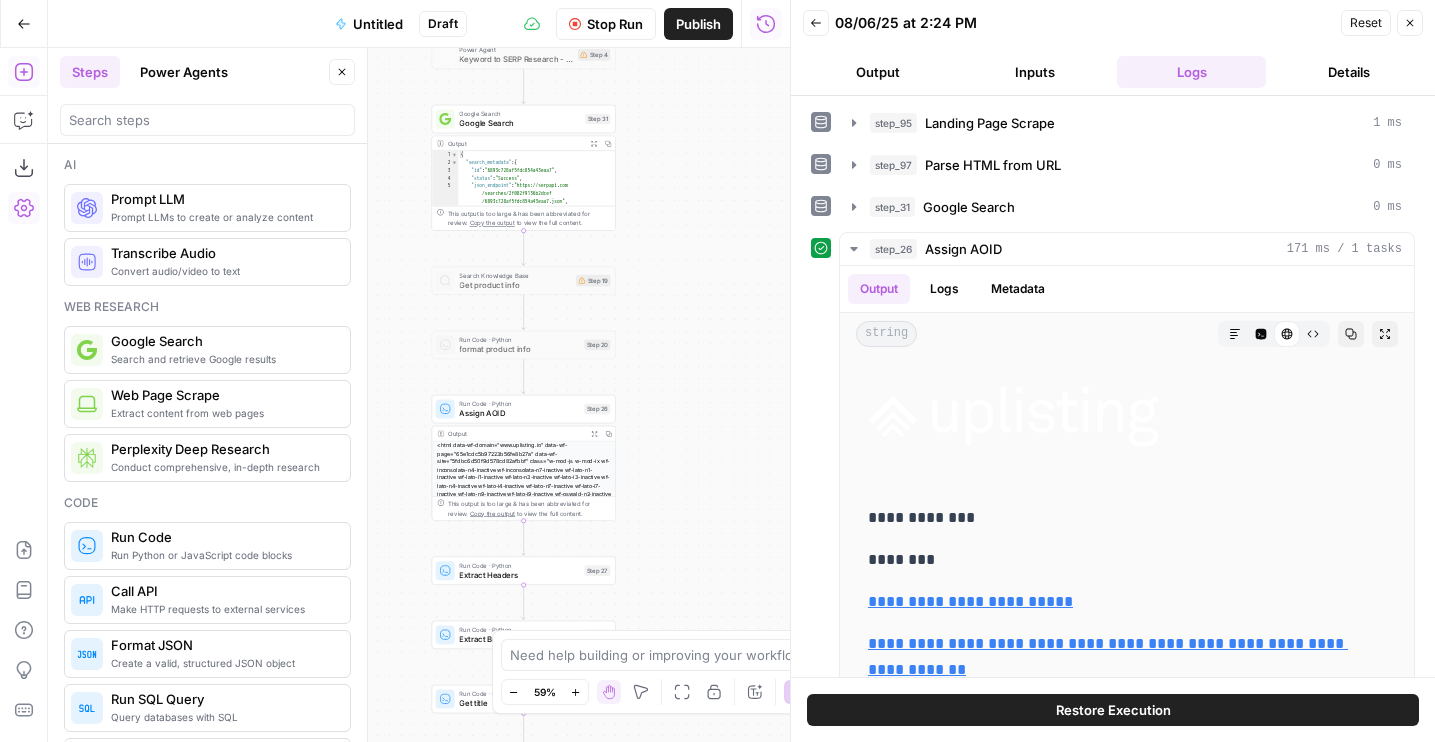 drag, startPoint x: 678, startPoint y: 394, endPoint x: 674, endPoint y: 411, distance: 17.464249 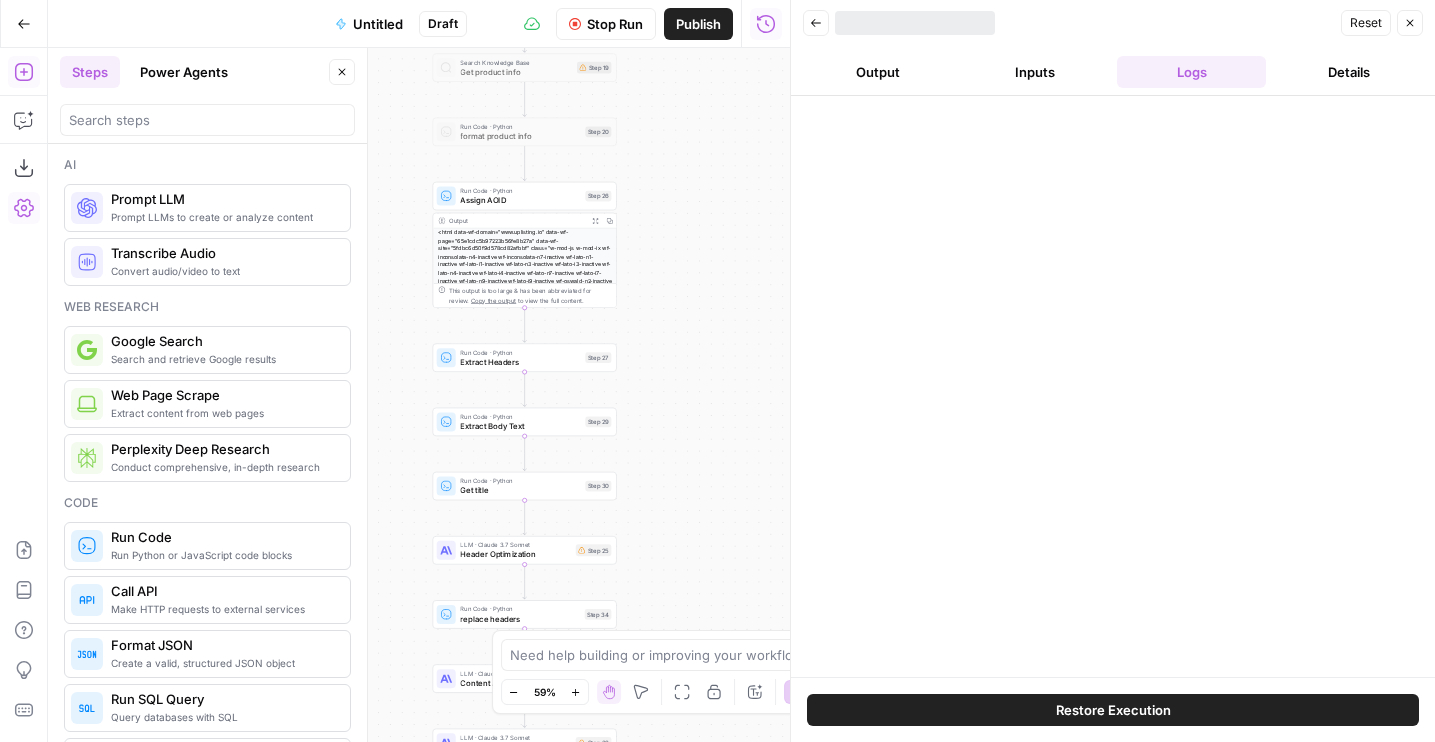 drag, startPoint x: 674, startPoint y: 411, endPoint x: 674, endPoint y: 239, distance: 172 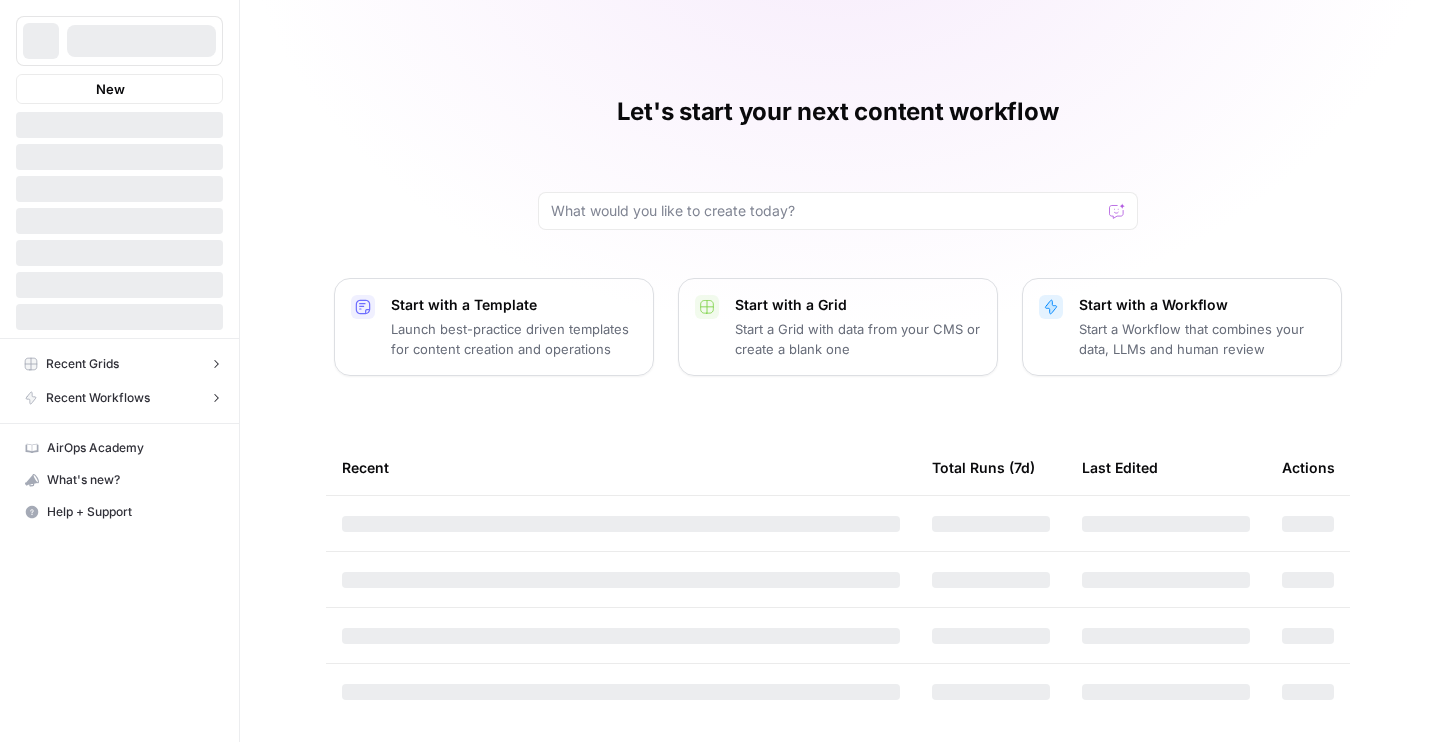 scroll, scrollTop: 0, scrollLeft: 0, axis: both 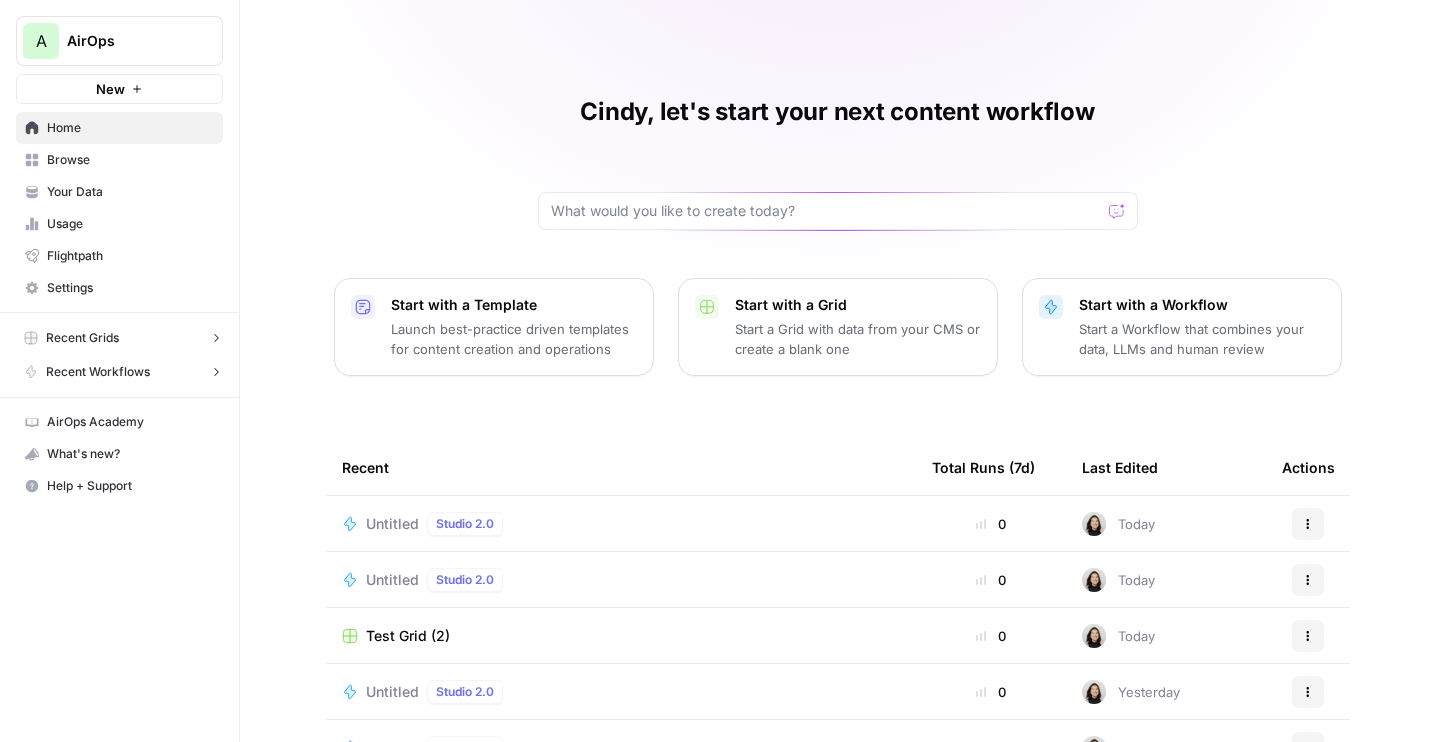 click on "New" at bounding box center (119, 89) 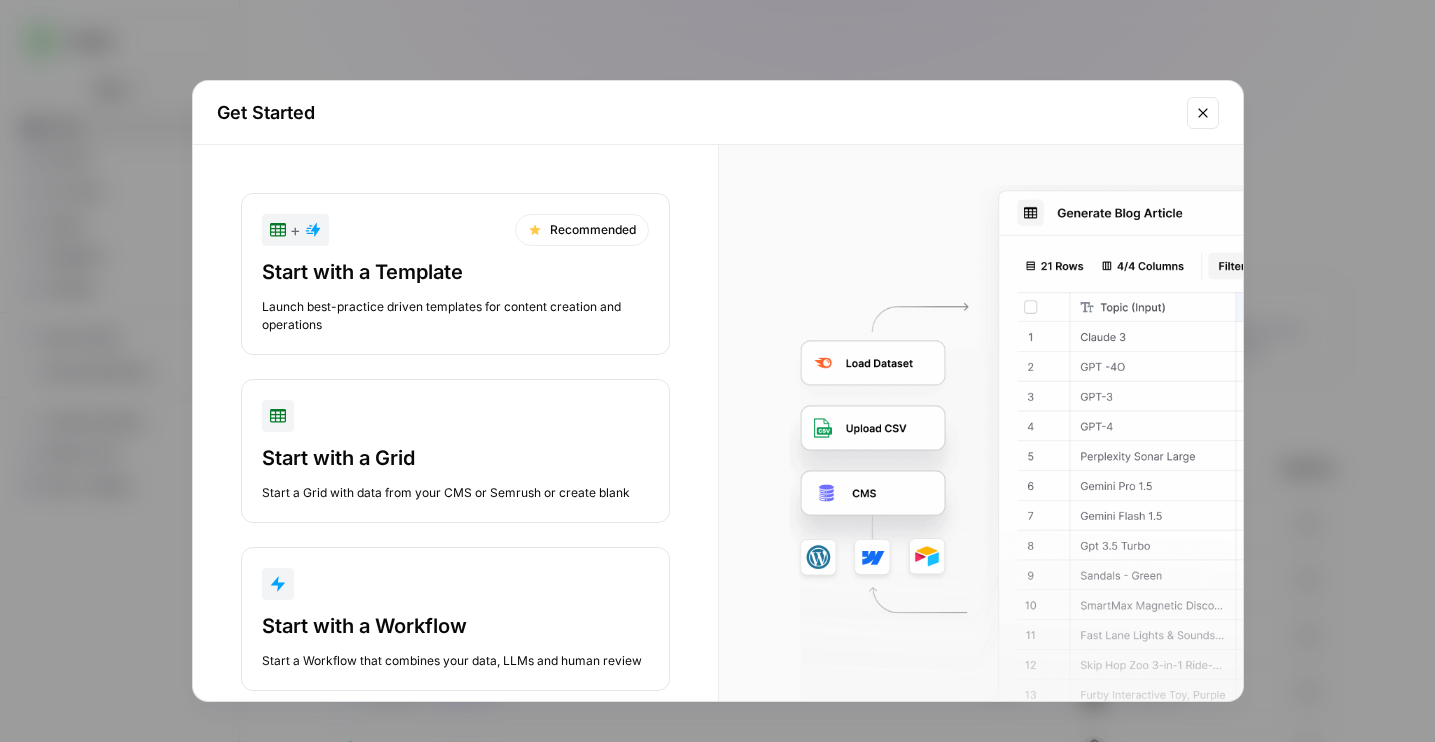 click at bounding box center [455, 584] 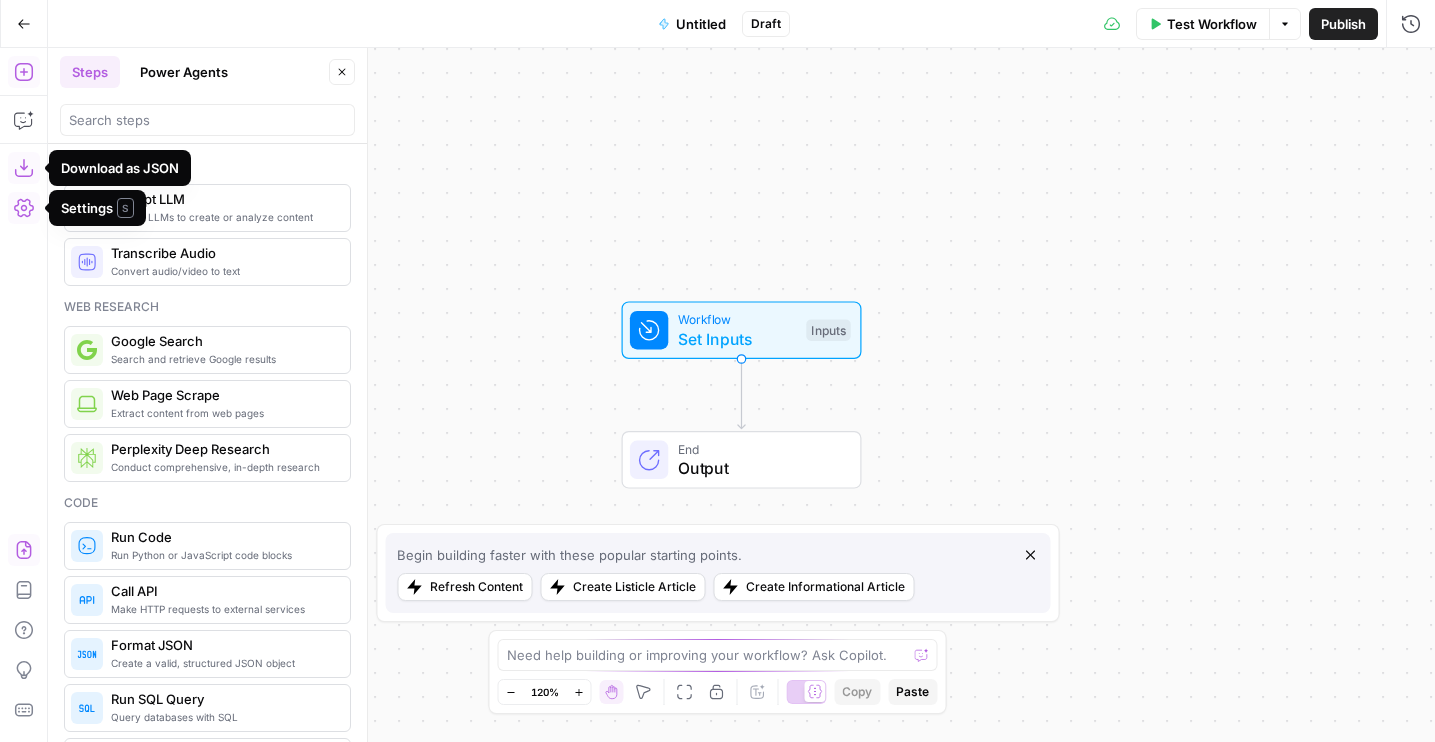 click on "Import JSON" at bounding box center [24, 550] 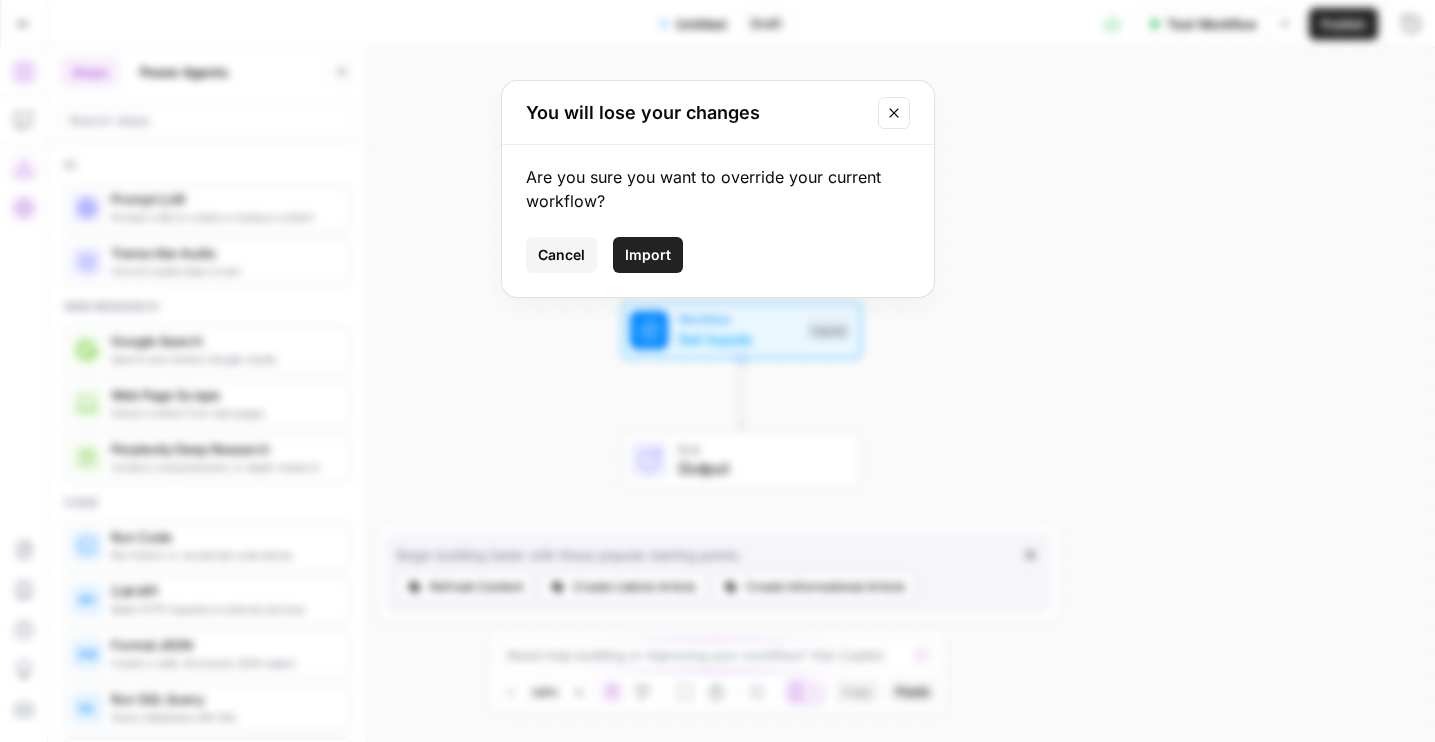 click on "Import" at bounding box center (648, 255) 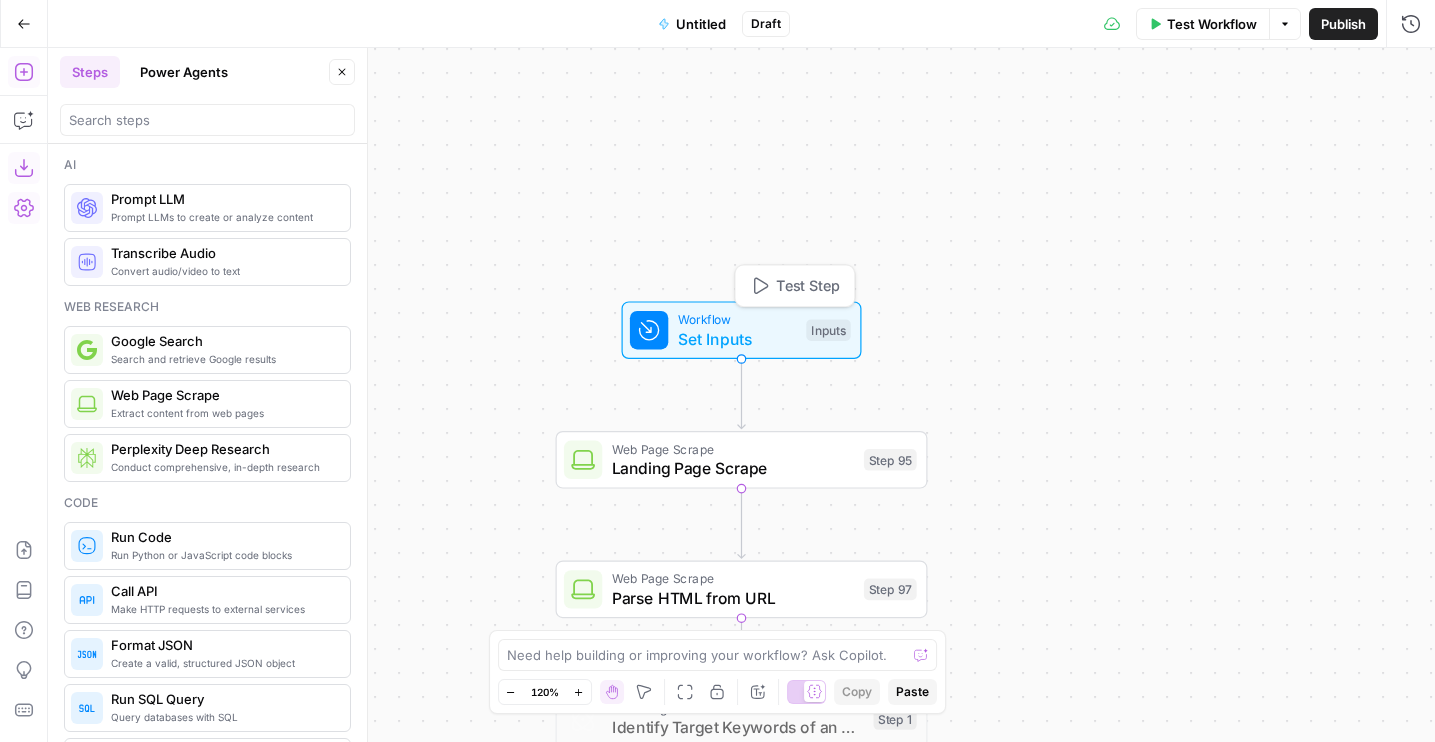 click on "true false false true Workflow Set Inputs Inputs Test Step Web Page Scrape Landing Page Scrape Step 95 Web Page Scrape Parse HTML from URL Step 97 Power Agent Identify Target Keywords of an Article - Fork Step 1 Power Agent Keyword to SERP Research - Fork Step 4 Google Search Google Search Step 31 Search Knowledge Base Get product info Step 19 Run Code · Python format product info Step 20 Run Code · Python Assign AOID Step 26 Run Code · Python Extract Headers Step 27 Run Code · Python Extract Body Text Step 29 Run Code · Python Get title Step 30 LLM · Claude 3.7 Sonnet Header Optimization Step 25 Run Code · Python replace headers Step 34 LLM · Claude 3.7 Sonnet Content Analysis and Research Step 35 LLM · Claude 3.7 Sonnet Rewrite Content Step 38 LLM · chatgpt-4o-latest Validate JSON Step 74 Run Code · Python Replace Content Step 39 LLM · O1 Get Relevant Sources Step 77 Run Code · Python Run Code Step 88 Human Review Human Review Step 83 Loop - Disabled Iteration Iteration Step 84 Step 42 Step 78" at bounding box center [741, 395] 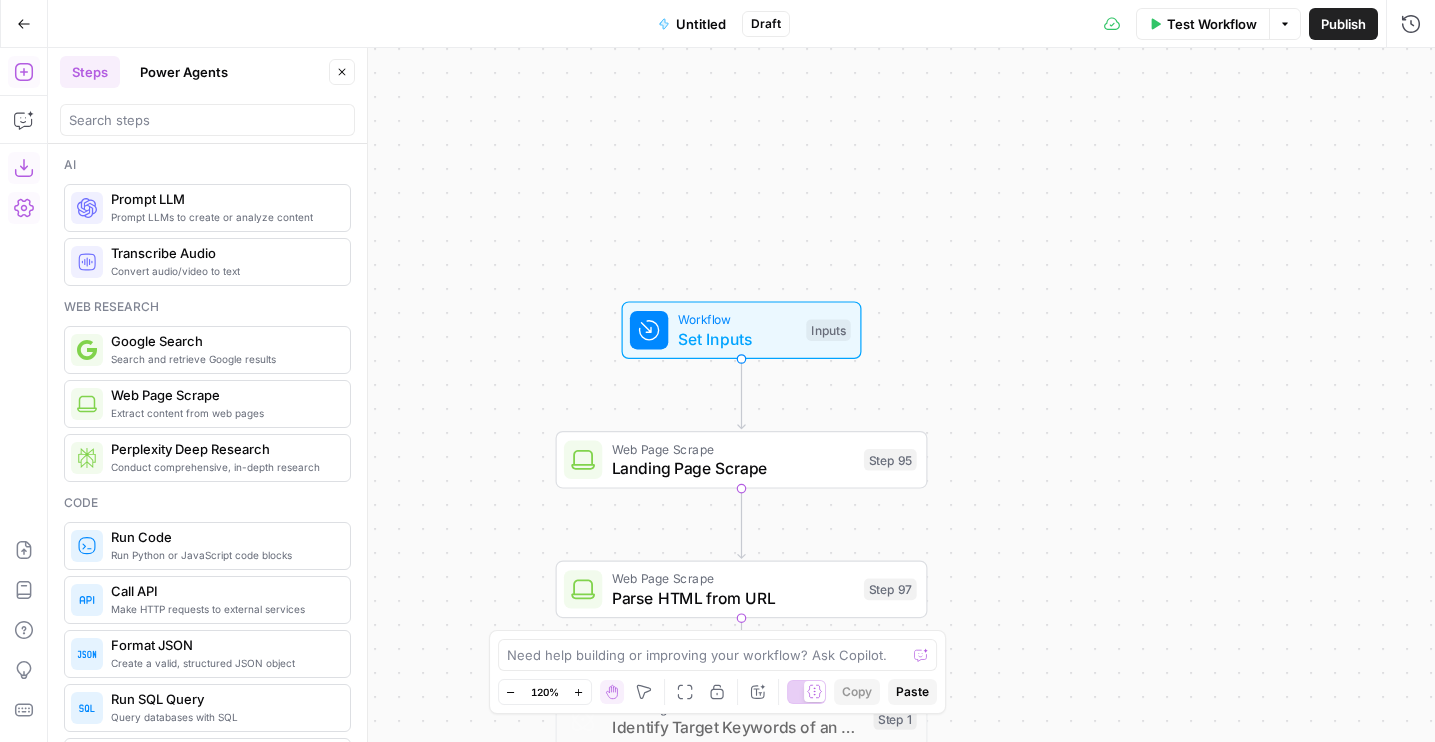 click on "Test Step" at bounding box center [808, 286] 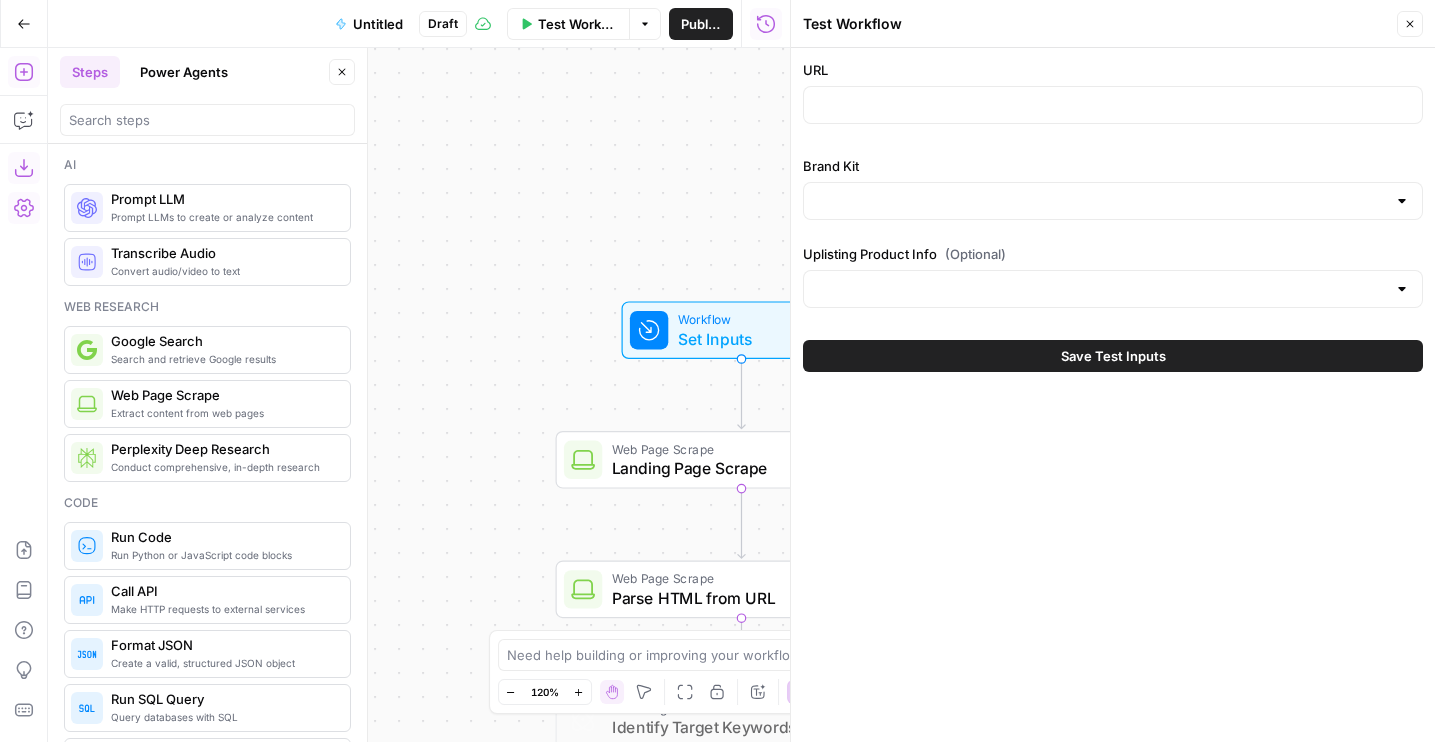 click at bounding box center (1113, 105) 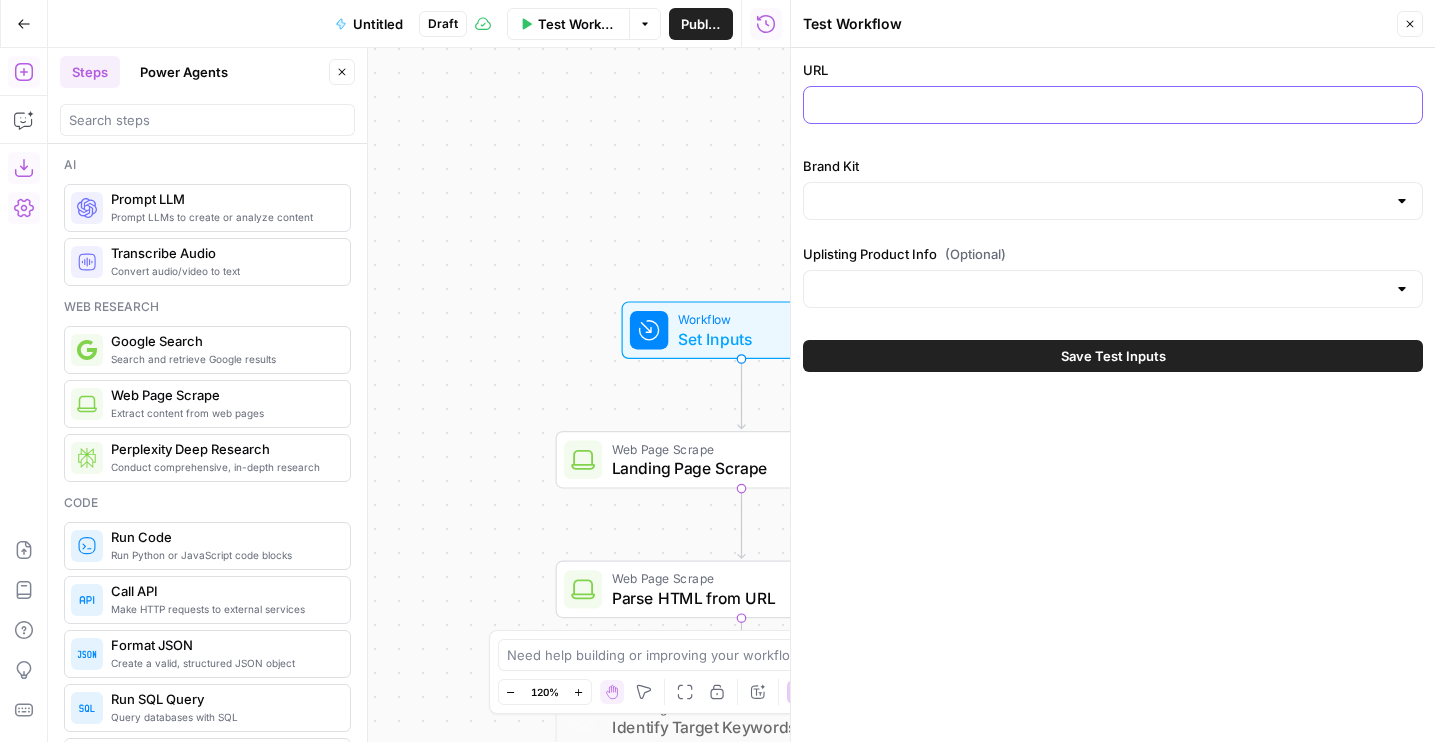 paste on "https://uplisting.io/solution/automation" 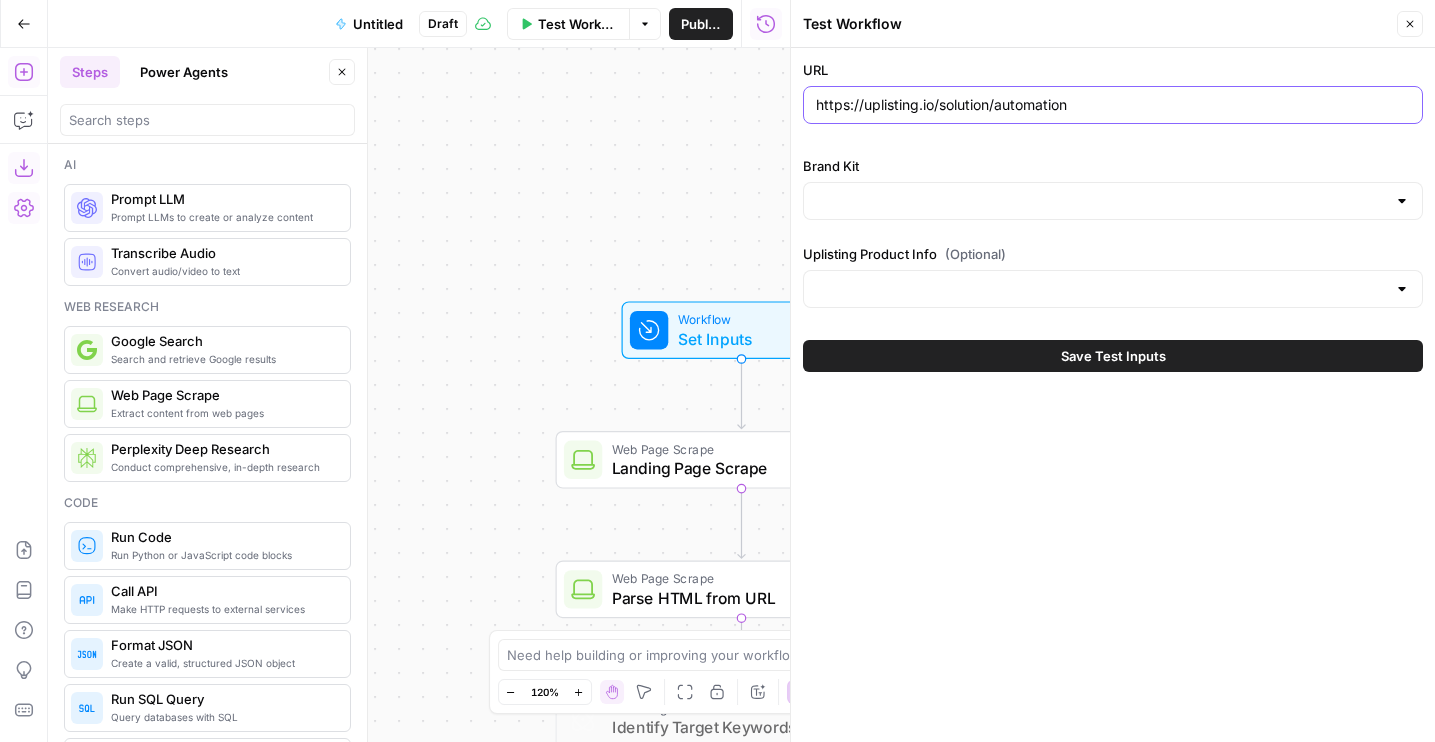 type on "https://uplisting.io/solution/automation" 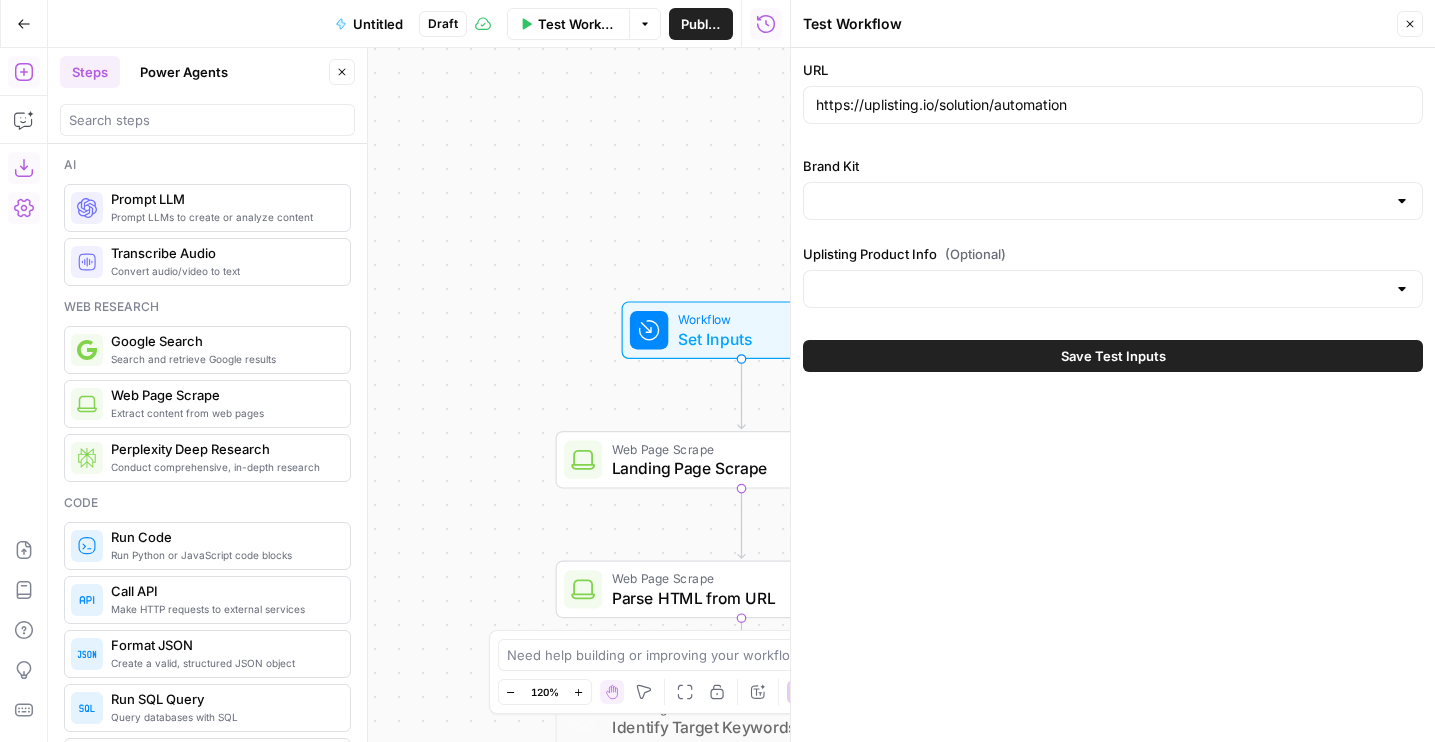 click at bounding box center [1113, 201] 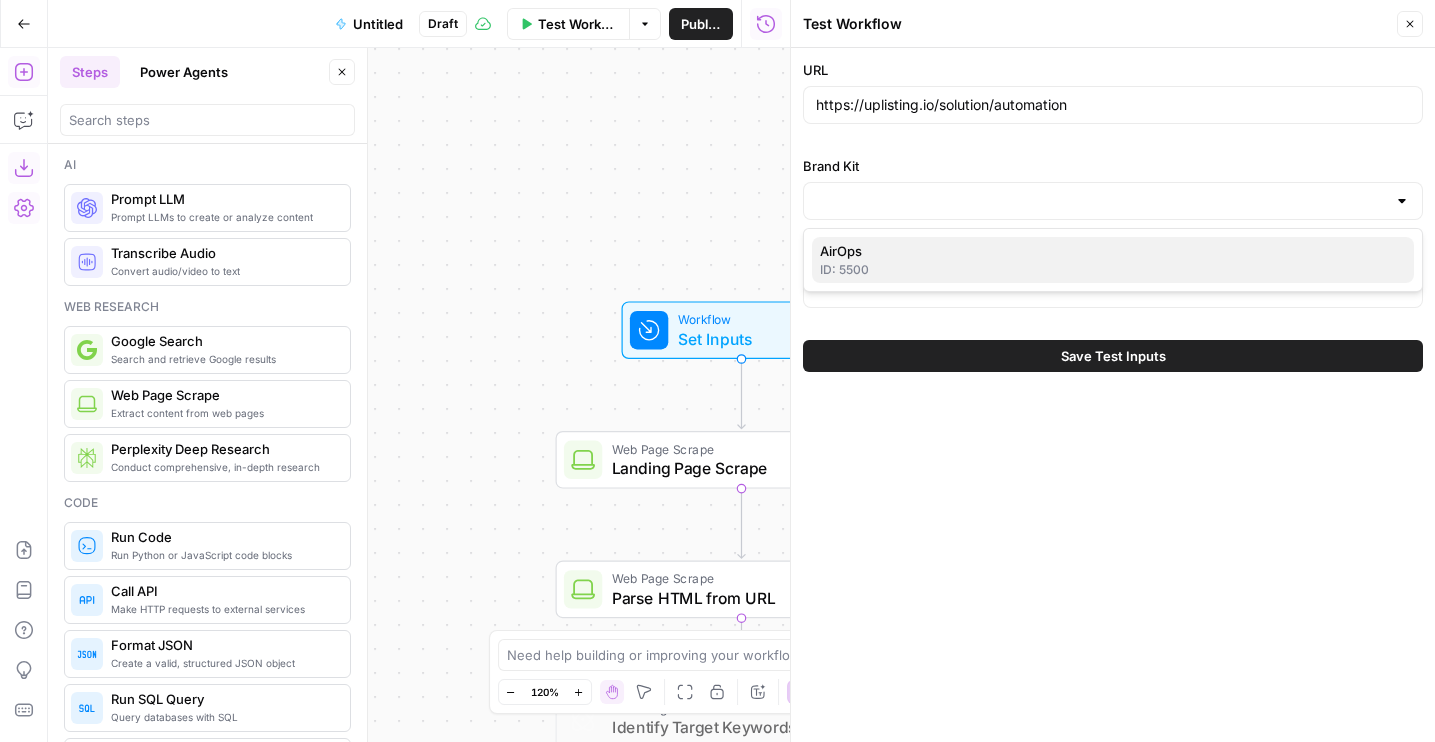 click on "AirOps" at bounding box center [1109, 251] 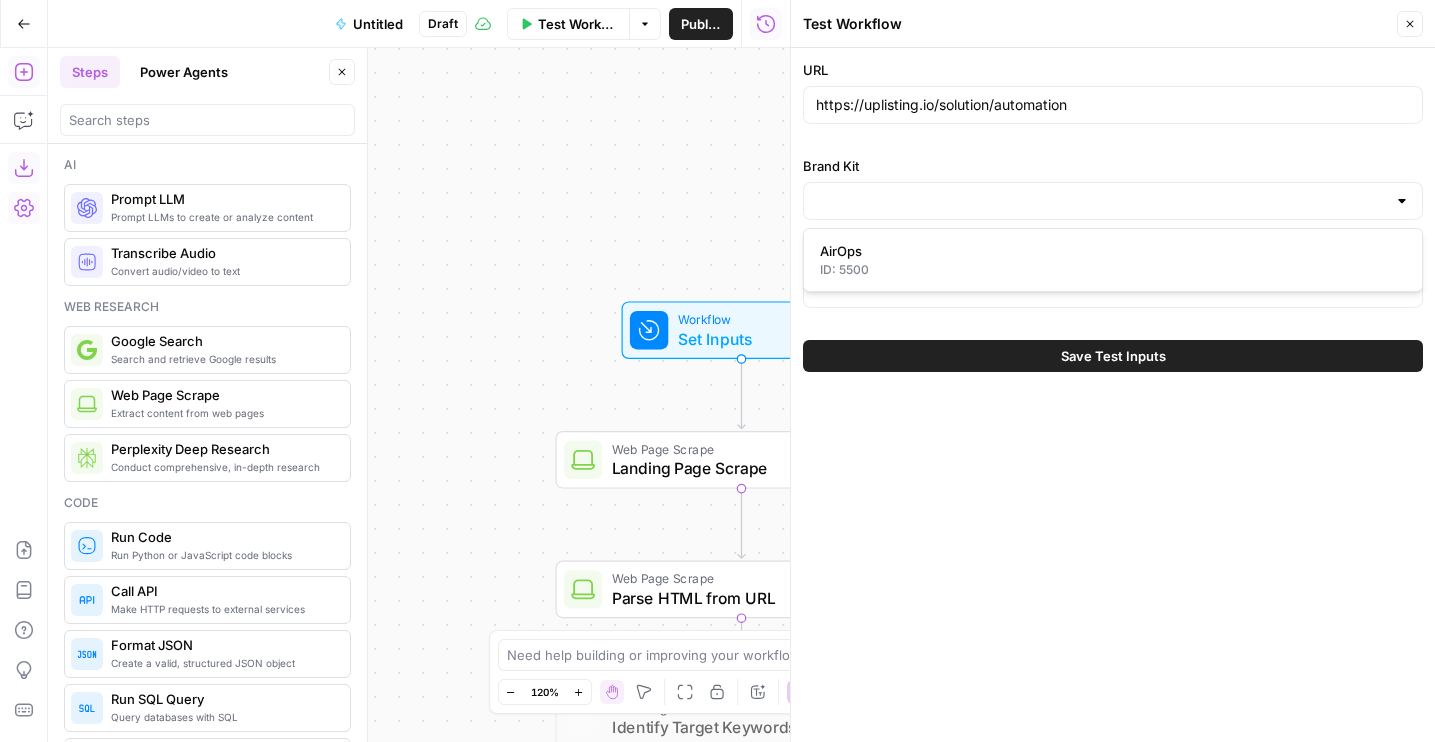 type on "AirOps" 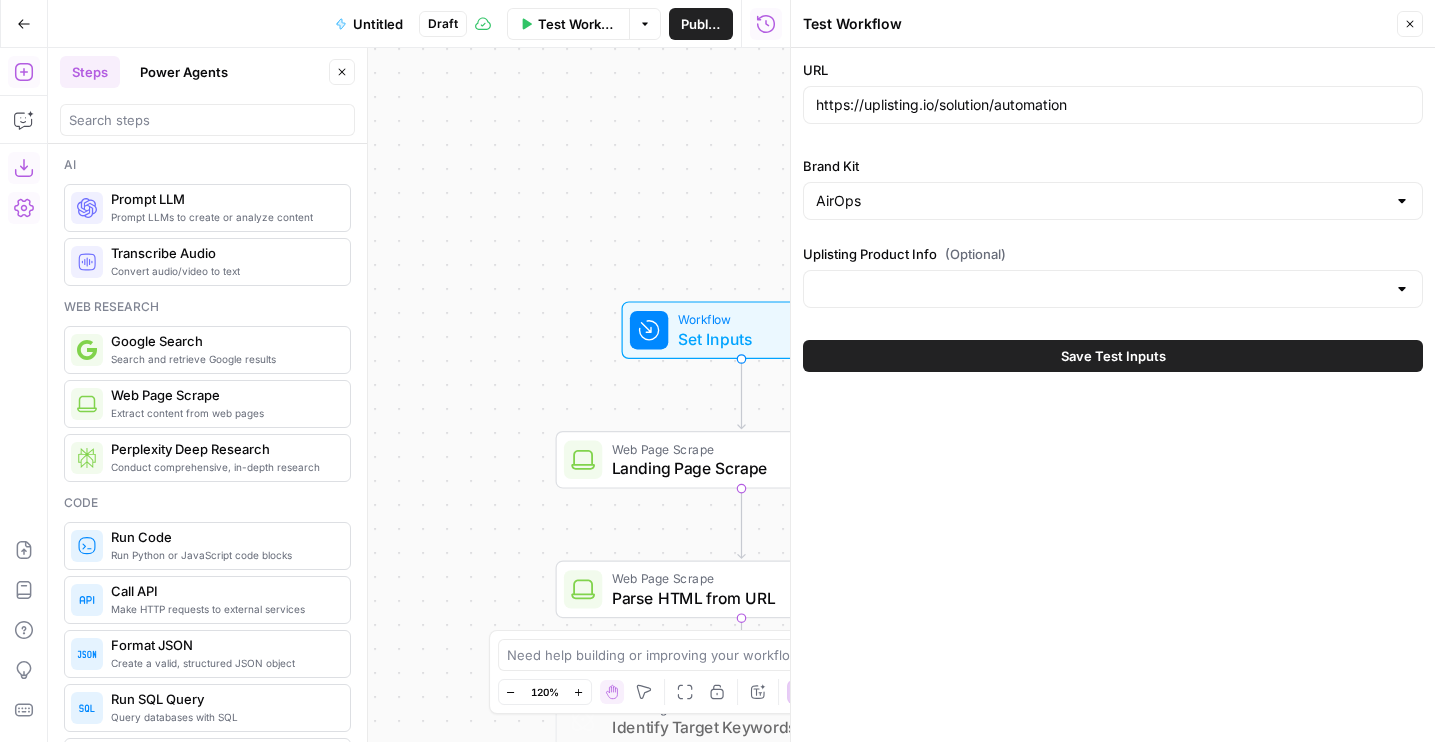 click on "Save Test Inputs" at bounding box center (1113, 356) 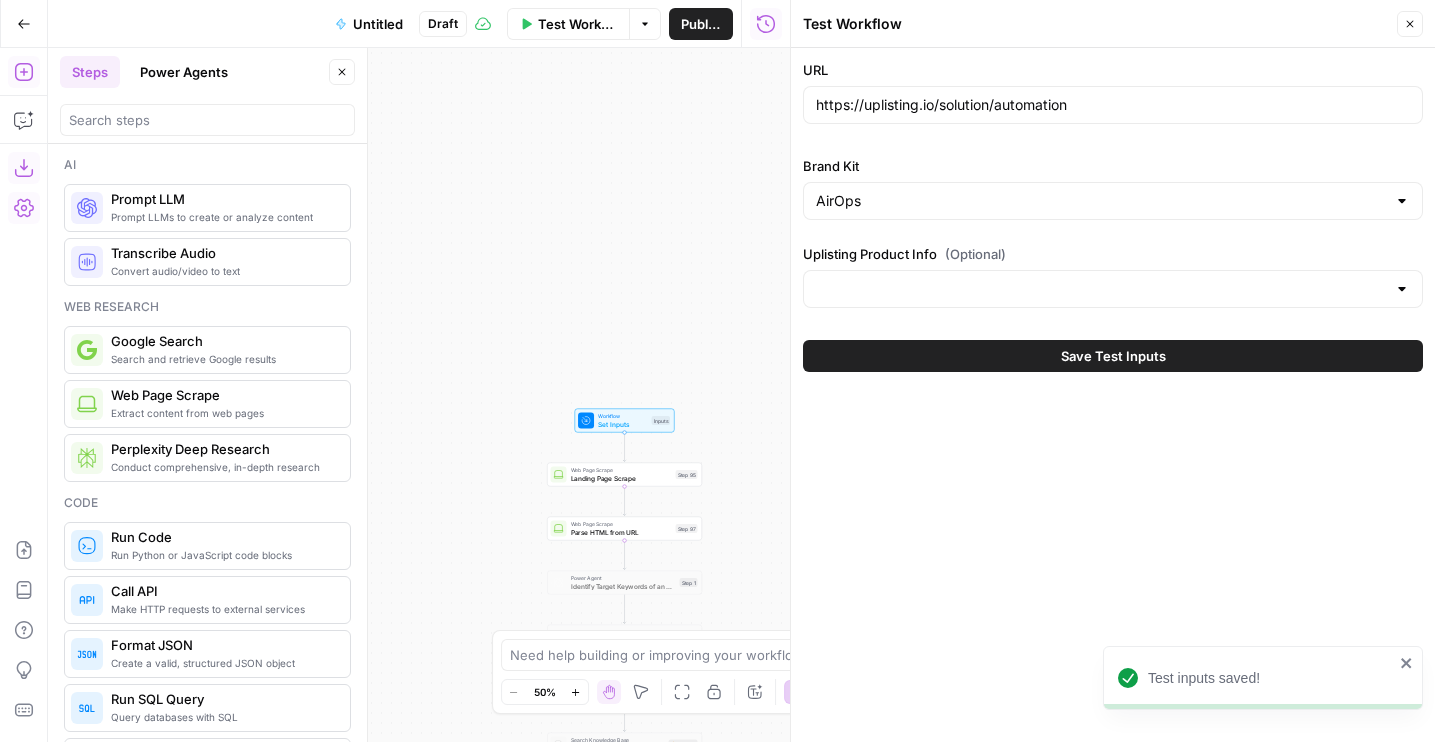 drag, startPoint x: 471, startPoint y: 513, endPoint x: 447, endPoint y: 389, distance: 126.30122 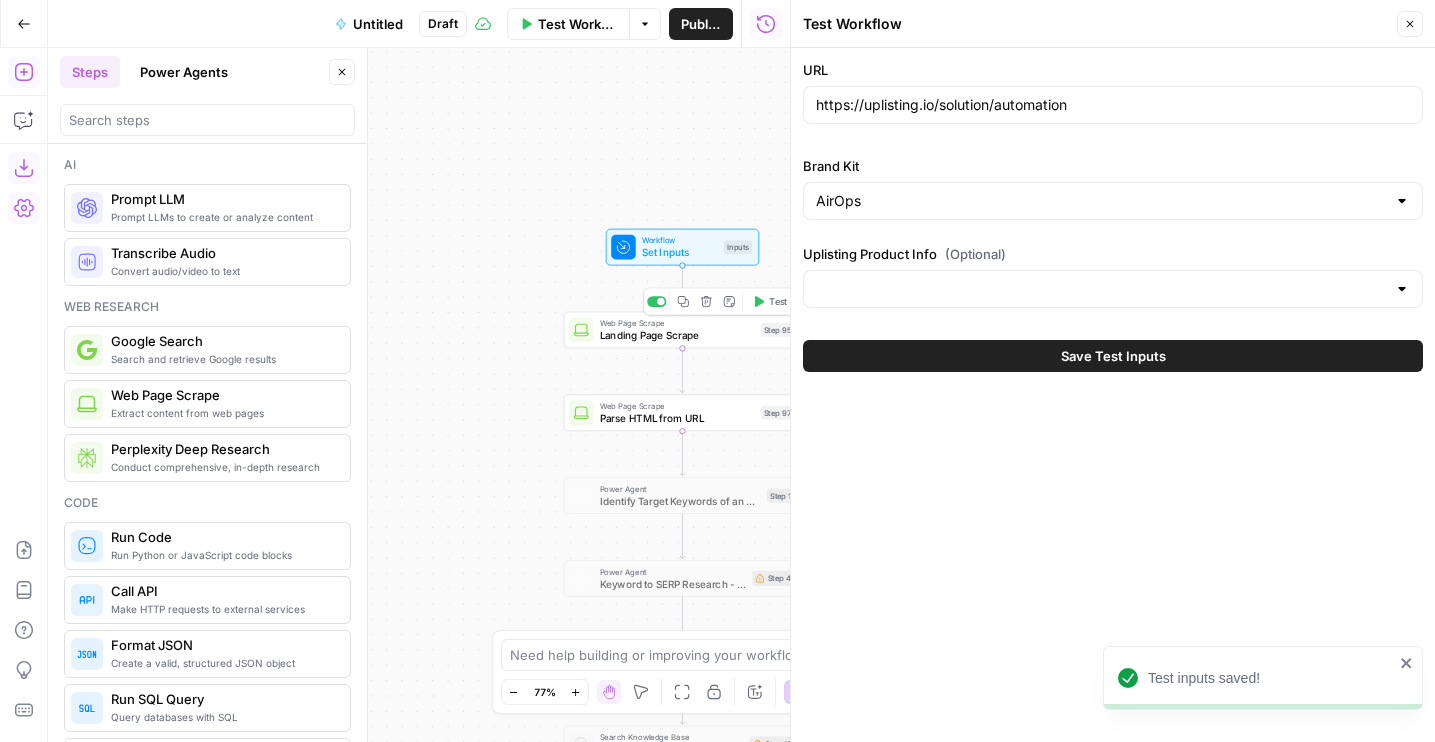 click 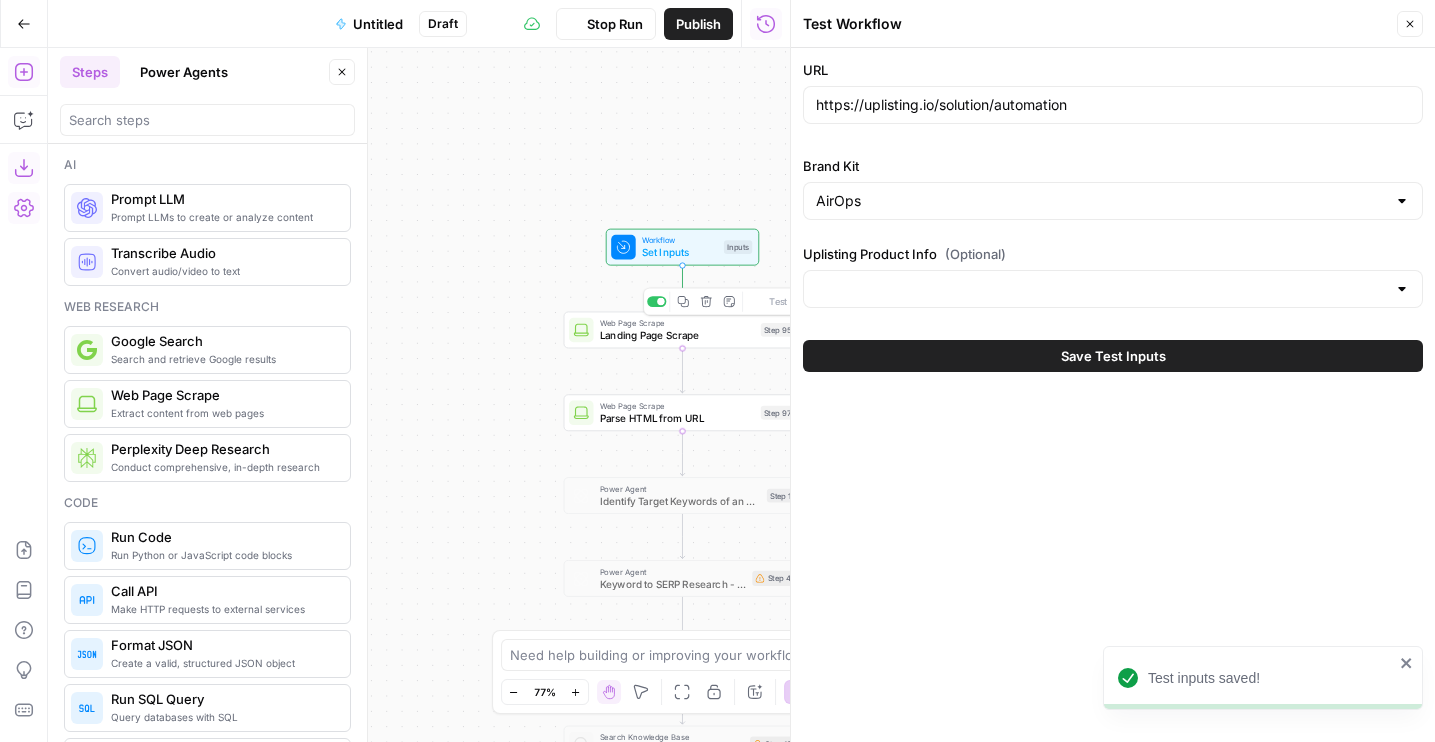 drag, startPoint x: 501, startPoint y: 387, endPoint x: 332, endPoint y: 361, distance: 170.9883 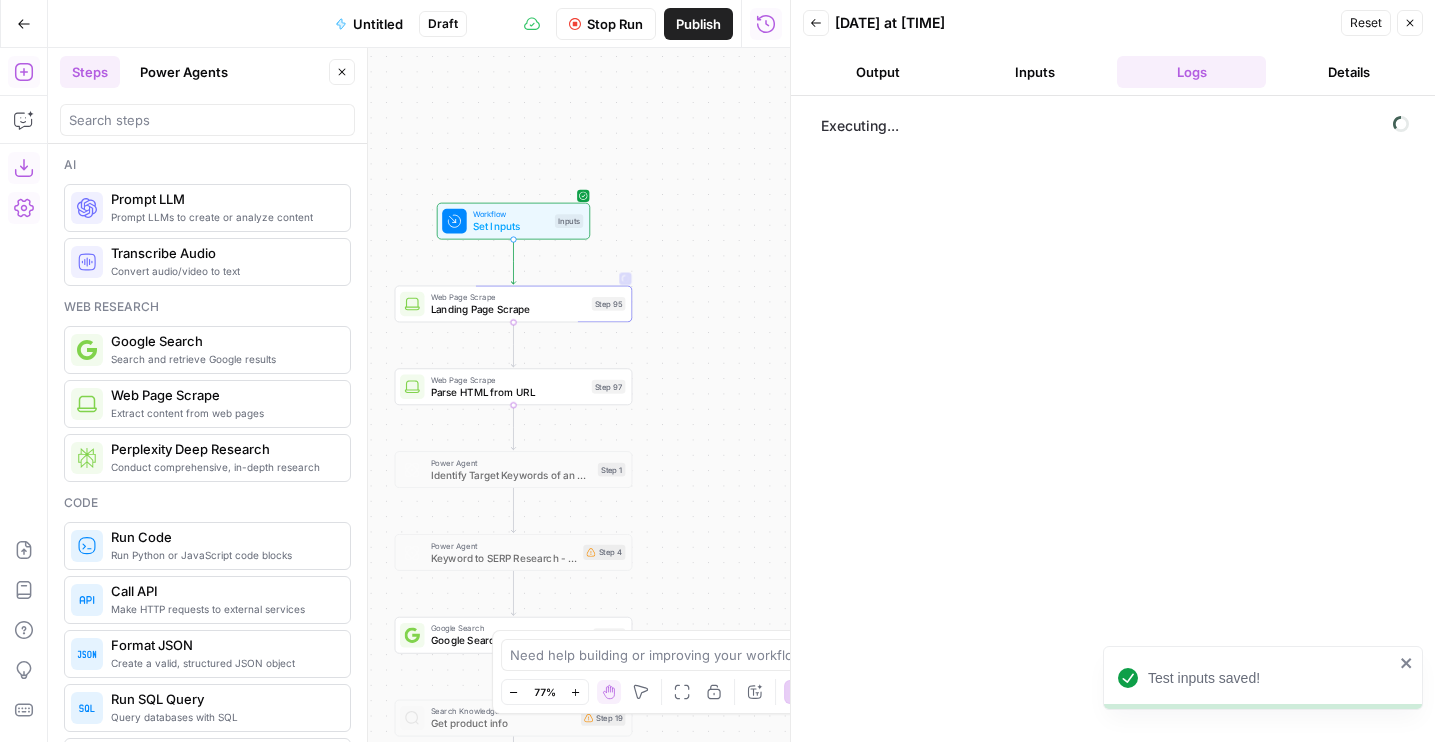 click on "Web Page Scrape Landing Page Scrape Step 95 Copy step Delete step Add Note Test" at bounding box center (514, 304) 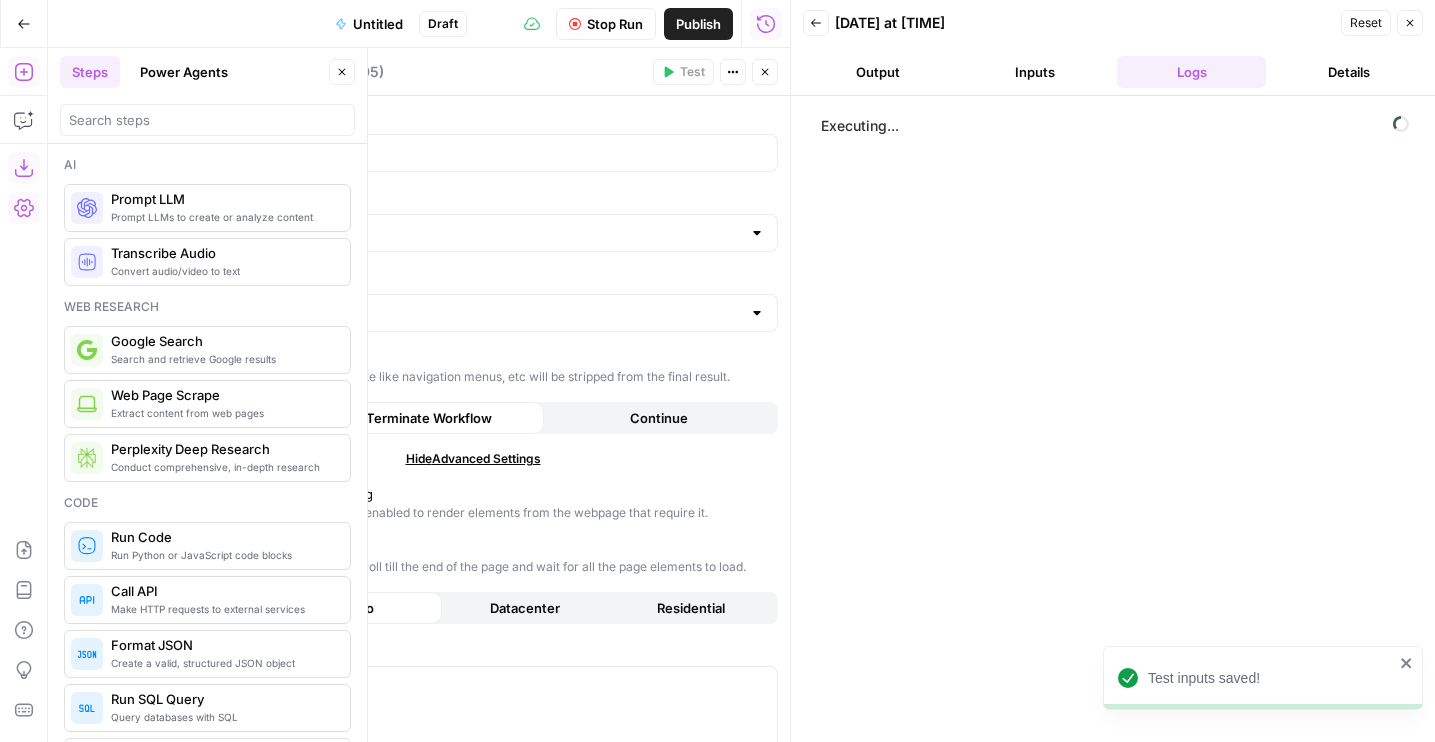 click 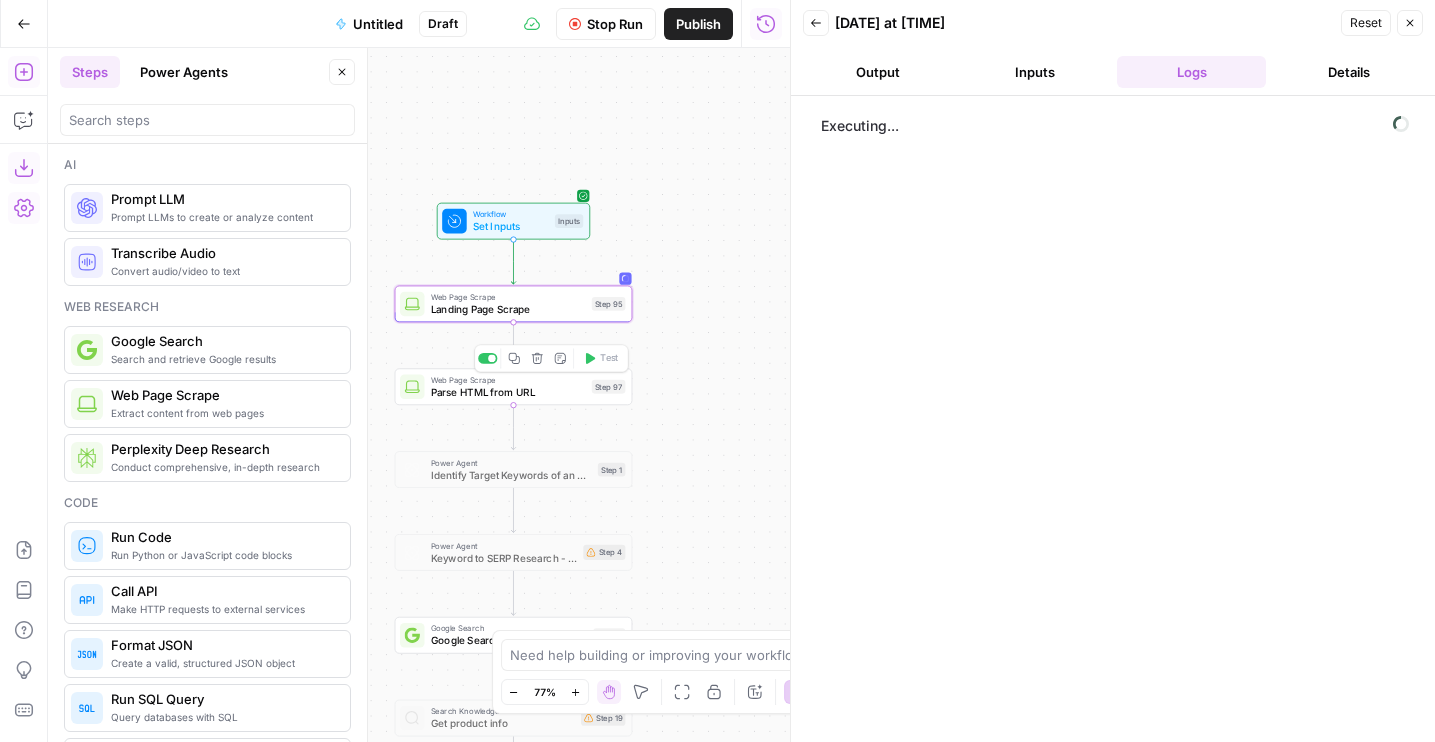 click on "Web Page Scrape Parse HTML from URL Step 97 Copy step Delete step Add Note Test" at bounding box center [512, 387] 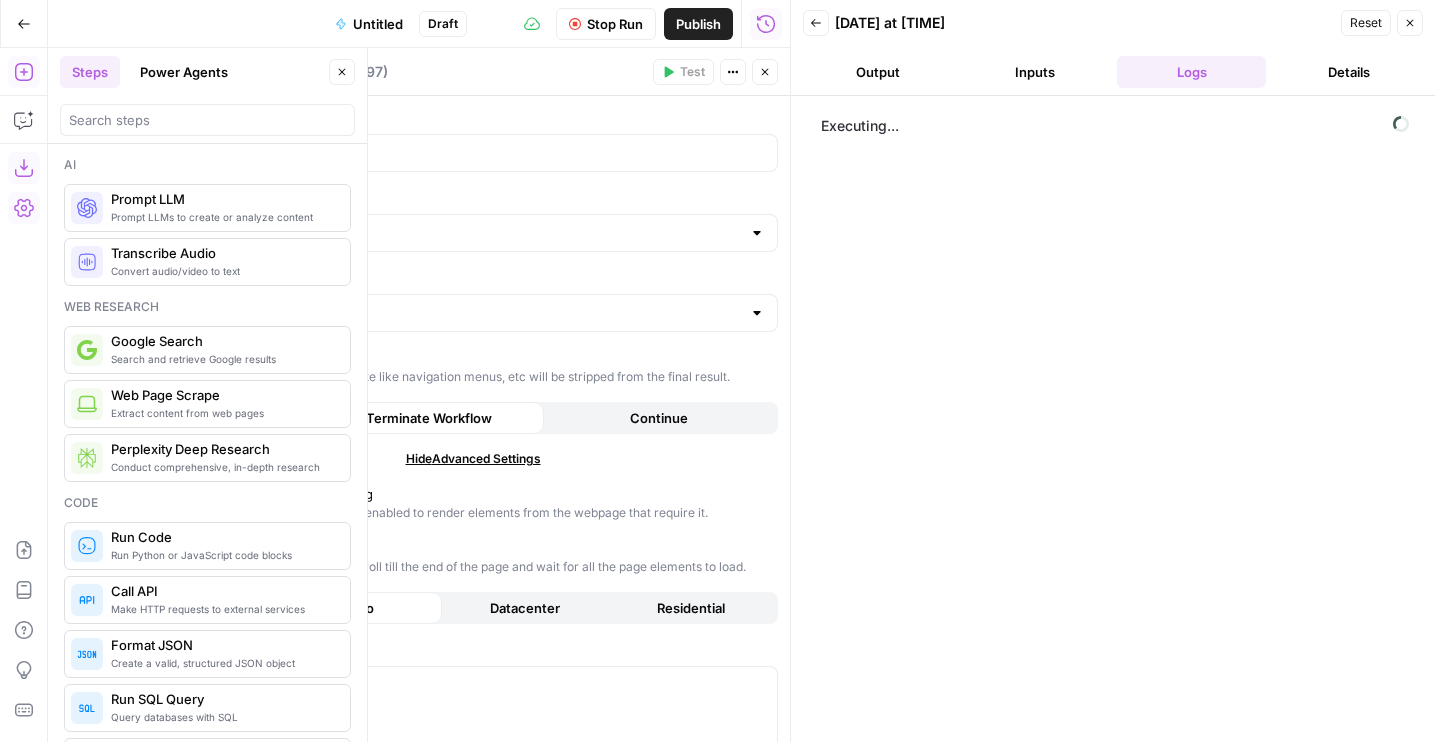 click on "Close" at bounding box center [765, 72] 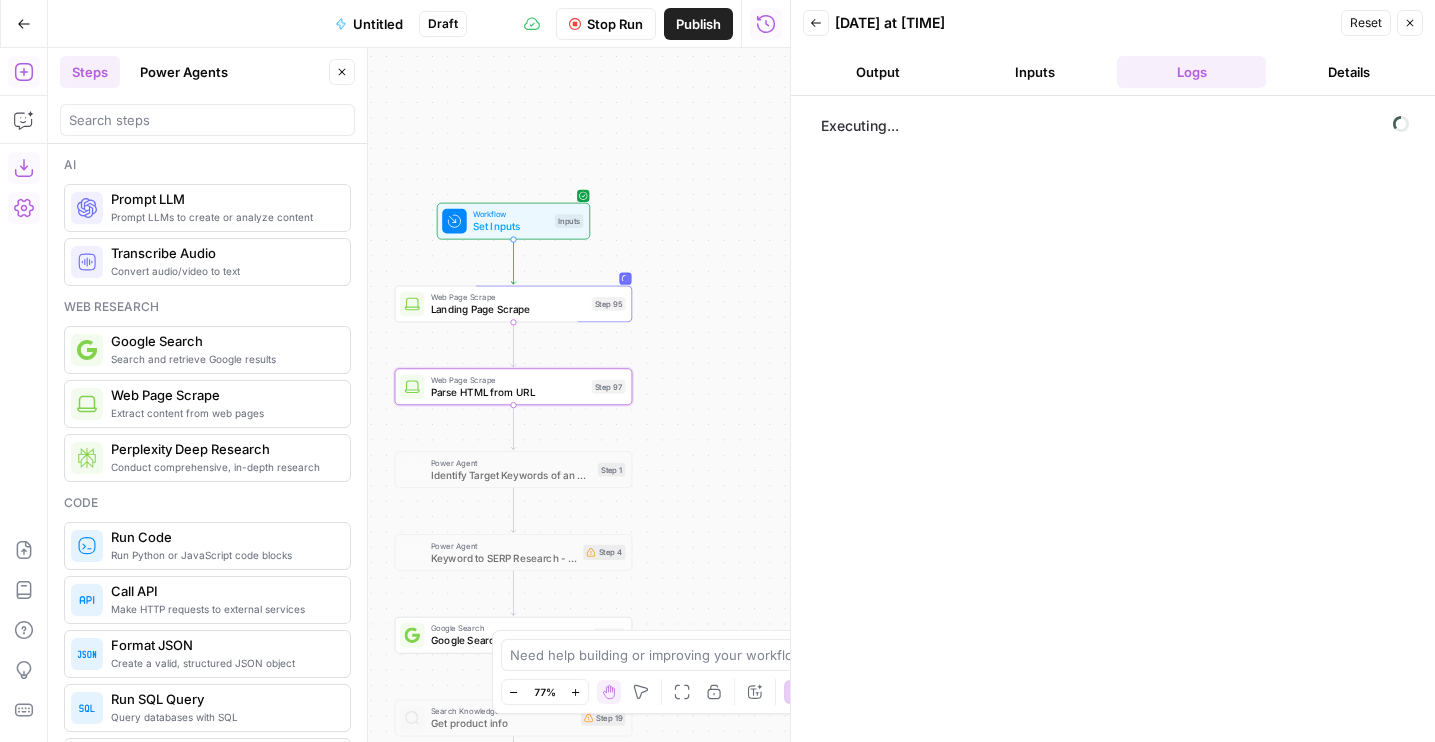 drag, startPoint x: 671, startPoint y: 269, endPoint x: 713, endPoint y: 232, distance: 55.97321 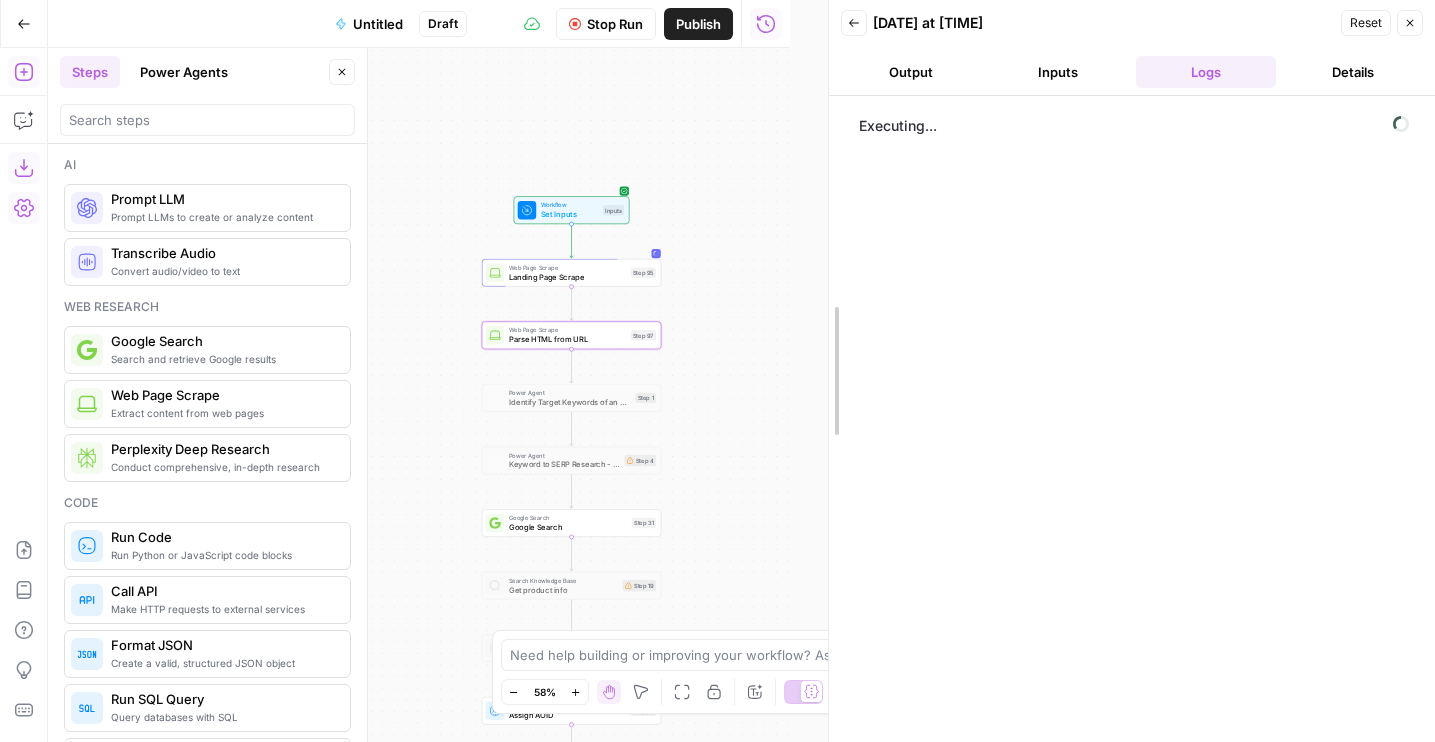 drag, startPoint x: 787, startPoint y: 228, endPoint x: 821, endPoint y: 229, distance: 34.0147 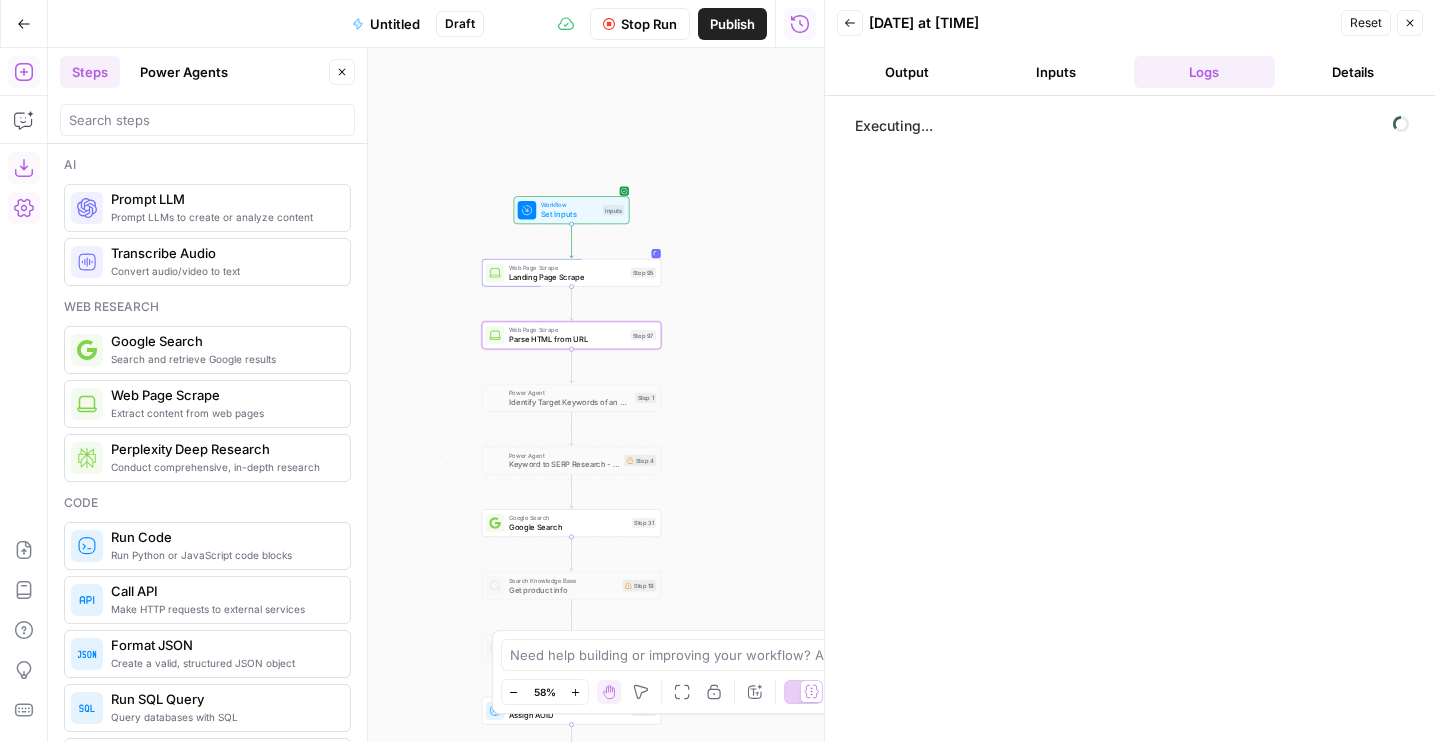 click on "Output" at bounding box center (907, 72) 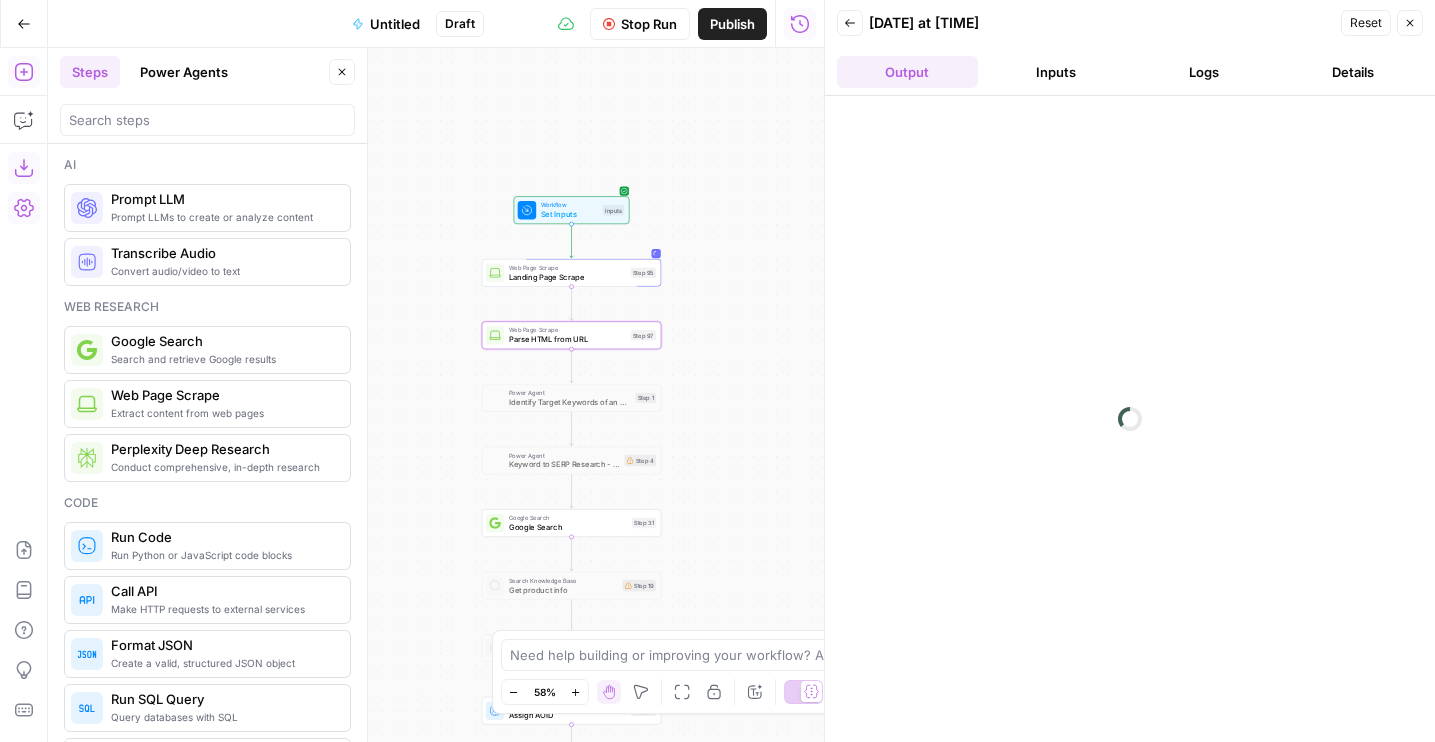 click on "Output Inputs Logs Details" at bounding box center (1130, 72) 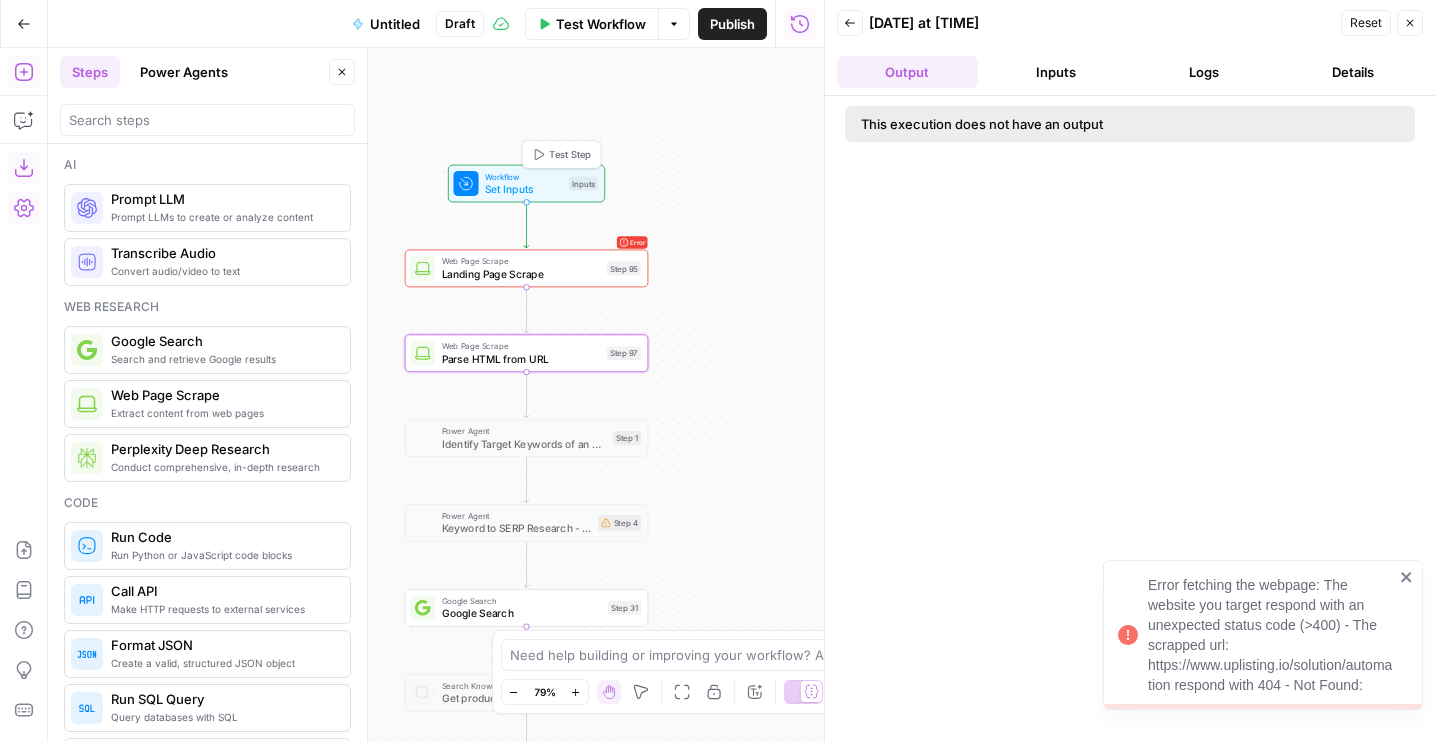 click on "Test Step" at bounding box center [570, 154] 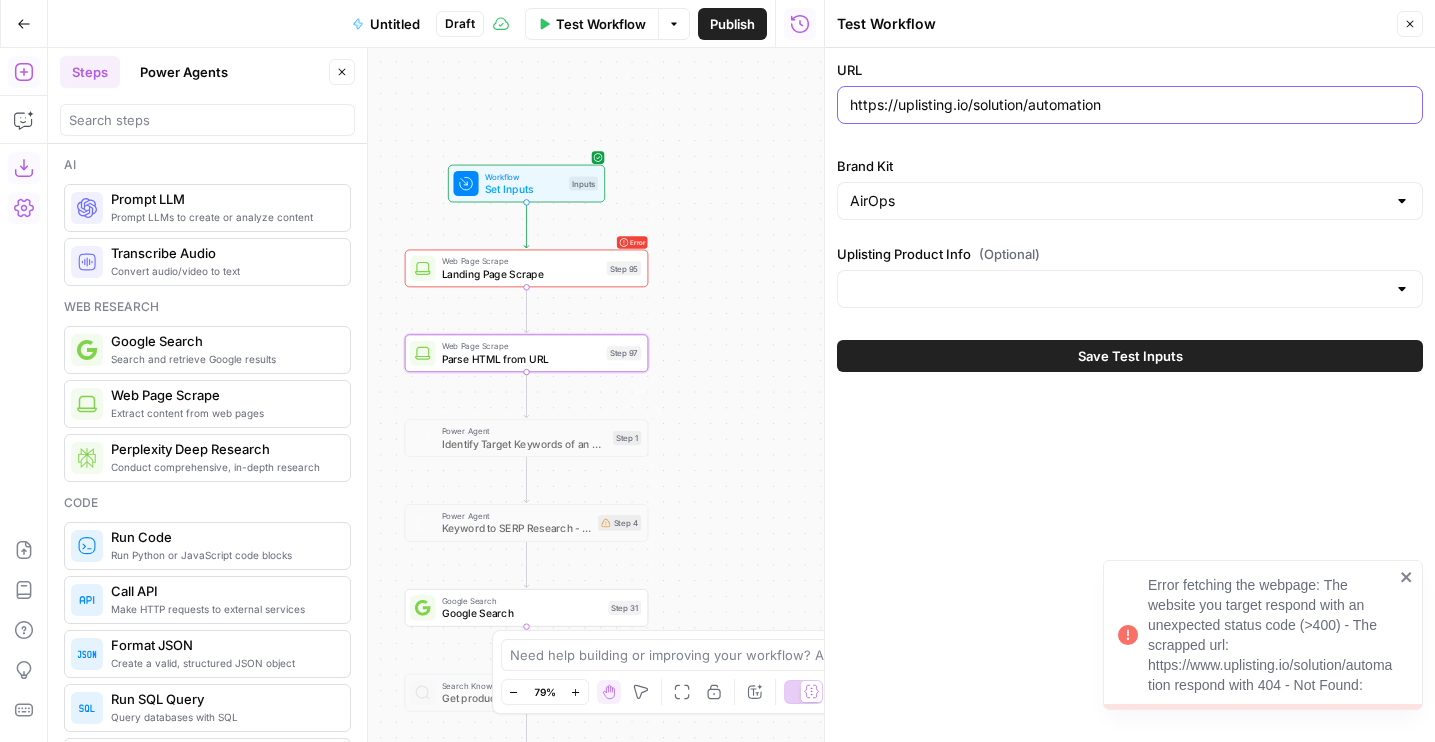 click on "https://uplisting.io/solution/automation" at bounding box center [1130, 105] 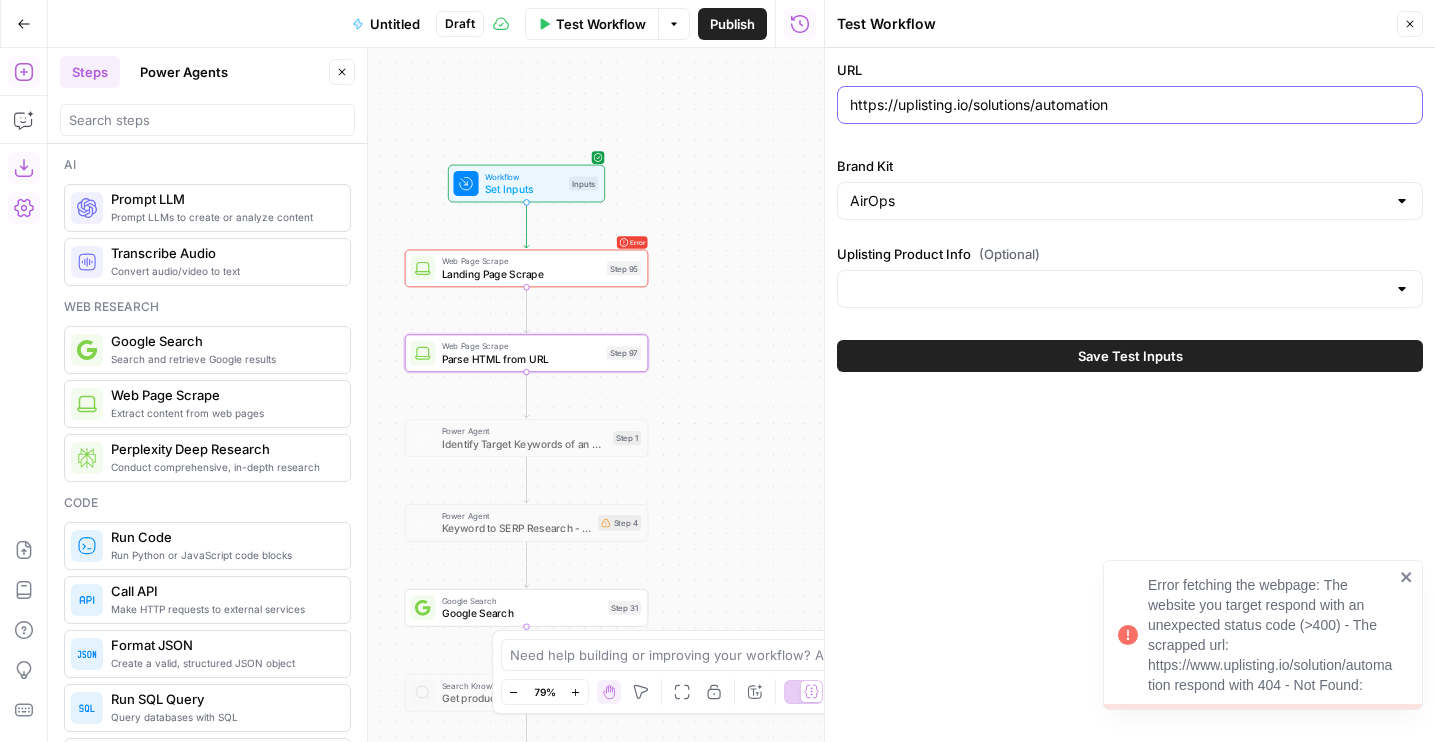 type on "https://uplisting.io/solutions/automation" 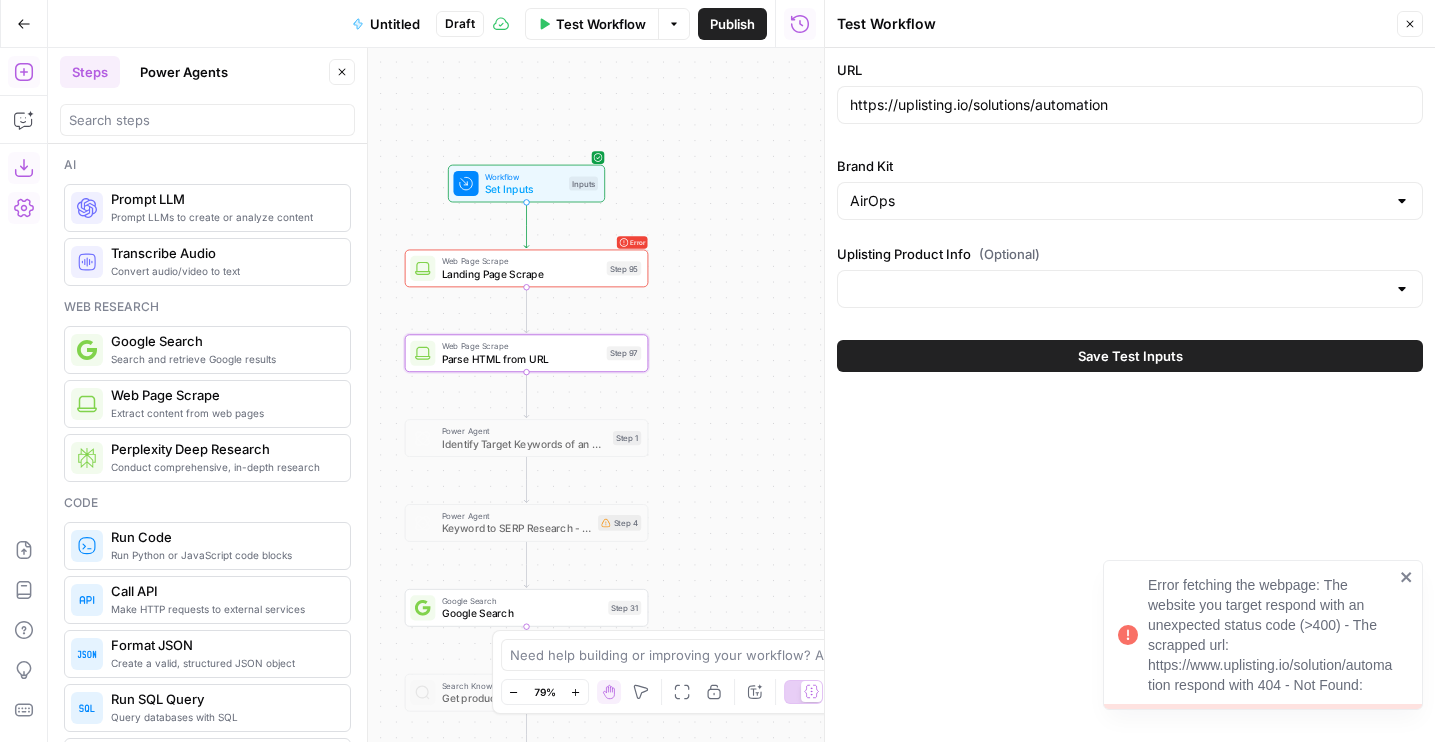 click on "Save Test Inputs" at bounding box center [1130, 356] 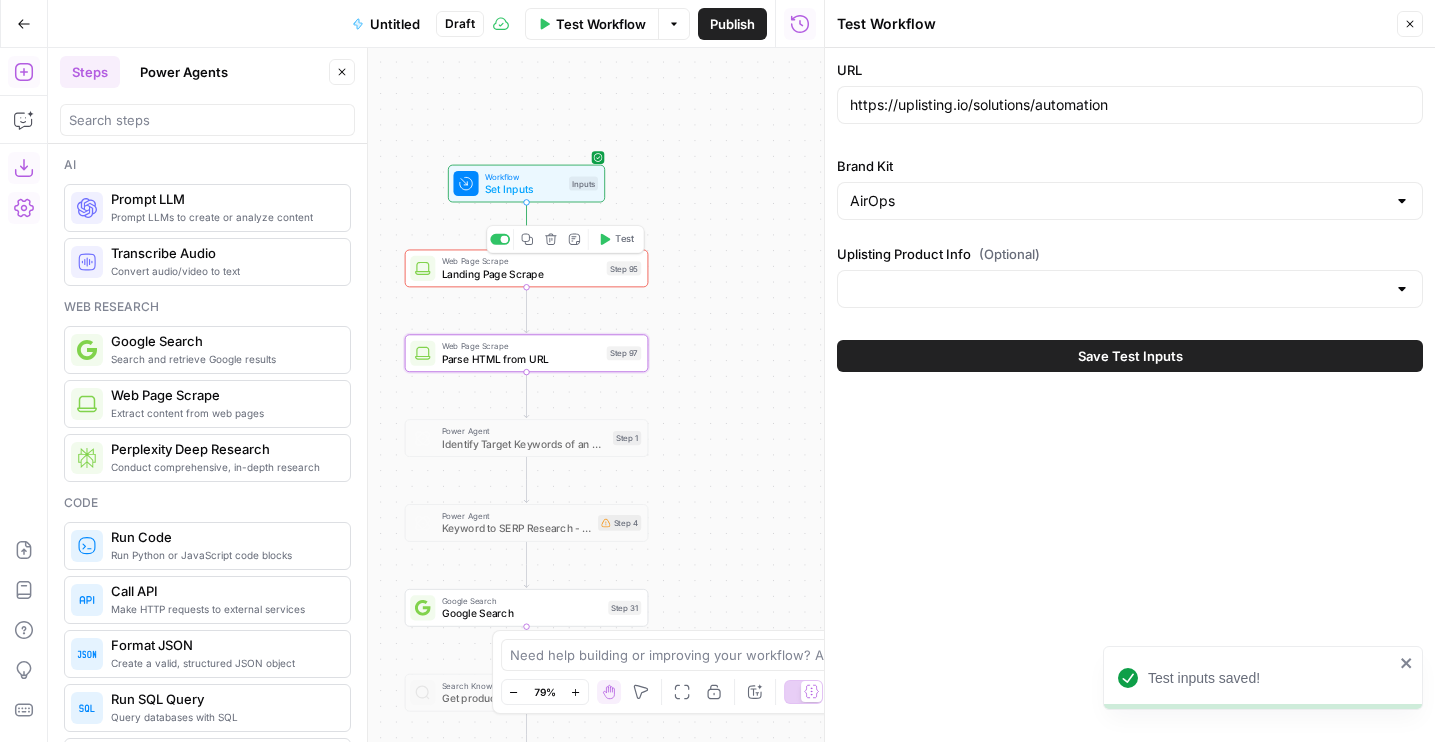 click on "Test" at bounding box center [616, 239] 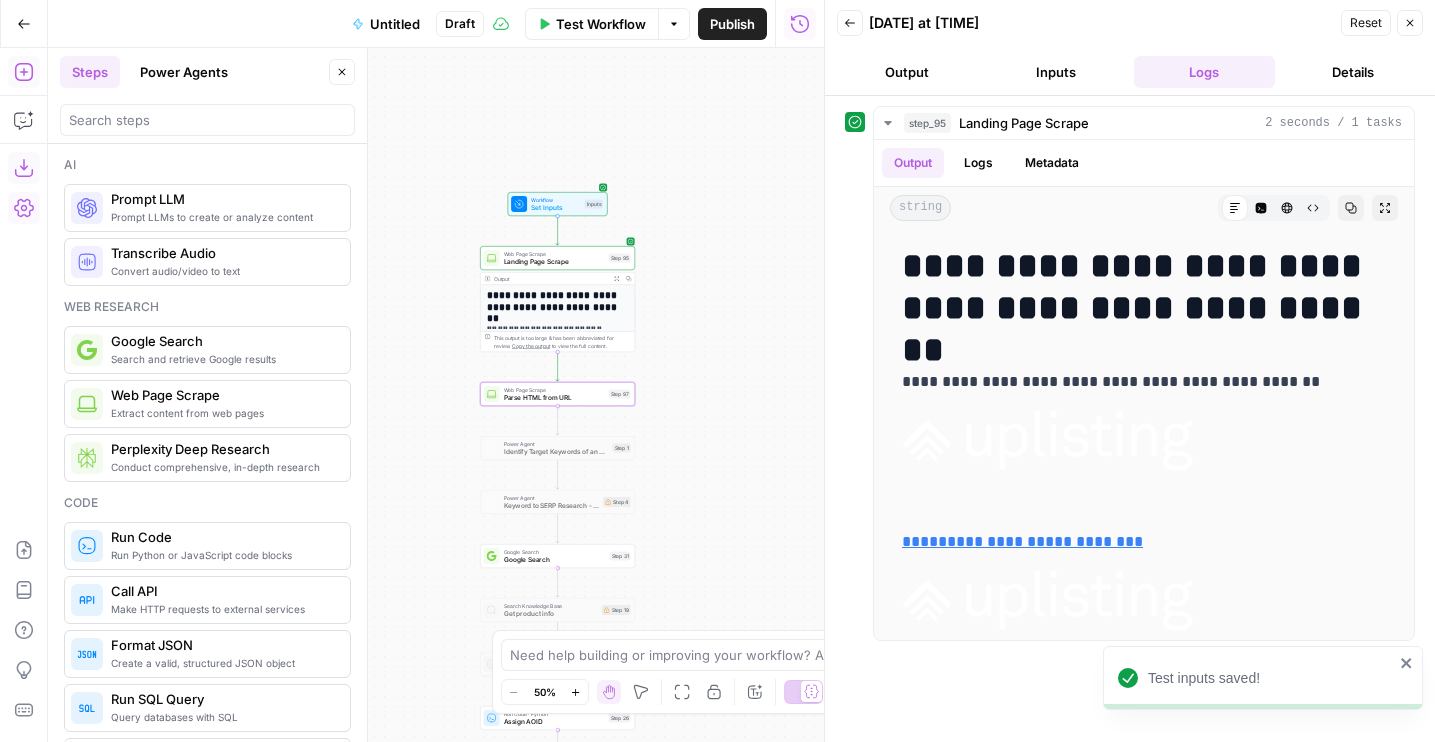 click on "Test" at bounding box center [620, 375] 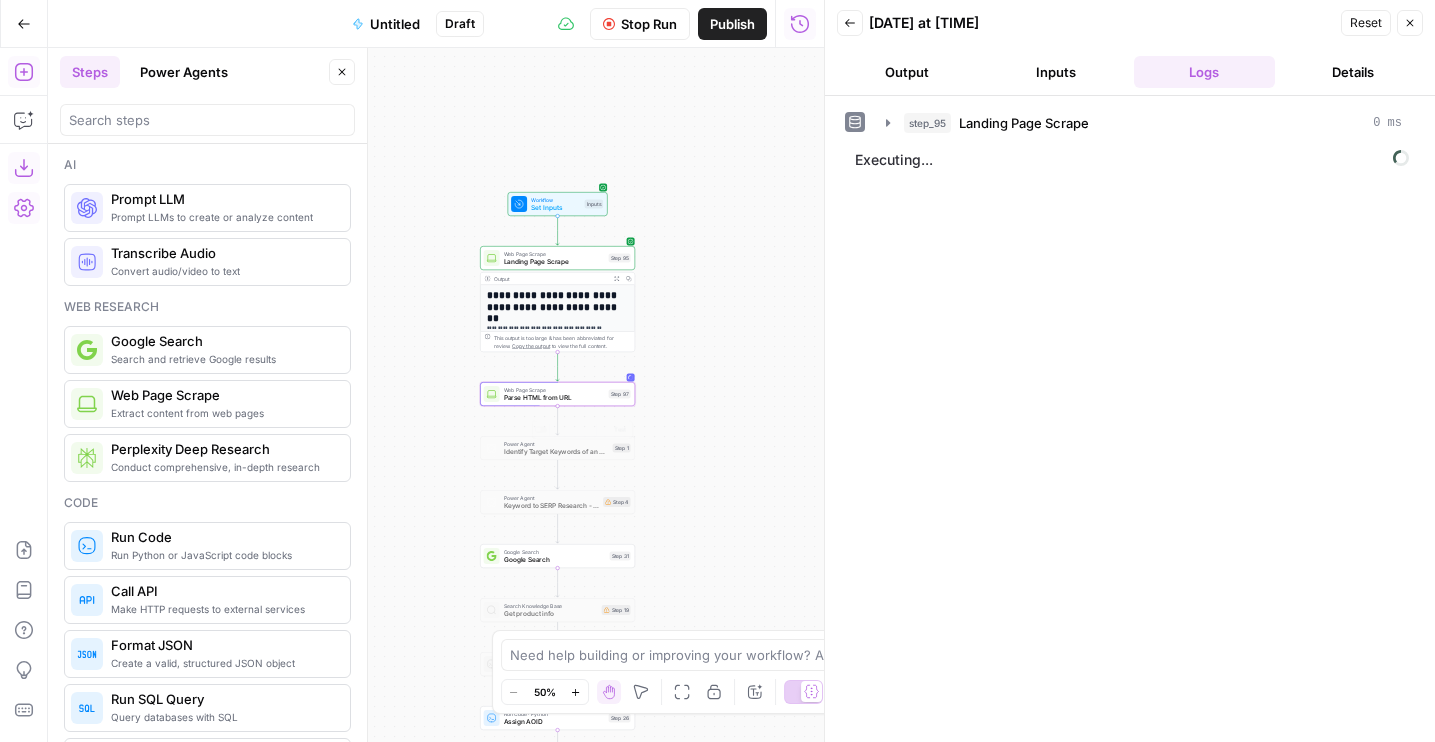 drag, startPoint x: 694, startPoint y: 442, endPoint x: 694, endPoint y: 231, distance: 211 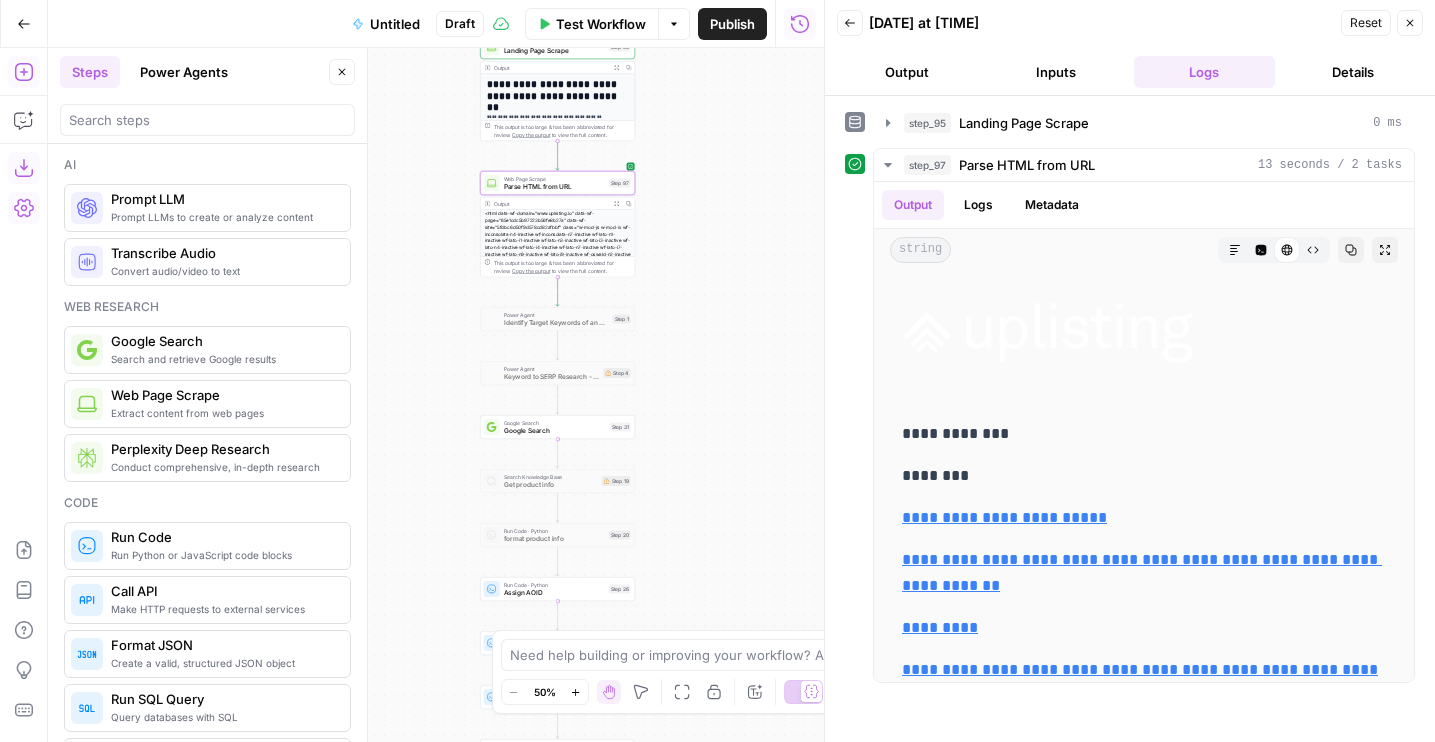 drag, startPoint x: 414, startPoint y: 555, endPoint x: 414, endPoint y: 338, distance: 217 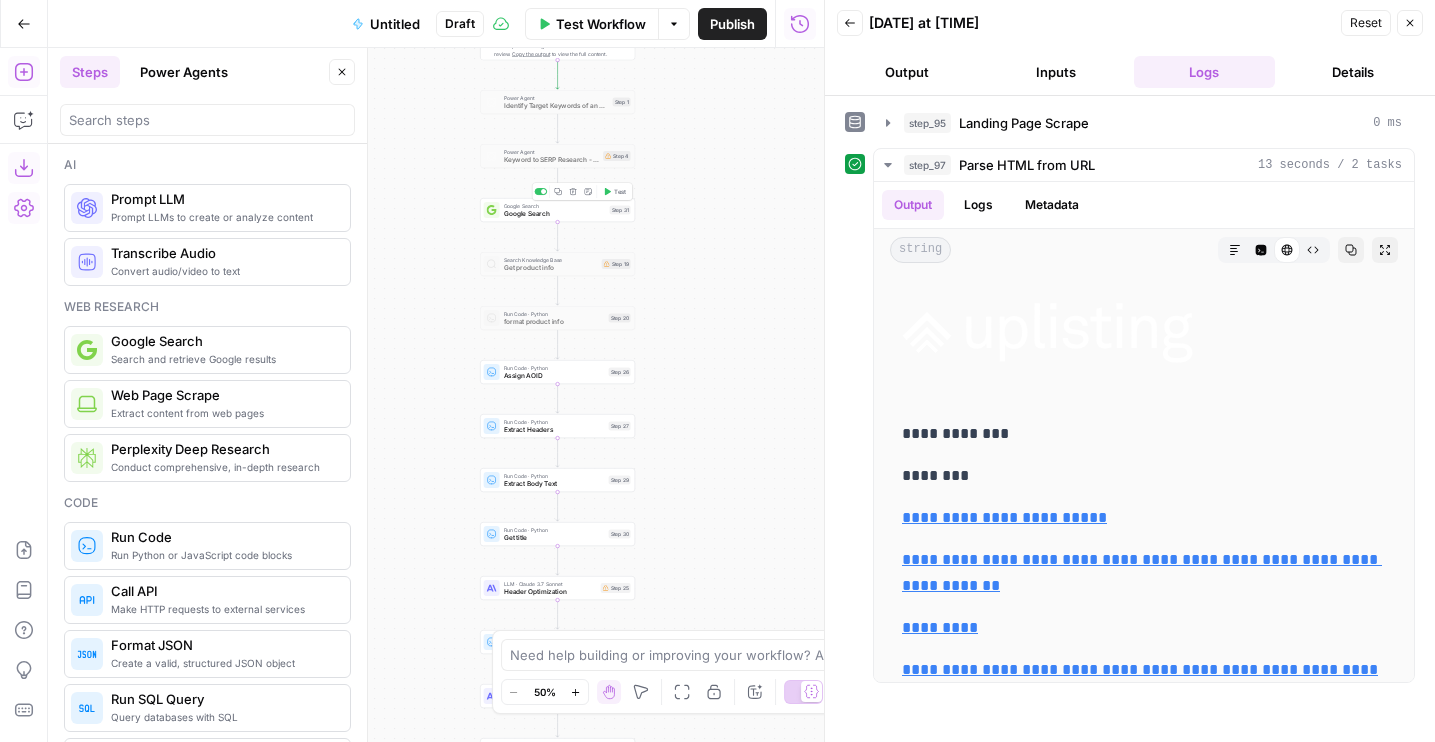 click 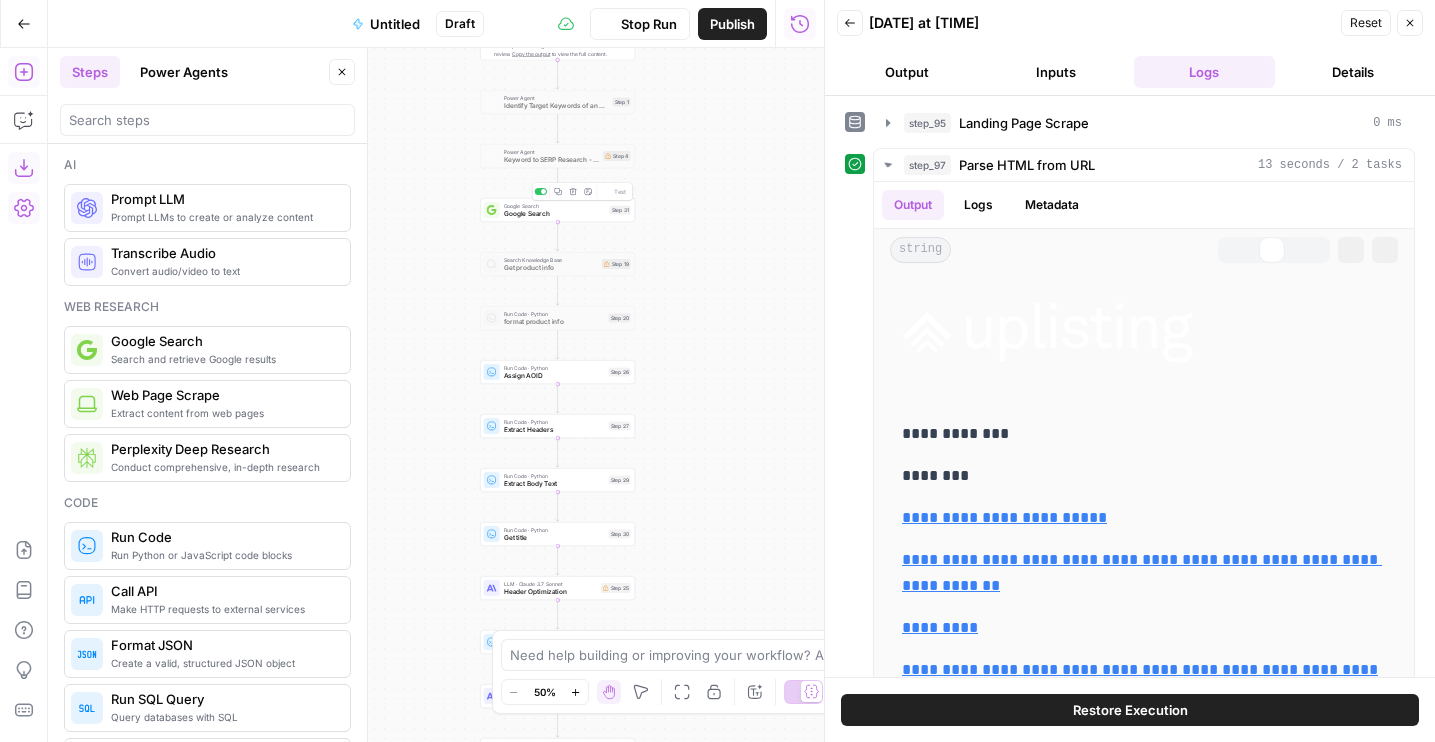 drag, startPoint x: 693, startPoint y: 341, endPoint x: 660, endPoint y: 279, distance: 70.23532 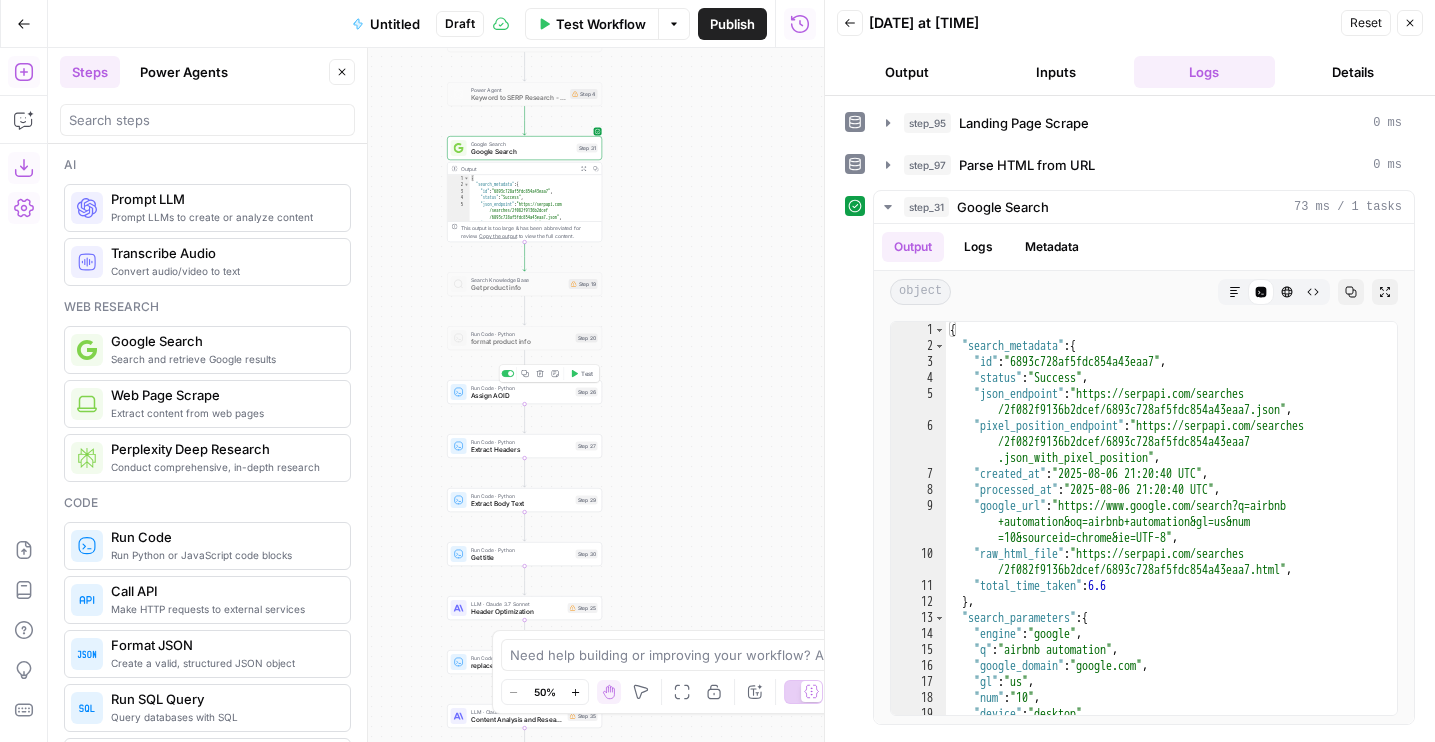 click on "Test" at bounding box center [581, 373] 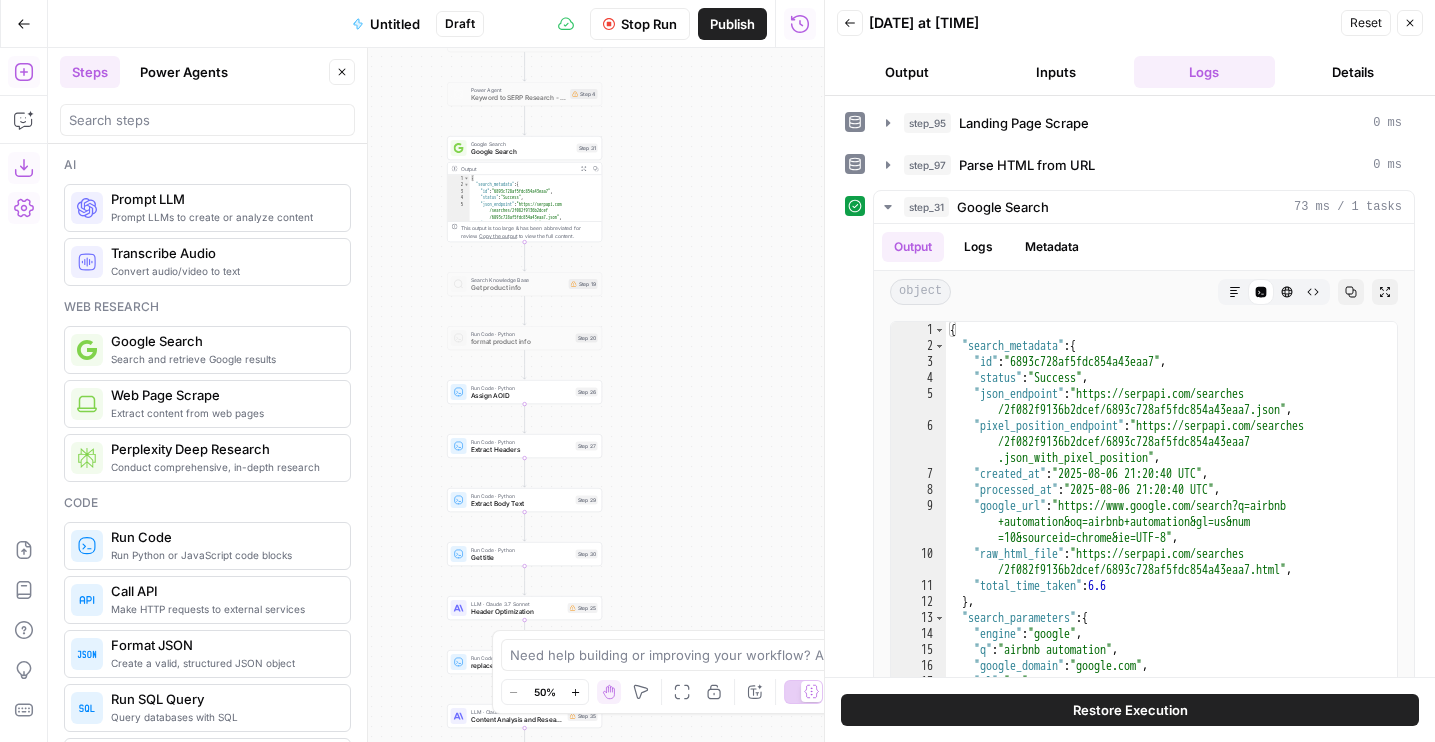 drag, startPoint x: 676, startPoint y: 312, endPoint x: 694, endPoint y: 304, distance: 19.697716 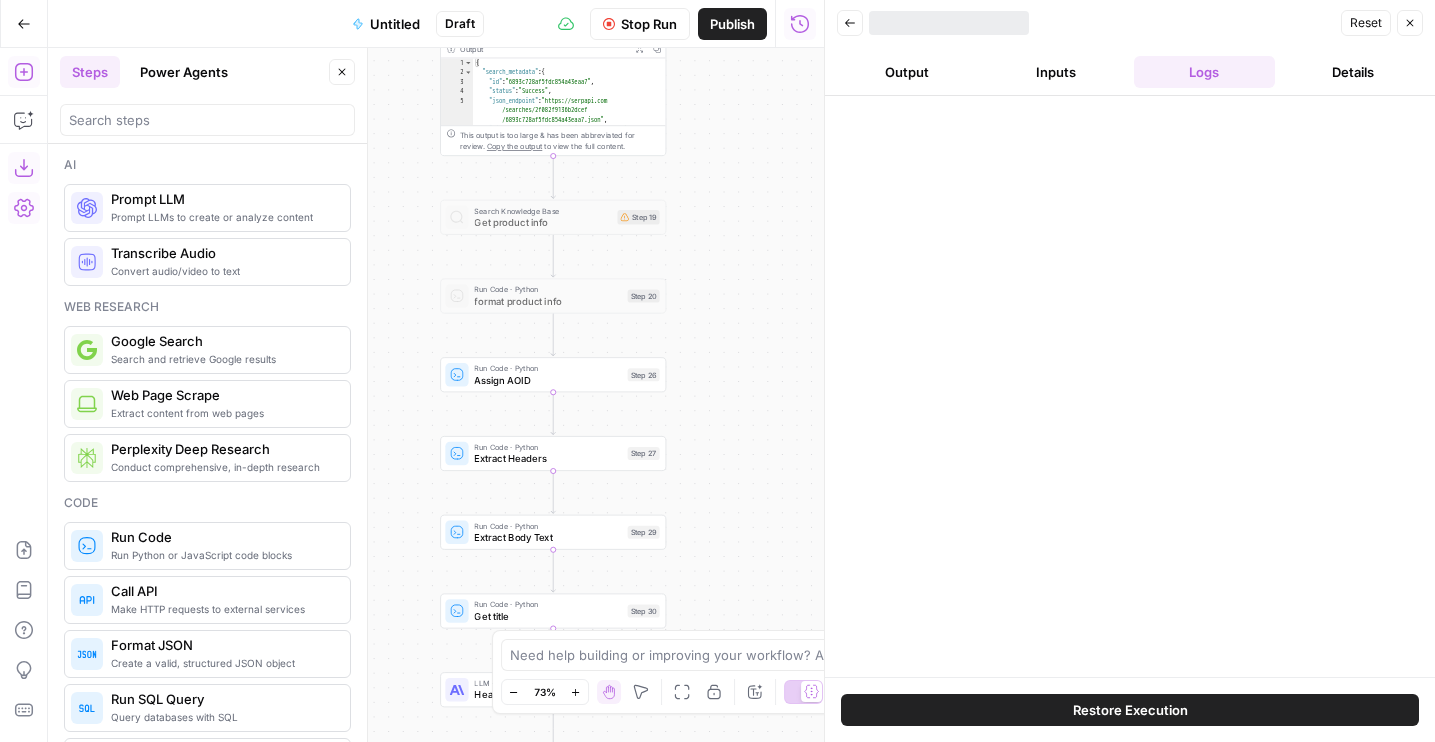 drag, startPoint x: 694, startPoint y: 304, endPoint x: 792, endPoint y: 251, distance: 111.41364 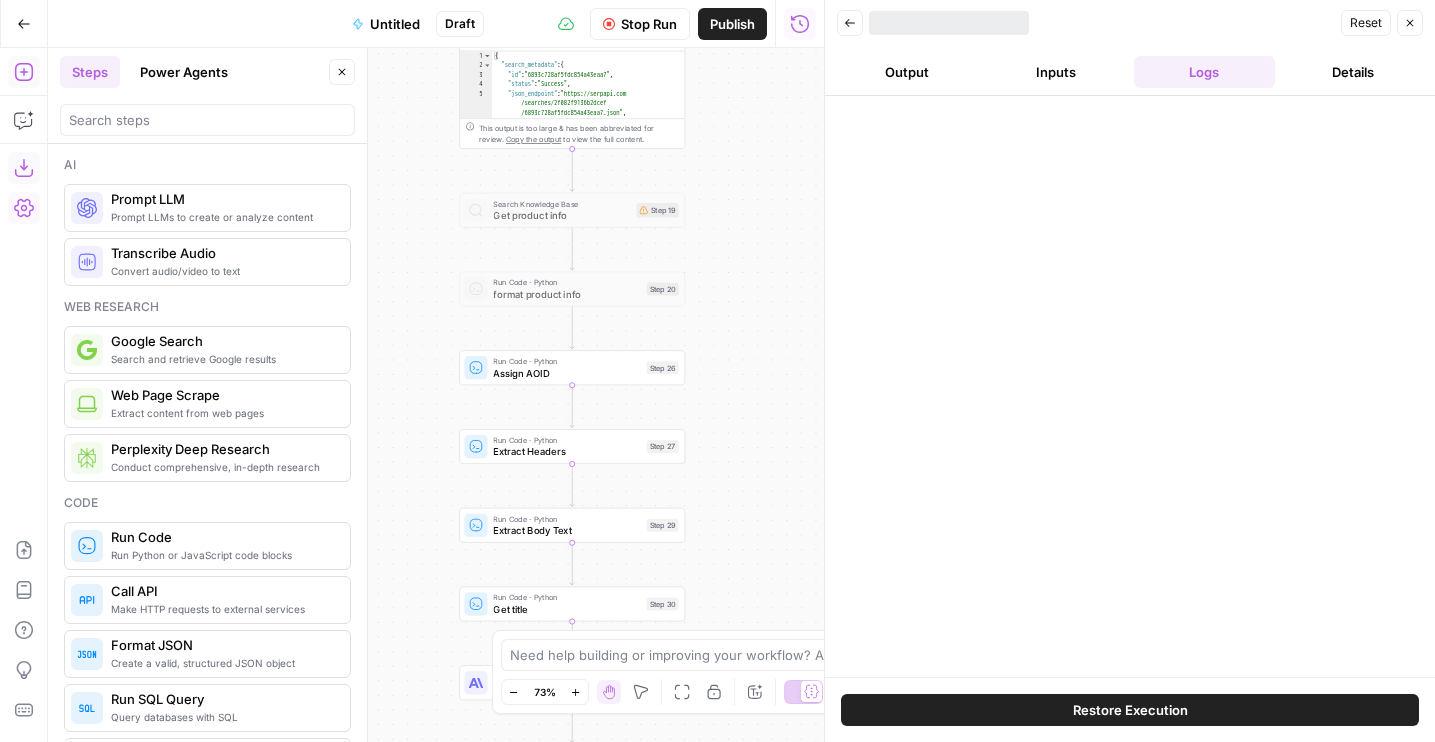 click on "Output" at bounding box center (907, 72) 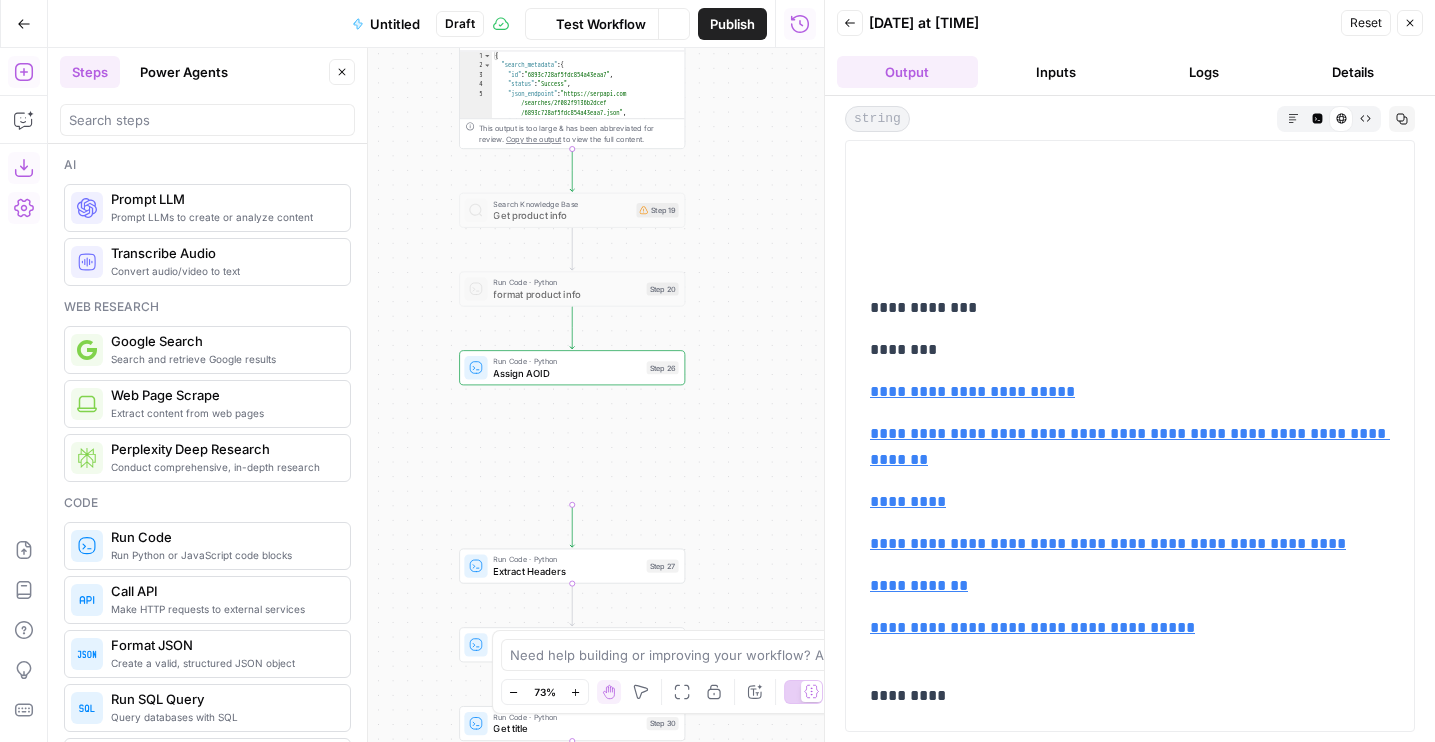 scroll, scrollTop: 569, scrollLeft: 0, axis: vertical 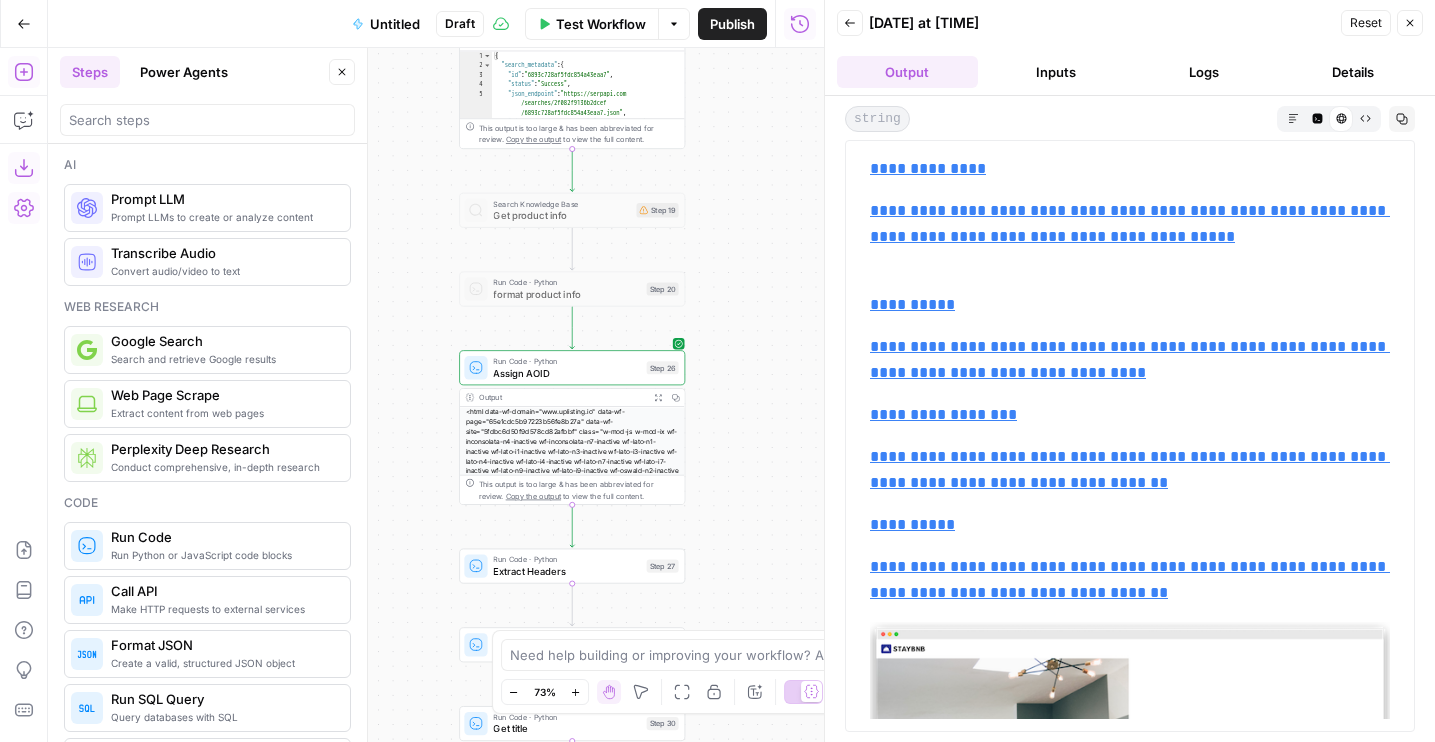 click on "Logs" at bounding box center (1204, 72) 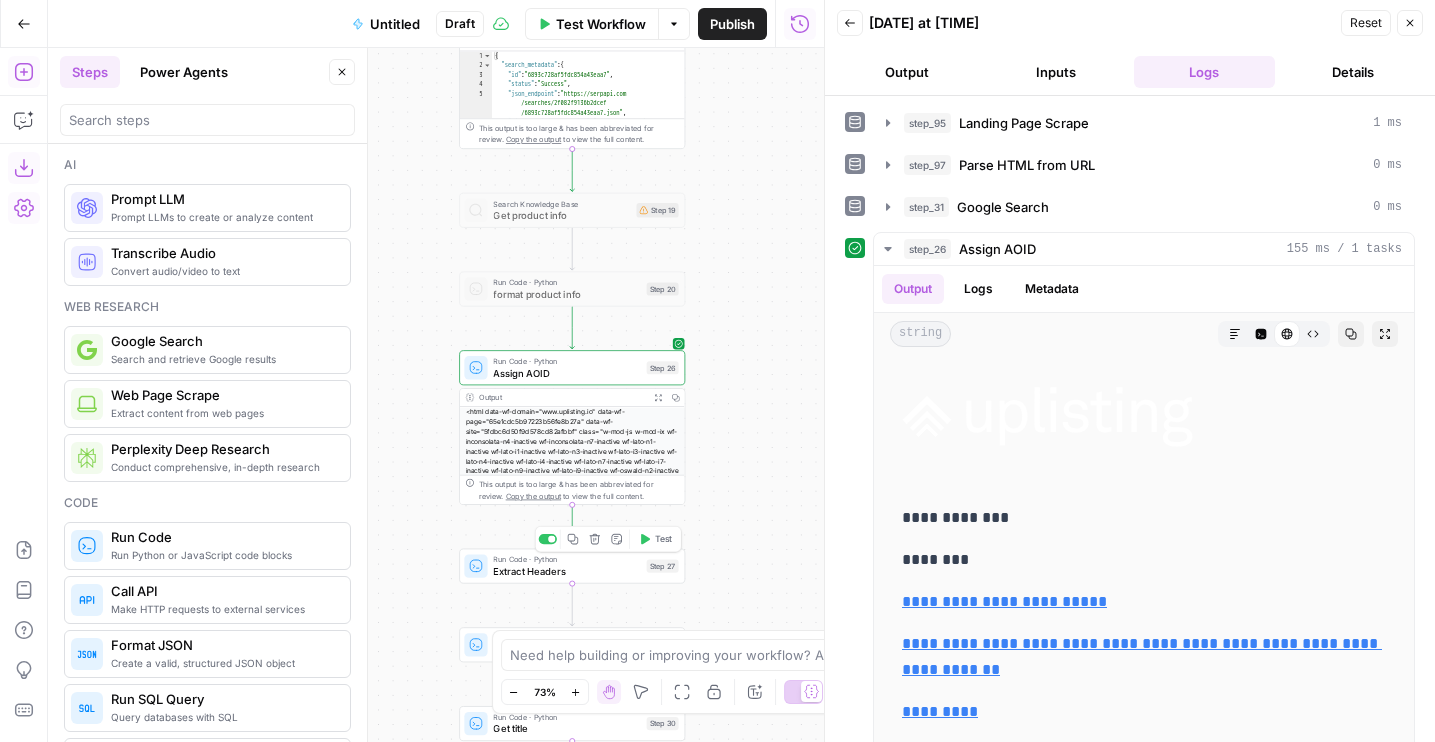 click 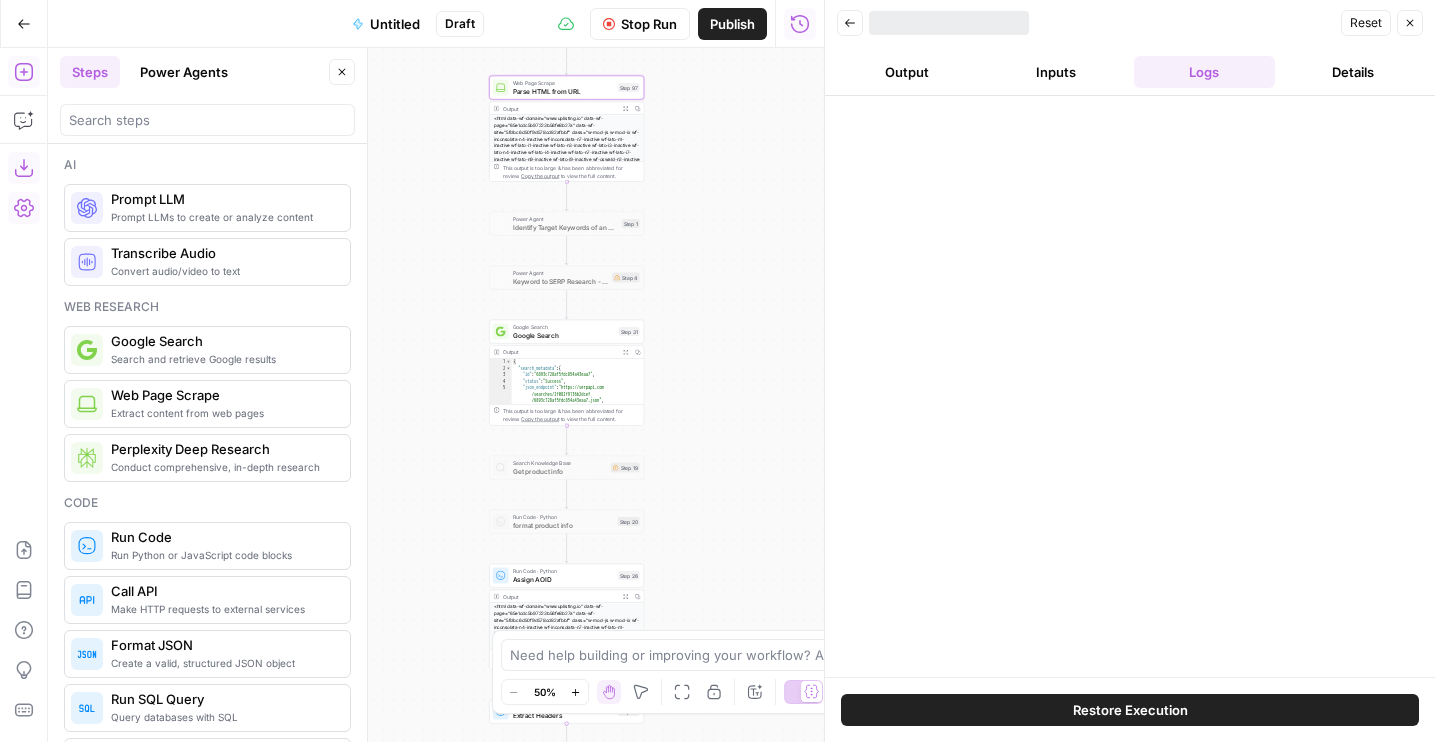 drag, startPoint x: 783, startPoint y: 222, endPoint x: 736, endPoint y: 430, distance: 213.24399 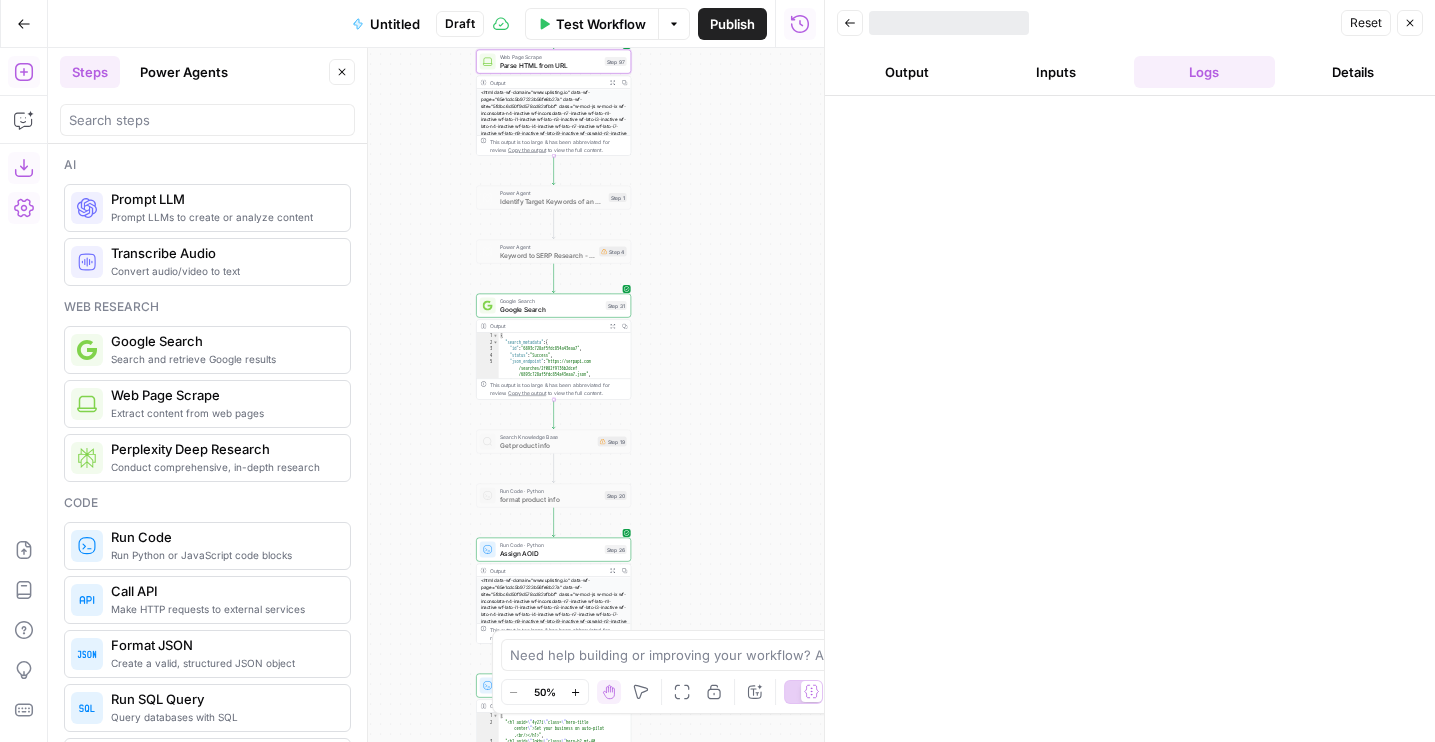 drag, startPoint x: 734, startPoint y: 206, endPoint x: 717, endPoint y: 132, distance: 75.9276 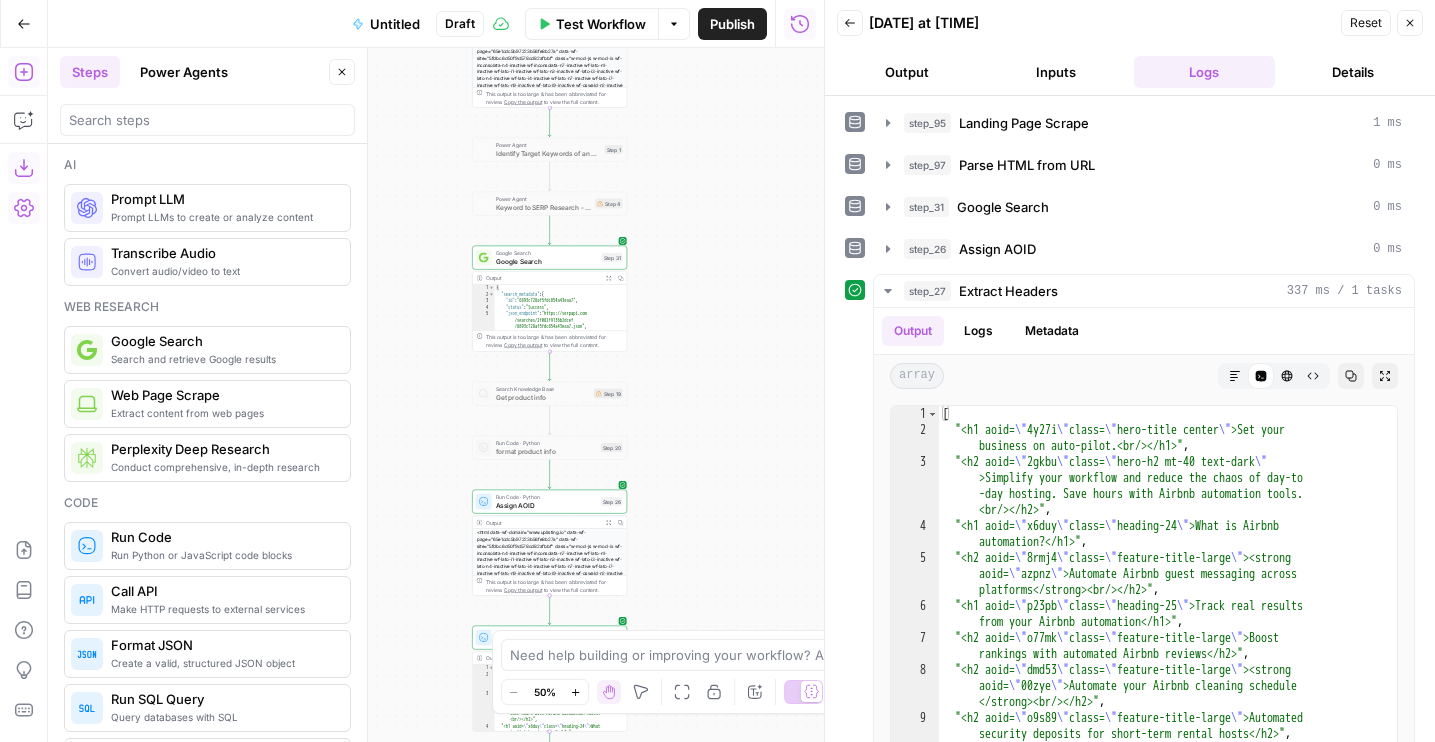 scroll, scrollTop: 77, scrollLeft: 0, axis: vertical 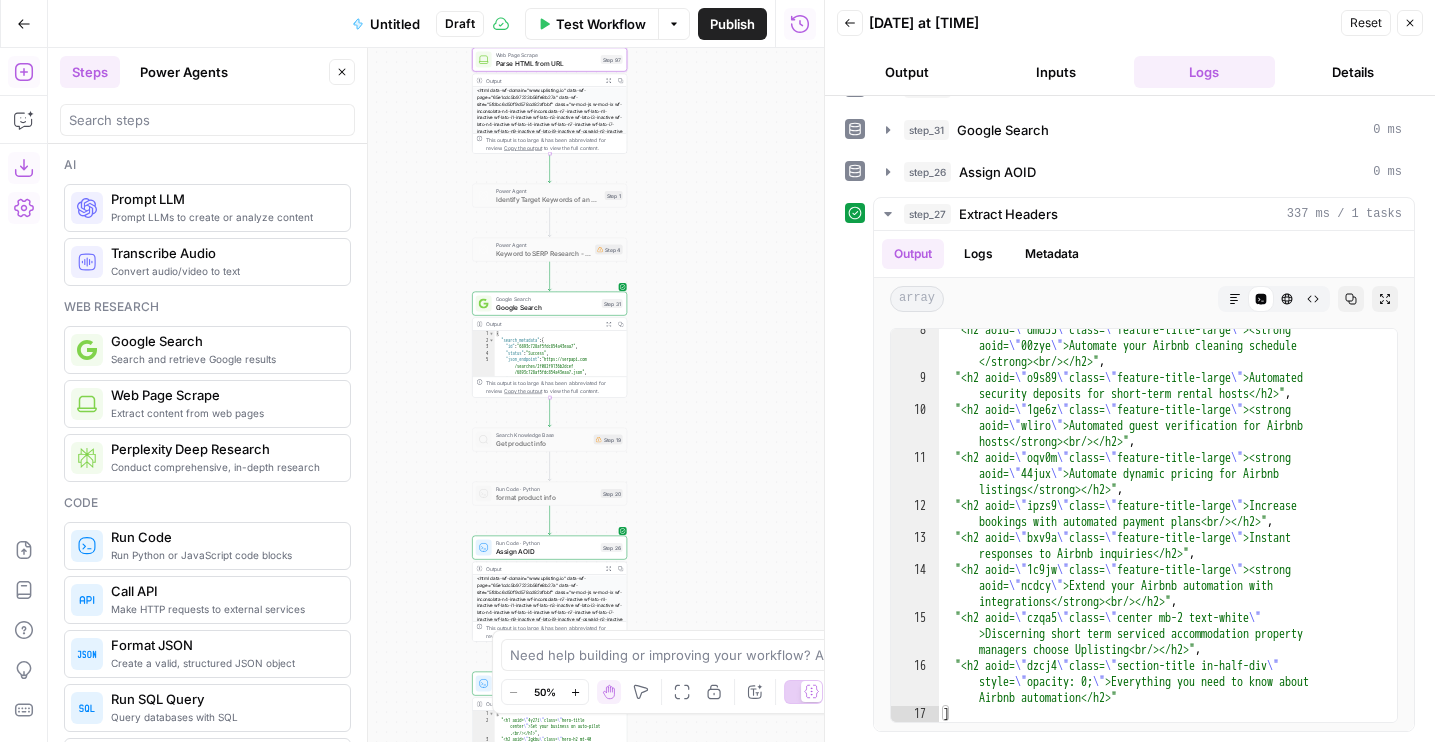 drag, startPoint x: 746, startPoint y: 258, endPoint x: 759, endPoint y: 380, distance: 122.69067 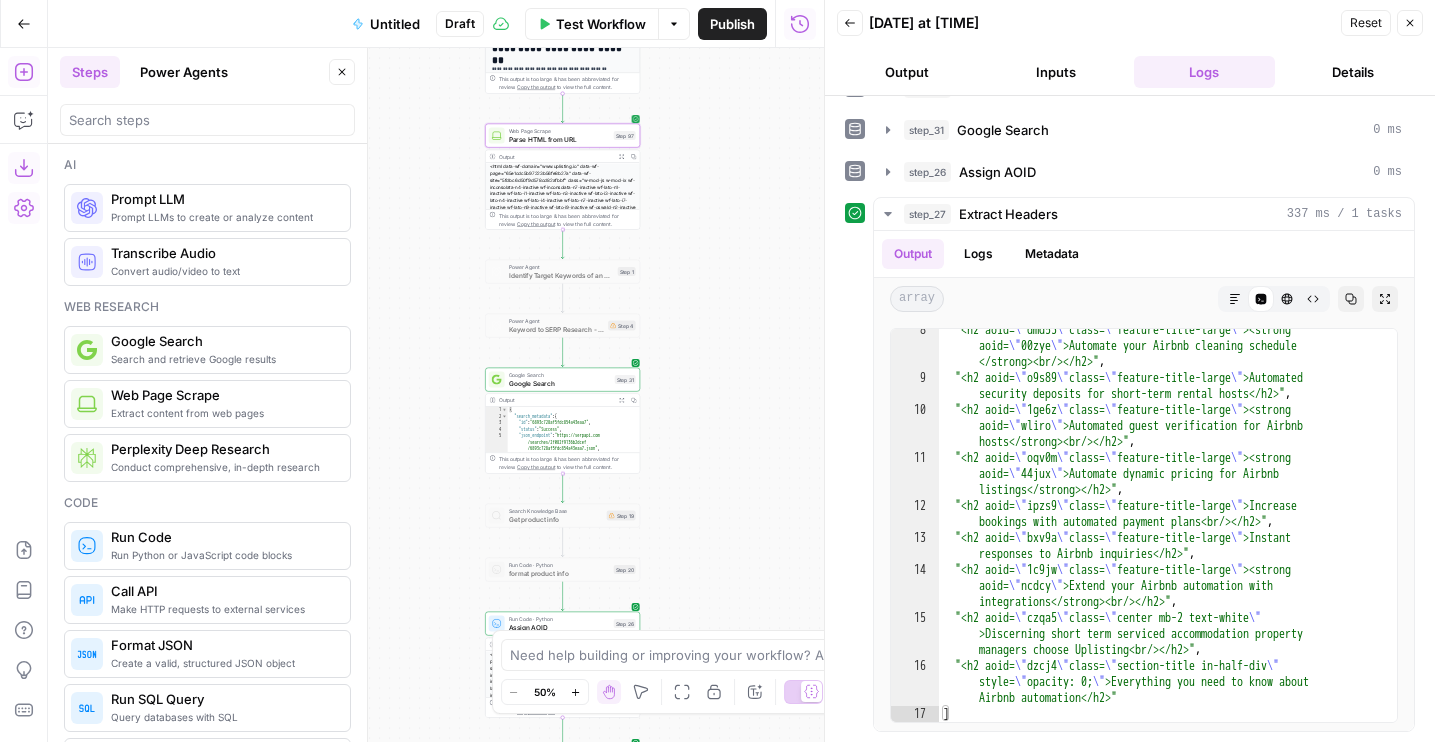 click on "Parse HTML from URL" at bounding box center (559, 139) 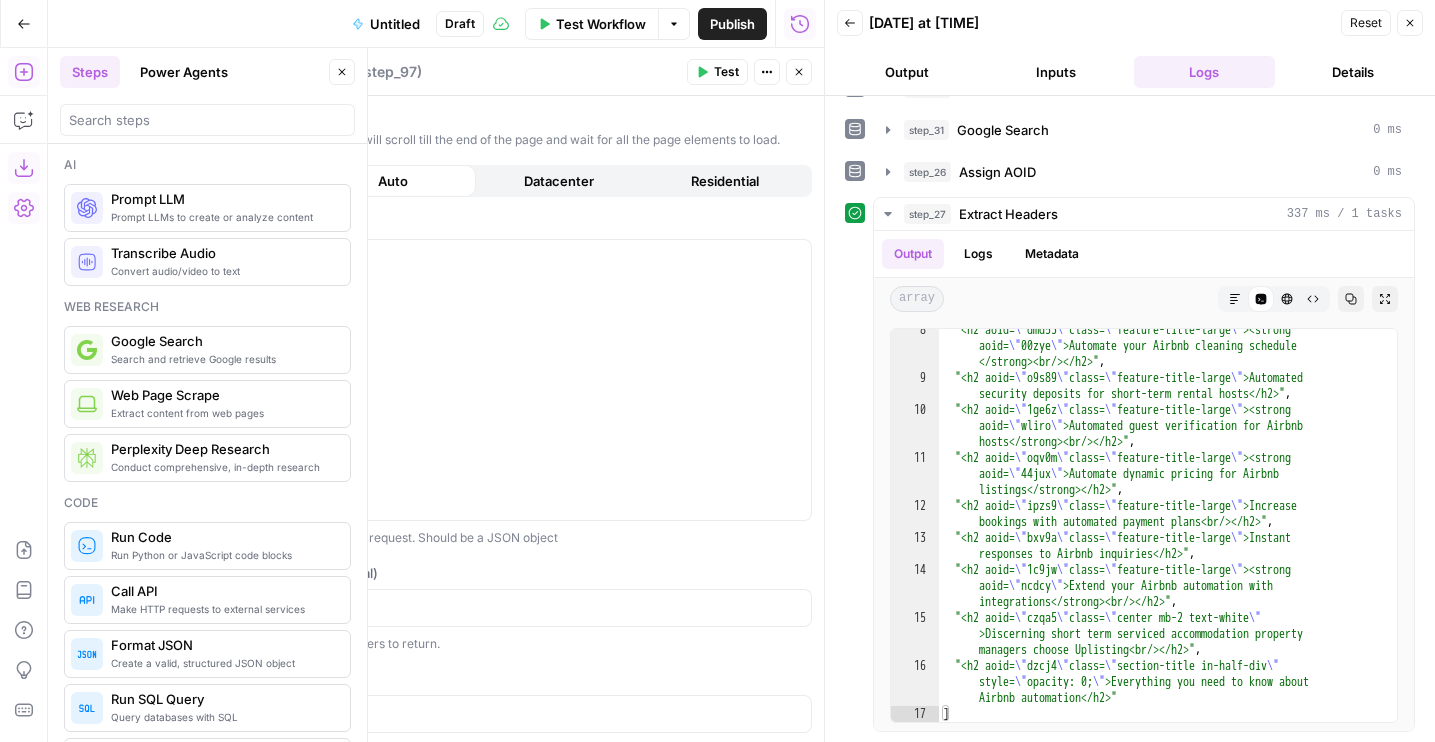 scroll, scrollTop: 473, scrollLeft: 0, axis: vertical 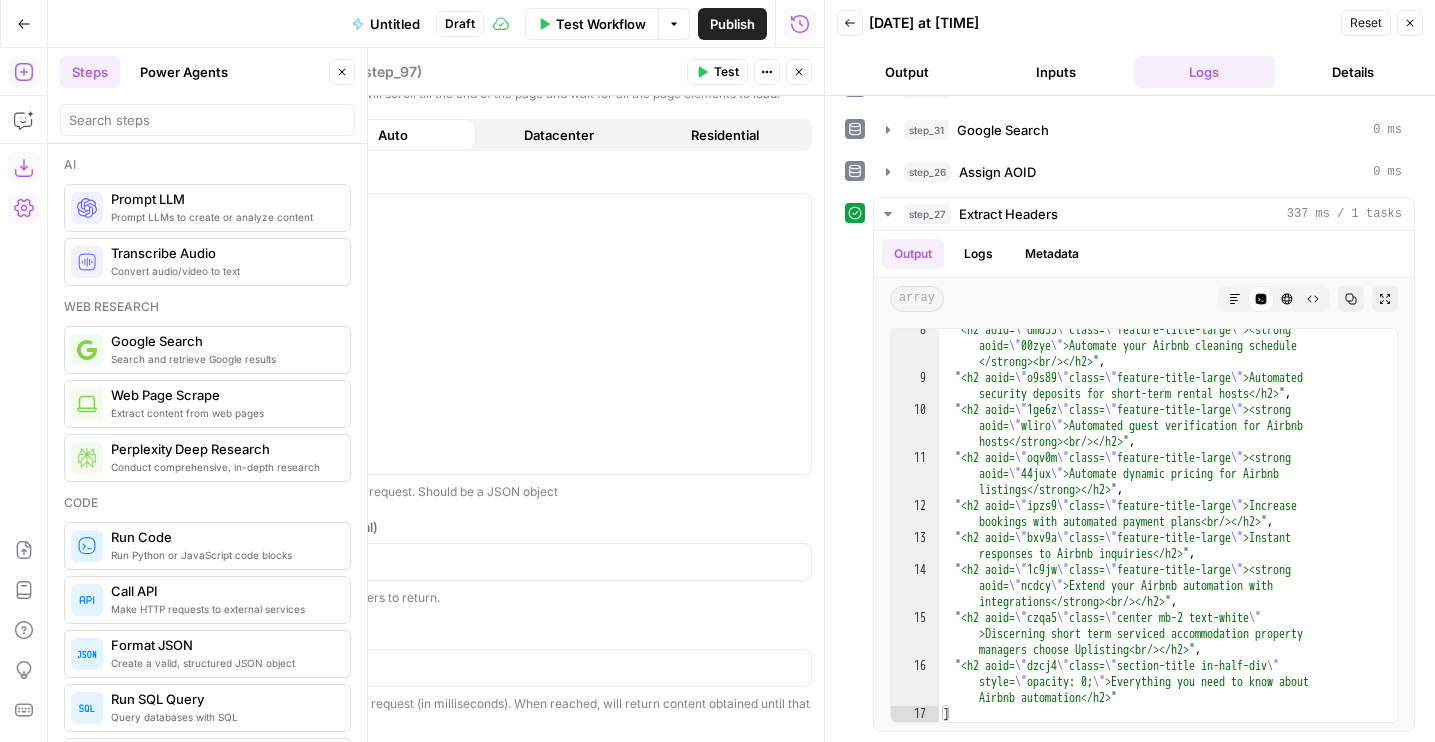 click on "Close" at bounding box center (799, 72) 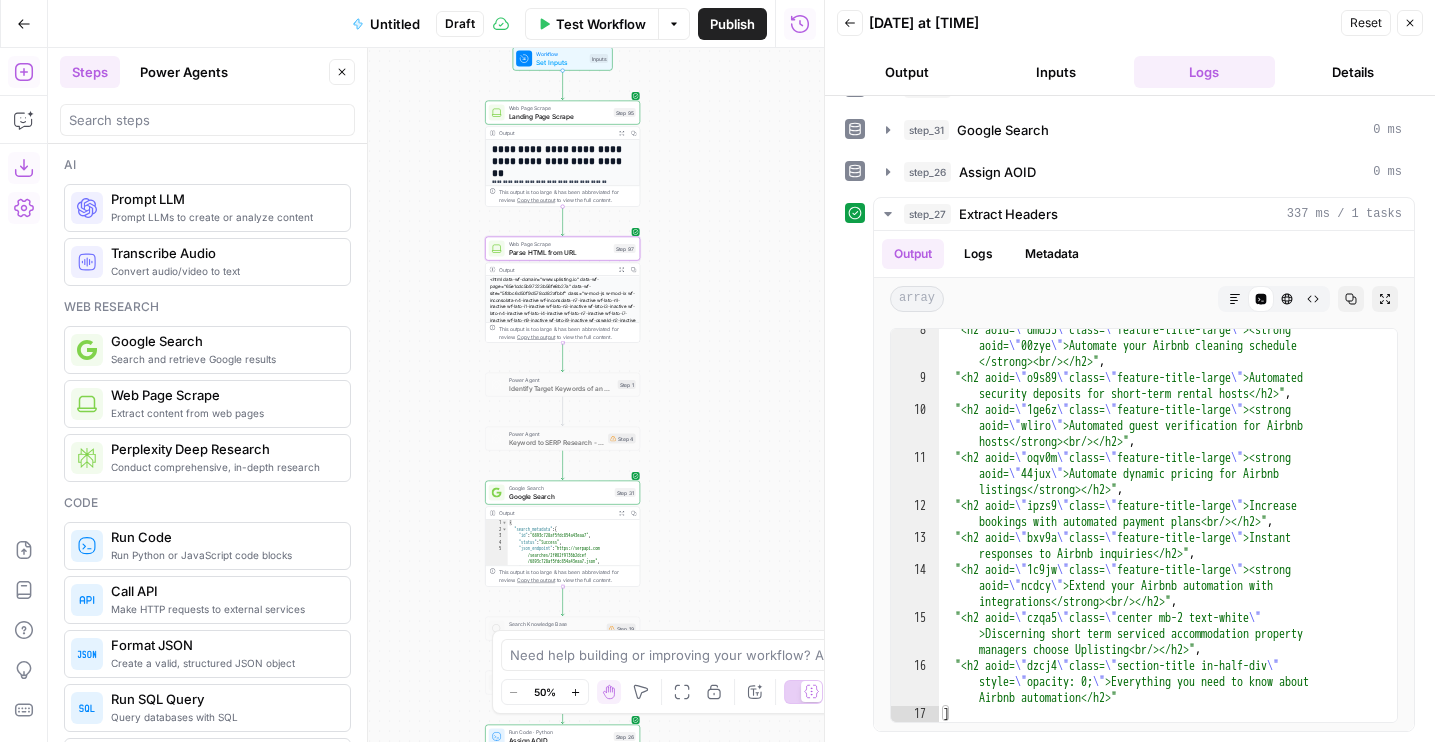 drag, startPoint x: 695, startPoint y: 213, endPoint x: 695, endPoint y: 335, distance: 122 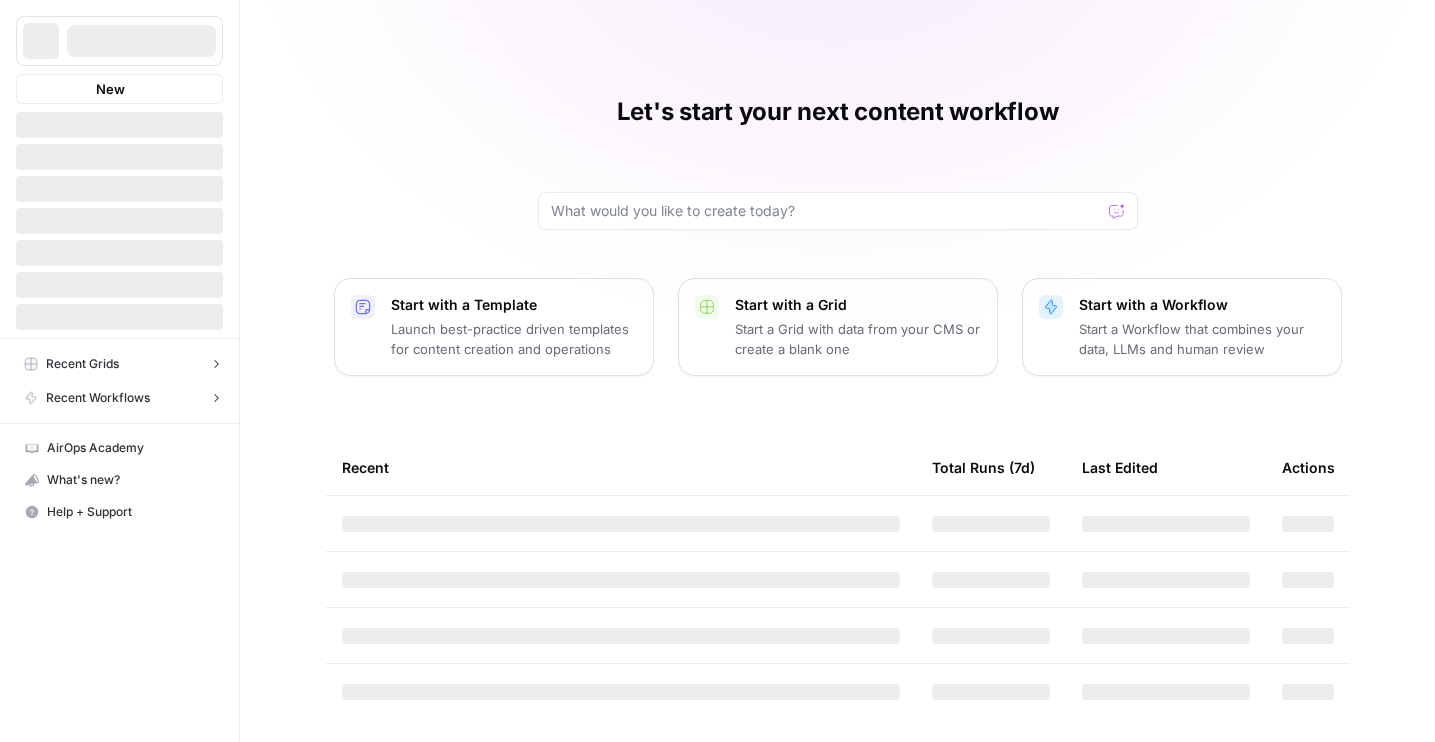 scroll, scrollTop: 0, scrollLeft: 0, axis: both 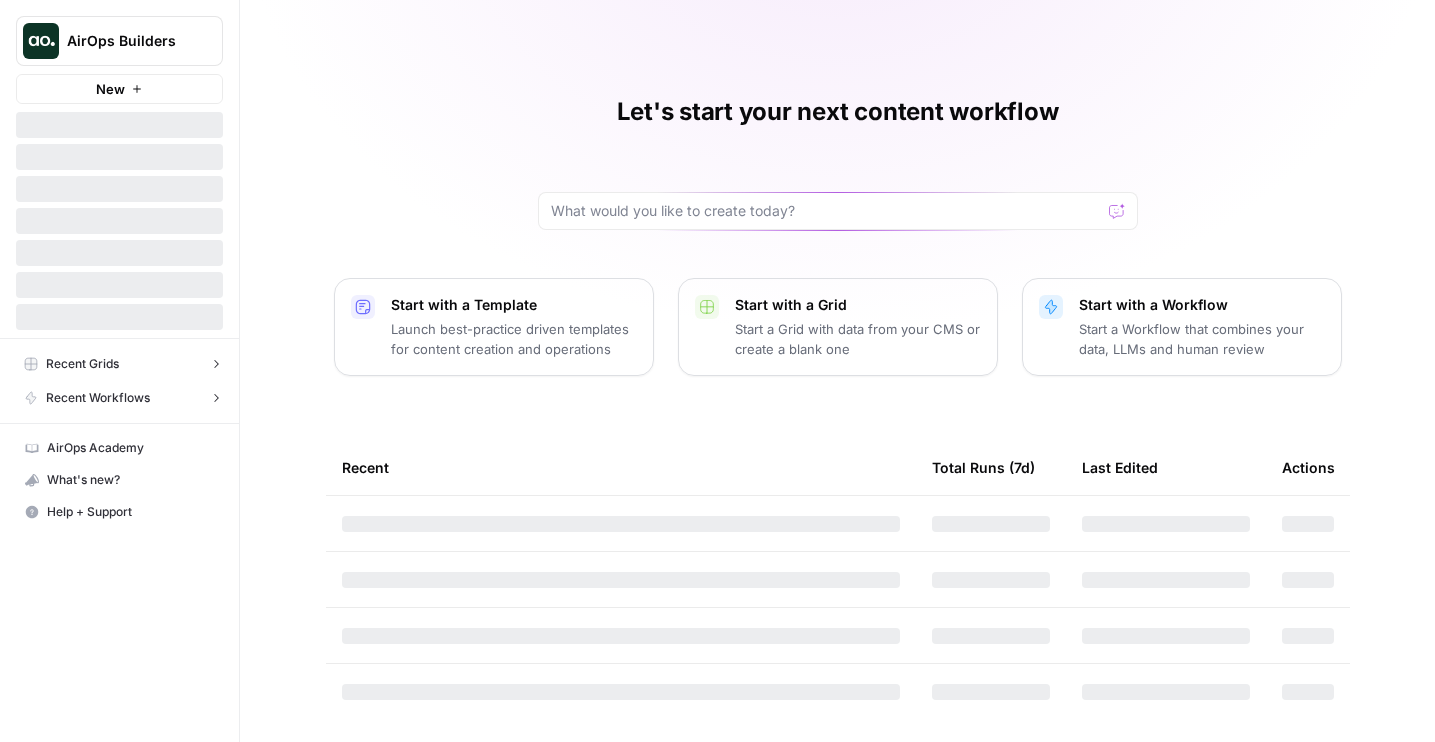 click 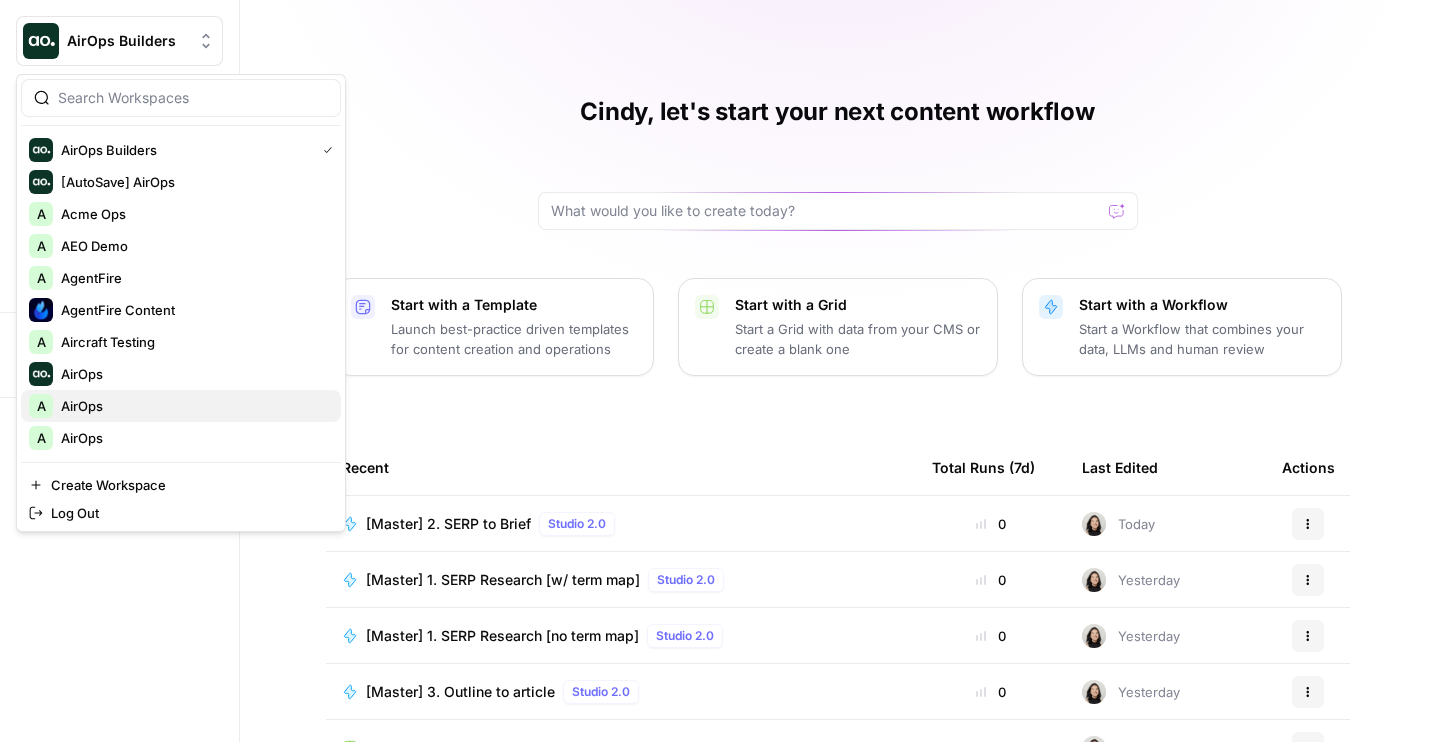 click on "AirOps" at bounding box center [193, 406] 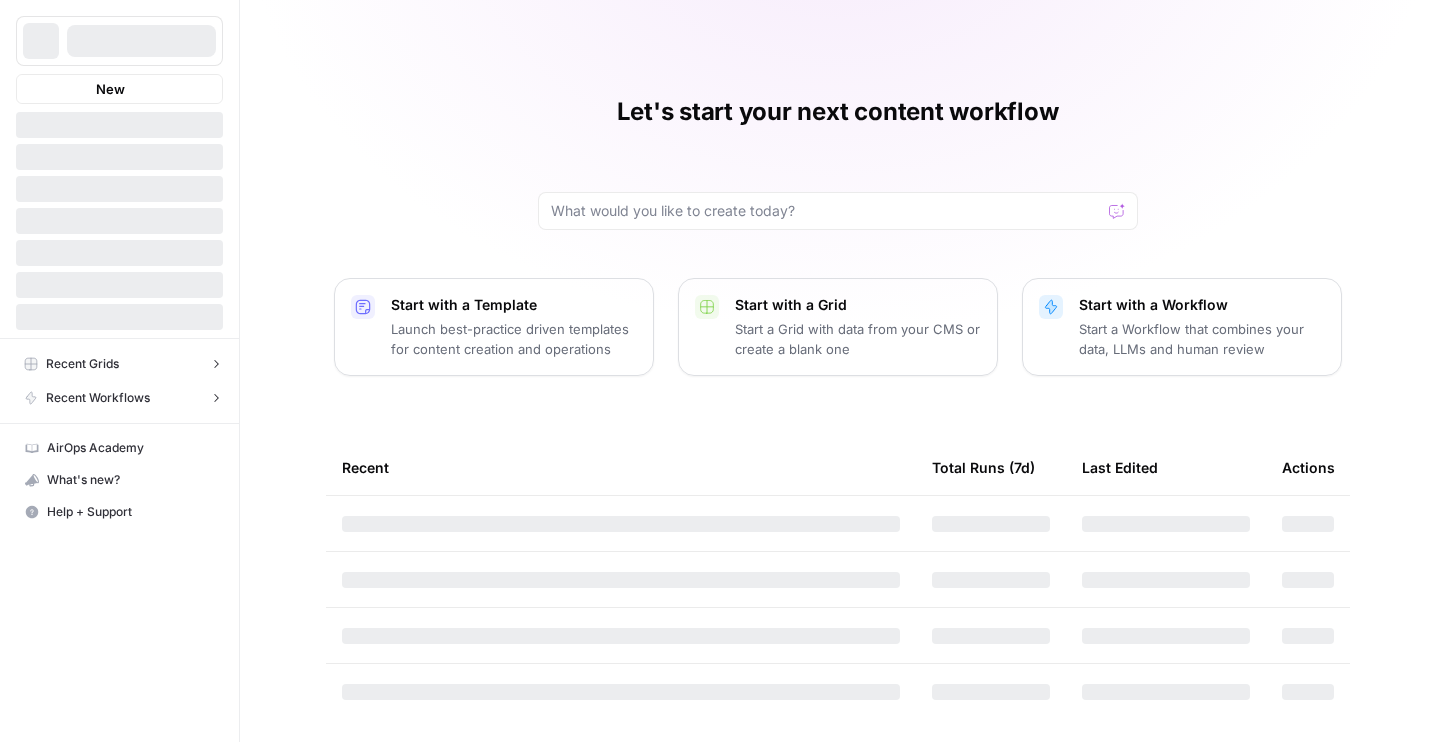 scroll, scrollTop: 0, scrollLeft: 0, axis: both 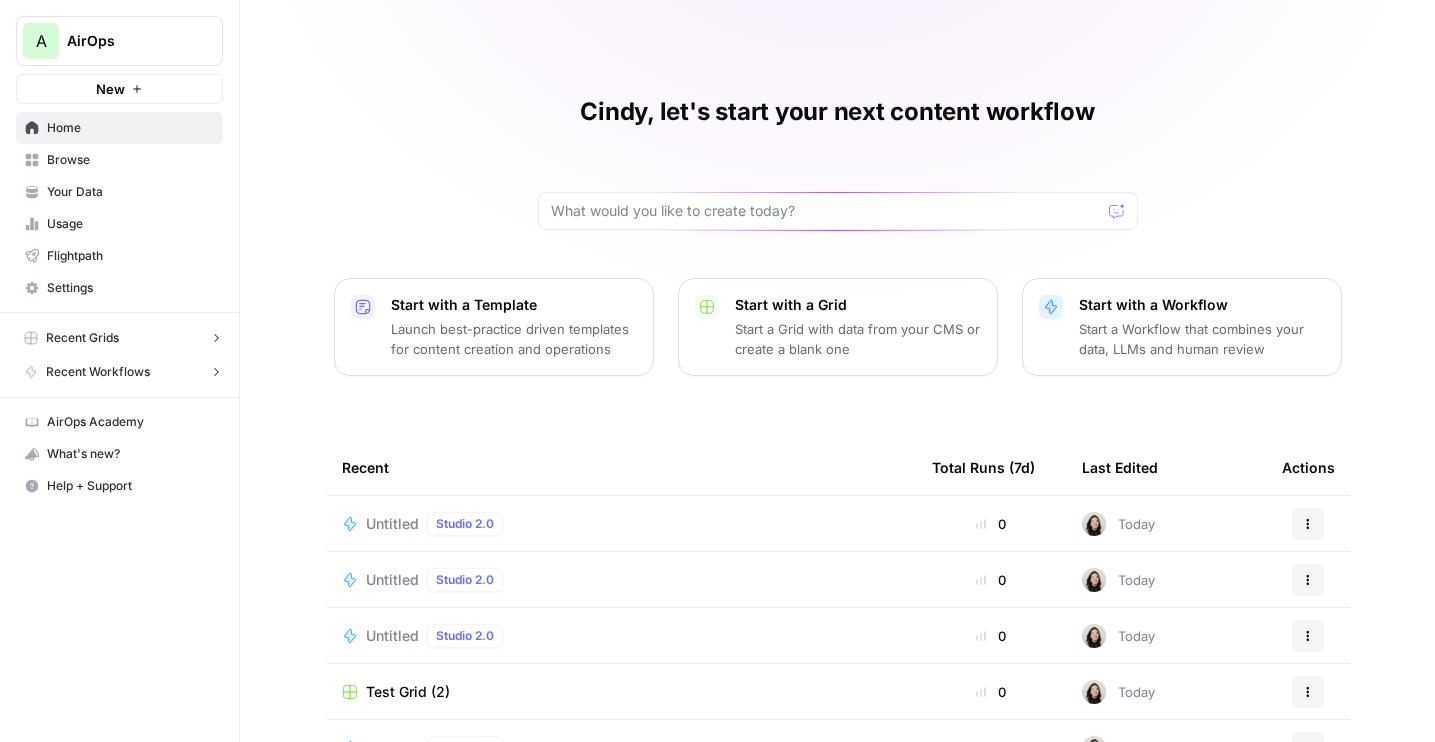 click on "Untitled" at bounding box center [392, 524] 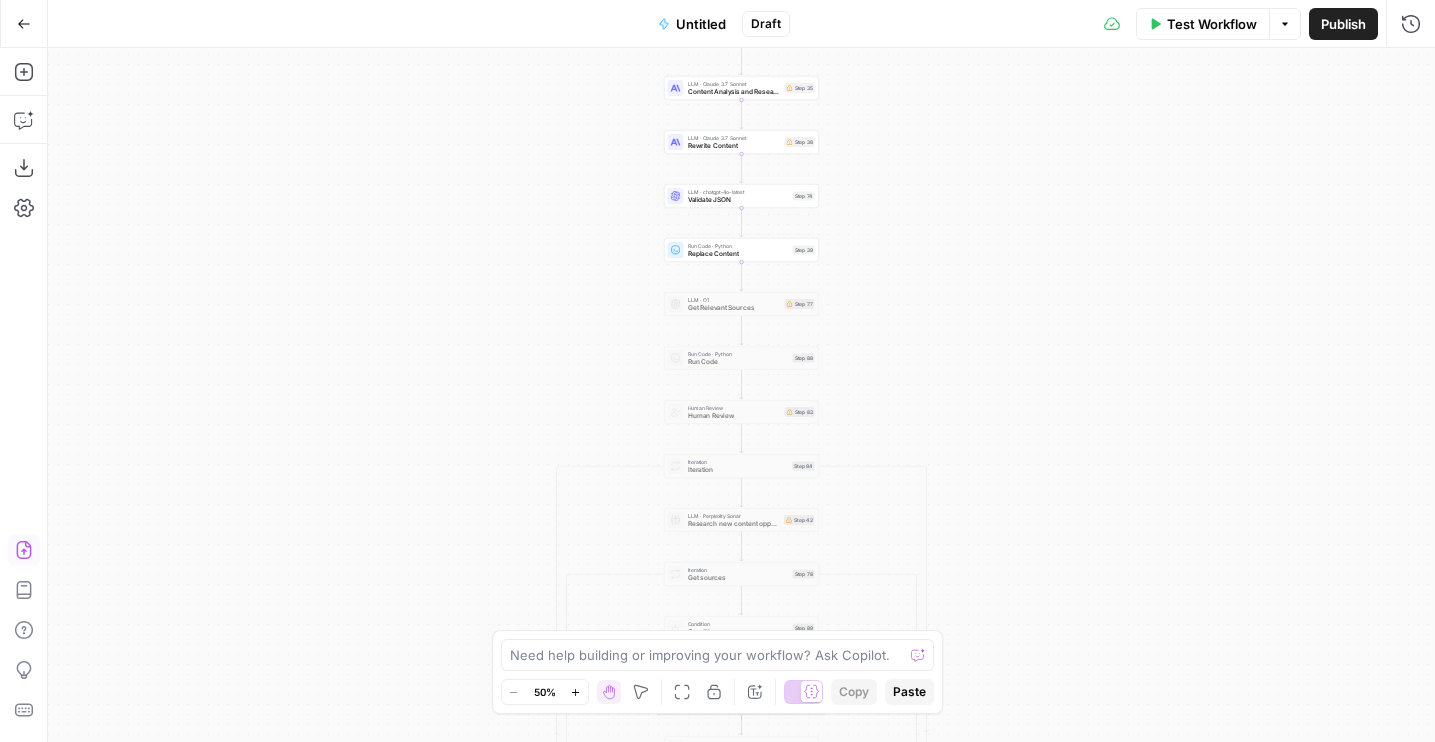click 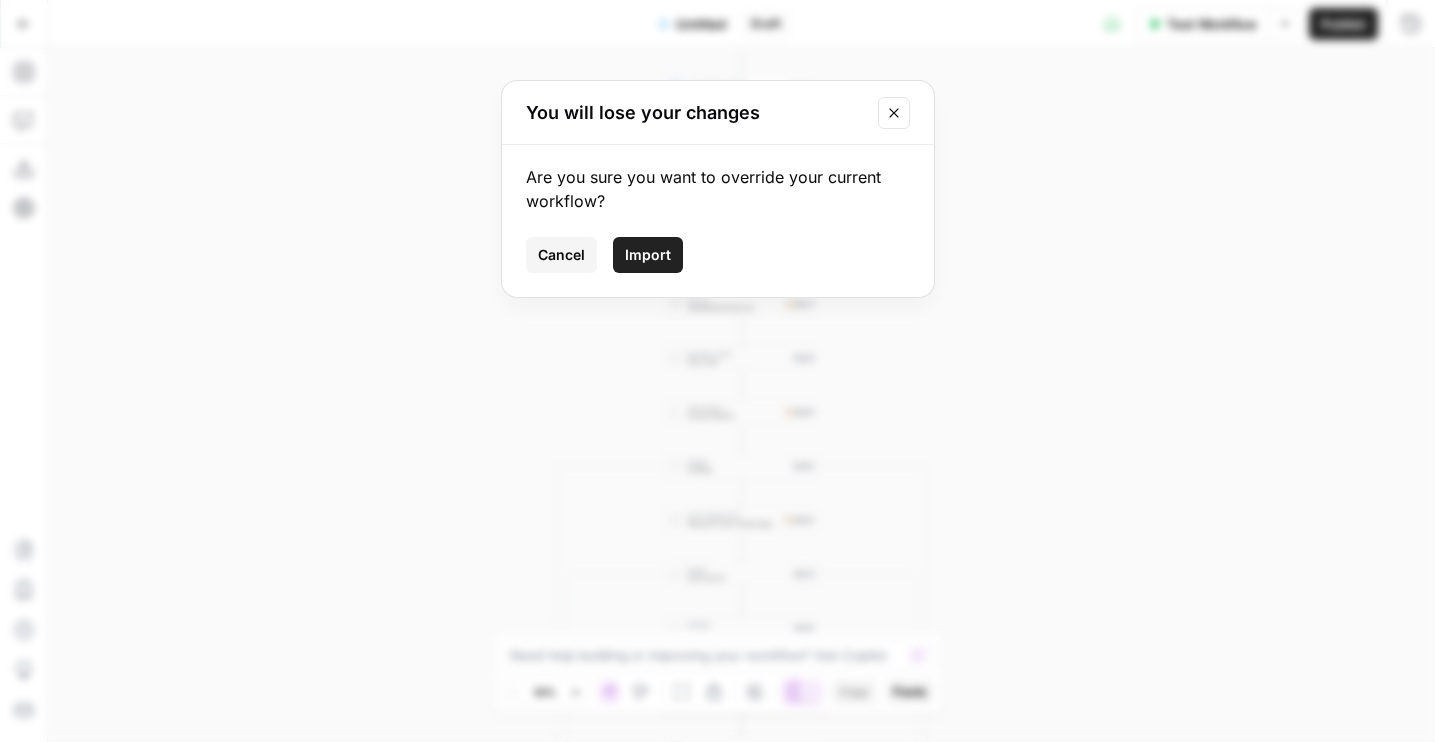click on "Import" at bounding box center (648, 255) 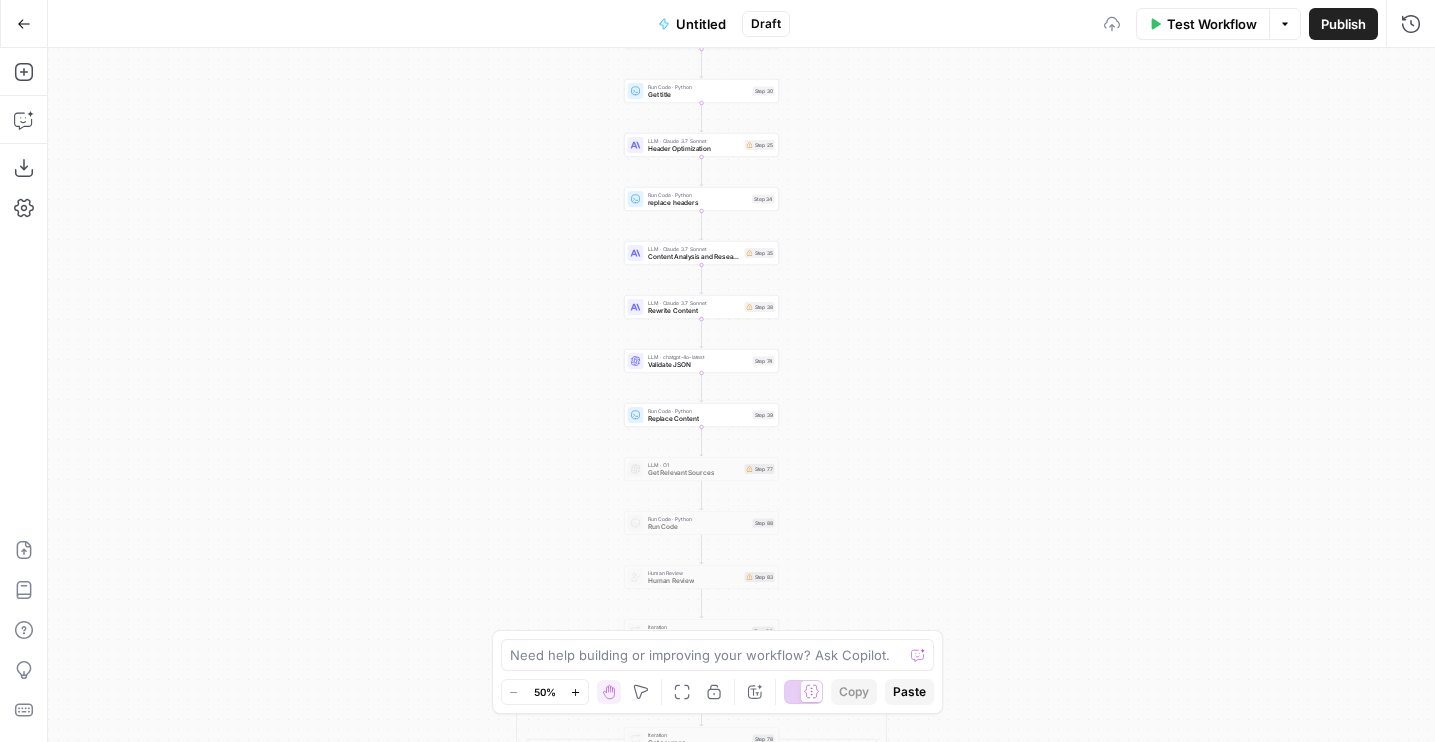 drag, startPoint x: 909, startPoint y: 132, endPoint x: 806, endPoint y: 556, distance: 436.3313 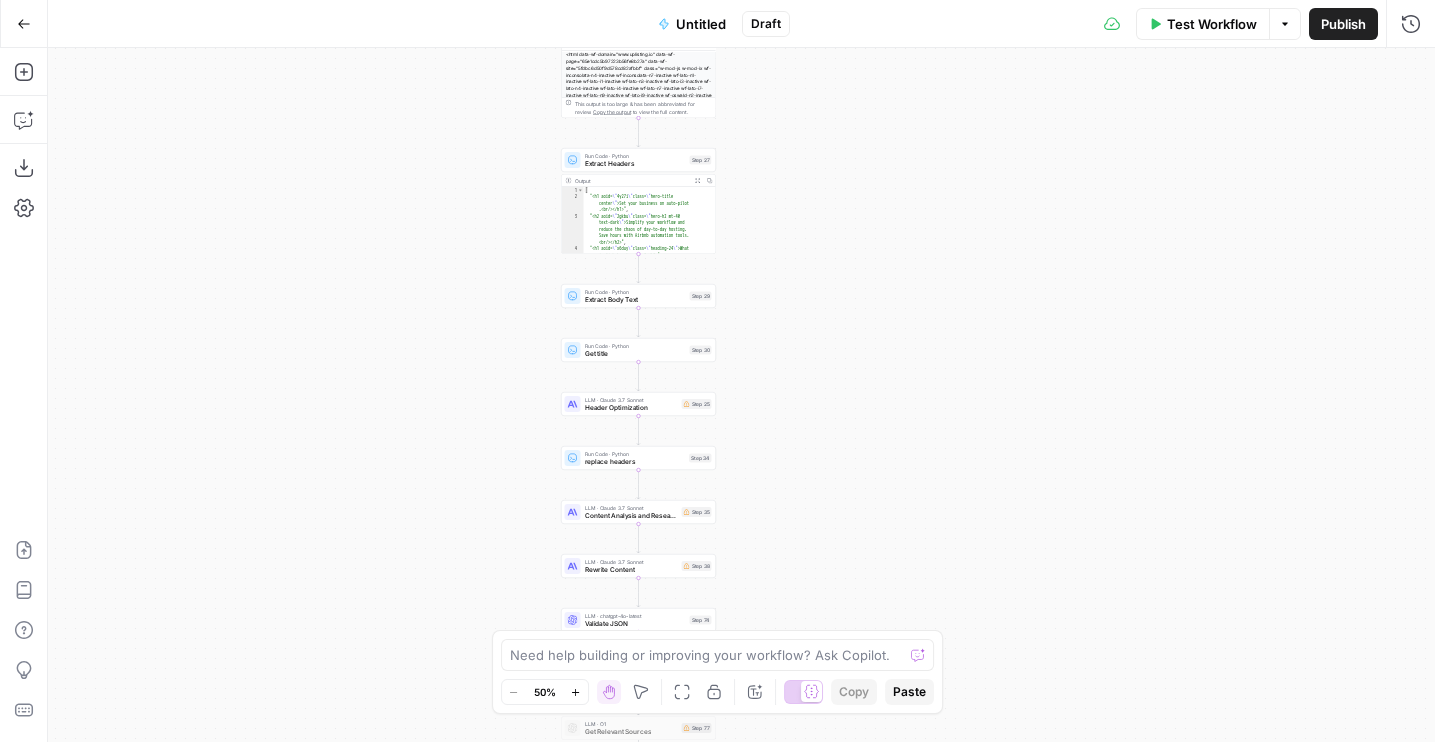 drag, startPoint x: 829, startPoint y: 140, endPoint x: 829, endPoint y: 594, distance: 454 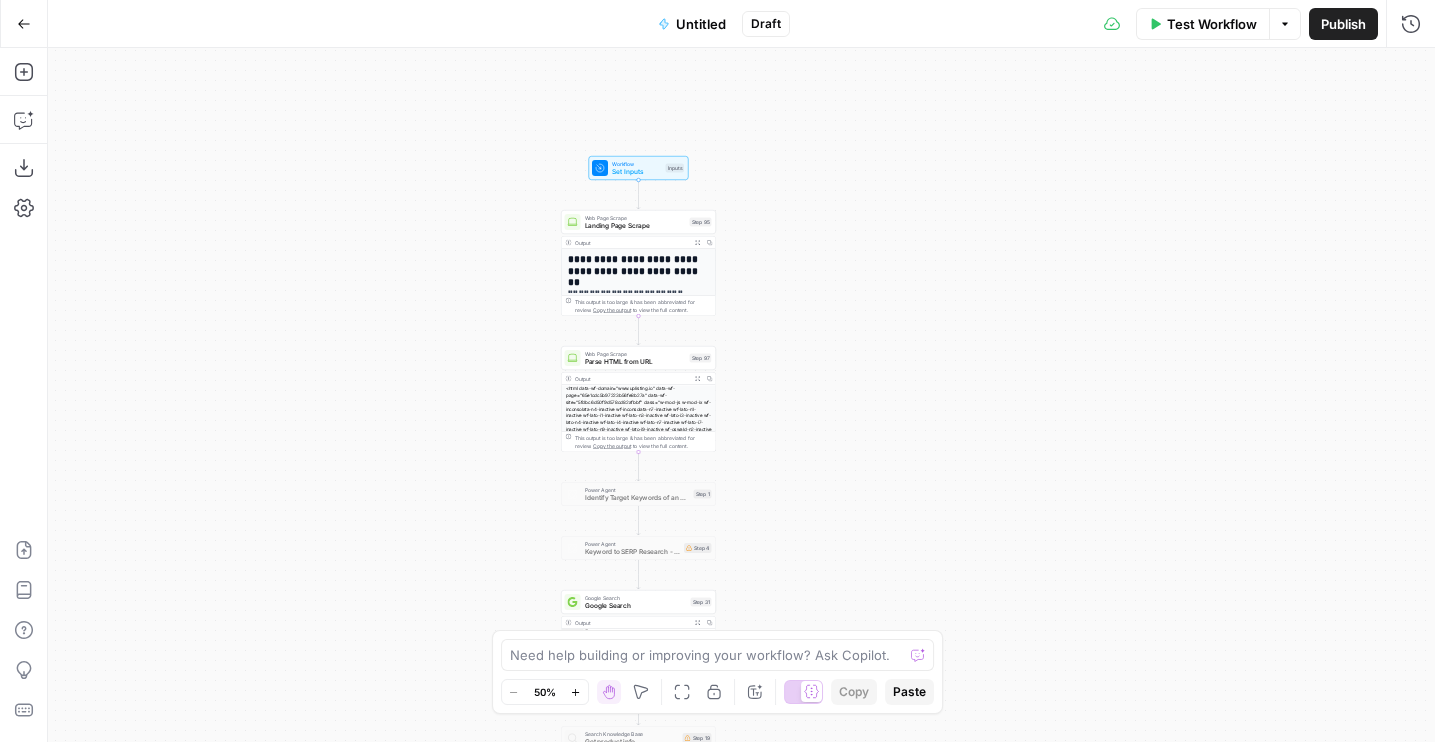 drag, startPoint x: 822, startPoint y: 208, endPoint x: 824, endPoint y: 591, distance: 383.00522 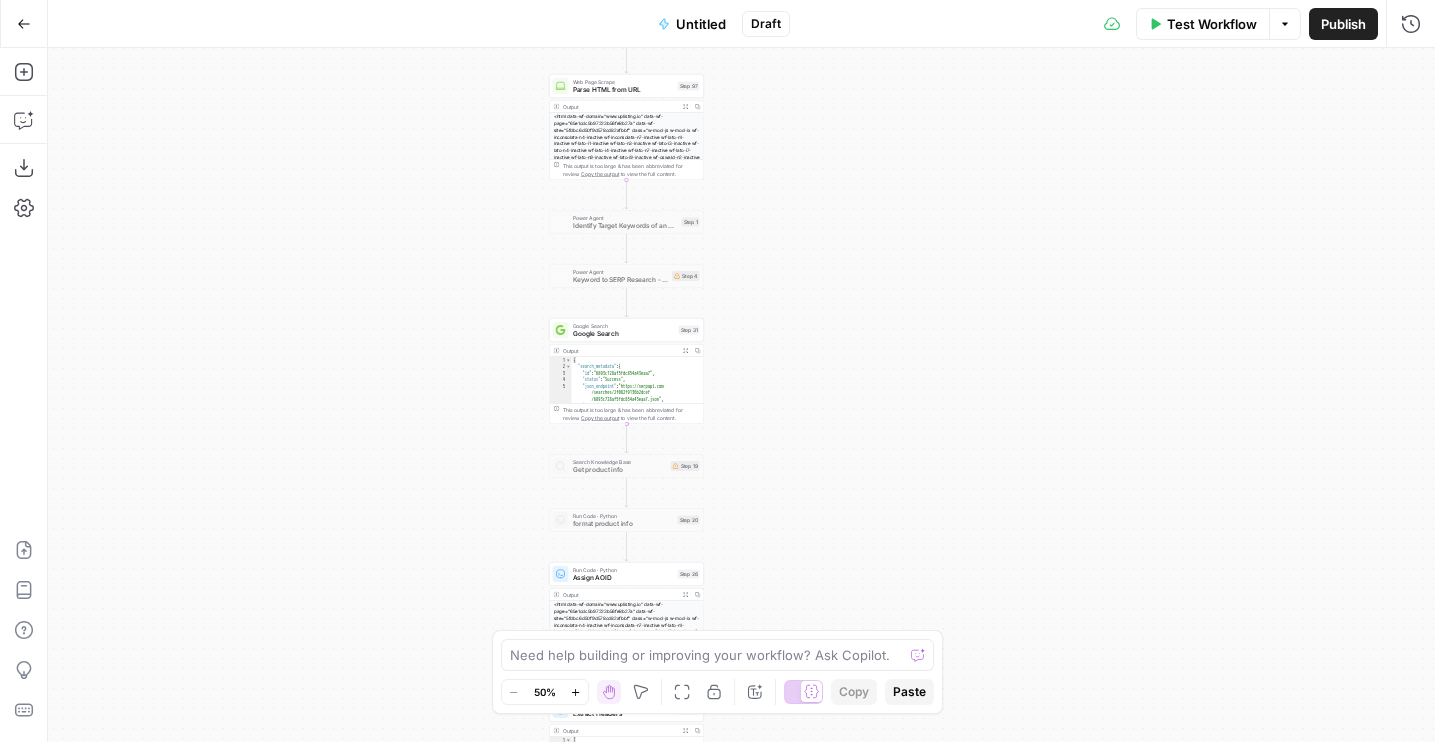 drag, startPoint x: 838, startPoint y: 536, endPoint x: 819, endPoint y: 215, distance: 321.56183 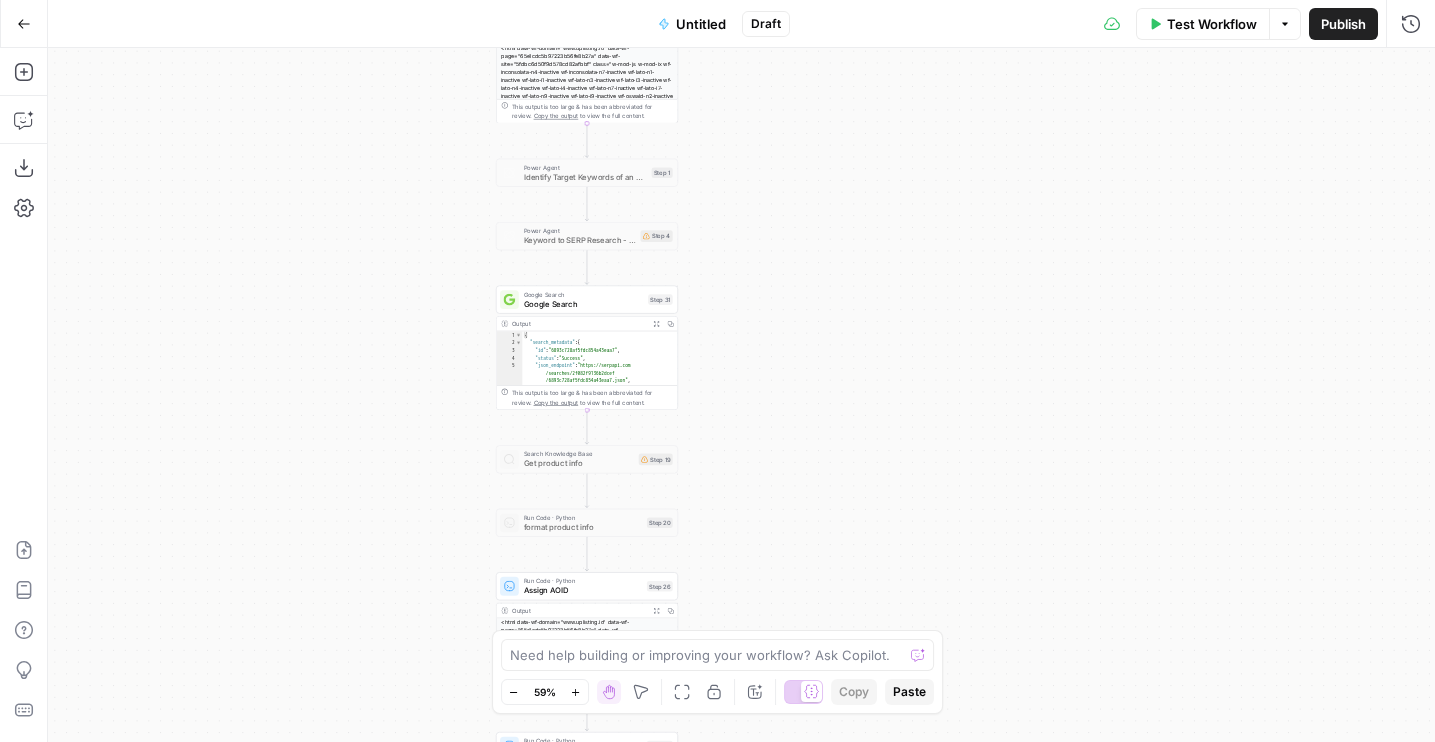 drag, startPoint x: 788, startPoint y: 408, endPoint x: 912, endPoint y: 126, distance: 308.05844 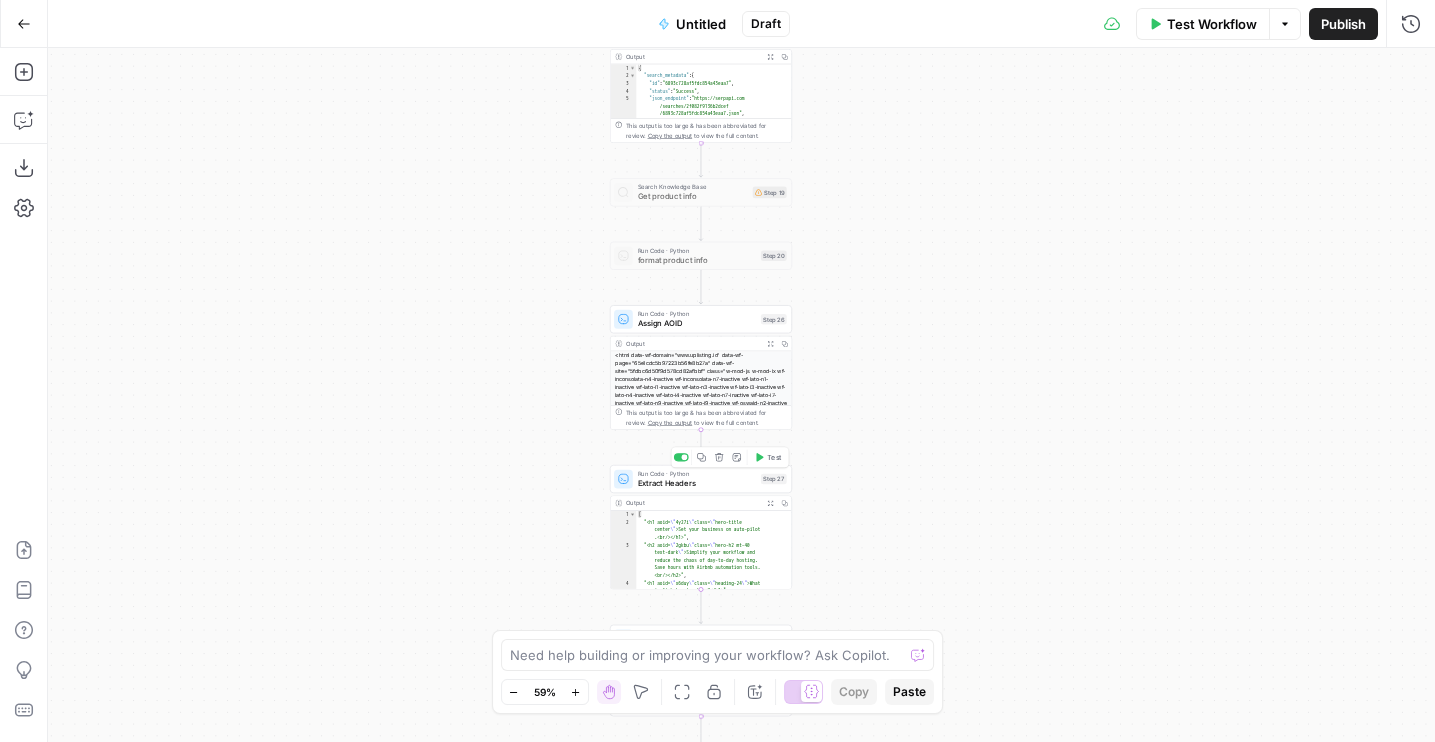 click on "Test" at bounding box center (774, 457) 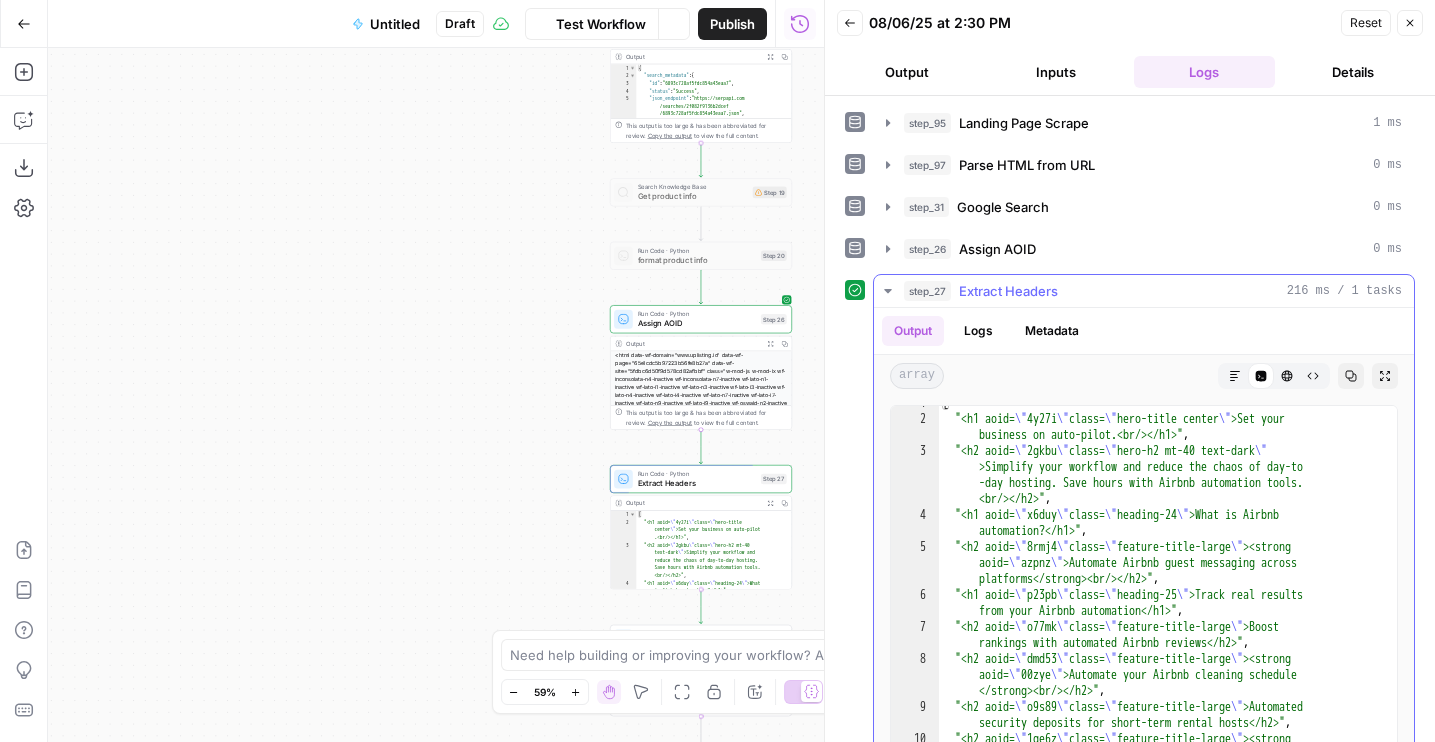 scroll, scrollTop: 147, scrollLeft: 0, axis: vertical 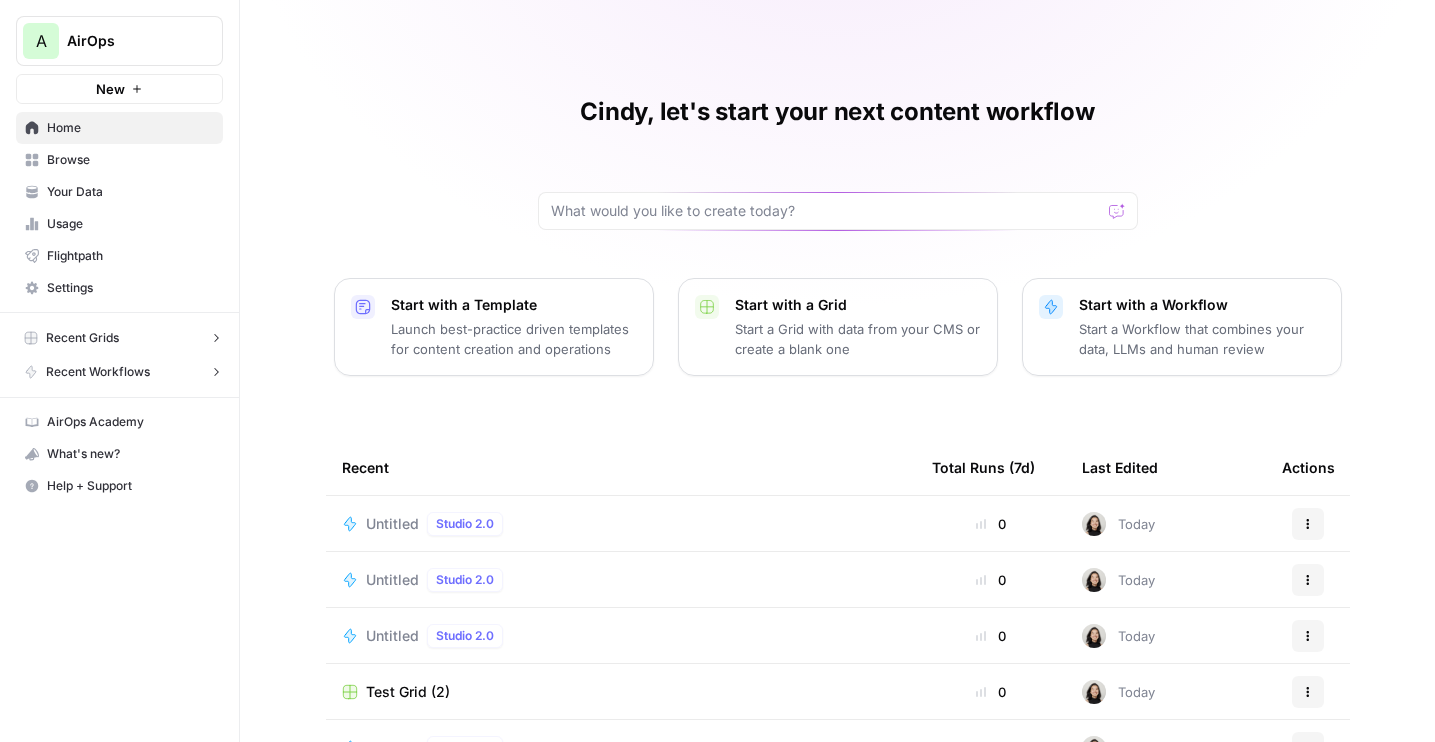 click on "New" at bounding box center [119, 89] 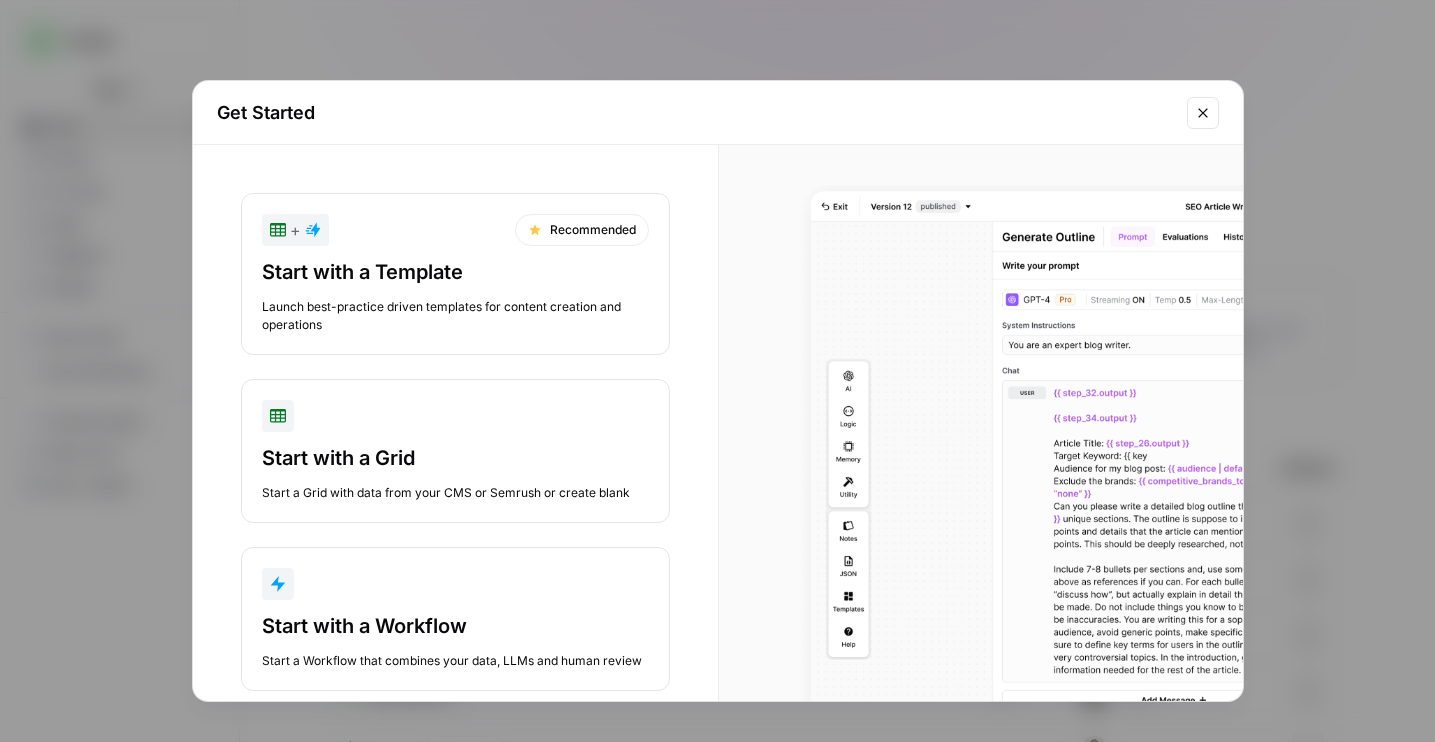 click at bounding box center [455, 584] 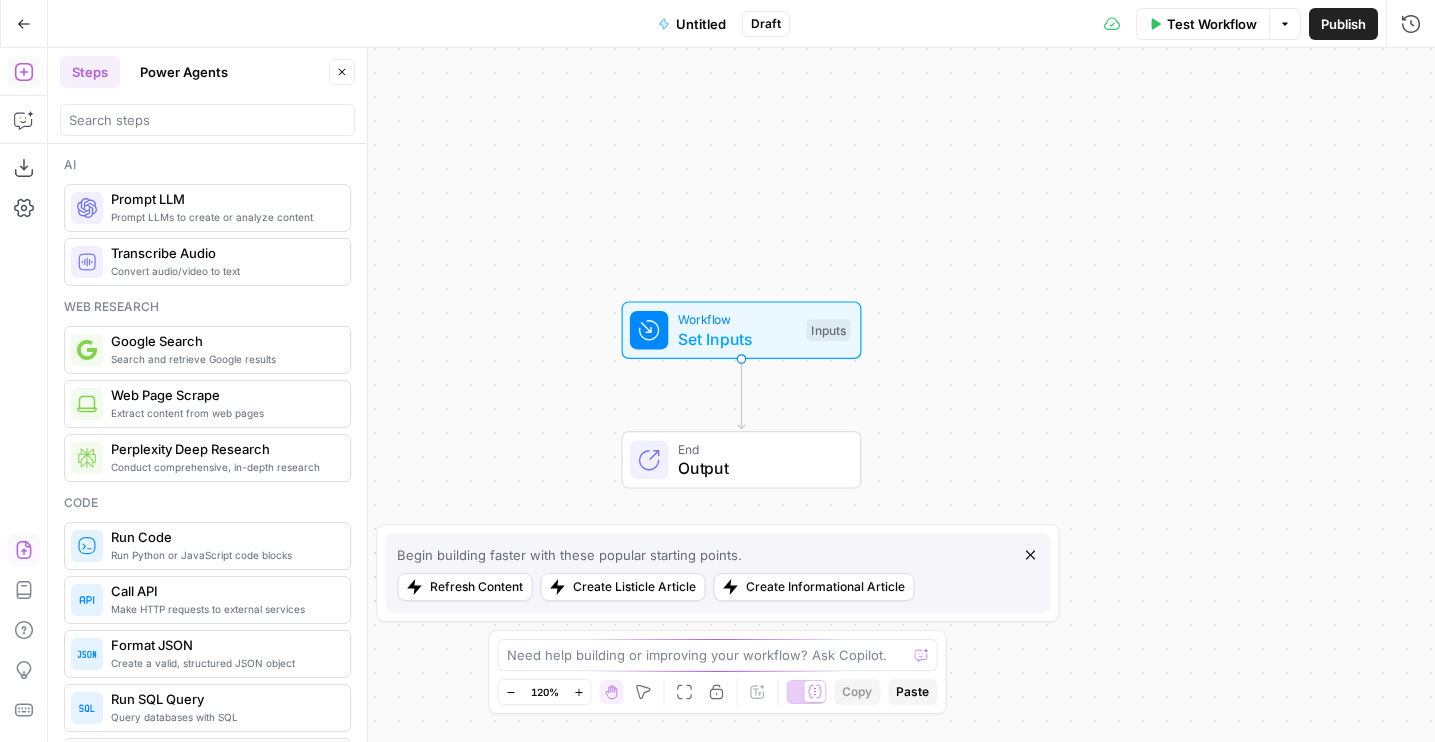 click 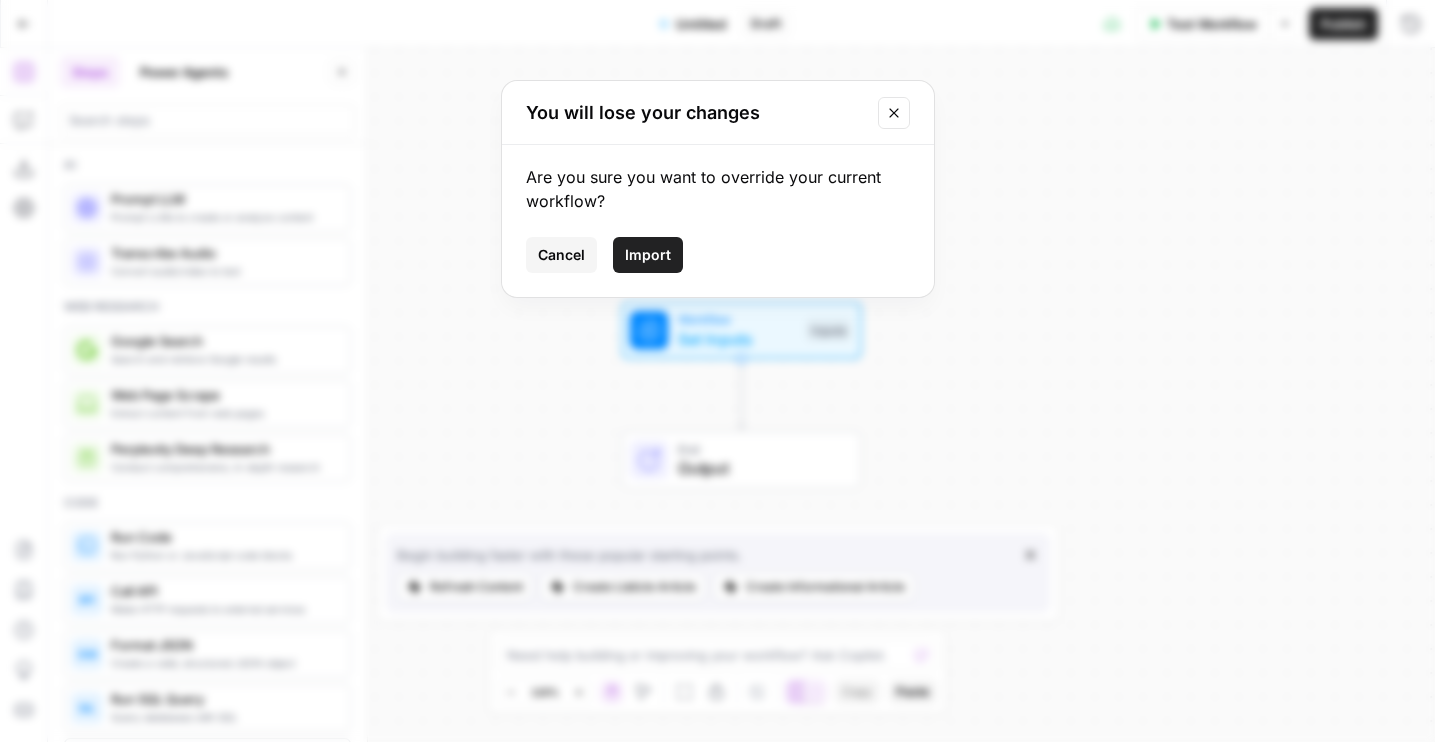 click on "Import" at bounding box center [648, 255] 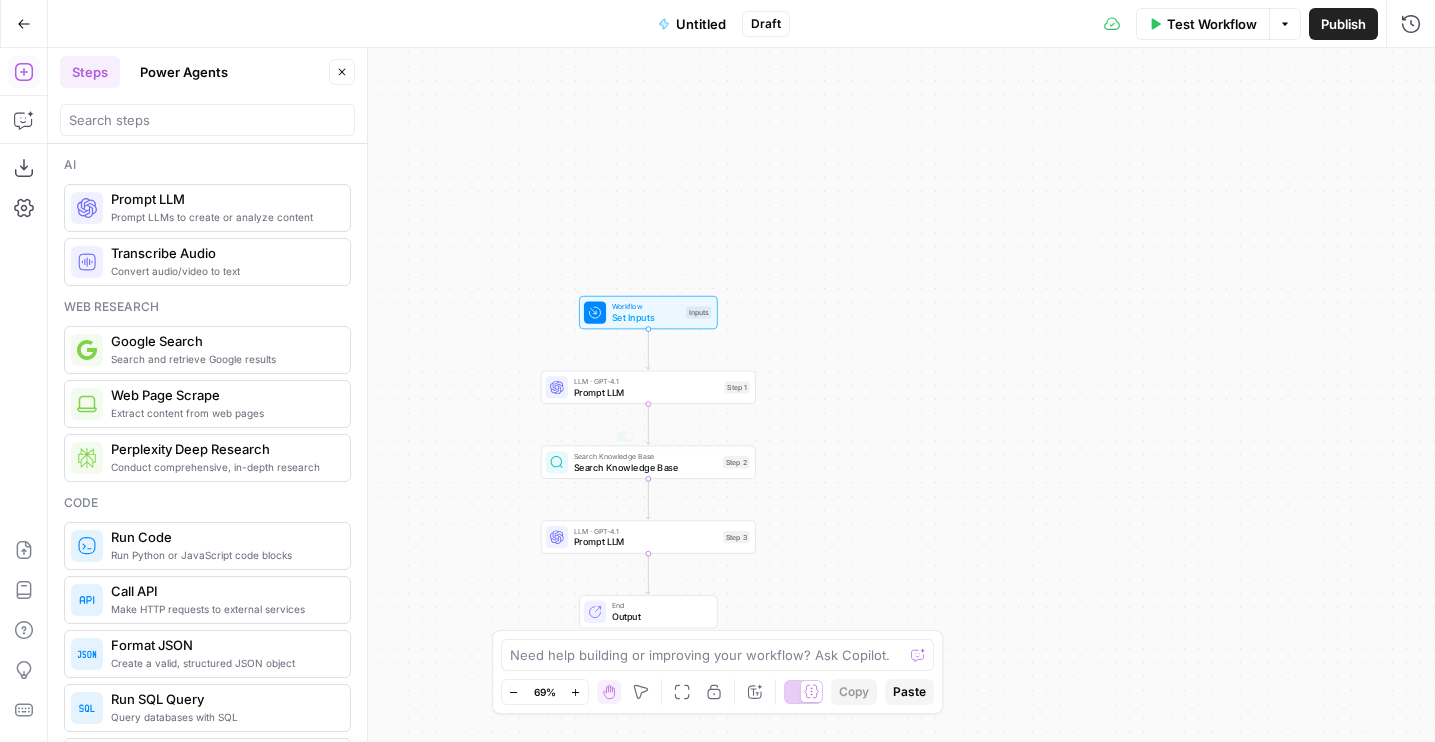 click on "LLM · GPT-4.1" at bounding box center [647, 381] 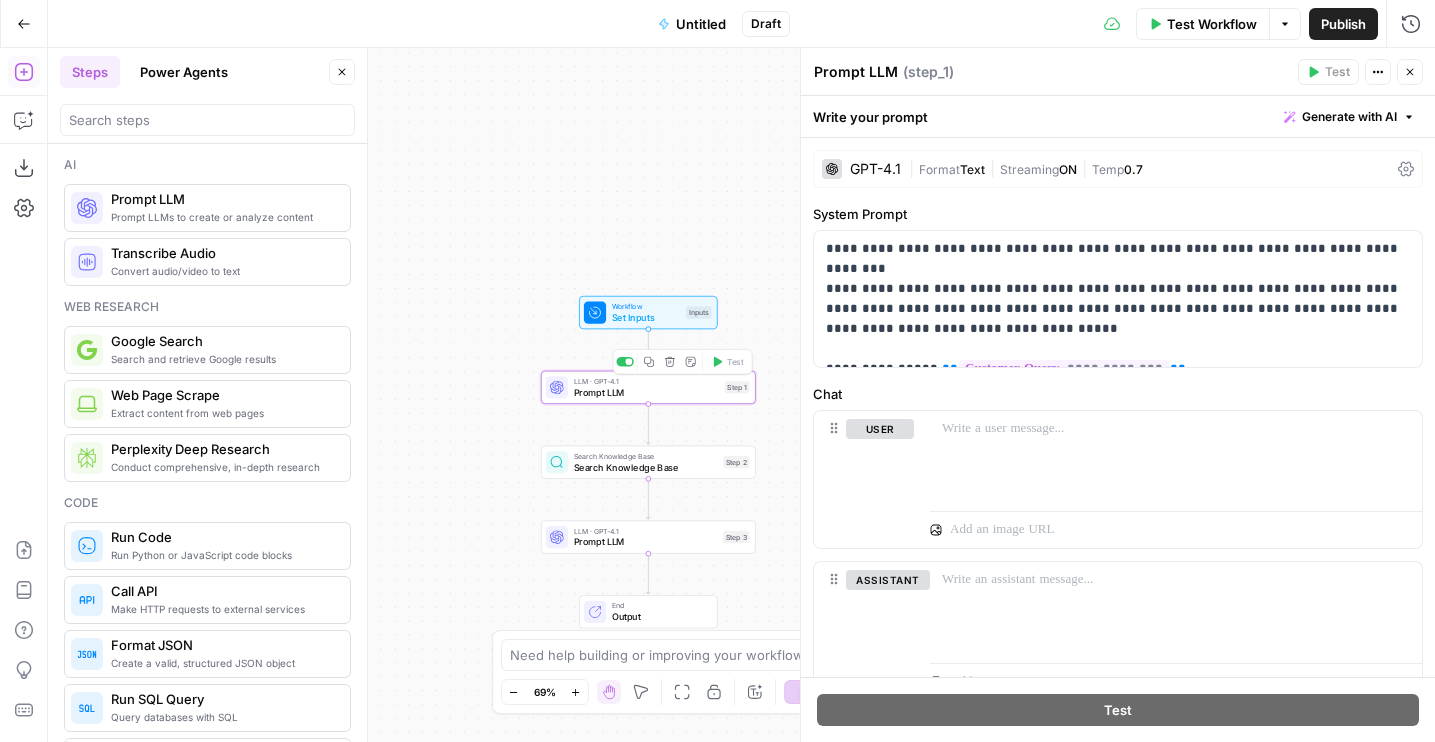drag, startPoint x: 458, startPoint y: 423, endPoint x: 357, endPoint y: 423, distance: 101 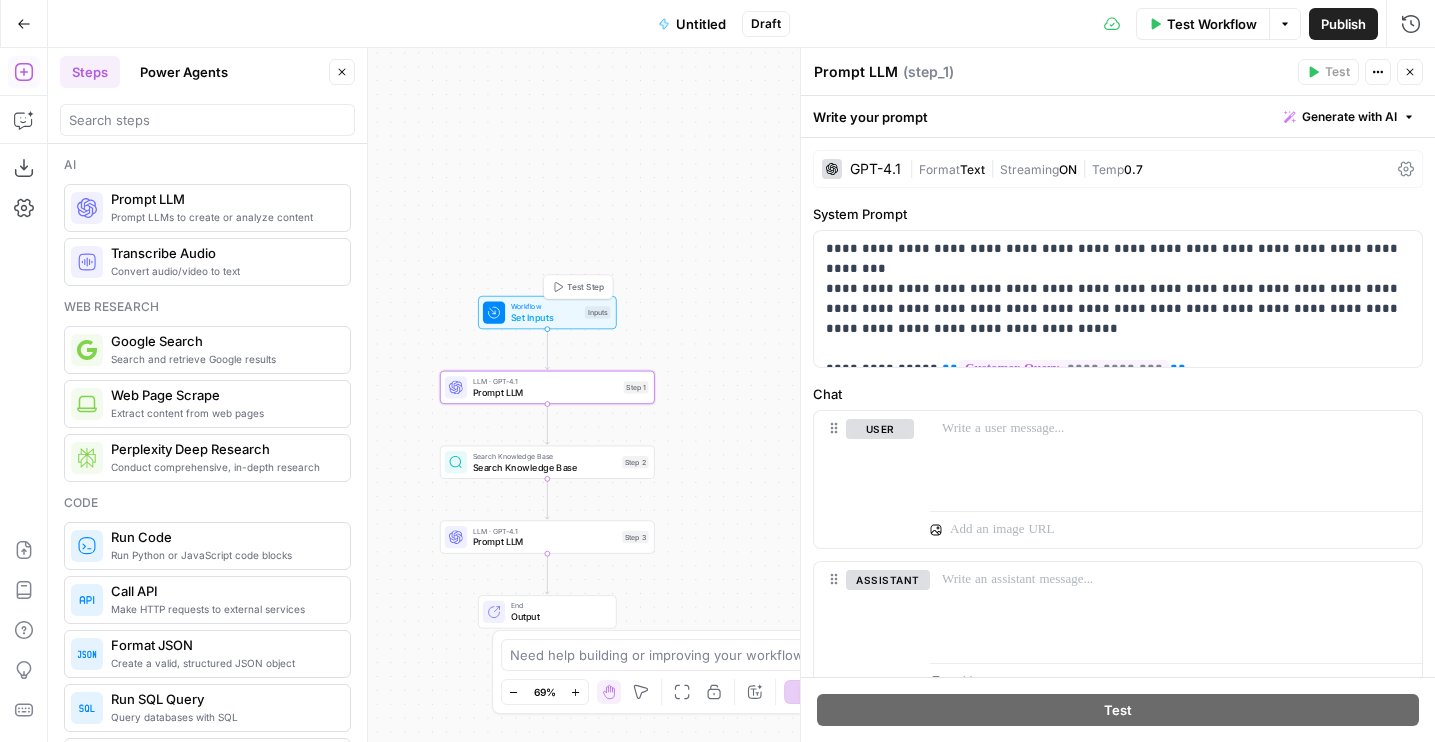 click on "Test Step" at bounding box center (585, 287) 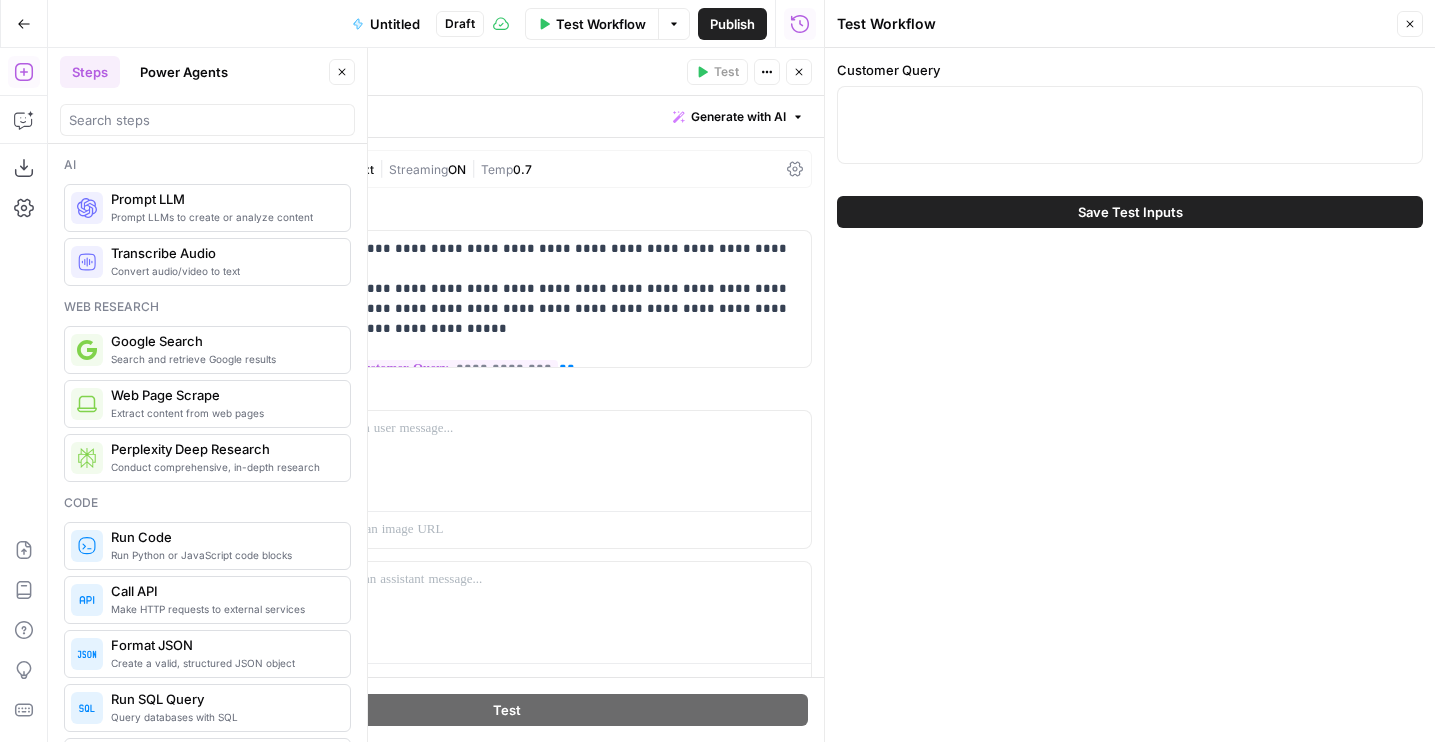 click on "Close" at bounding box center [799, 72] 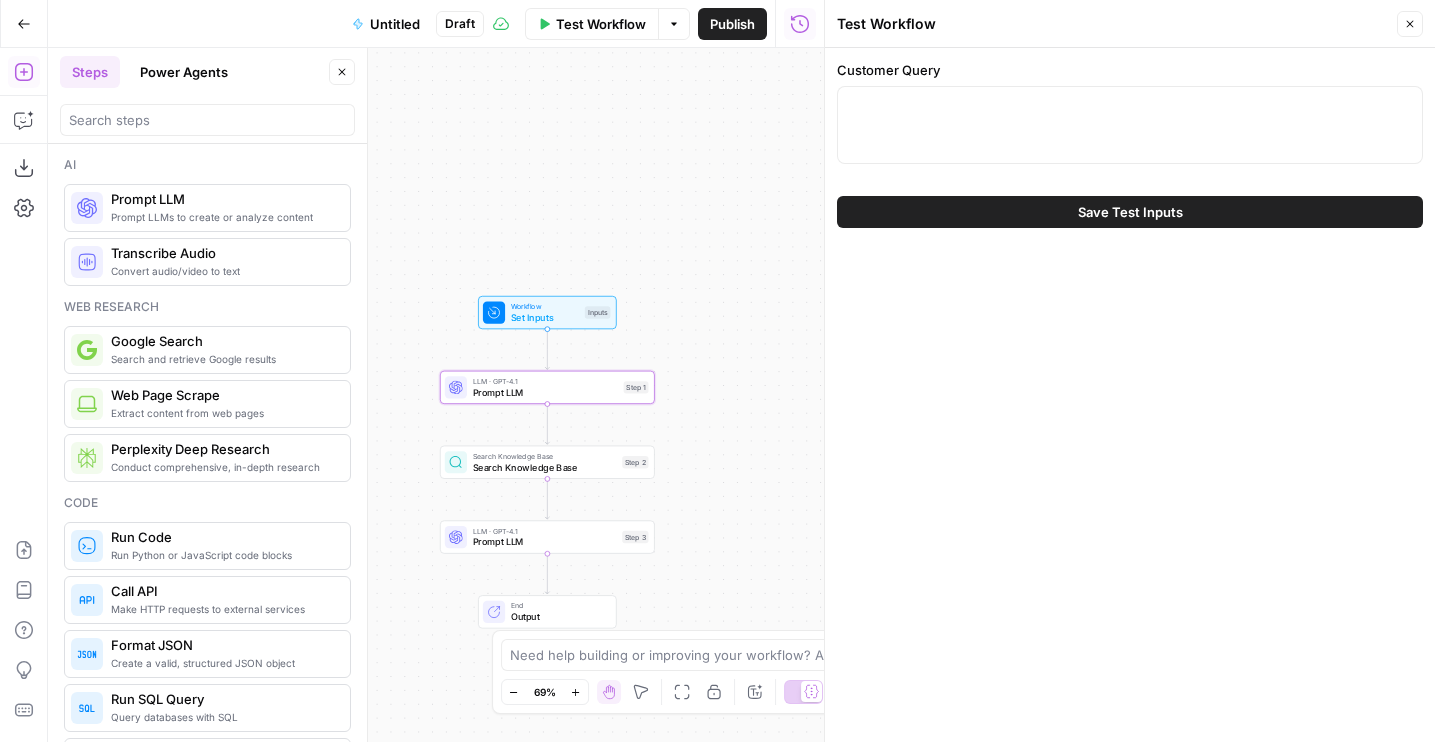 click 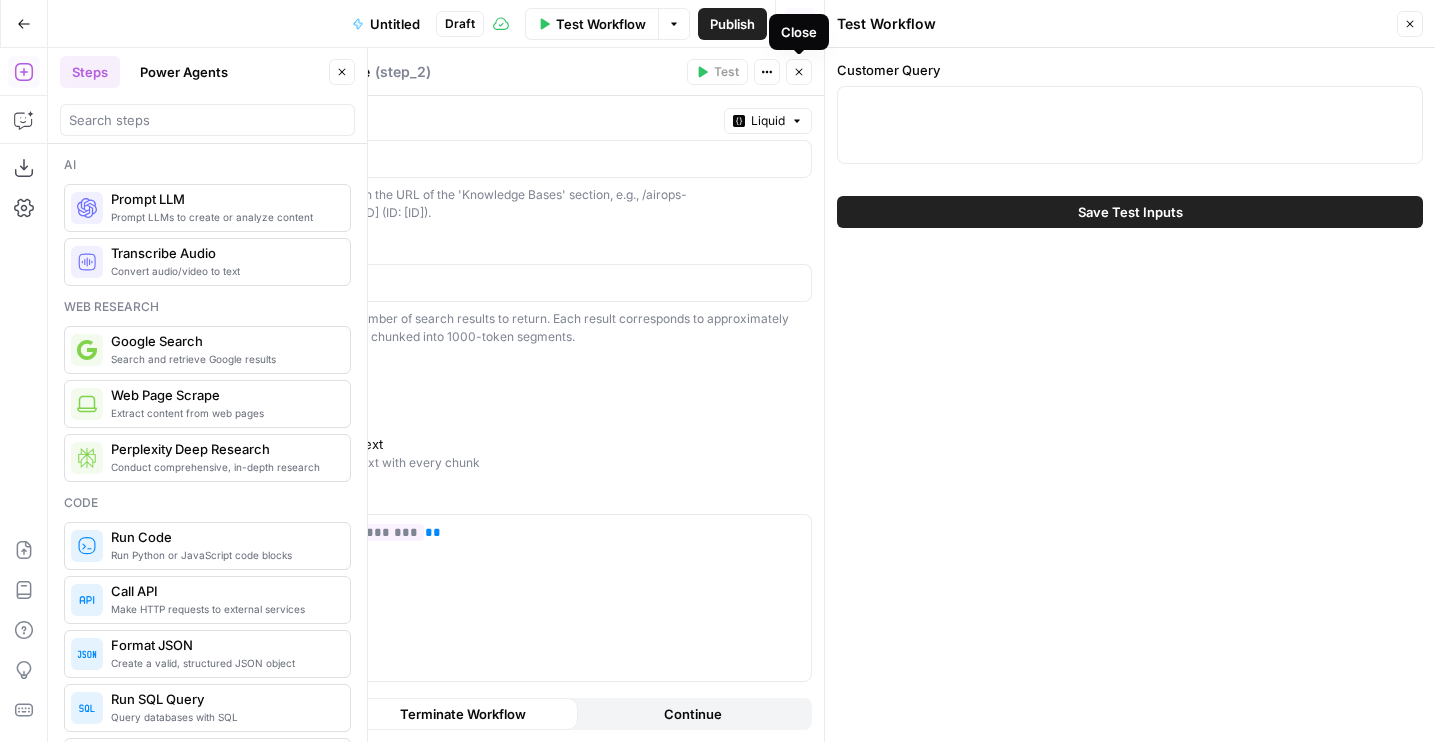 click 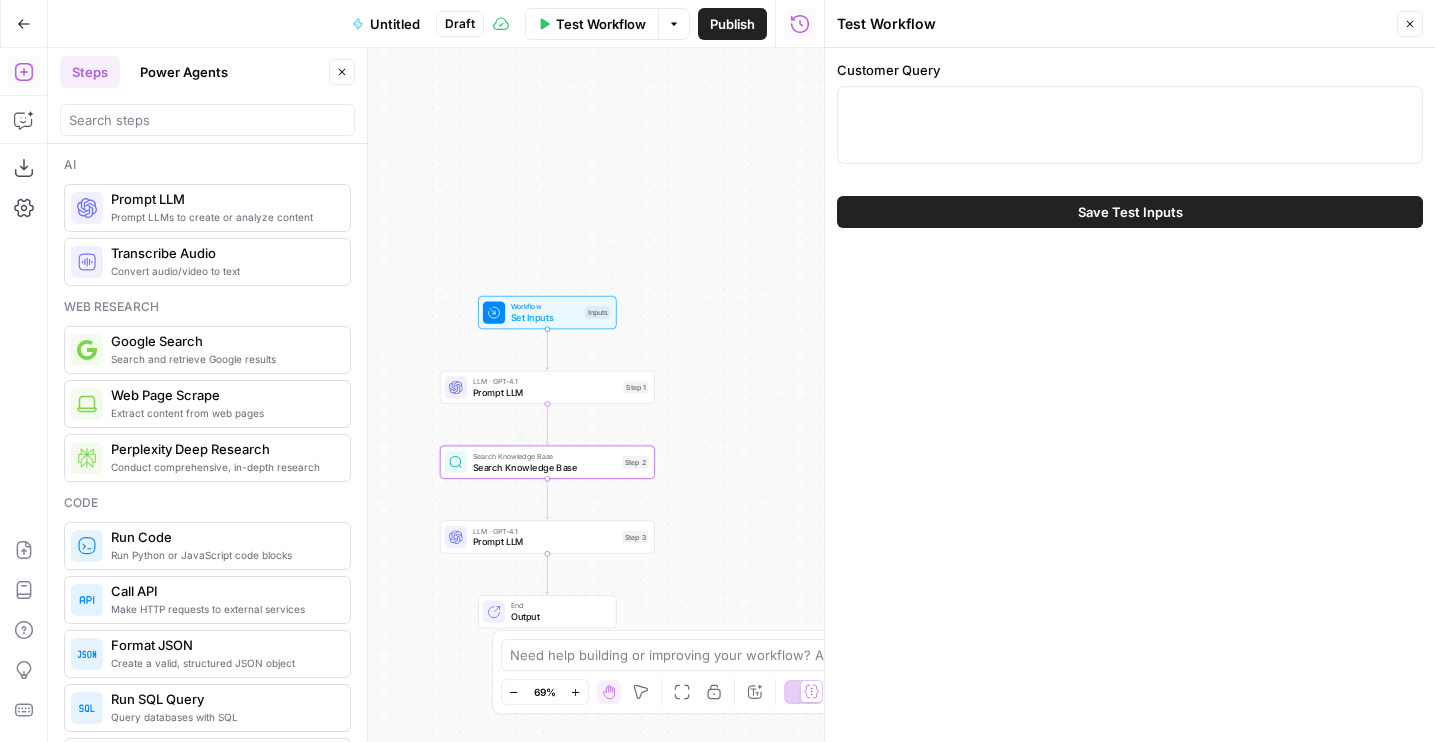 click on "LLM · GPT-4.1 Prompt LLM Step 3" at bounding box center (547, 537) 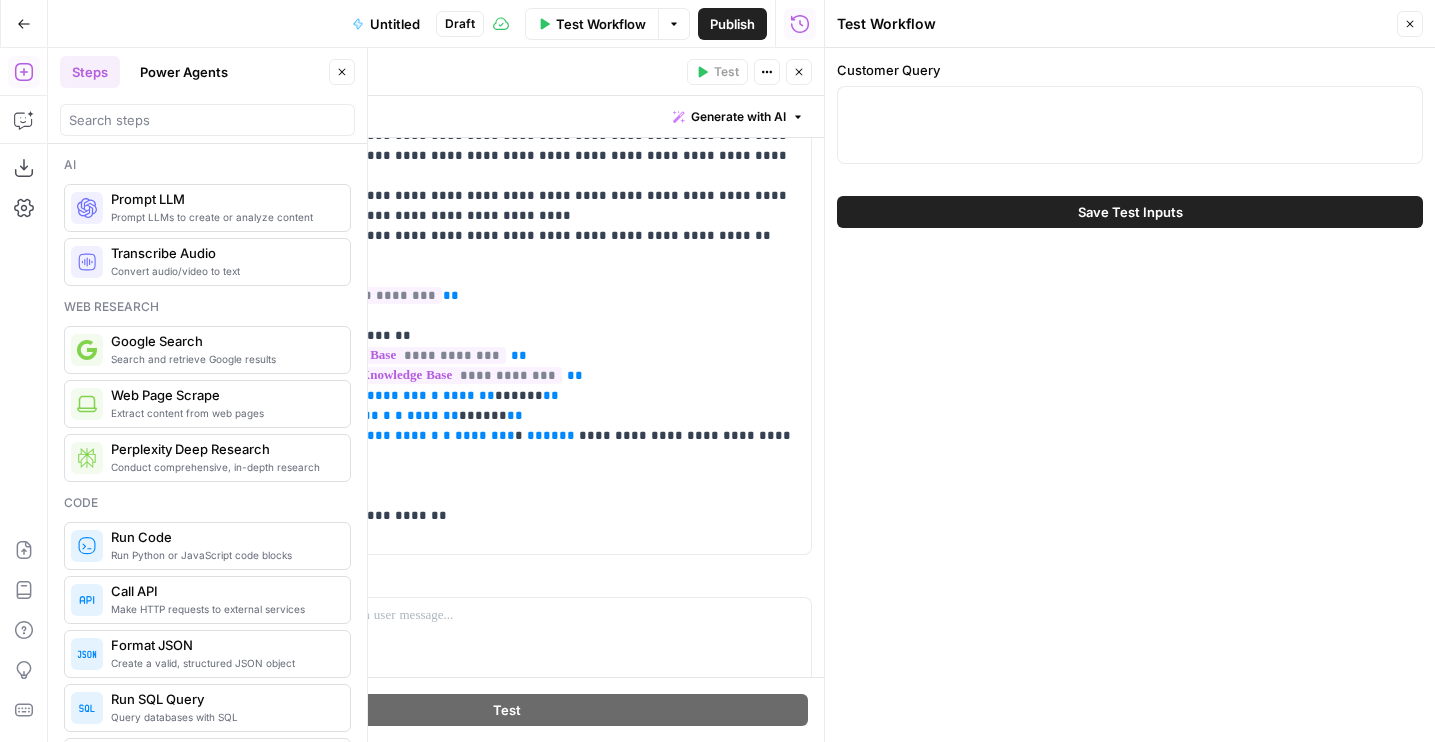 scroll, scrollTop: 0, scrollLeft: 0, axis: both 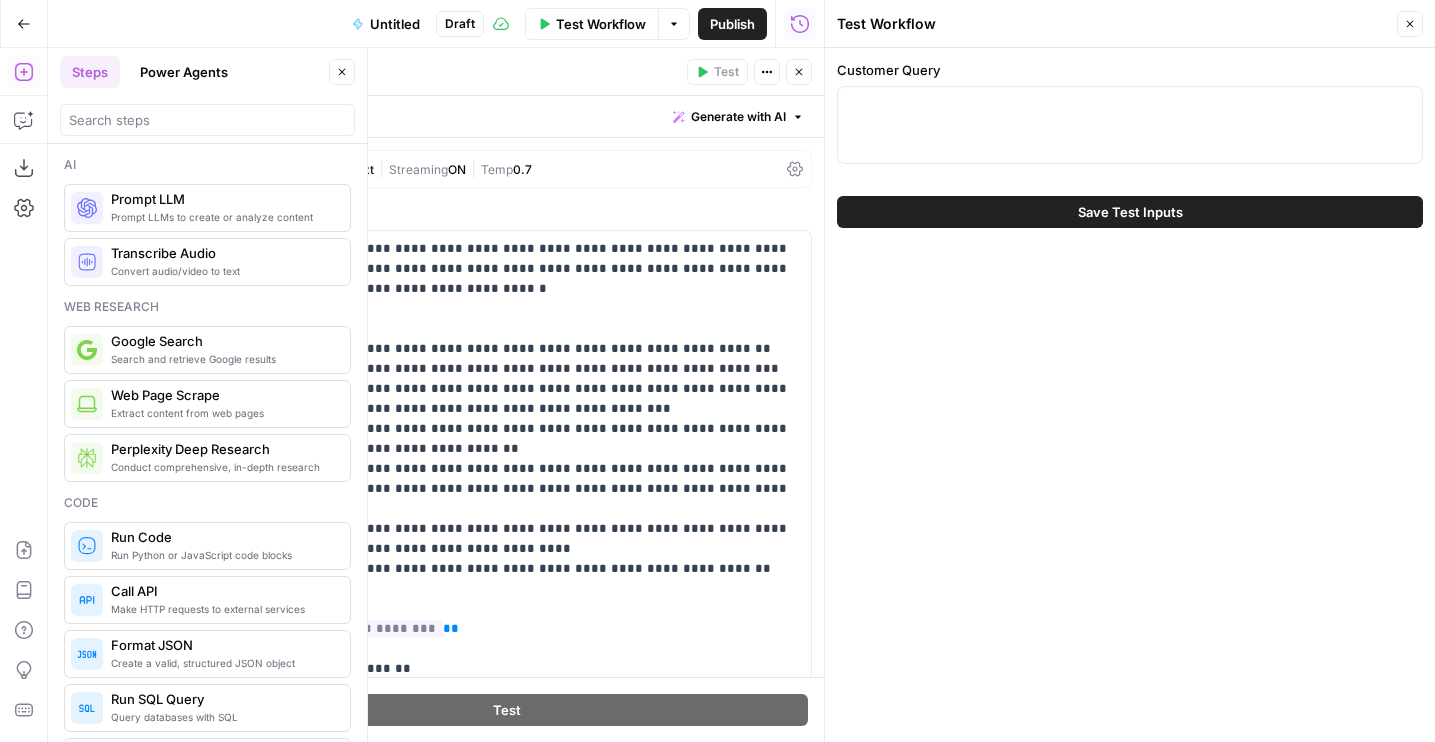 click 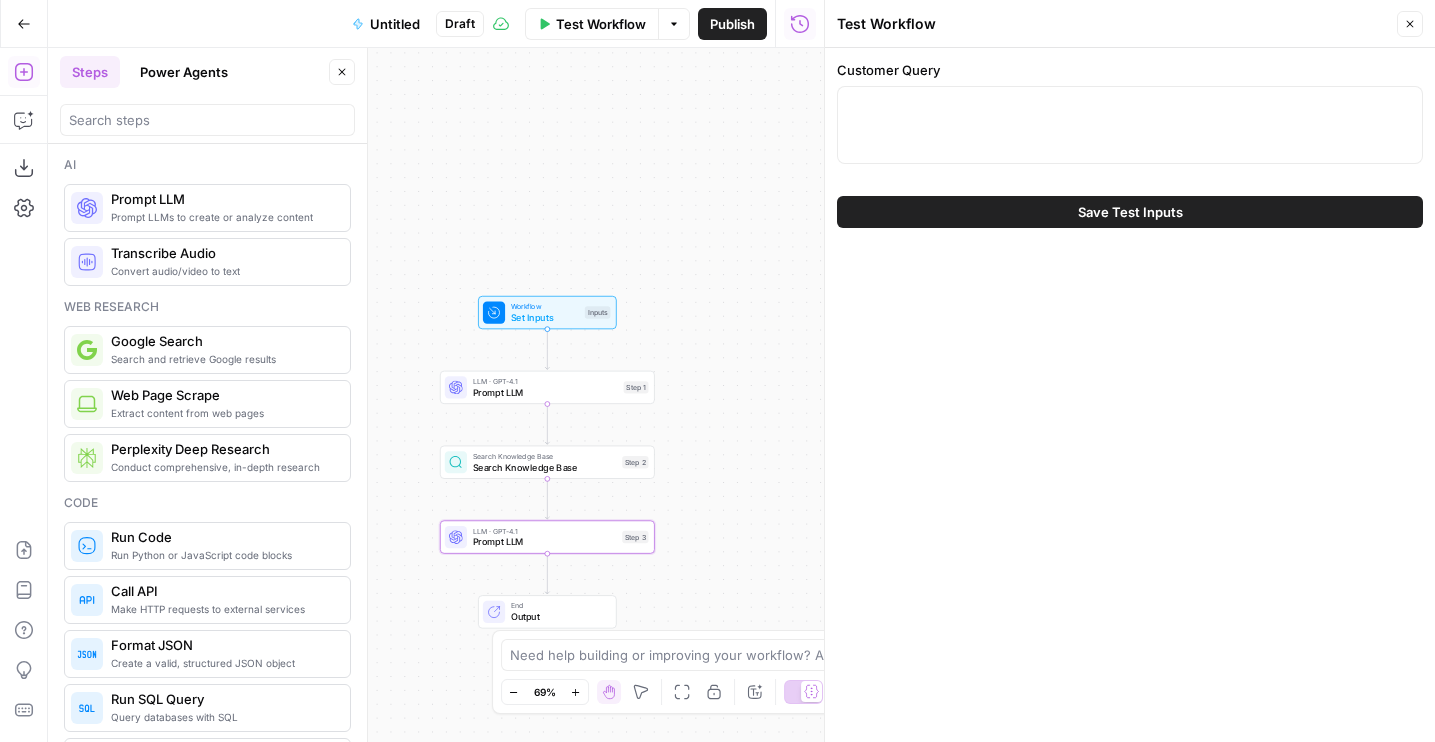 click on "Go Back" at bounding box center [24, 24] 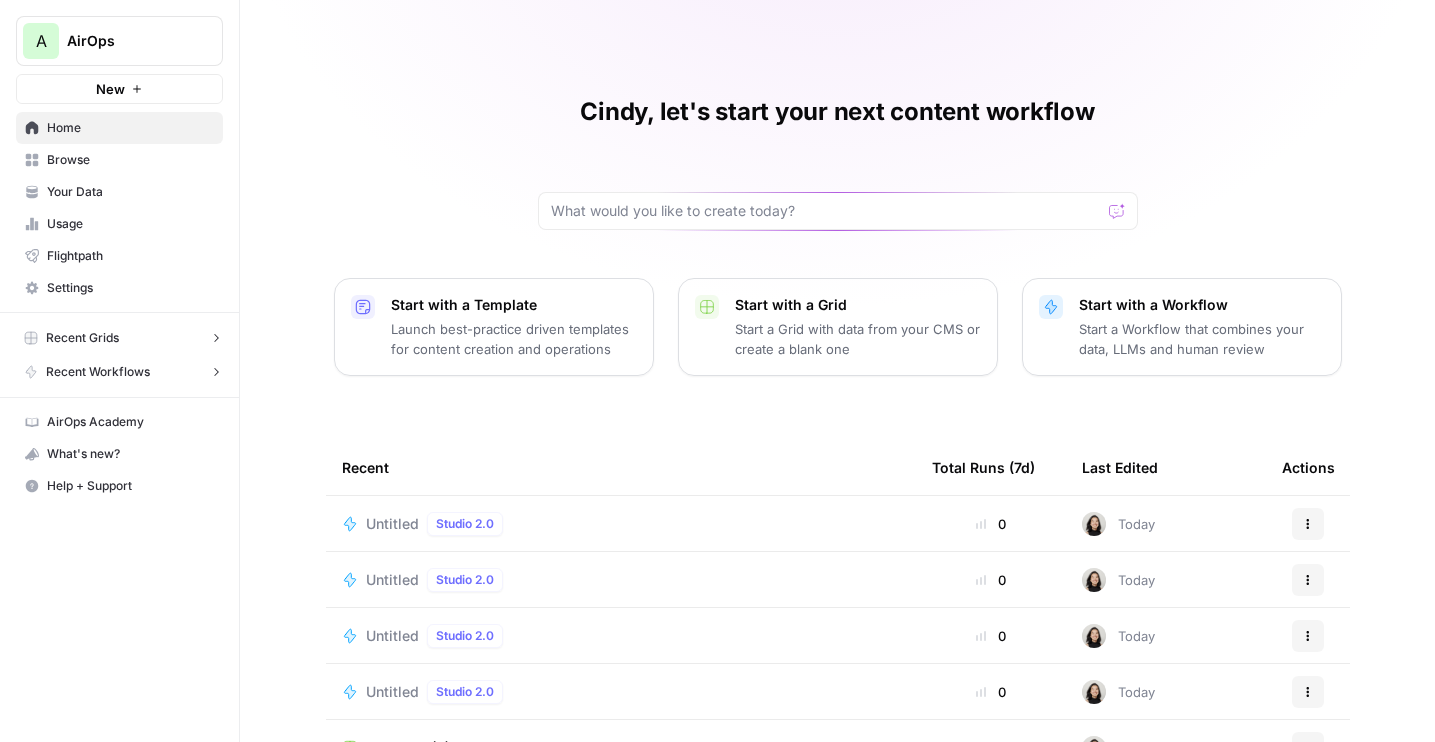 click on "Untitled" at bounding box center (392, 580) 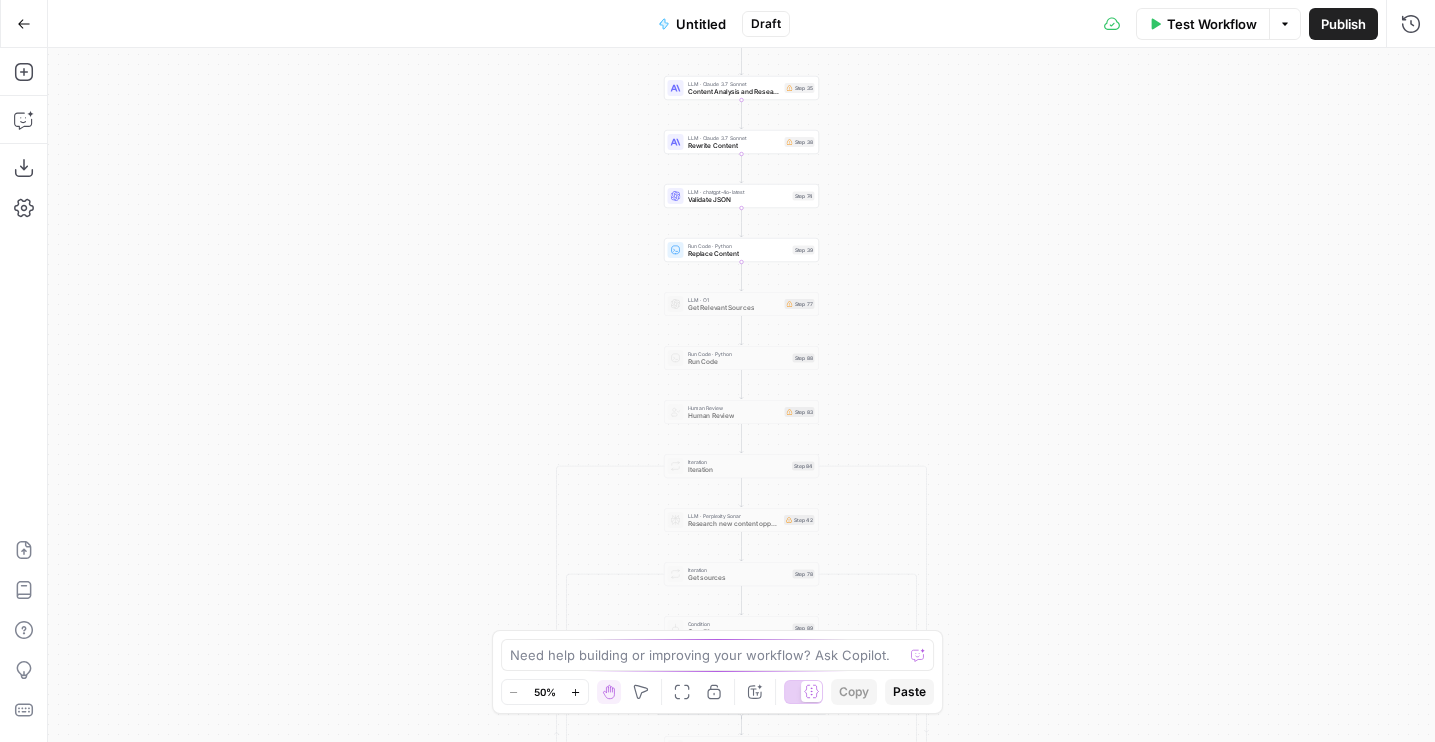 drag, startPoint x: 509, startPoint y: 334, endPoint x: 341, endPoint y: 533, distance: 260.43234 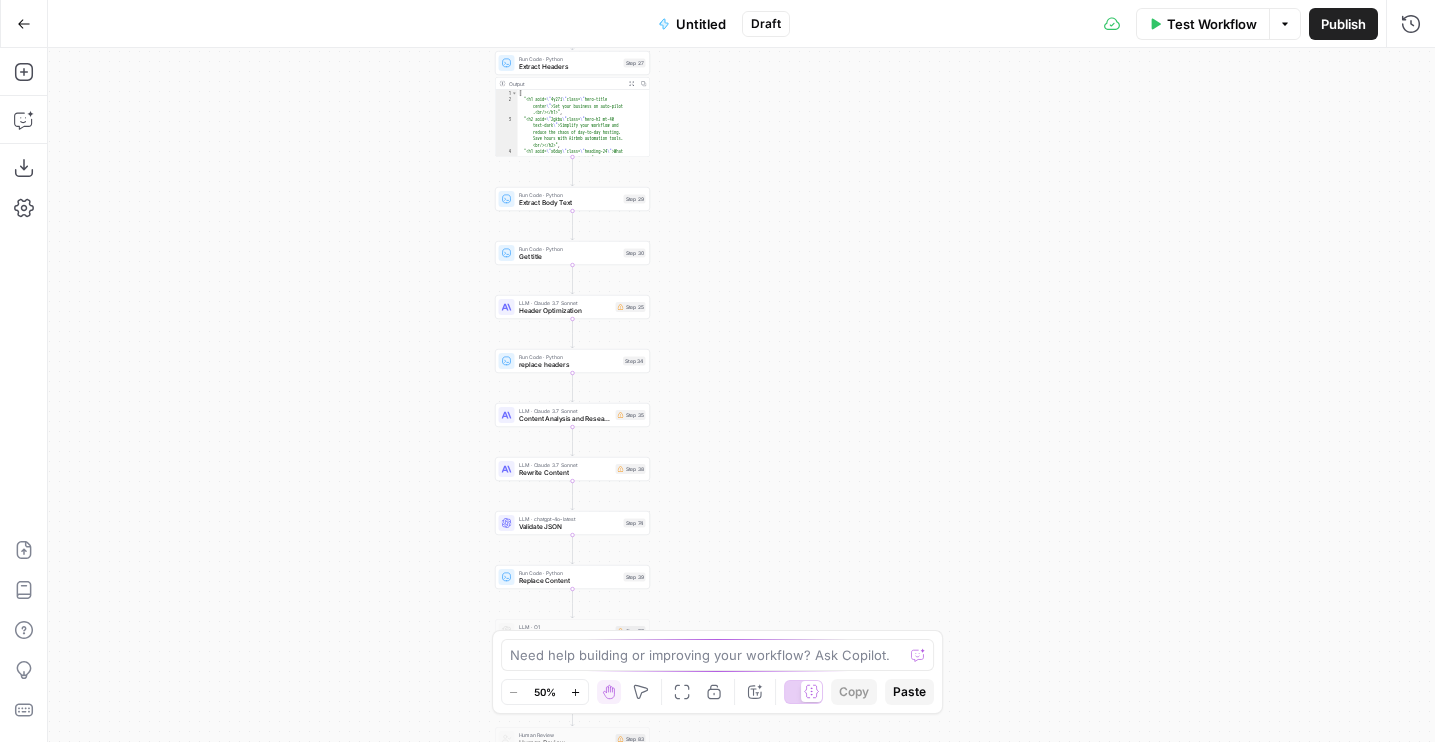 drag, startPoint x: 365, startPoint y: 350, endPoint x: 364, endPoint y: 441, distance: 91.00549 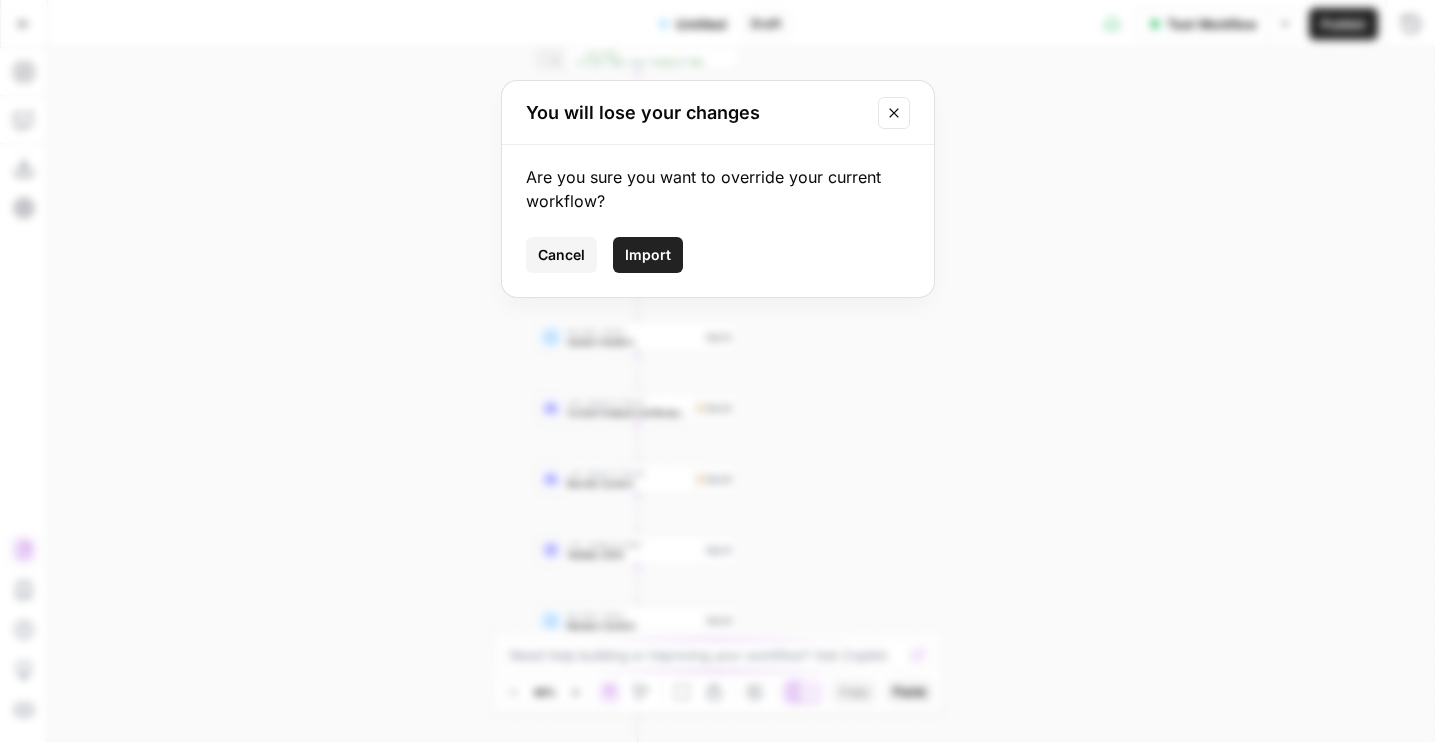 click on "Import" at bounding box center (648, 255) 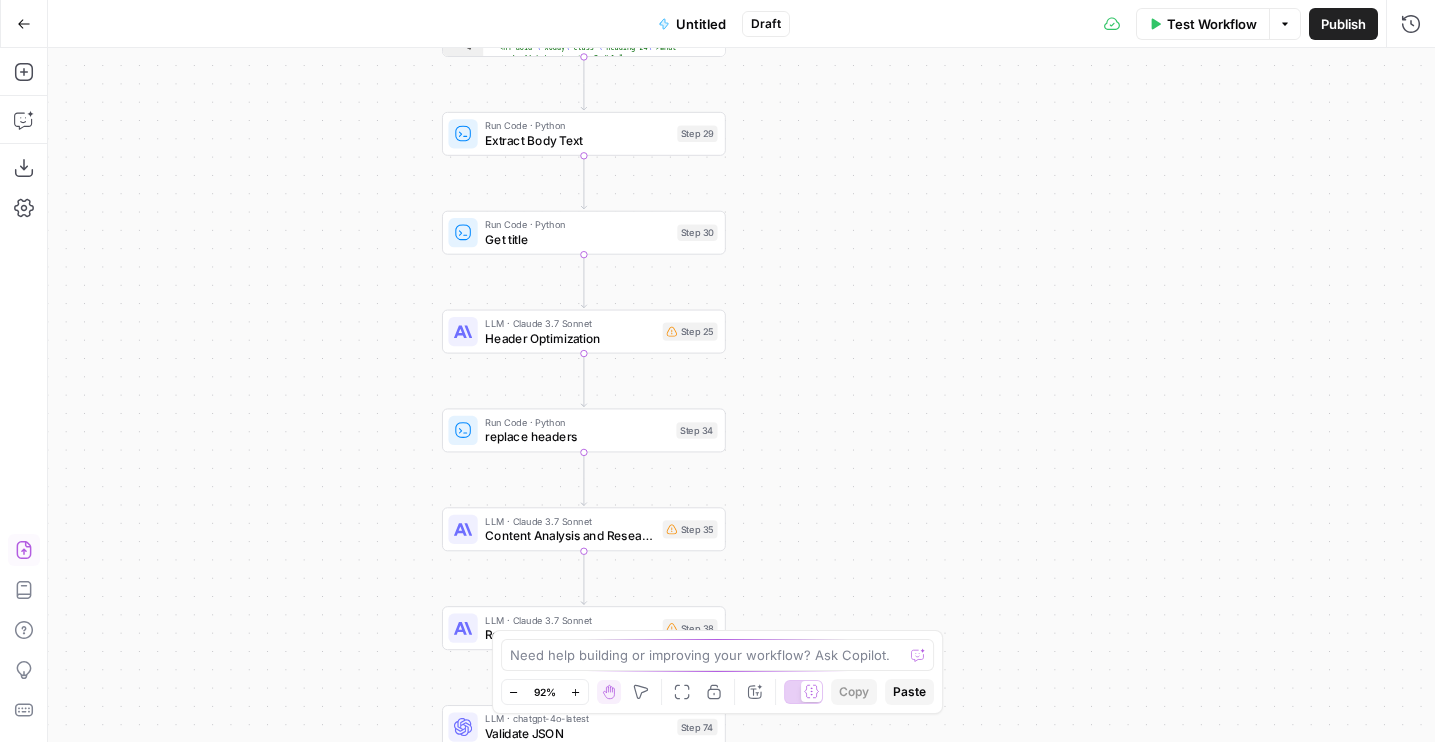drag, startPoint x: 906, startPoint y: 342, endPoint x: 860, endPoint y: 437, distance: 105.550934 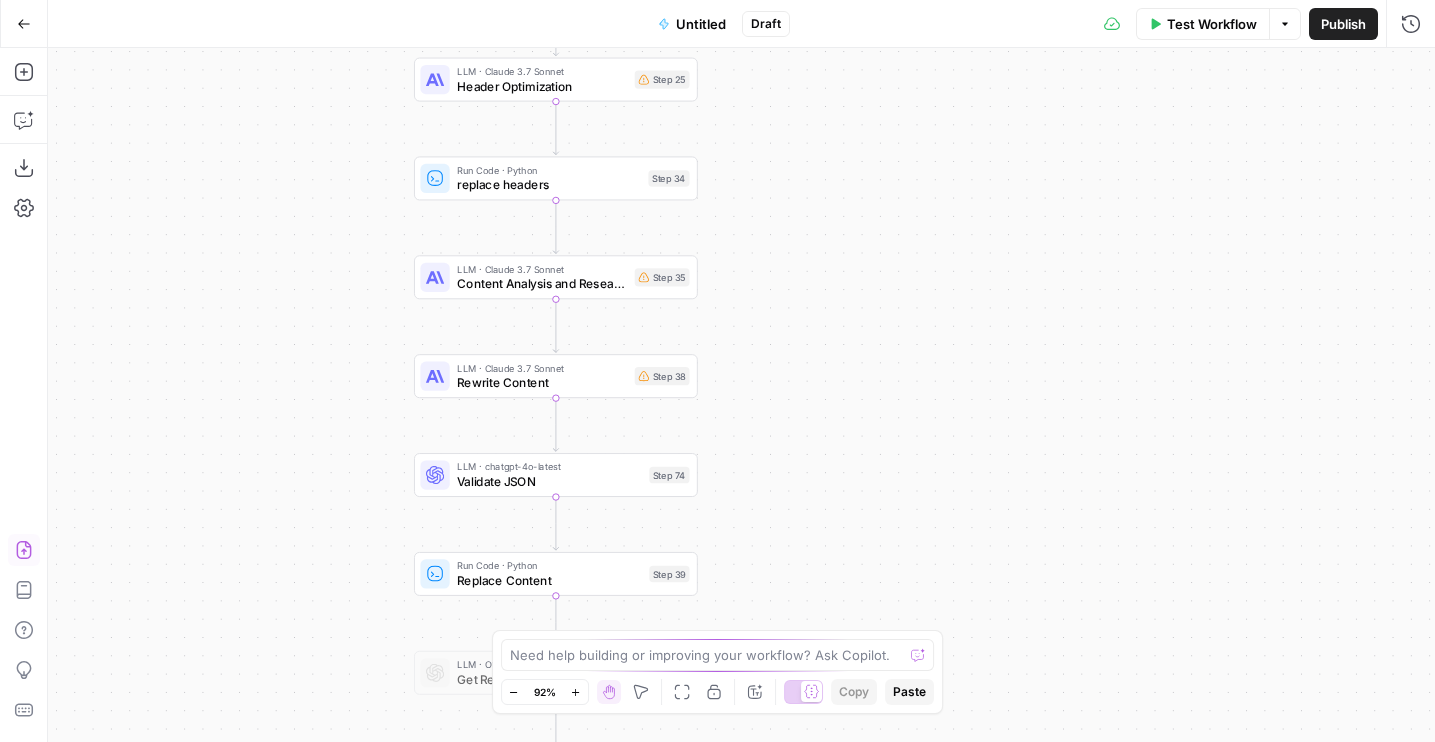 drag, startPoint x: 860, startPoint y: 437, endPoint x: 780, endPoint y: 560, distance: 146.72765 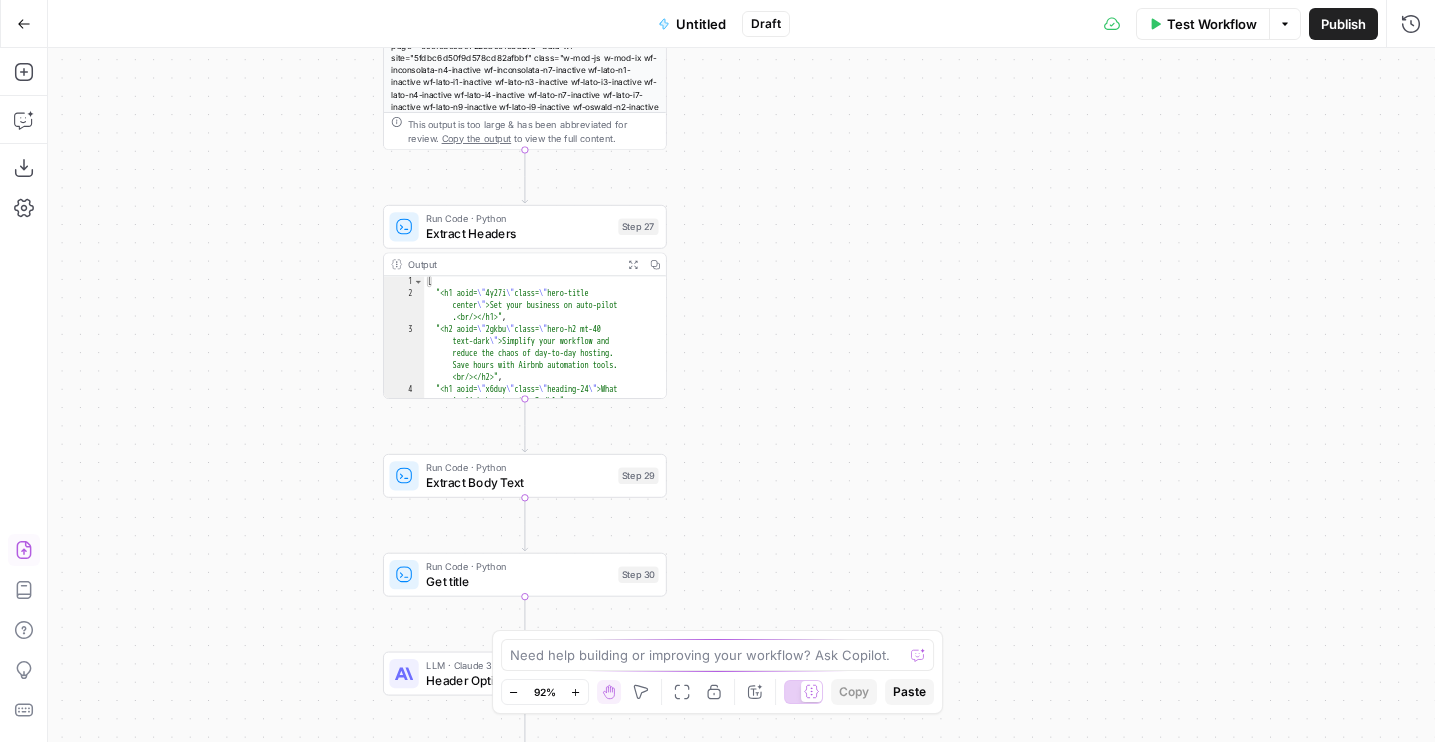 drag, startPoint x: 781, startPoint y: 342, endPoint x: 798, endPoint y: 437, distance: 96.50906 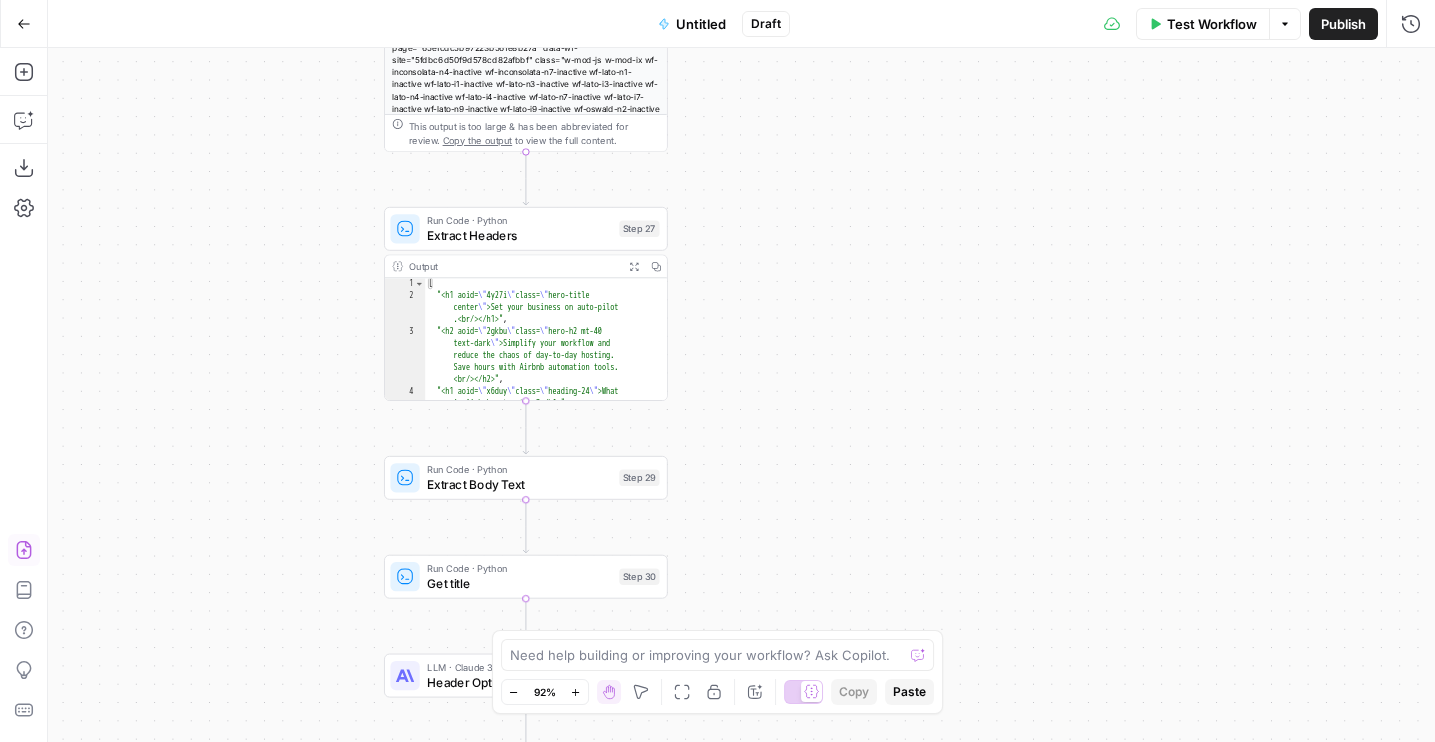 click on "Run Code · Python Extract Headers Step 27 Copy step Delete step Add Note Test" at bounding box center (526, 229) 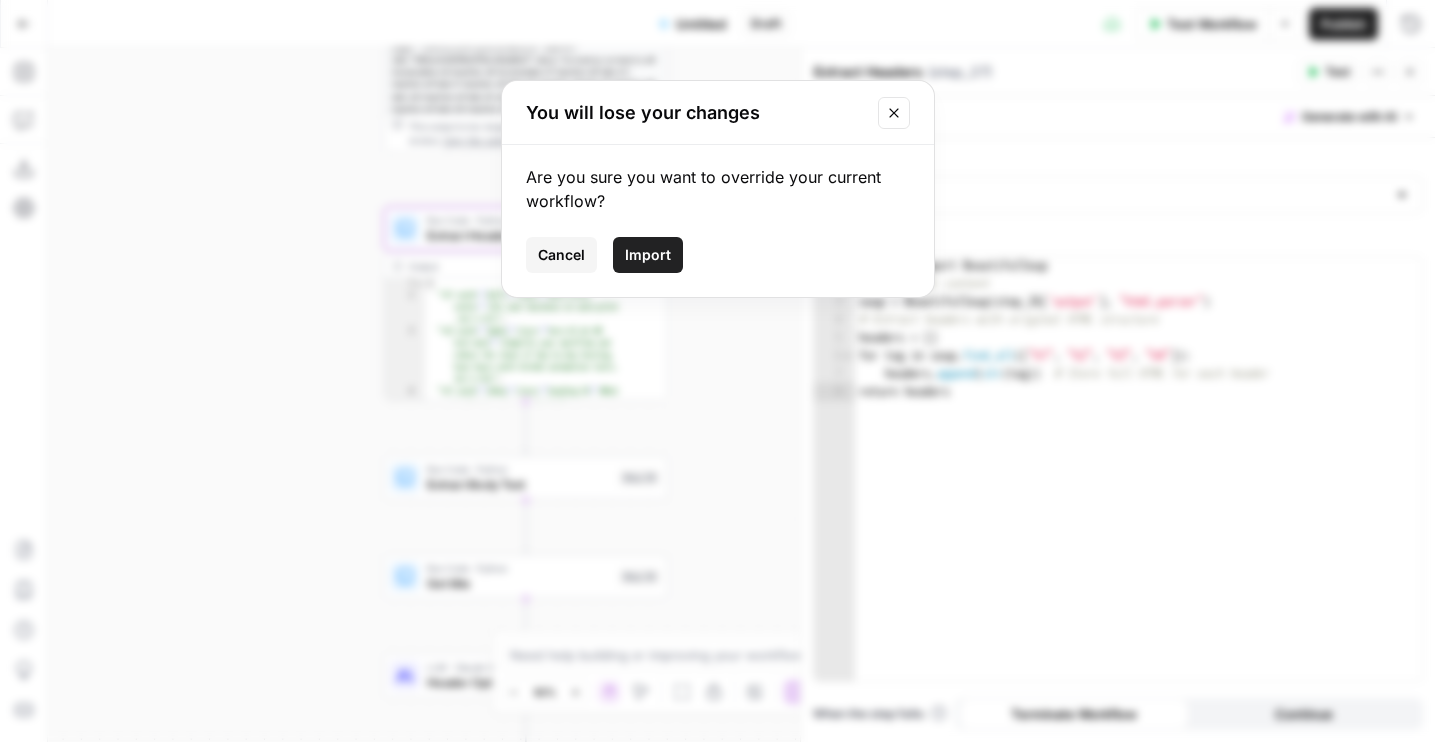 click on "Import" at bounding box center (648, 255) 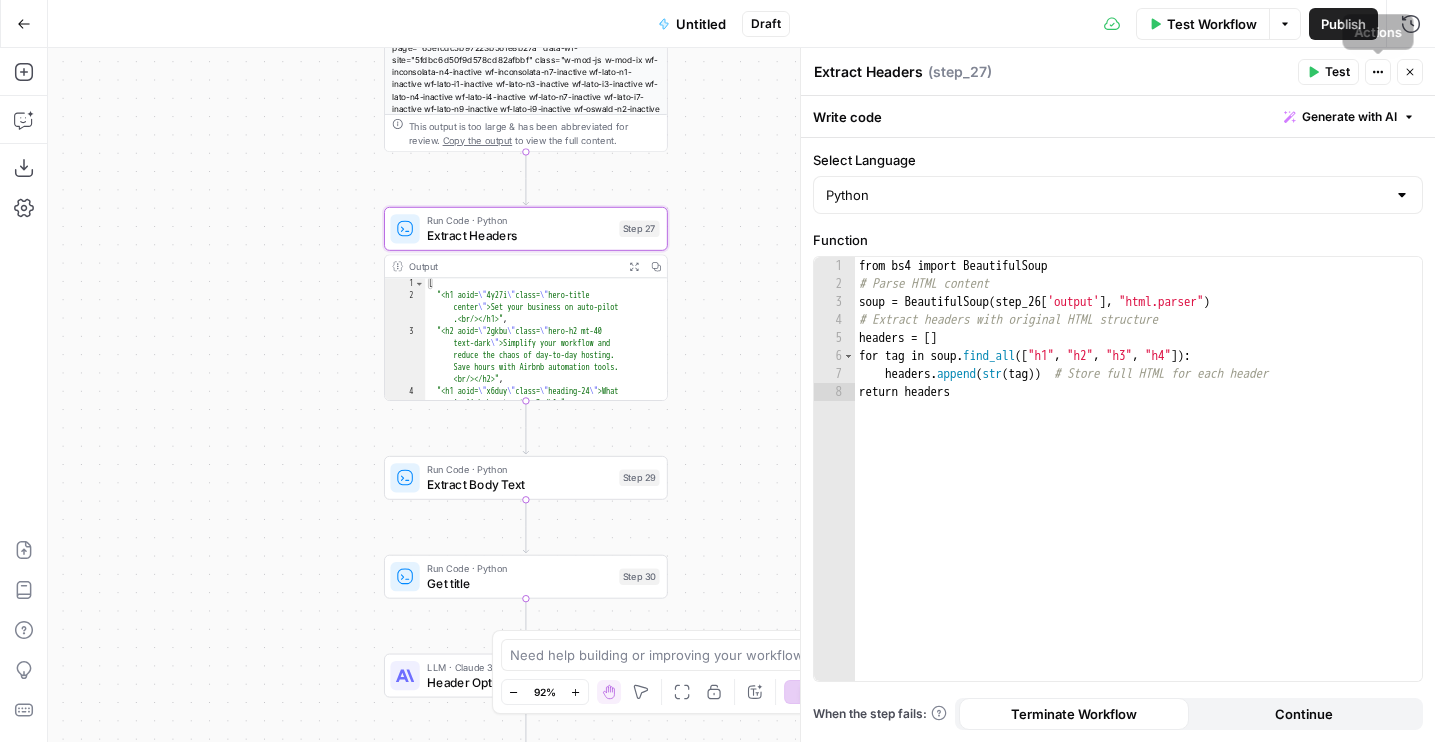 click on "Extract Headers Extract Headers  ( step_27 ) Test Actions Close" at bounding box center (1118, 72) 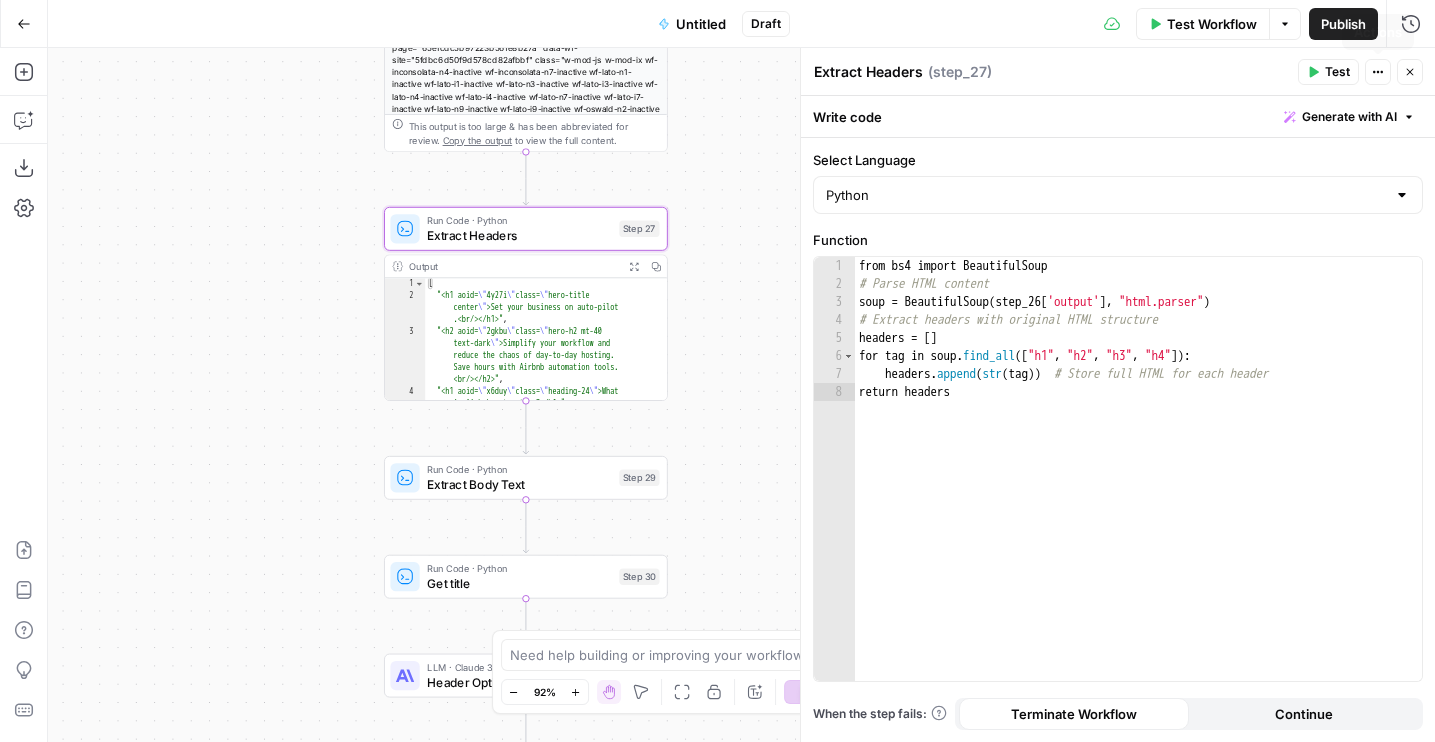 click 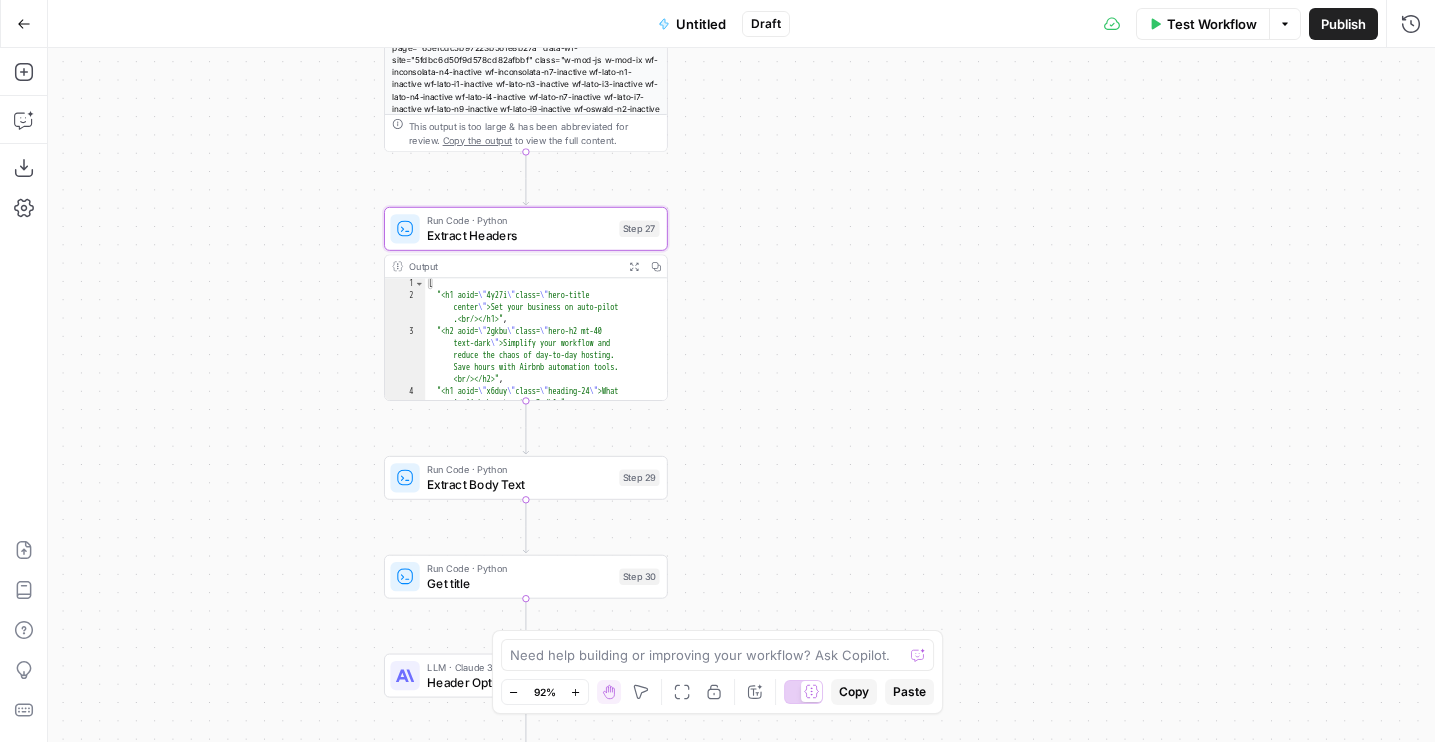 click on "Run Code · Python Extract Headers Step 27 Output Expand Output Copy 1 2 3 4 5 [    "<h1 aoid= \" 4y27i \"  class= \" hero-title         center \" >Set your business on auto-pilot        .<br/></h1>" ,    "<h2 aoid= \" 2gkbu \"  class= \" hero-h2 mt-40         text-dark \" >Simplify your workflow and         reduce the chaos of day-to-day hosting.         Save hours with Airbnb automation tools.         <br/></h2>" ,    "<h1 aoid= \" x6duy \"  class= \" heading-24 \" >What         is Airbnb automation?</h1>" ,    "<h2 aoid= \" 8rmj4 \"  class= \" feature-title        -large \" ><strong aoid= \" azpnz \" >Automate         Airbnb guest messaging across platforms        </strong><br/></h2>" ," at bounding box center (526, 304) 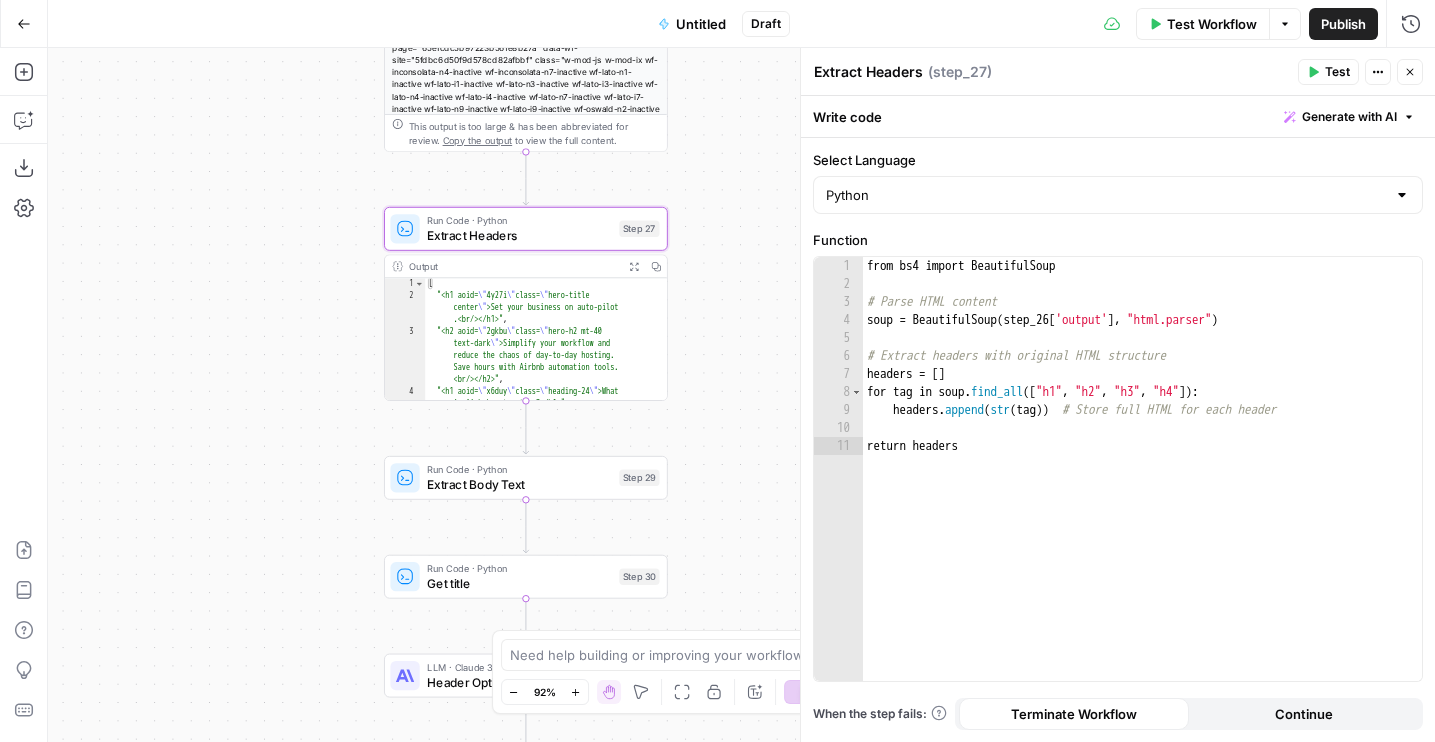 click 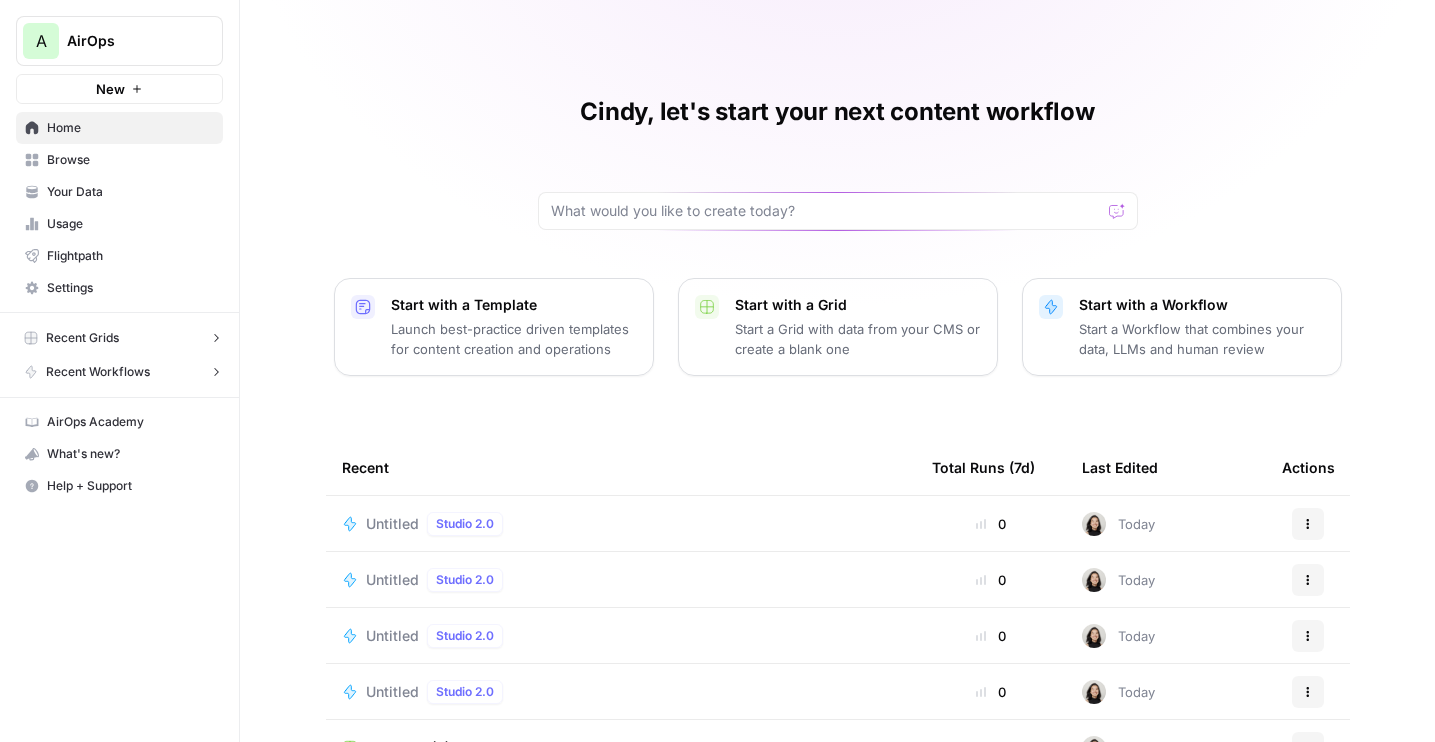 click on "New" at bounding box center [119, 89] 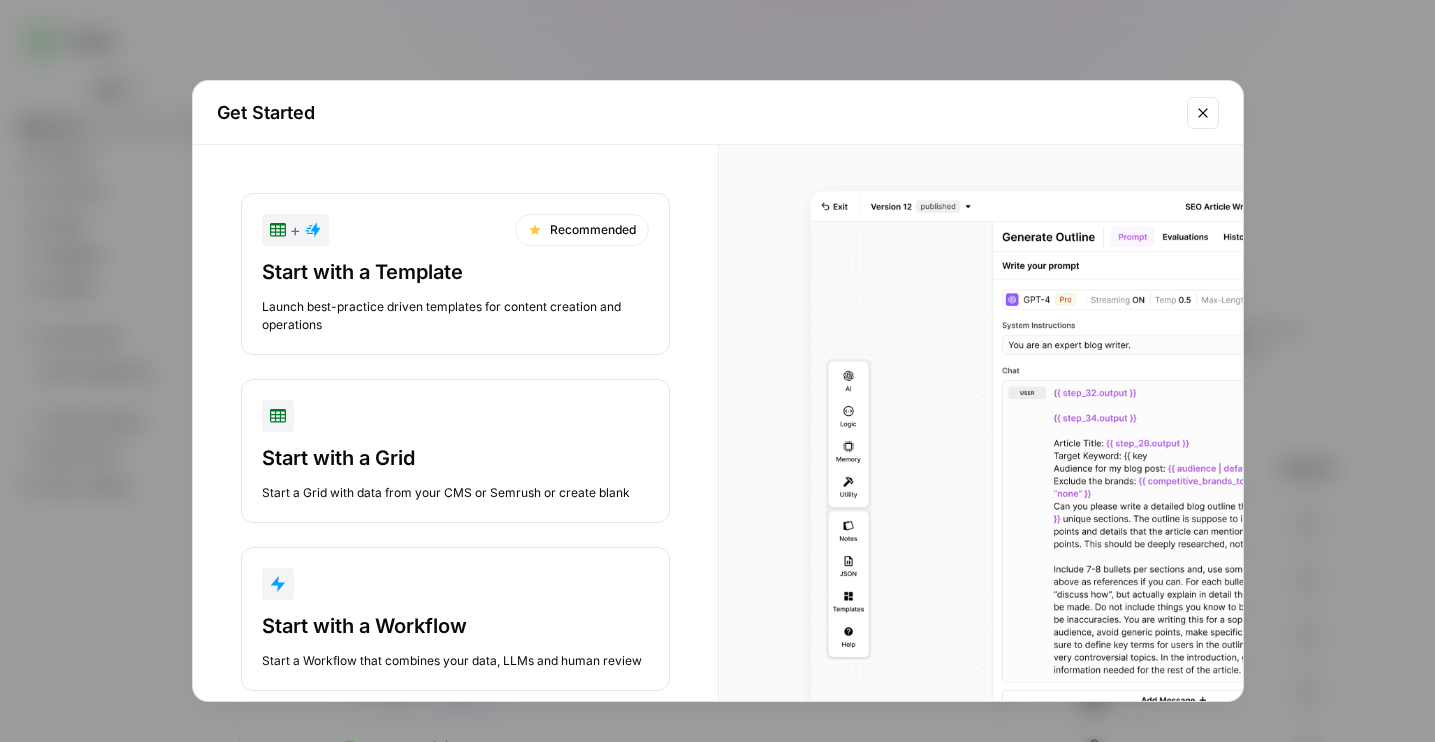 click on "Start with a Workflow" at bounding box center (455, 626) 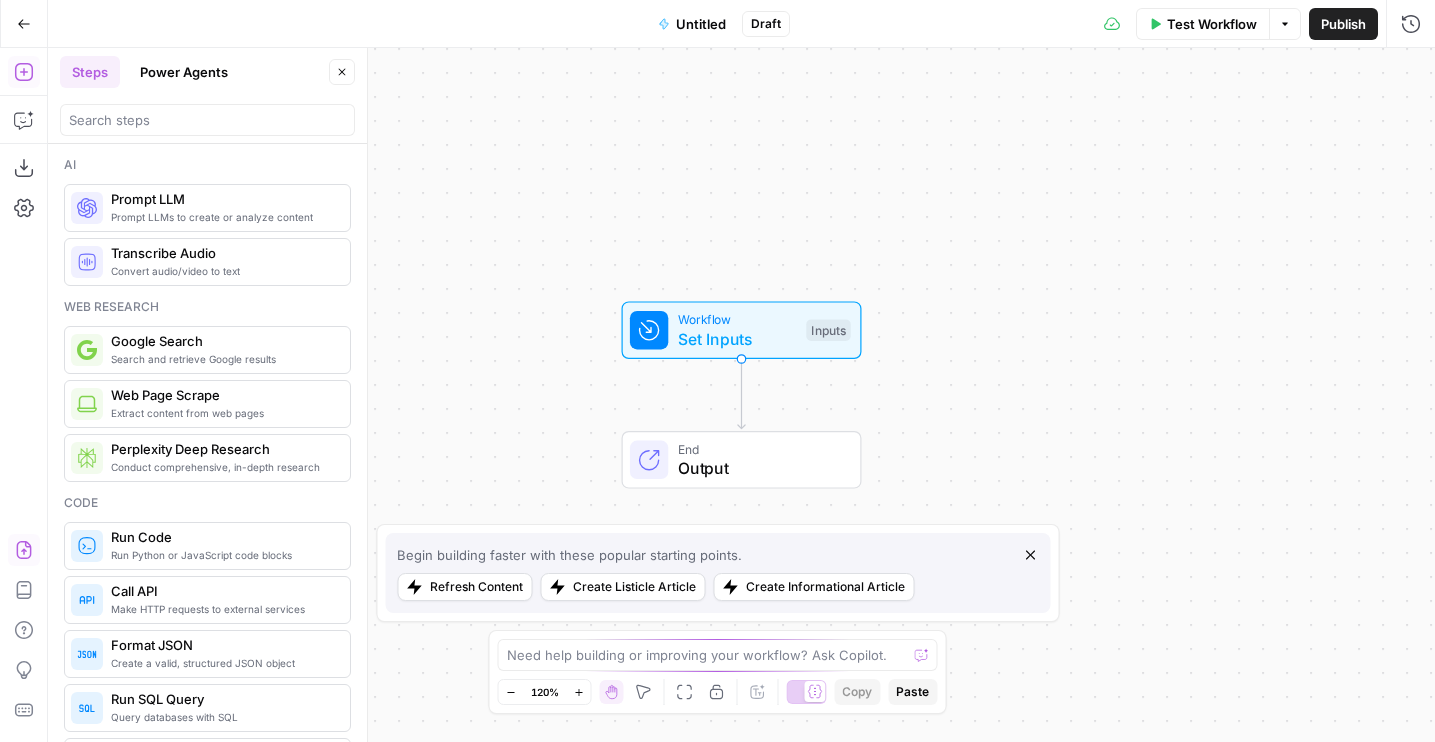 click 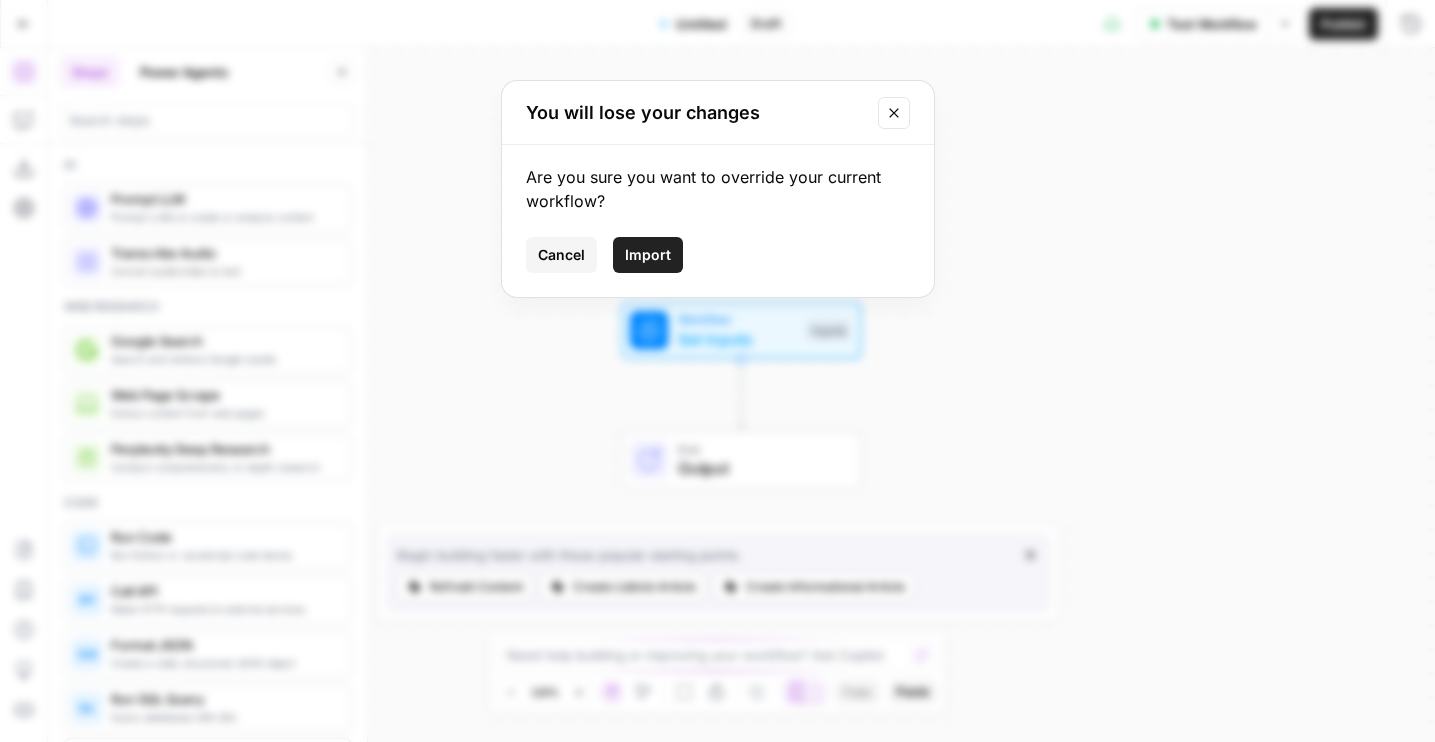 click on "Import" at bounding box center [648, 255] 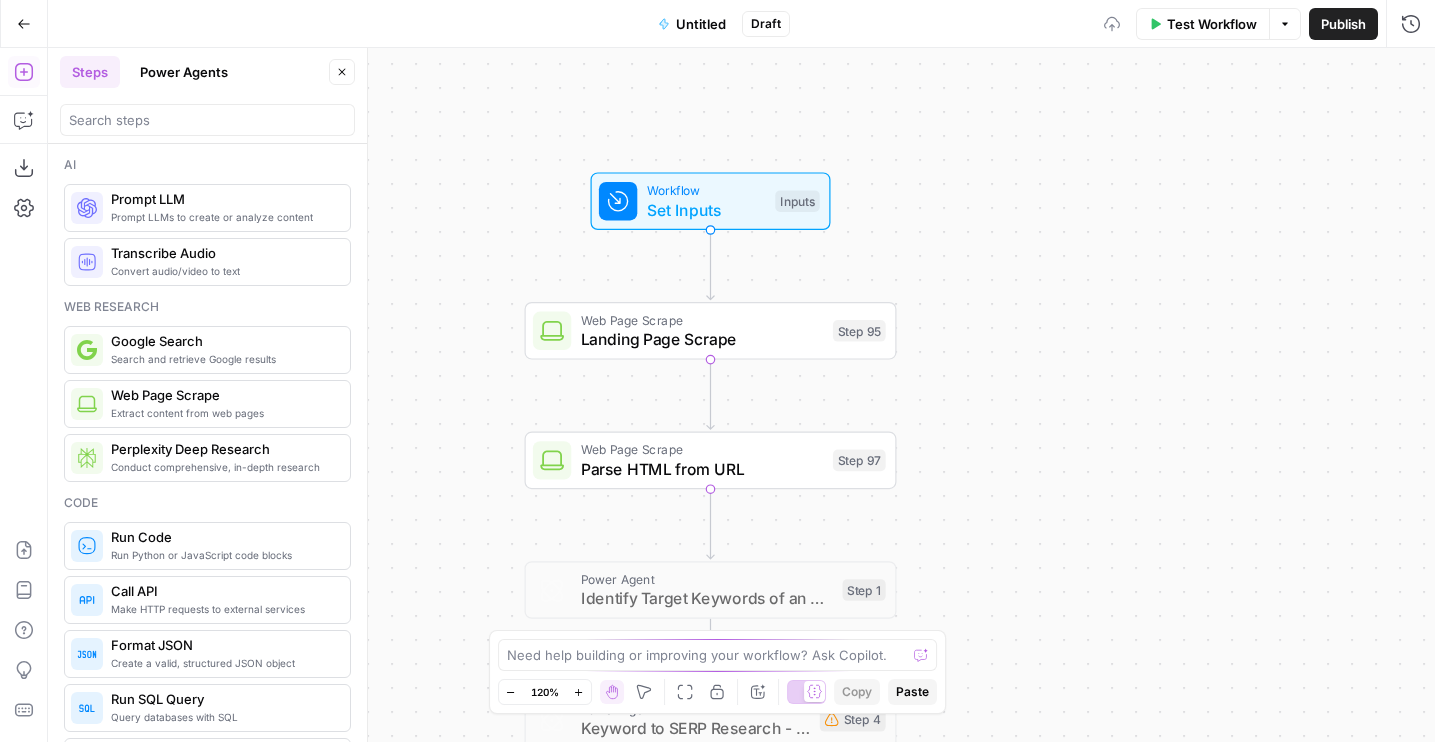 drag, startPoint x: 528, startPoint y: 376, endPoint x: 449, endPoint y: 104, distance: 283.24017 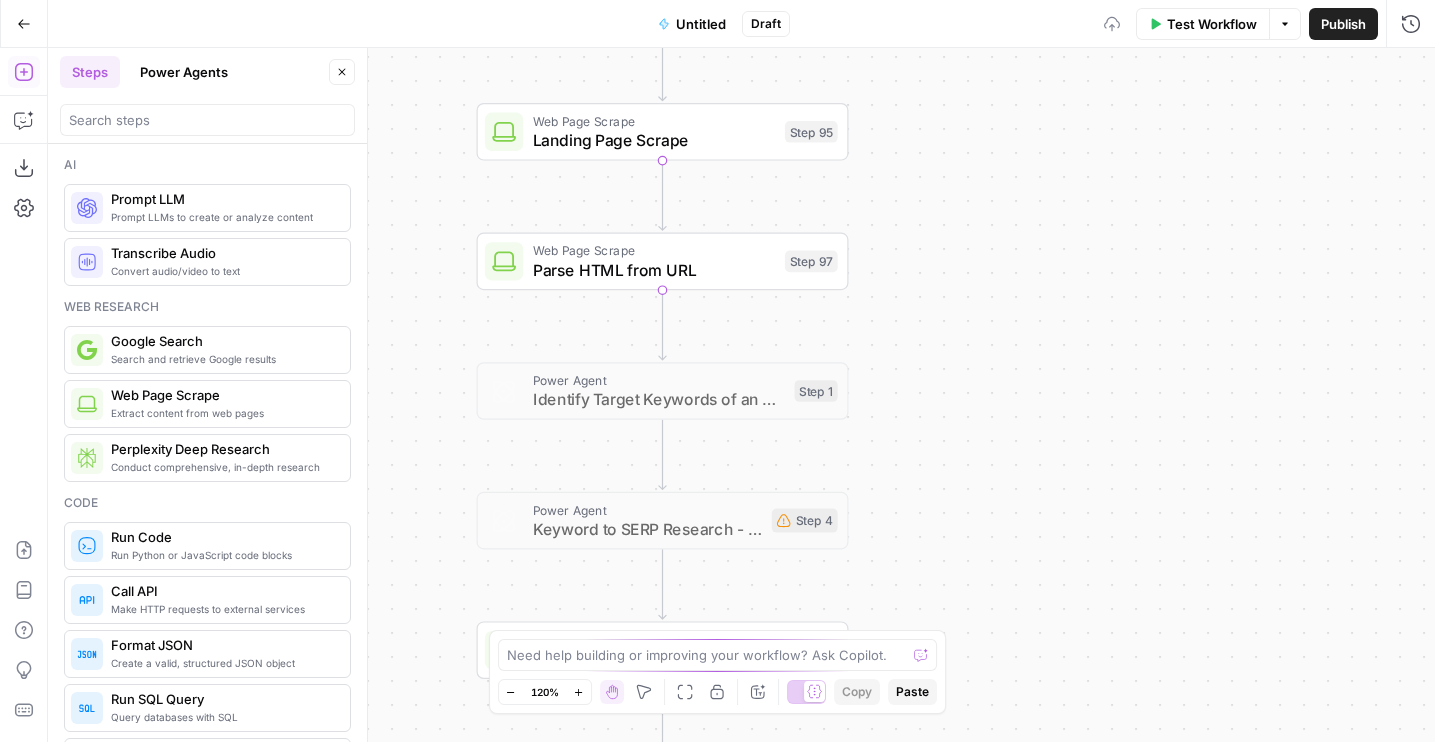 drag, startPoint x: 445, startPoint y: 536, endPoint x: 461, endPoint y: 143, distance: 393.32556 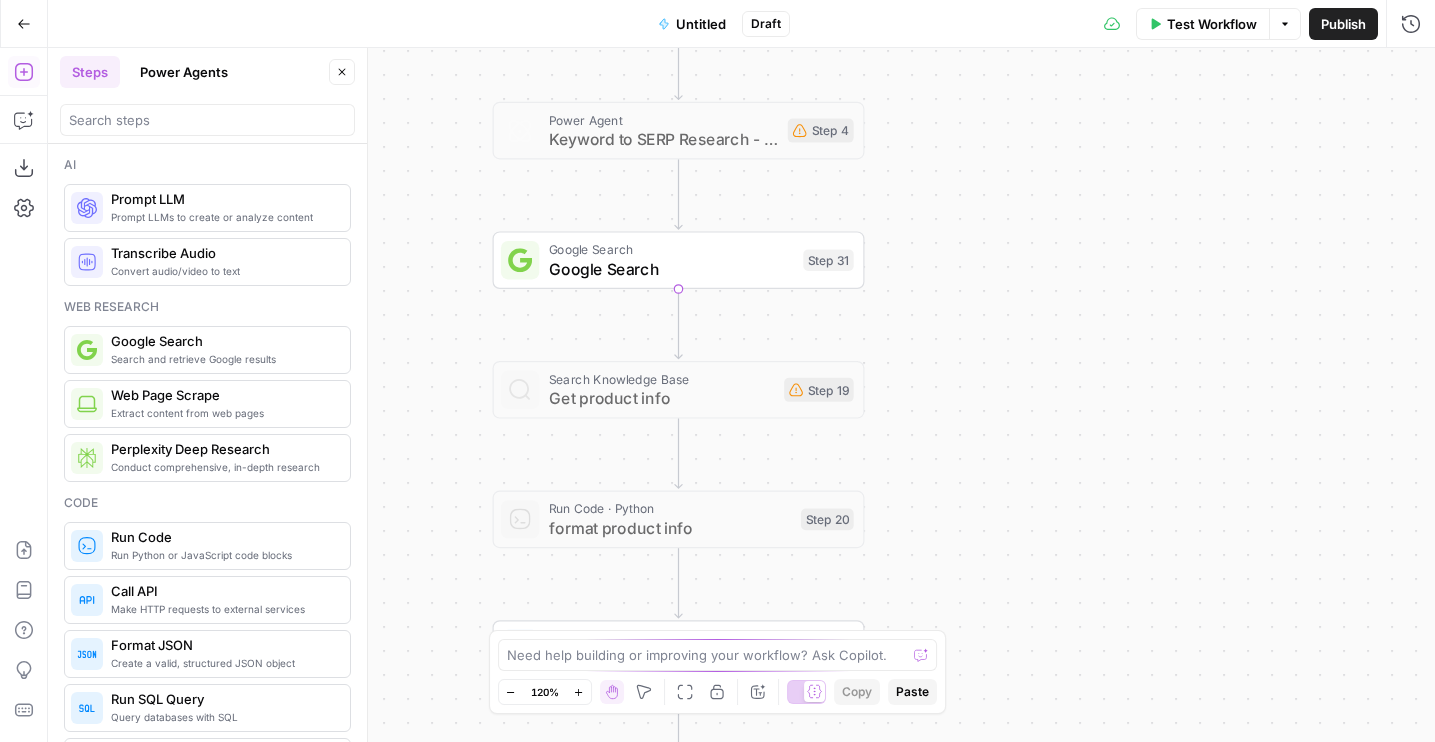 drag, startPoint x: 445, startPoint y: 541, endPoint x: 445, endPoint y: -3, distance: 544 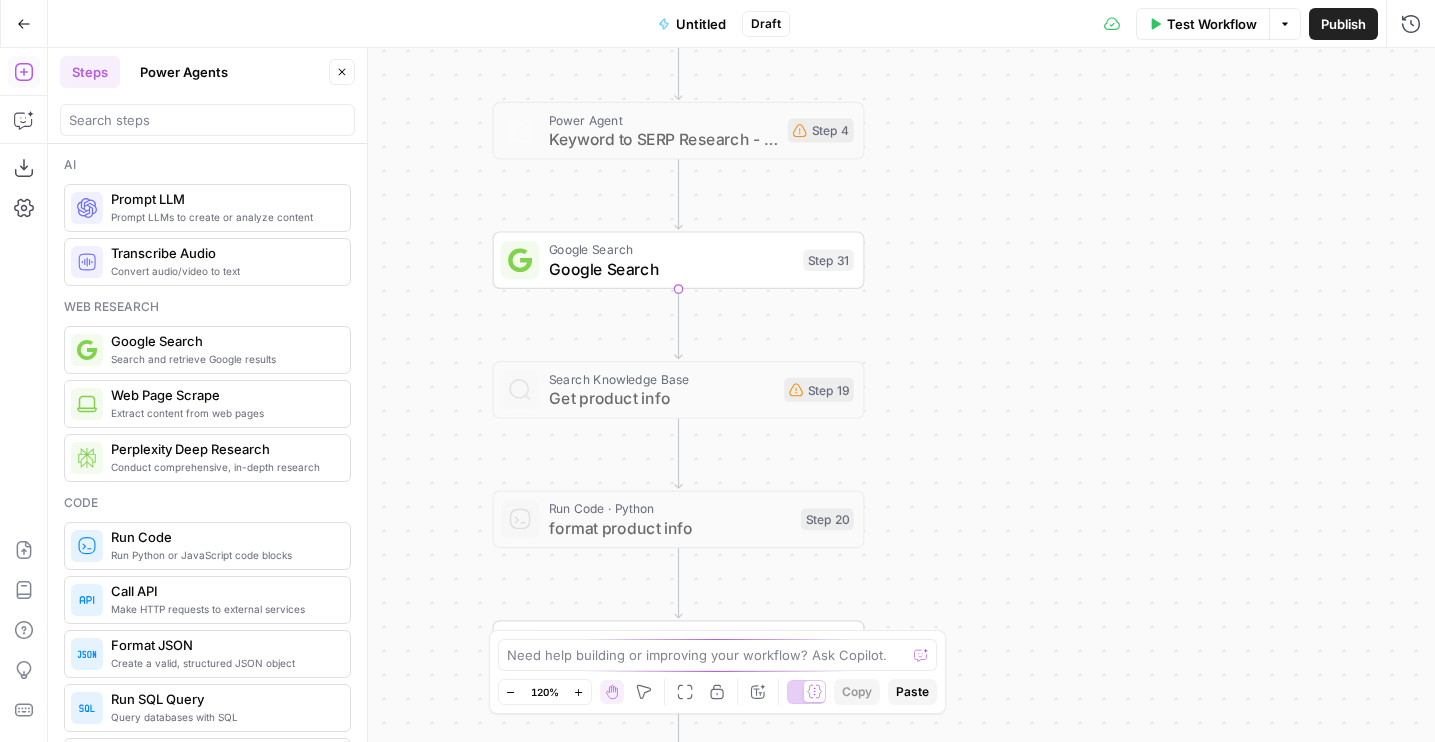 click on "A AirOps New Home Browse Your Data Usage Flightpath Settings Recent Grids Test Grid (2) New Grid New Grid Recent Workflows Untitled Untitled Untitled AirOps Academy What's new? Help + Support Go Back Untitled Draft Test Workflow Options Publish Run History Add Steps Copilot Download as JSON Settings Import JSON AirOps Academy Help Give Feedback Shortcuts true false true false Workflow Set Inputs Inputs Web Page Scrape Landing Page Scrape Step 95 Web Page Scrape Parse HTML from URL Step 97 Power Agent Identify Target Keywords of an Article - Fork Step 1 Power Agent Keyword to SERP Research - Fork Step 4 Google Search Google Search Step 31 Search Knowledge Base Get product info Step 19 Run Code · Python format product info Step 20 Run Code · Python Assign AOID Step 26 Run Code · Python Extract Headers Step 27 Run Code · Python Extract Body Text Step 29 Run Code · Python Get title Step 30 LLM · Claude 3.7 Sonnet Header Optimization Step 25 Run Code · Python replace headers Step 34 Step 35 End" at bounding box center [717, 371] 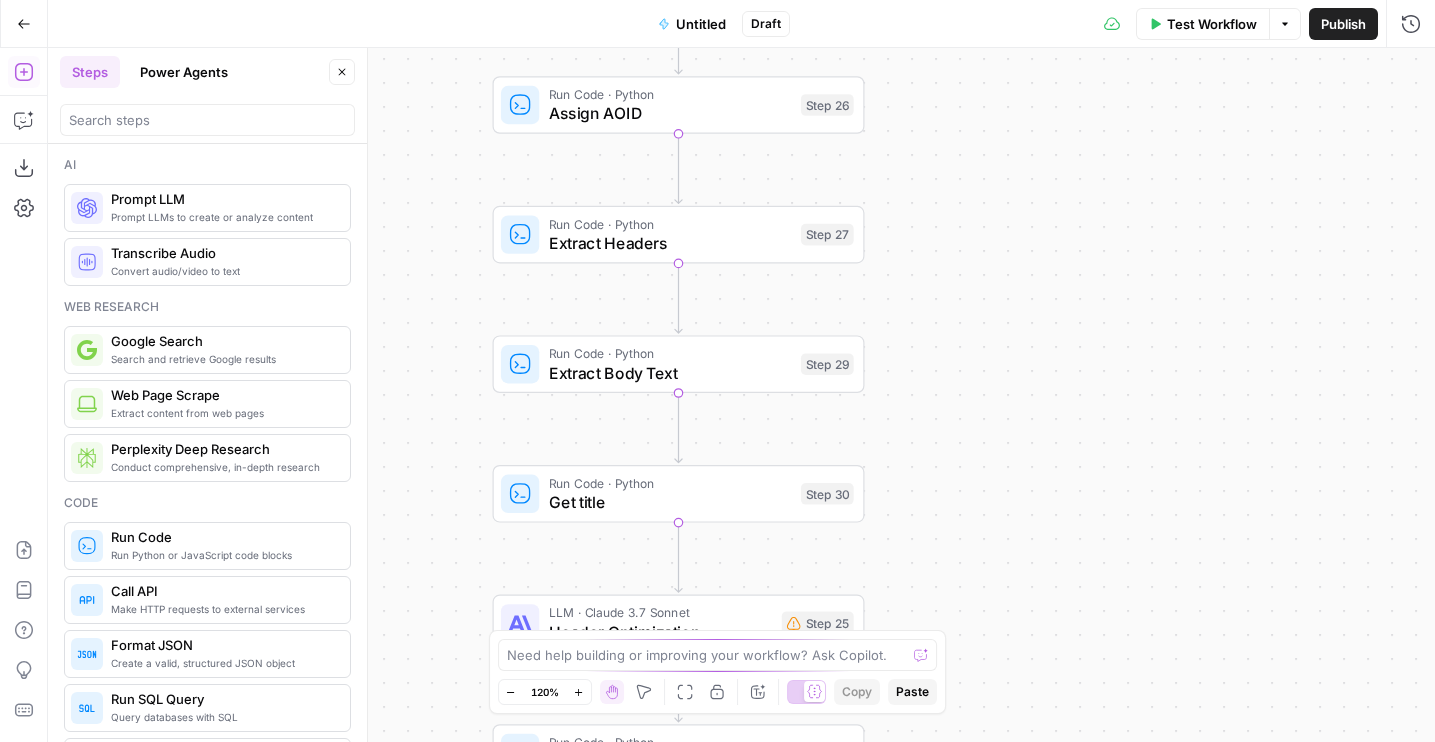 click on "Run Code · Python Extract Headers Step 27" at bounding box center (677, 234) 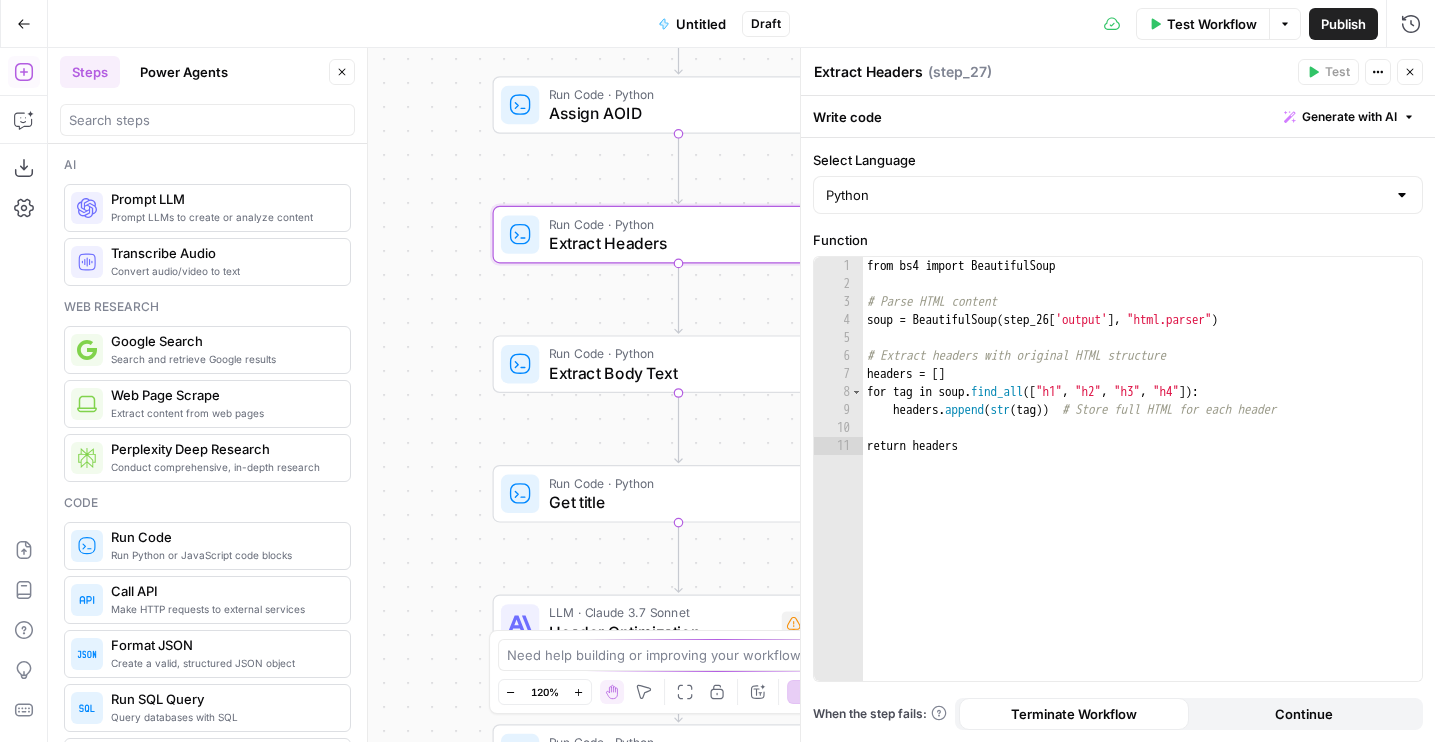 click 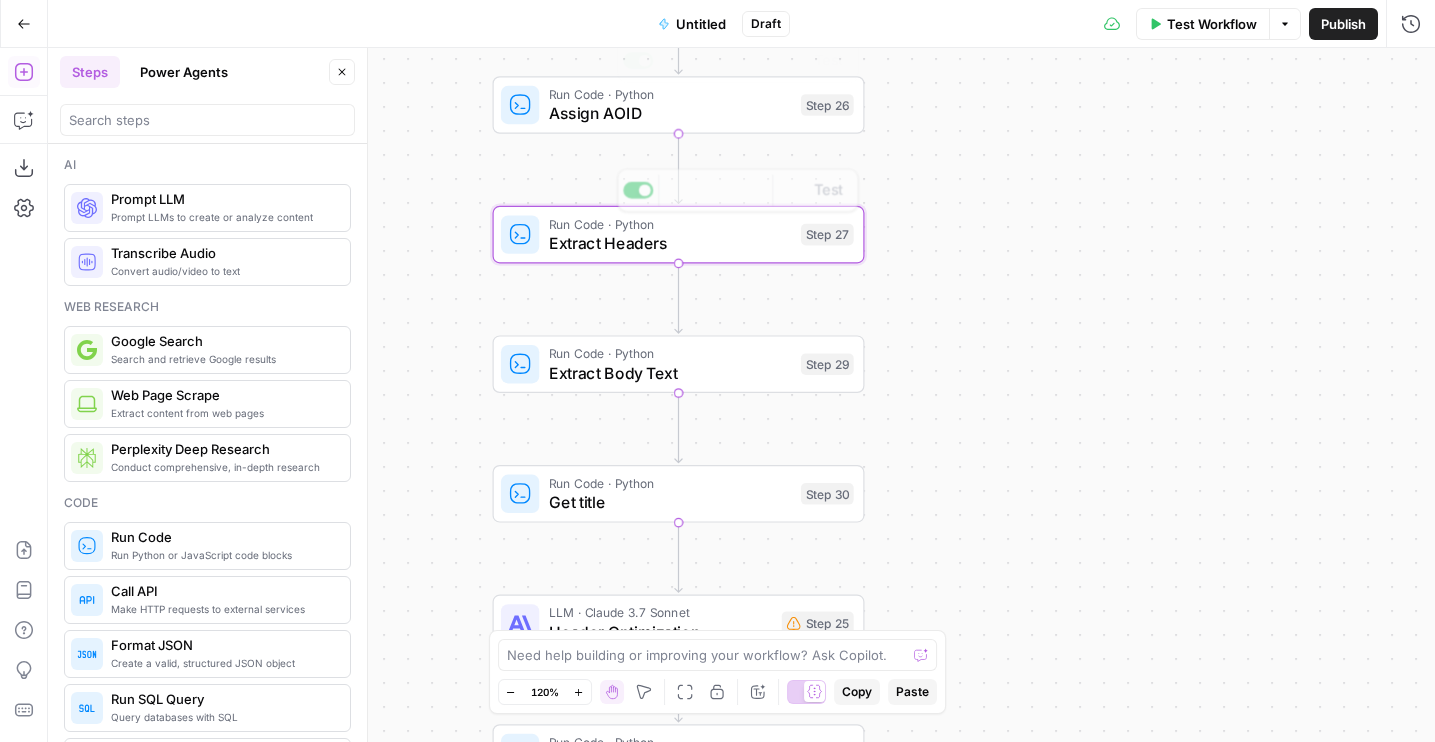 click on "Extract Headers" at bounding box center (670, 243) 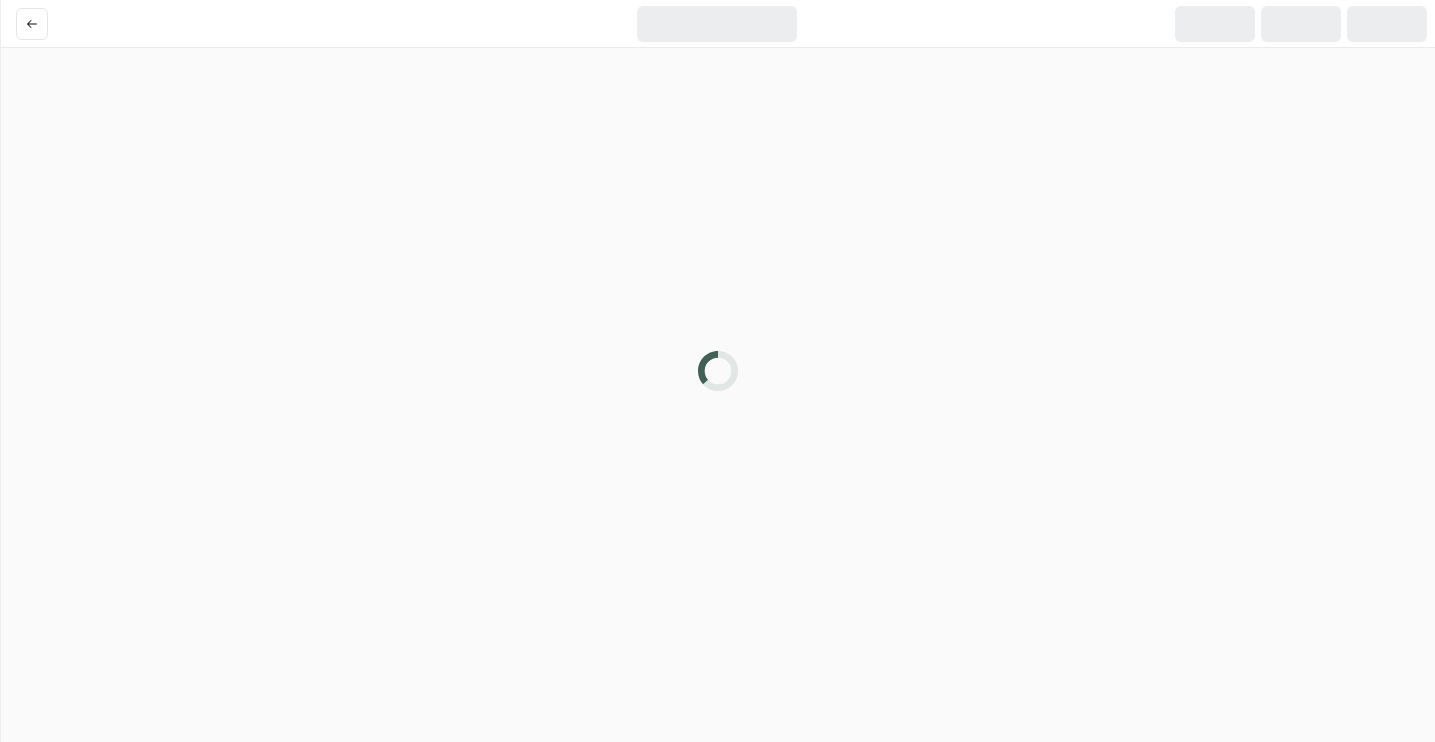 scroll, scrollTop: 0, scrollLeft: 0, axis: both 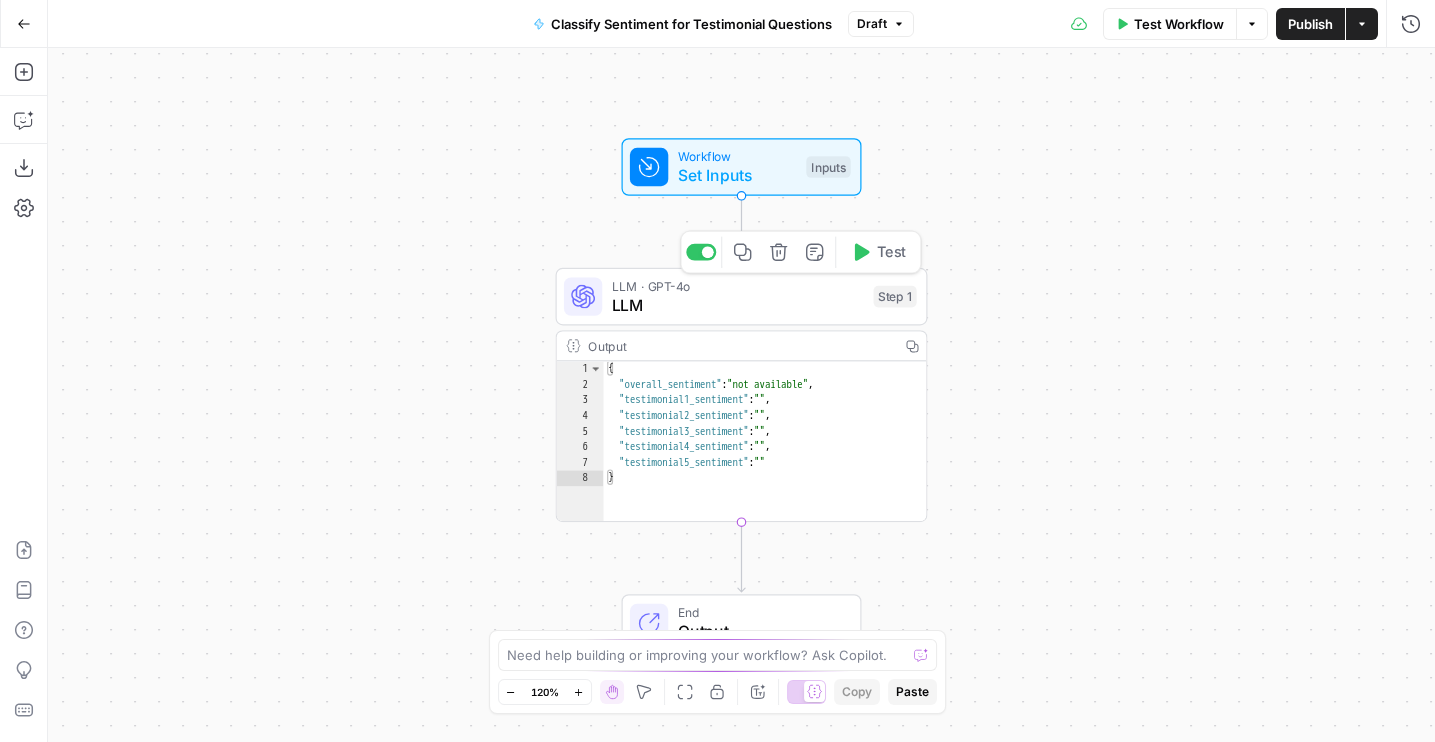 click on "LLM" at bounding box center (738, 305) 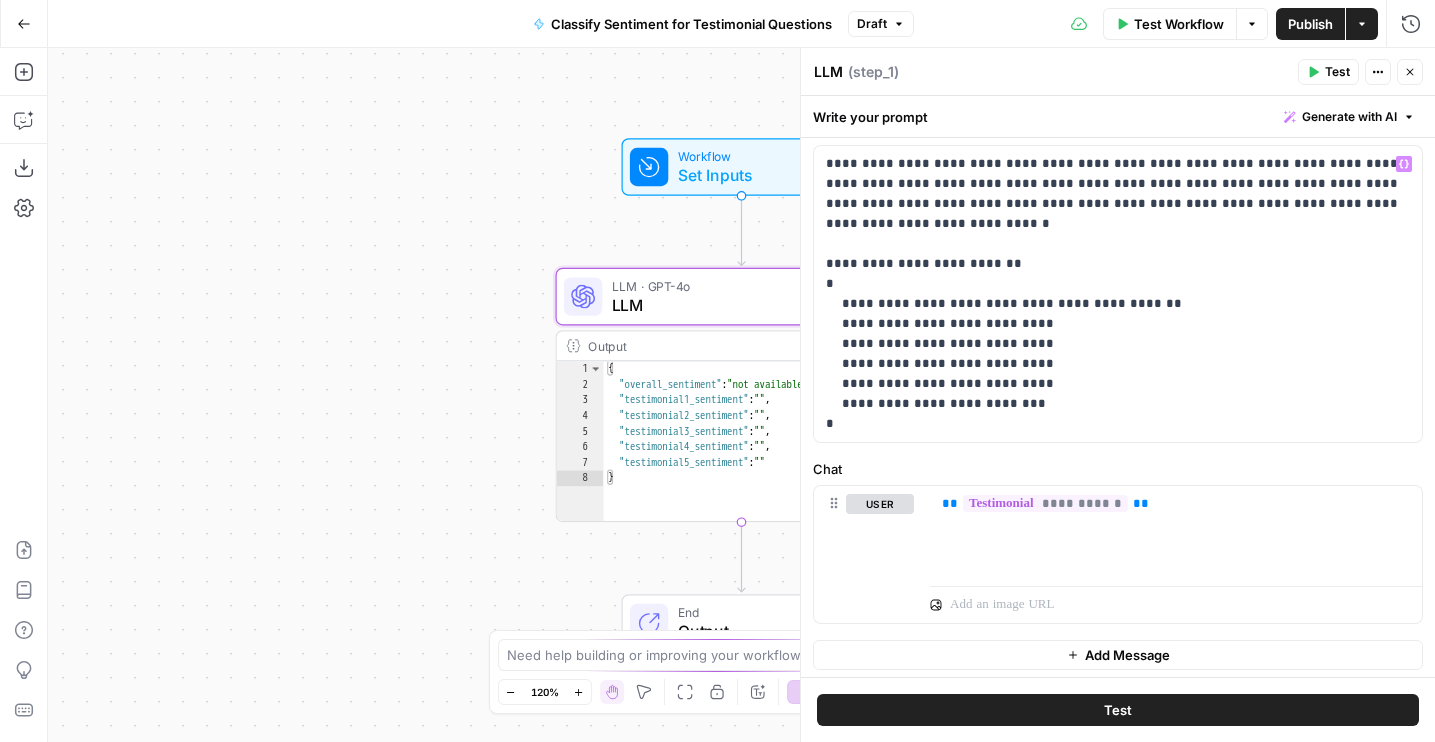 scroll, scrollTop: 138, scrollLeft: 0, axis: vertical 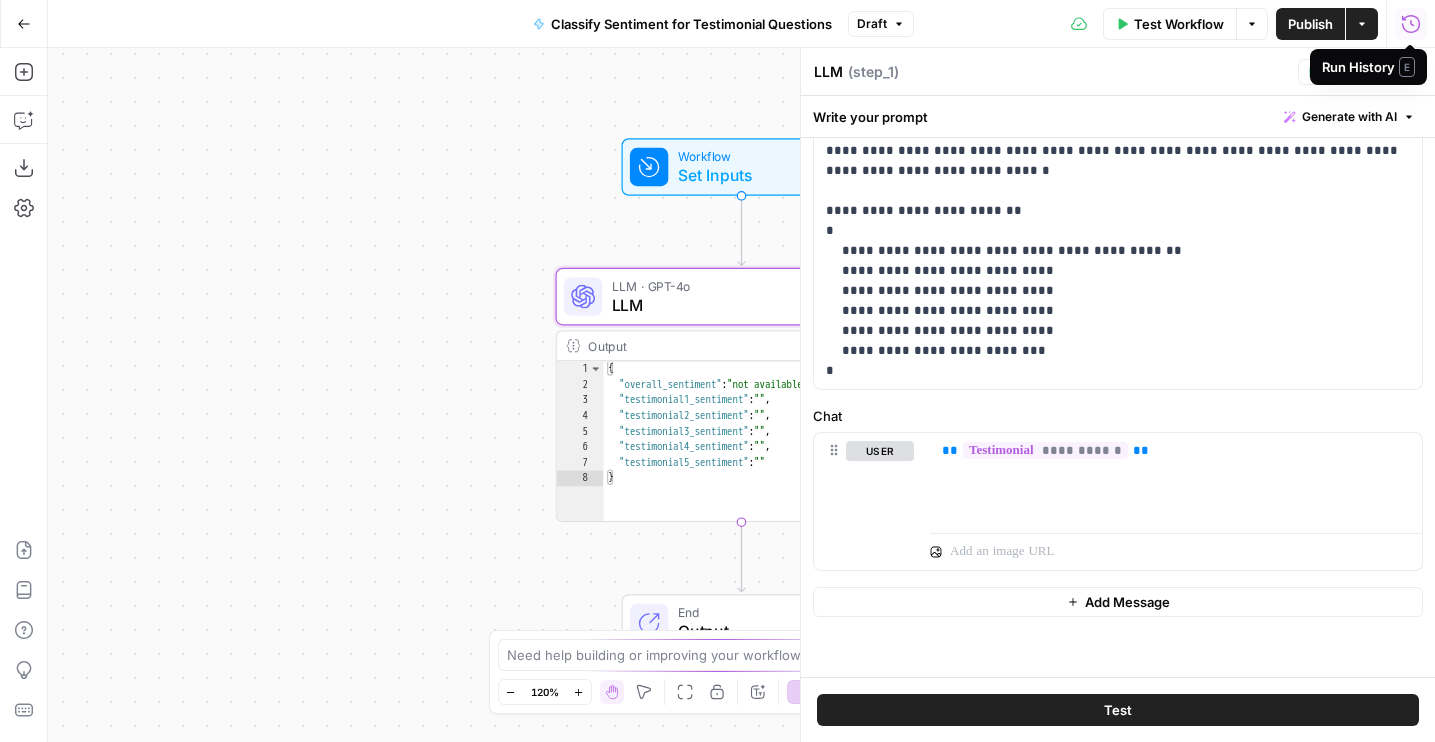 click 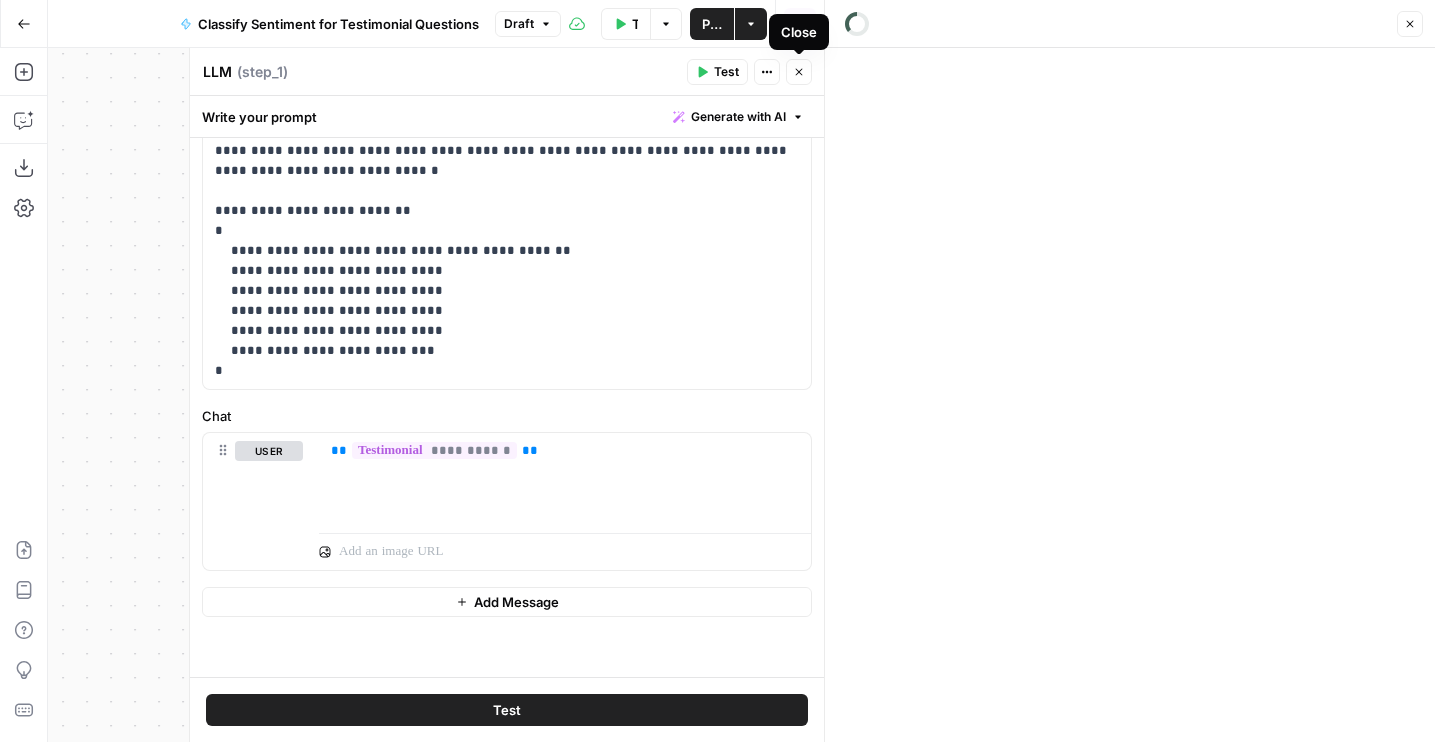 click on "Close" at bounding box center [799, 72] 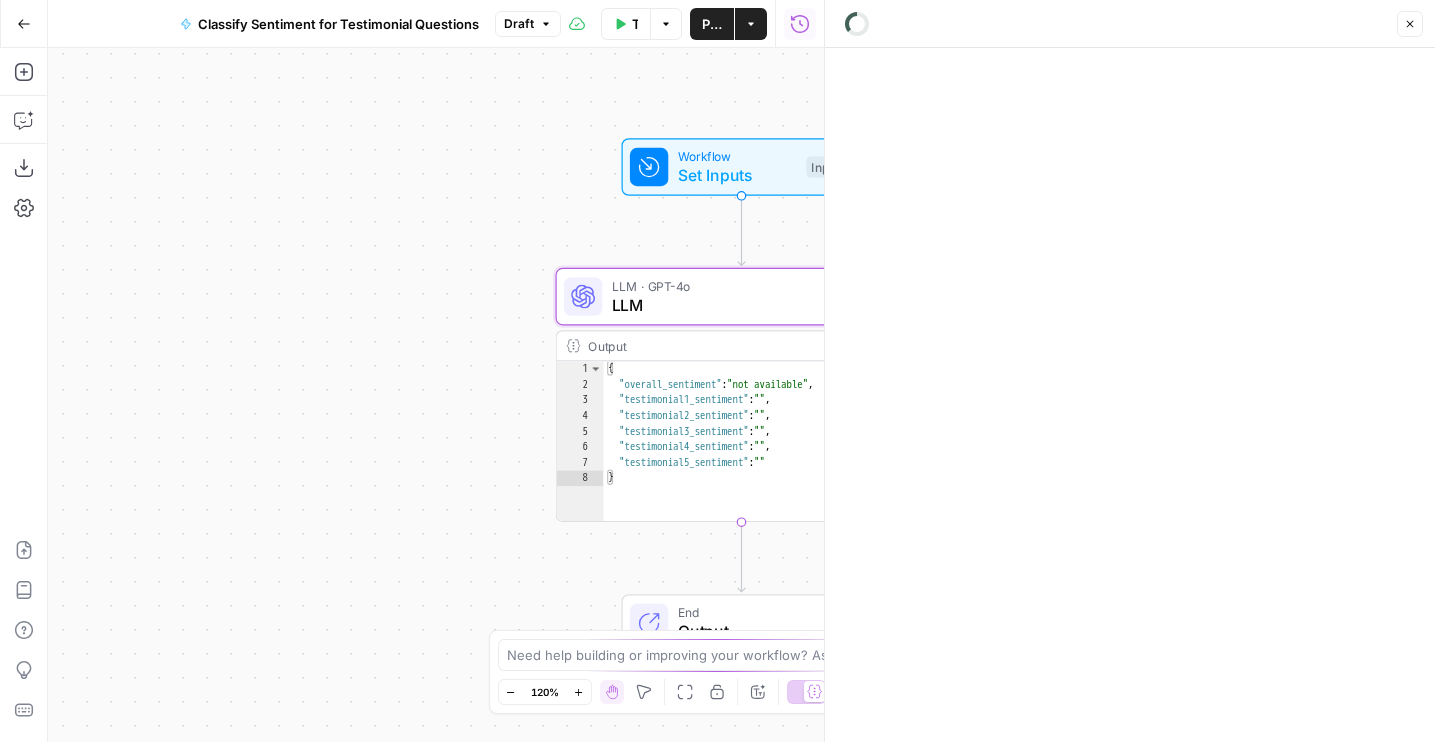 drag, startPoint x: 582, startPoint y: 241, endPoint x: 288, endPoint y: 241, distance: 294 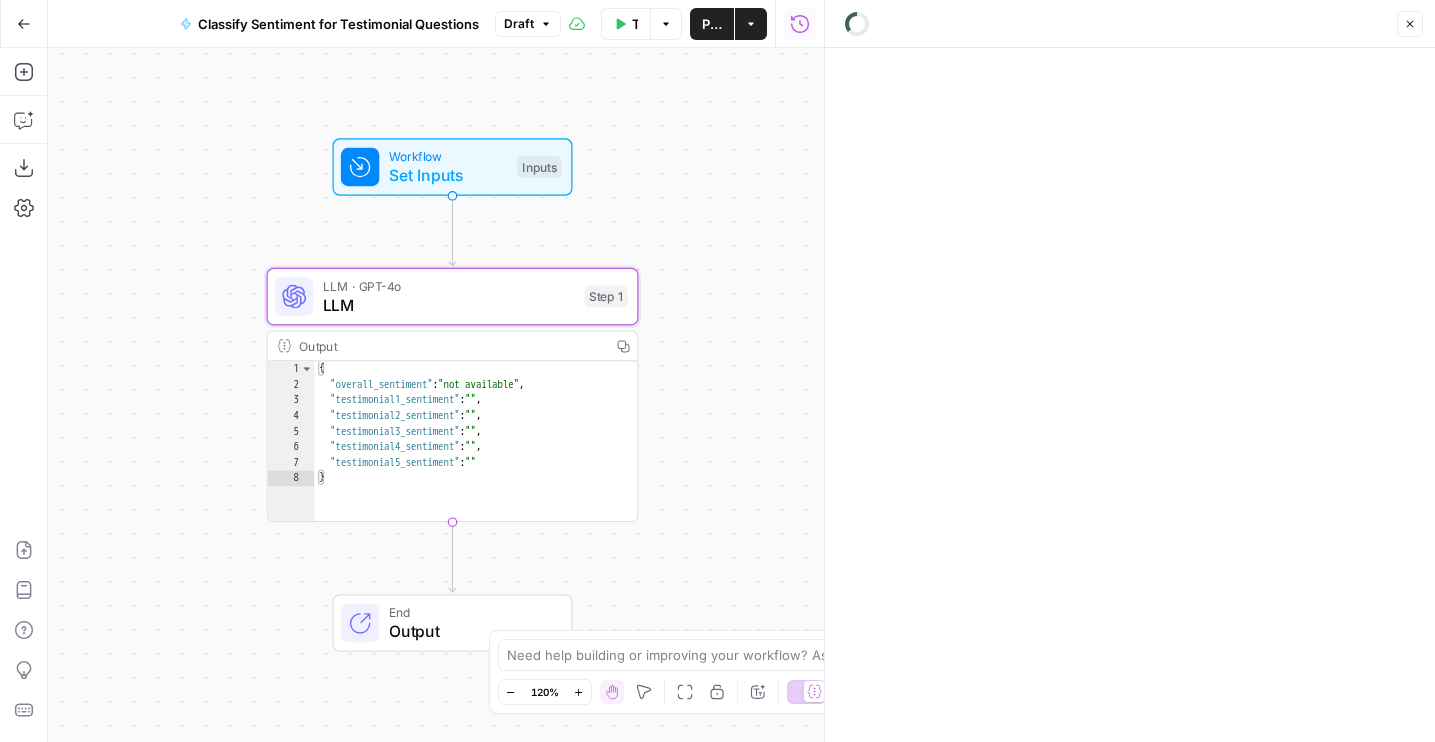 click on "Options" at bounding box center [666, 24] 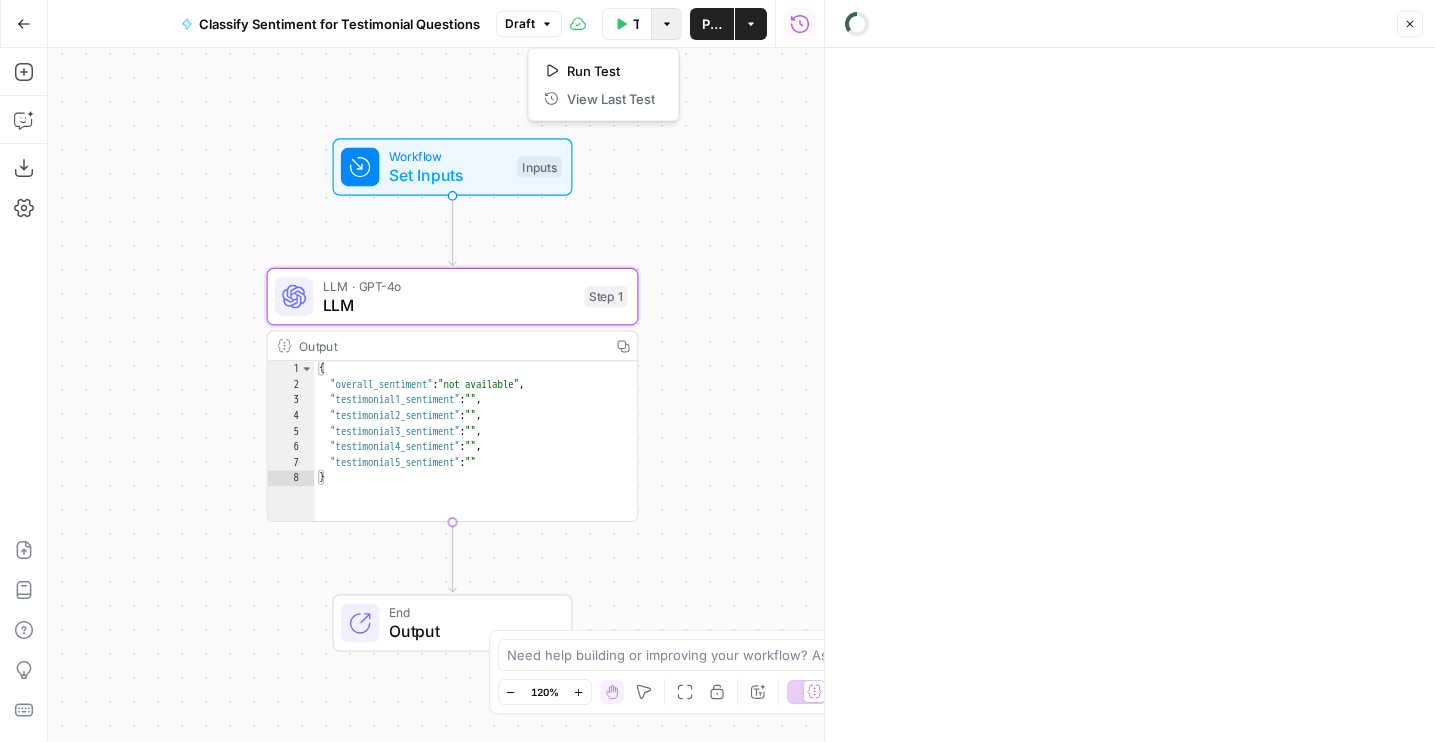 click on "LLM · GPT-4o" at bounding box center (449, 285) 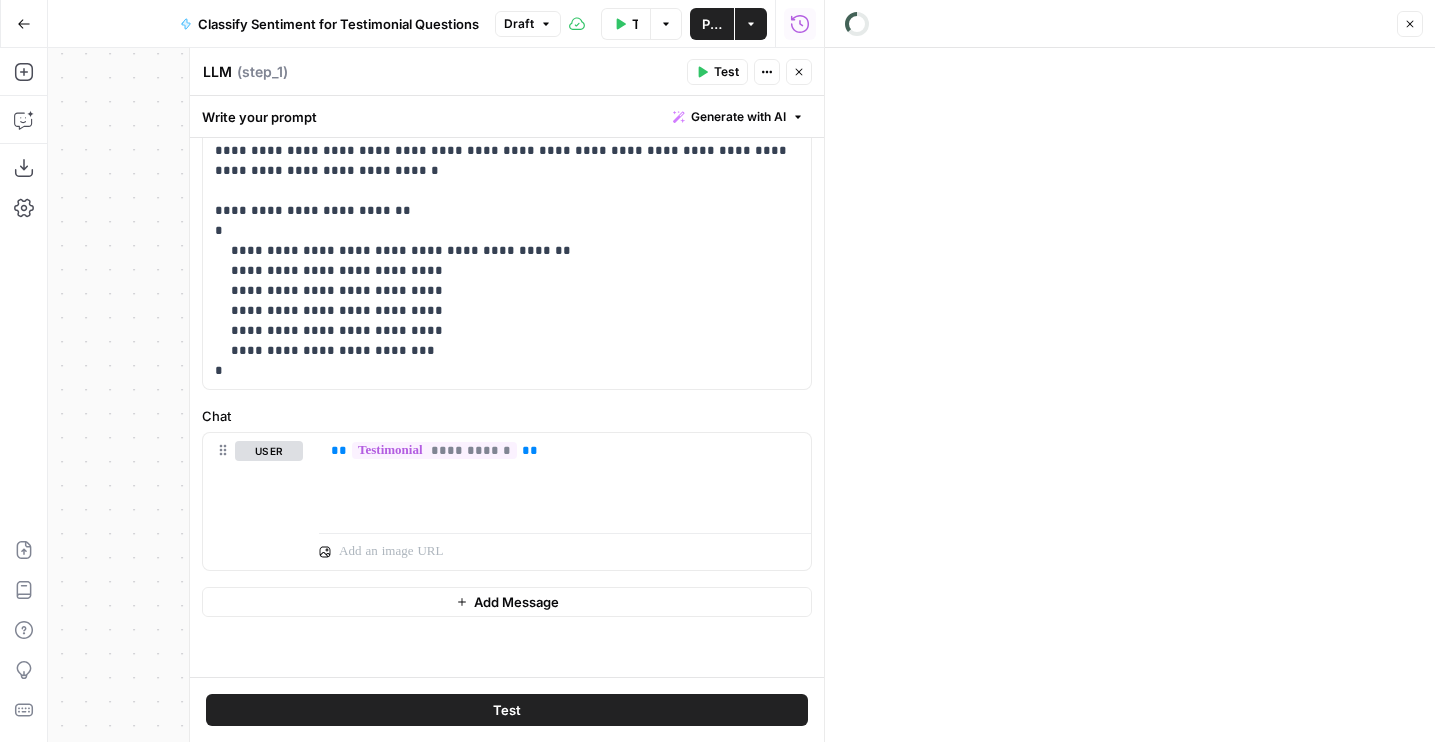 scroll, scrollTop: 0, scrollLeft: 0, axis: both 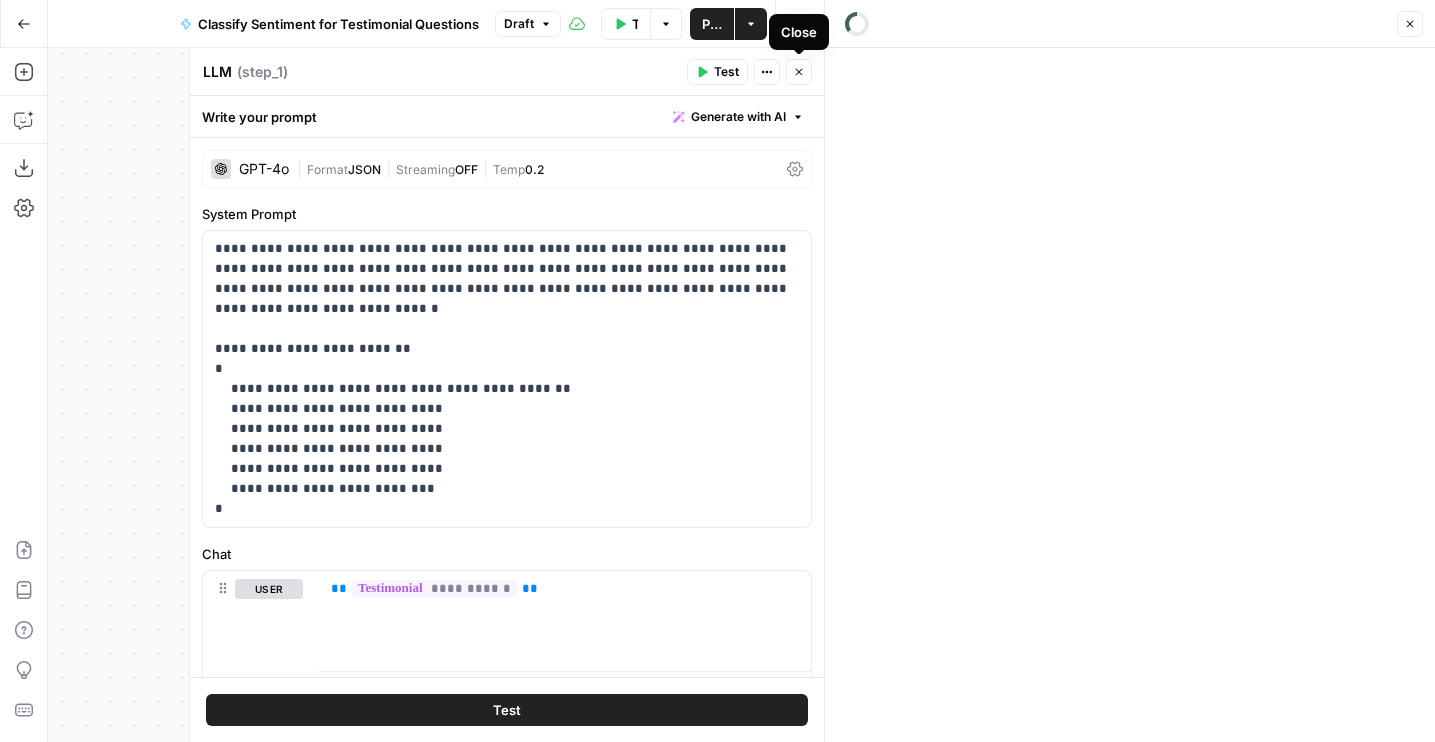 click 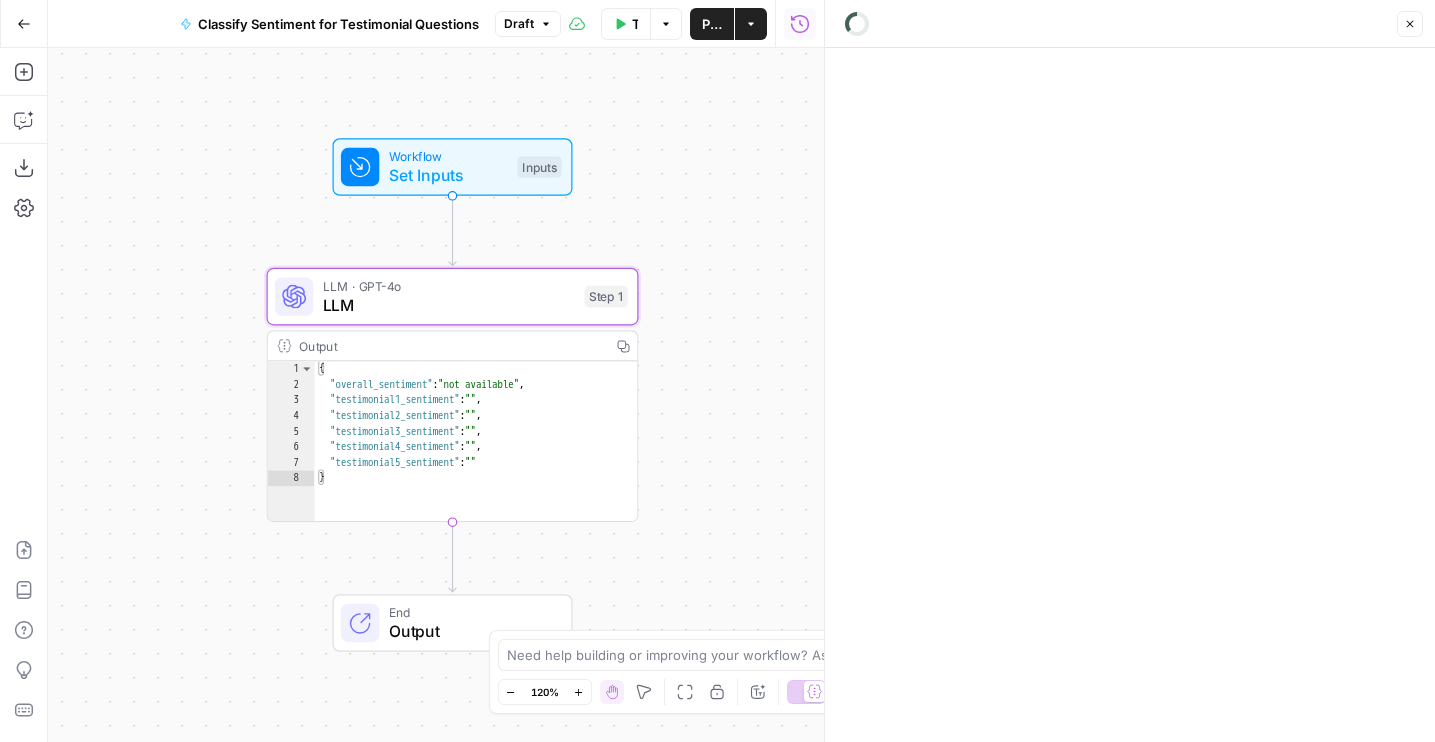 click on "Close" at bounding box center [1410, 24] 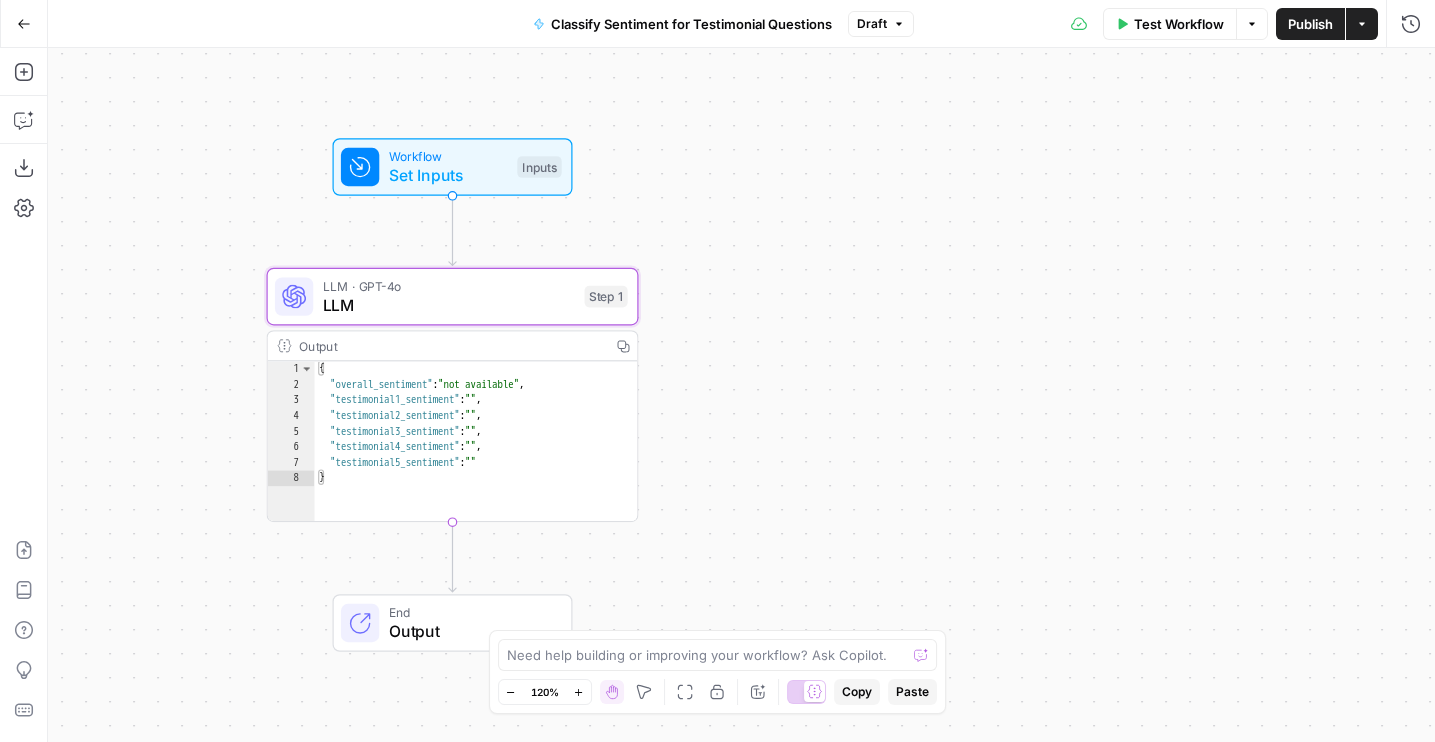 click on "Classify Sentiment for Testimonial Questions" at bounding box center [691, 24] 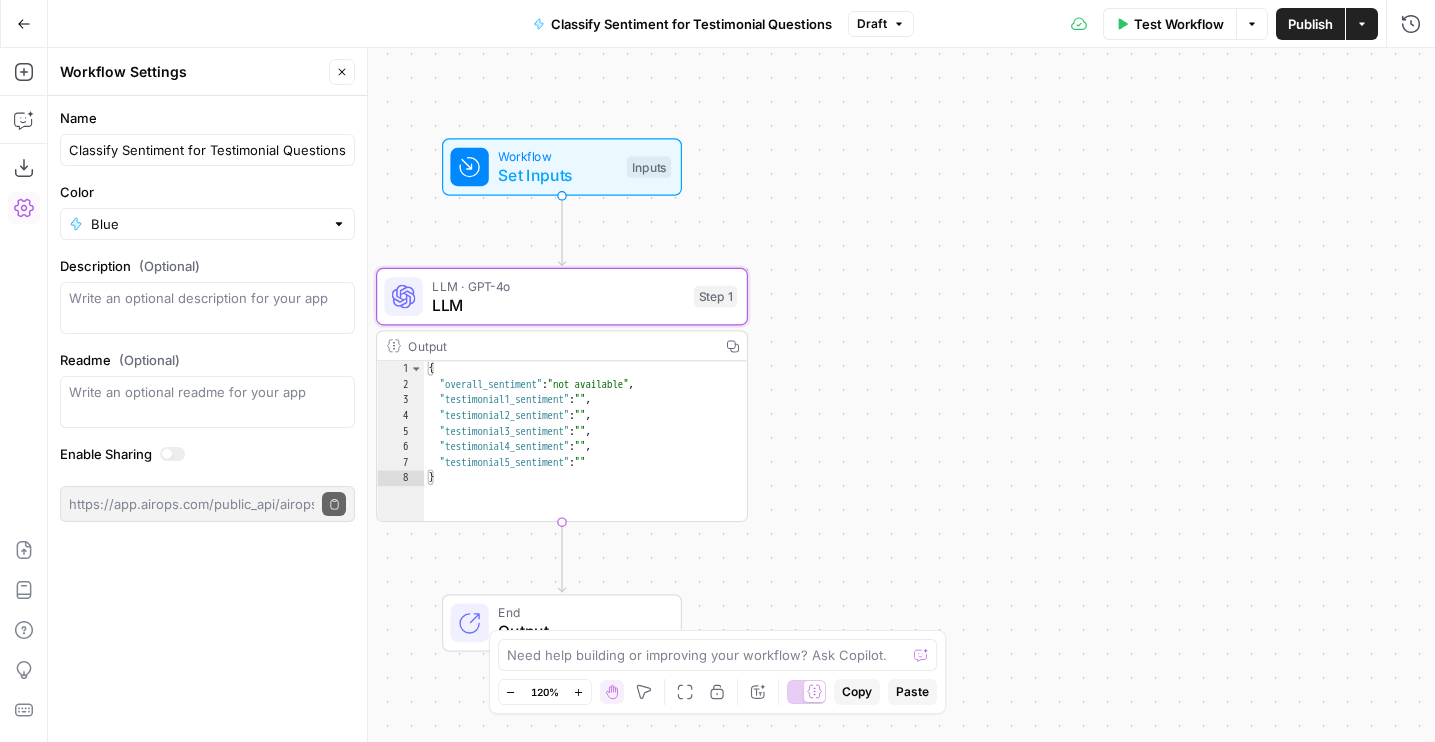 click on "Options" at bounding box center (1252, 24) 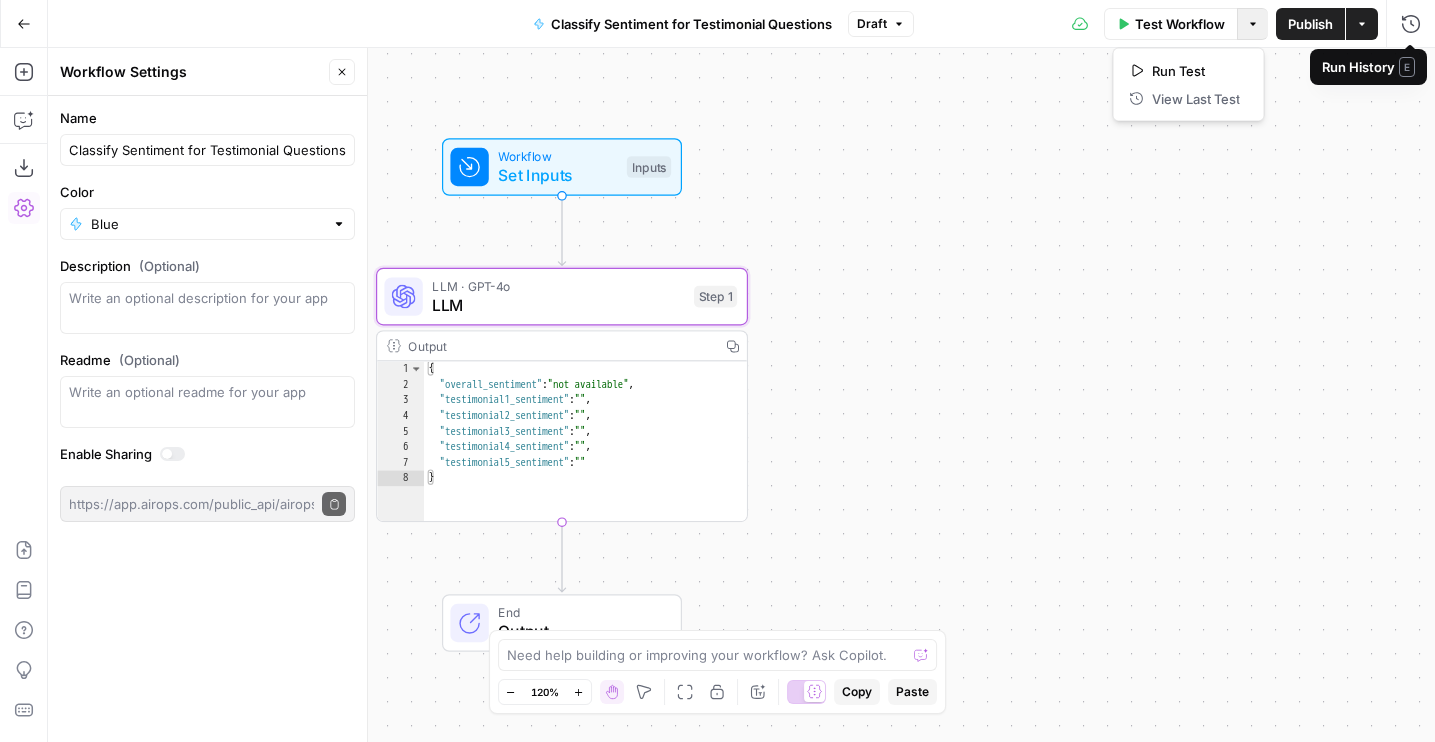 click 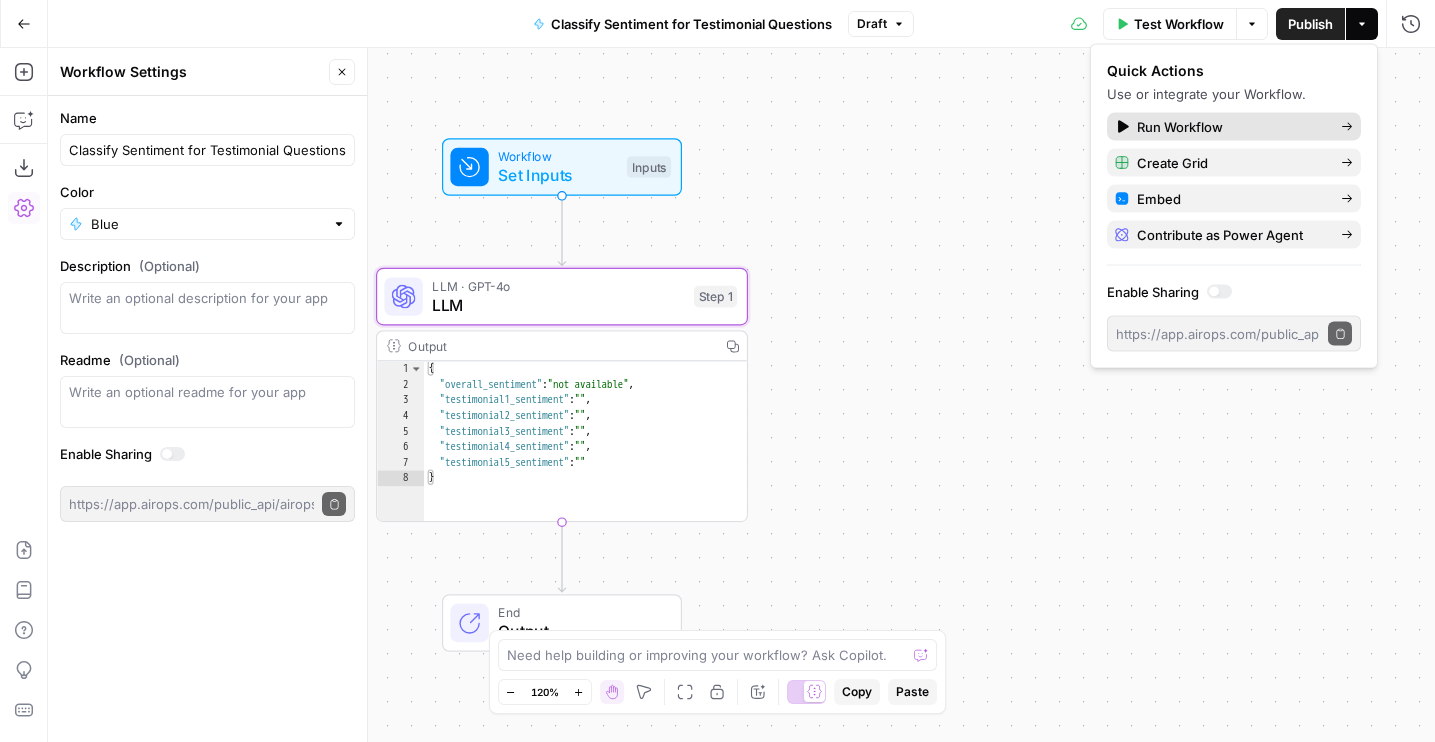 click on "Run Workflow" at bounding box center (1231, 127) 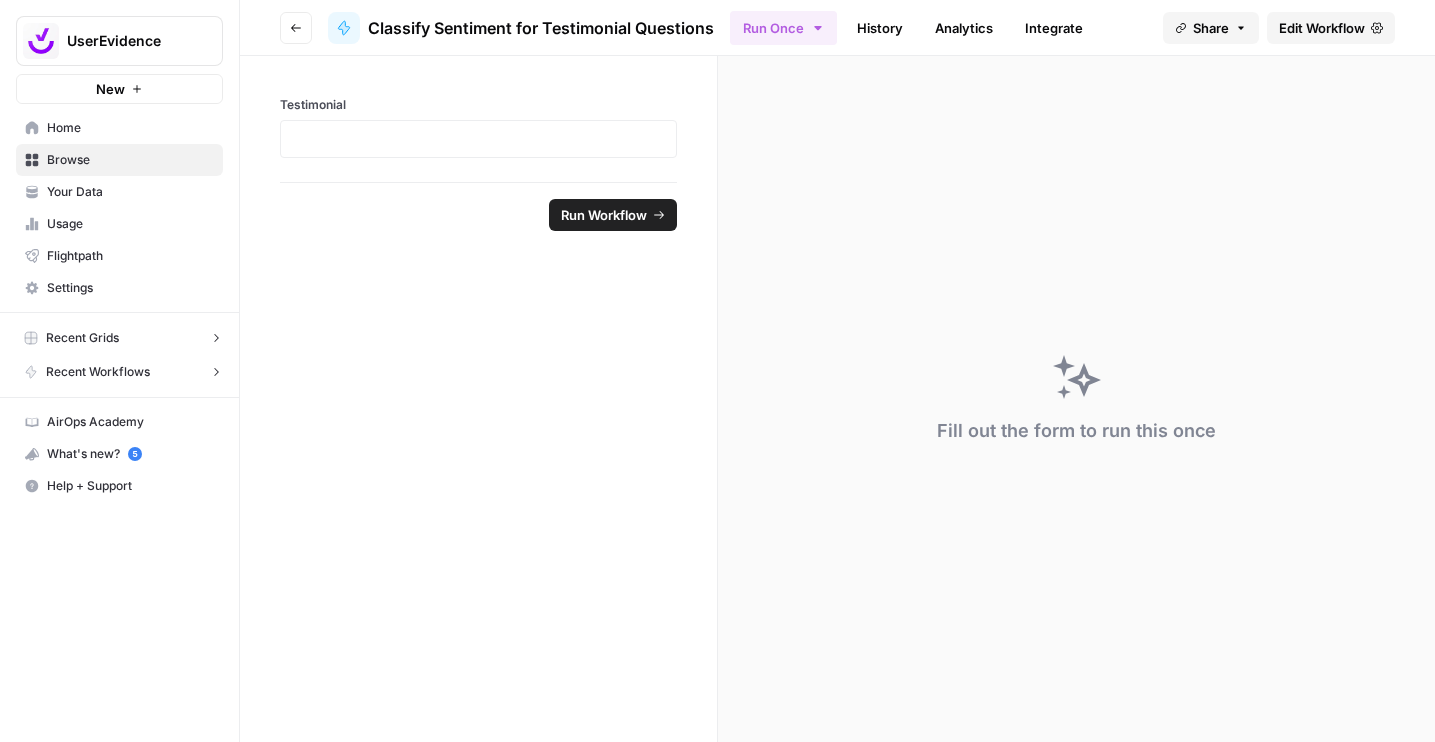 click on "History" at bounding box center (880, 28) 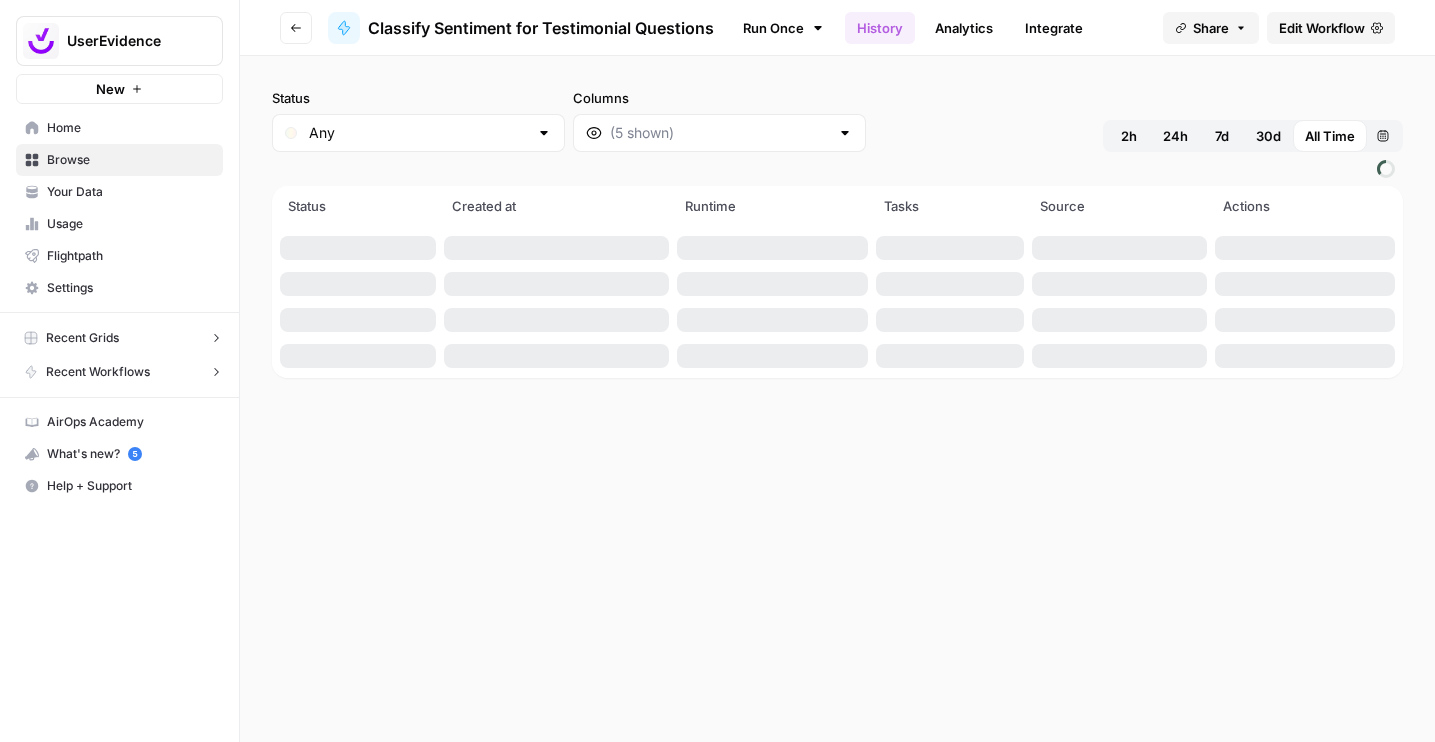 click on "30d" at bounding box center (1268, 136) 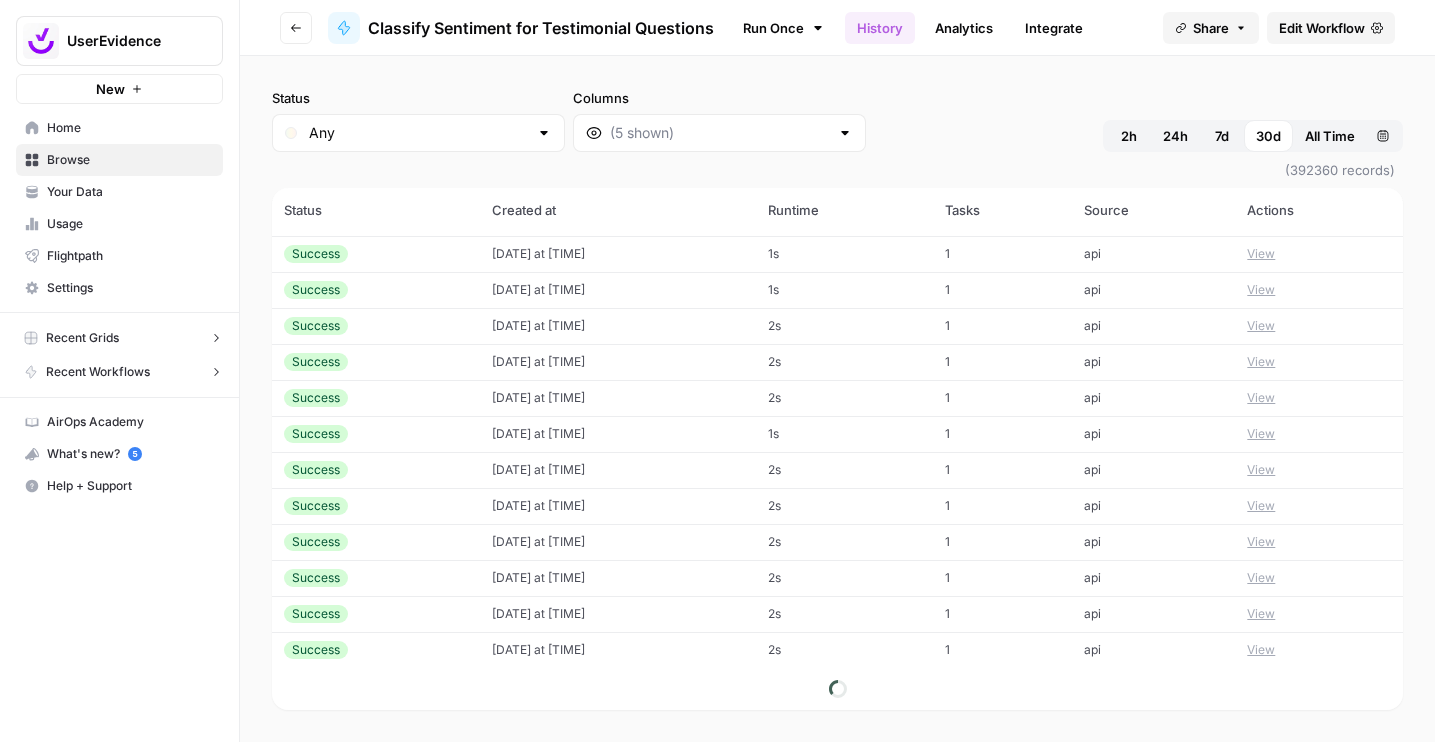 scroll, scrollTop: 0, scrollLeft: 0, axis: both 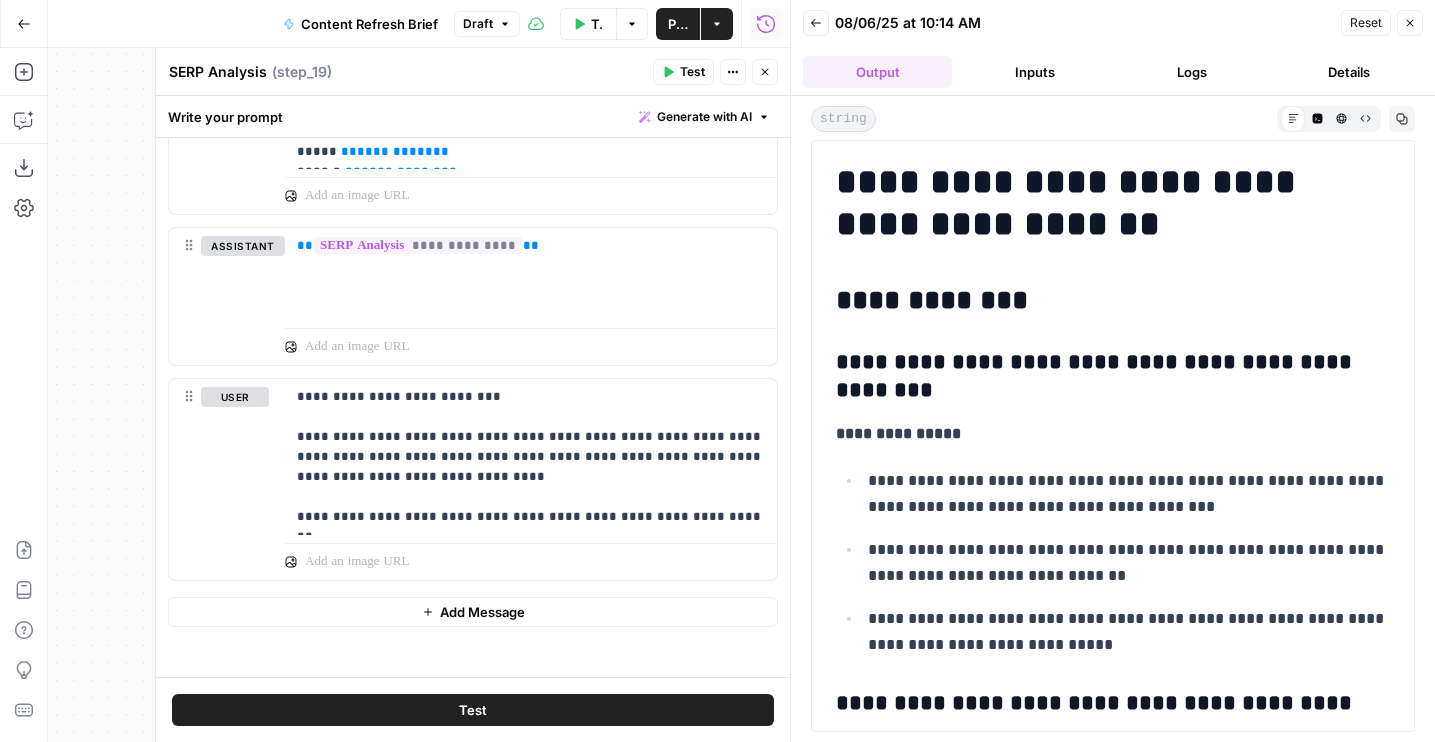 click 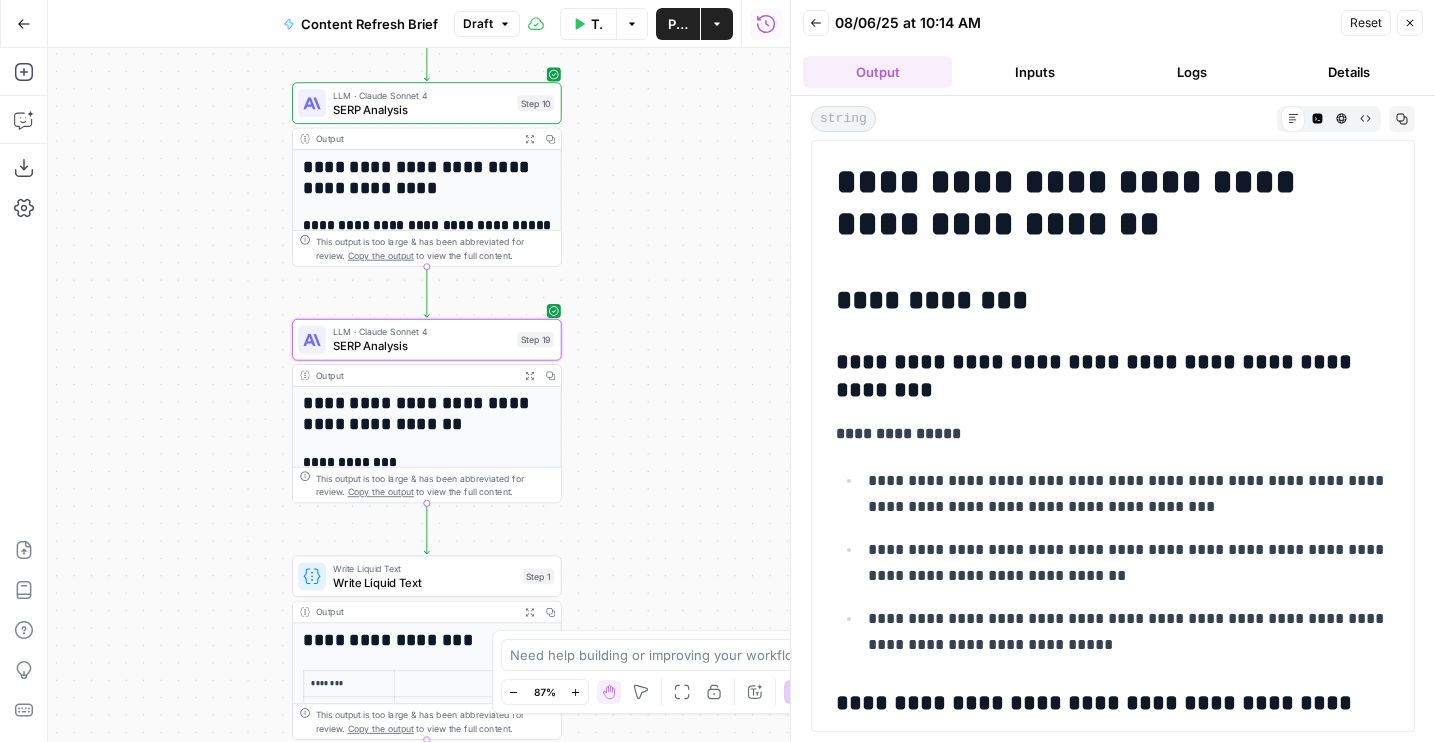 drag, startPoint x: 663, startPoint y: 116, endPoint x: 659, endPoint y: 460, distance: 344.02325 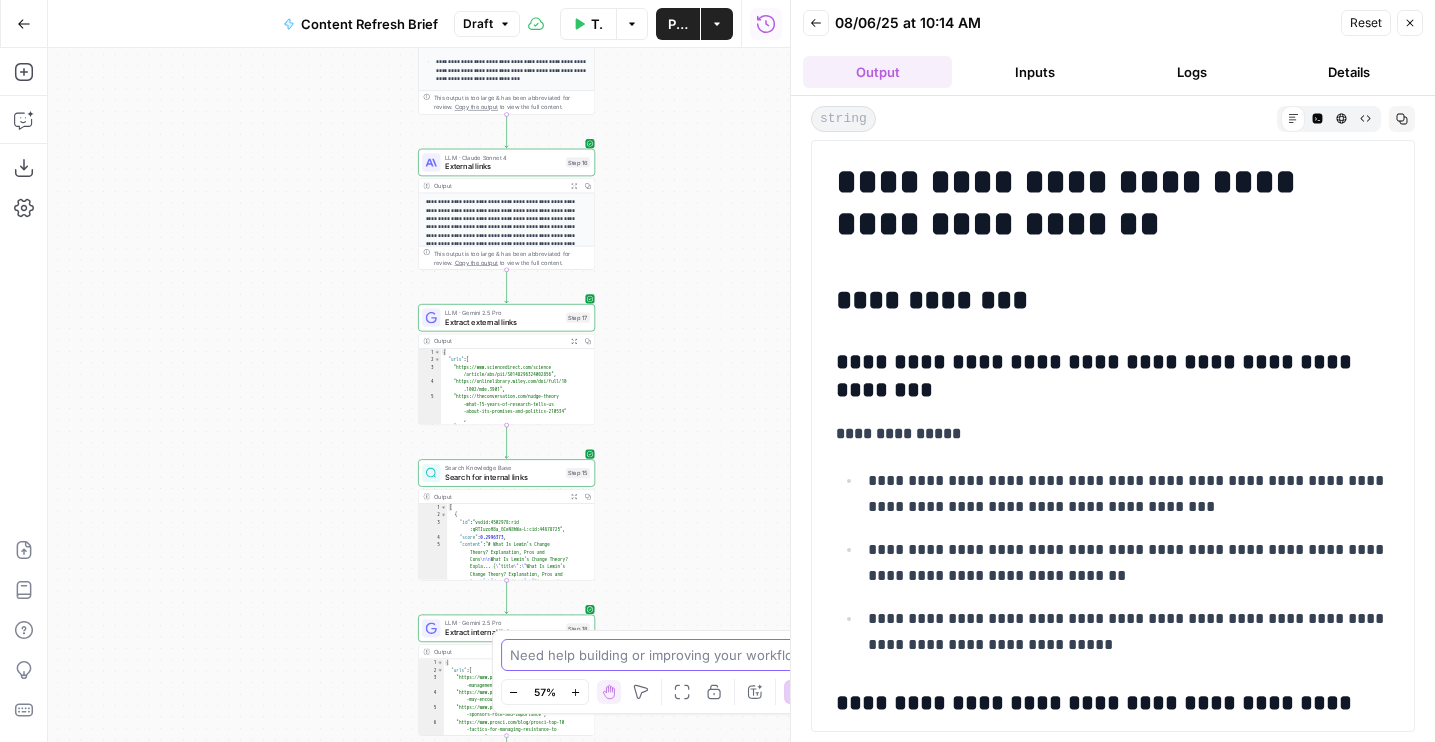 drag, startPoint x: 655, startPoint y: 297, endPoint x: 655, endPoint y: 647, distance: 350 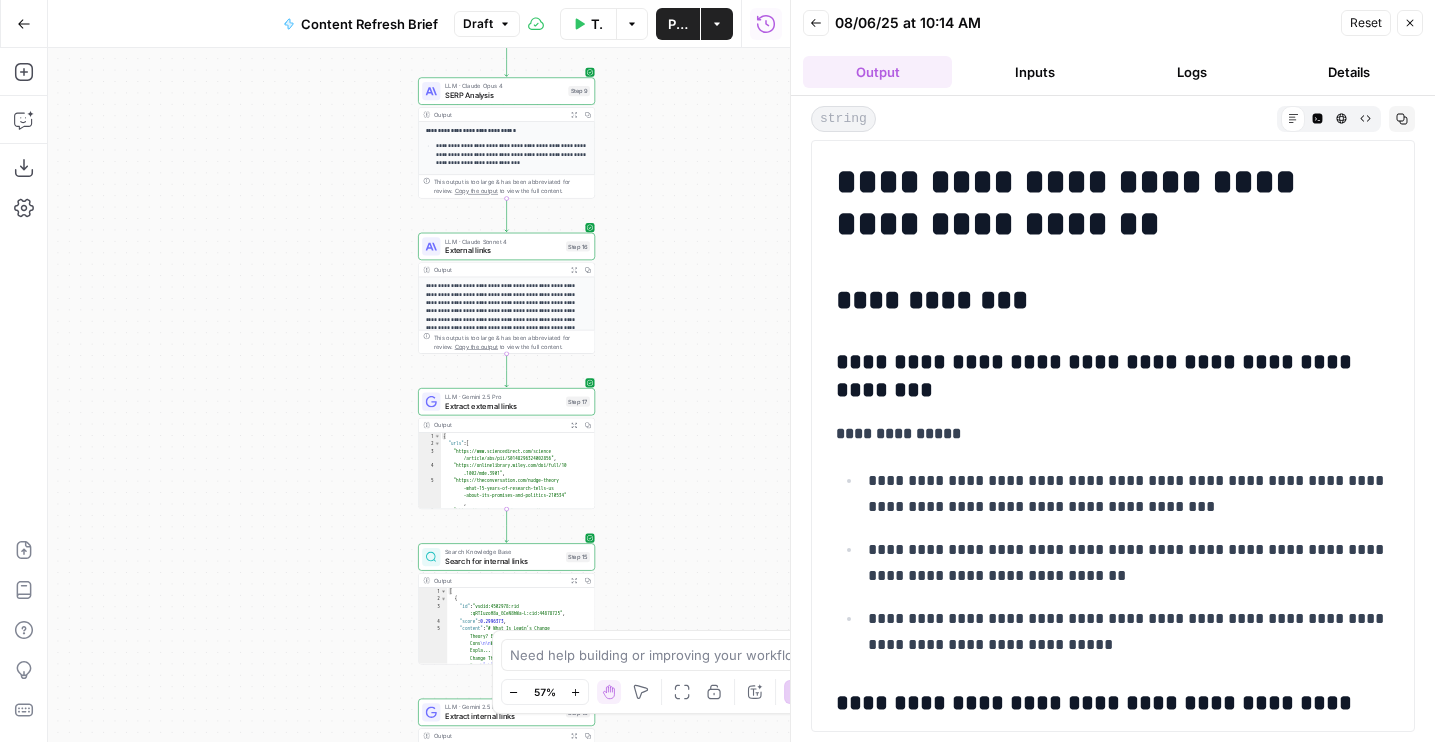 drag, startPoint x: 651, startPoint y: 205, endPoint x: 651, endPoint y: 503, distance: 298 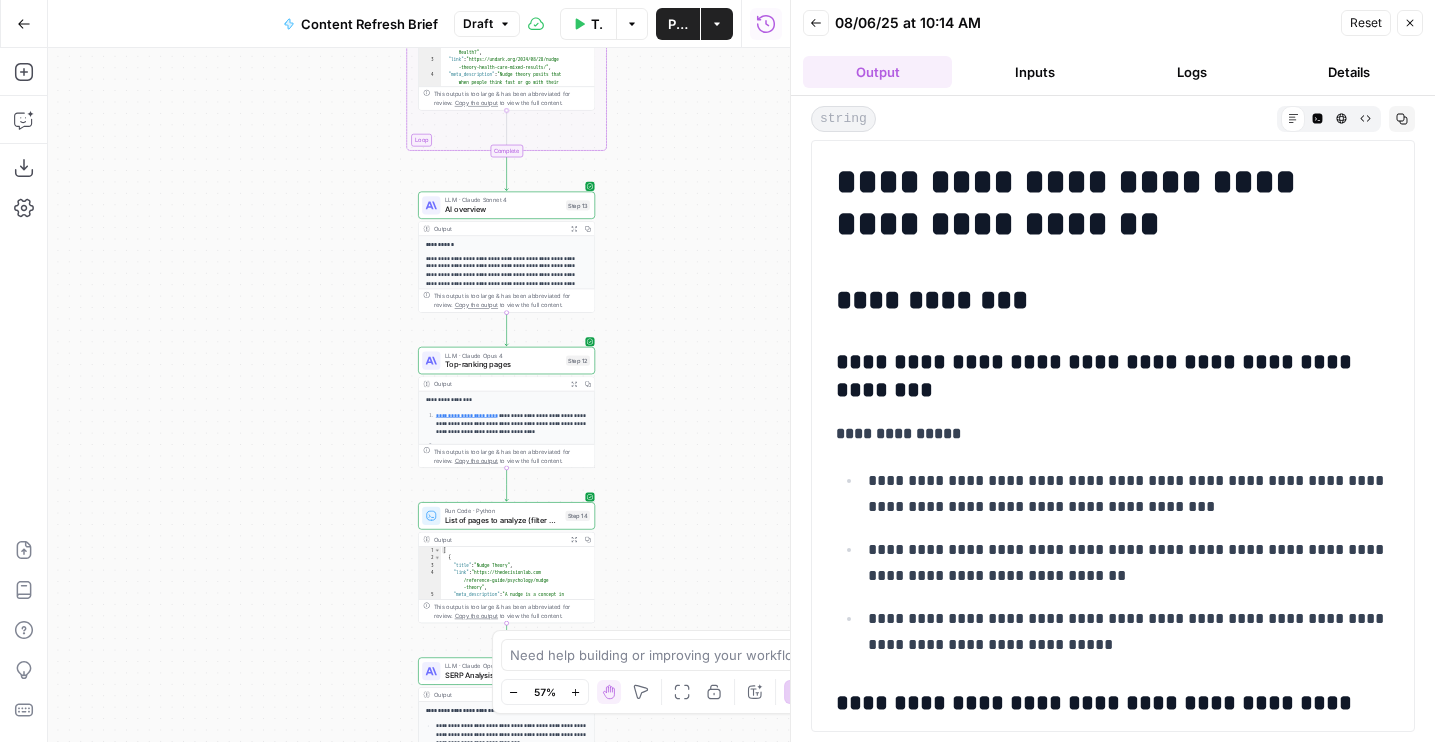 drag, startPoint x: 650, startPoint y: 142, endPoint x: 650, endPoint y: 418, distance: 276 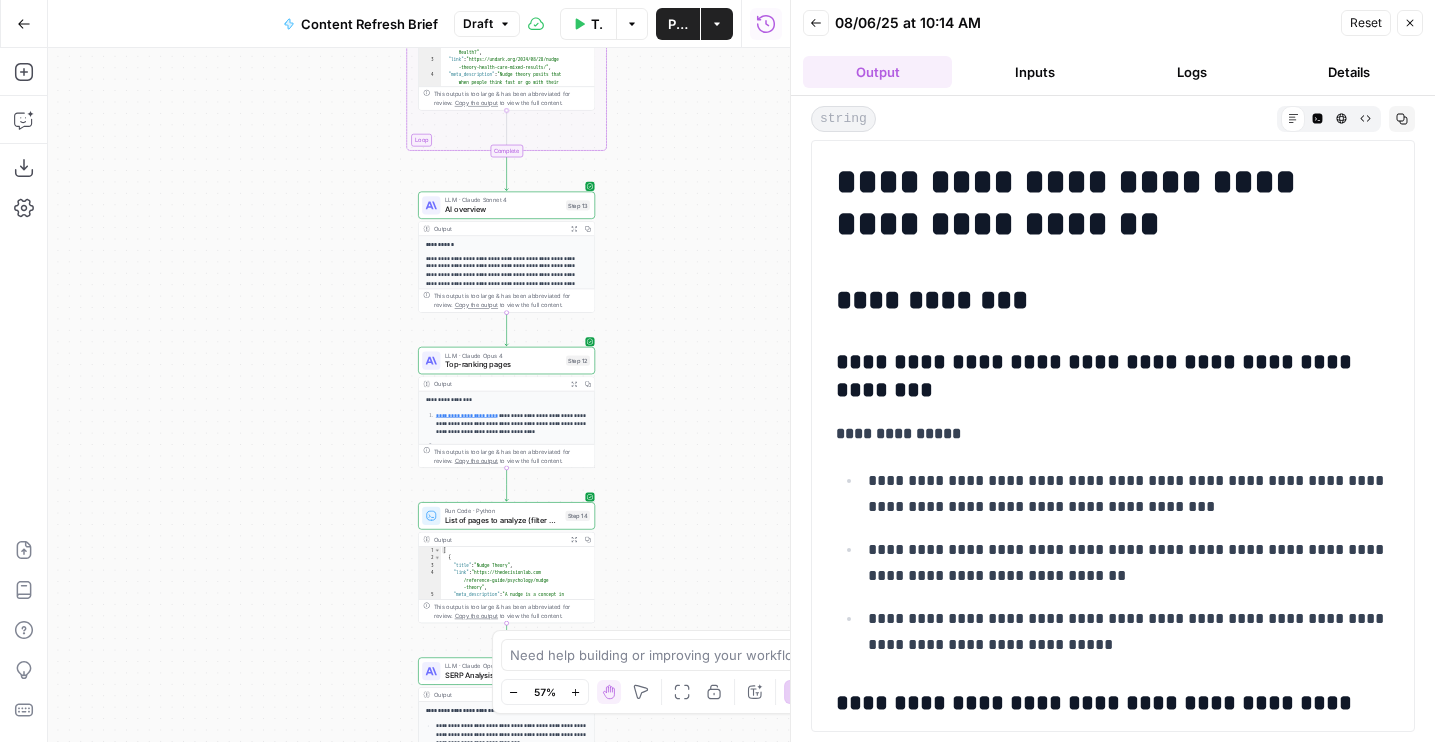 click on "Workflow Set Inputs Inputs Run Code · Python Word count Step 3 Output Expand Output Copy 1 2 3 {    "word_count" :  3093 }     XXXXXXXXXXXXXXXXXXXXXXXXXXXXXXXXXXXXXXXXXXXXXXXXXXXXXXXXXXXXXXXXXXXXXXXXXXXXXXXXXXXXXXXXXXXXXXXXXXXXXXXXXXXXXXXXXXXXXXXXXXXXXXXXXXXXXXXXXXXXXXXXXXXXXXXXXXXXXXXXXXXXXXXXXXXXXXXXXXXXXXXXXXXXXXXXXXXXXXXXXXXXXXXXXXXXXXXXXXXXXXXXXXXXXXXXXXXXXXXXXXXXXXXXXXXXXXXXXXXXXXXXXXXXXXXXXXXXXXXXXXXXXXXXXXXXXXXXXXXXXXXXXXXXXXXXXXXXXXXXXXXXXXXXXXXXXXXXXXXXXXXXXXXXXXXXXXXXXXXXXXXXXXXXXXXXXXXXXXXXXXXXXXXXXXXXXXXXXXXXXXXXXXXXXXXXXXXXXXXXXXXXXXXXXXXXXXXXXXXXXXXXXXXXXXXXXXXXXXXXXXXXXXXXXXXXXXXXXXXXXXXXXXXXXXXXXXXXXXXXXXXXXXXXXXXX LLM · GPT-4.1 Get title and audience Step 2 Output Expand Output Copy 1 2 3 4 5 {    "article_title" :  "What Is Nudge Theory? Does         It Apply to Change Management?" ,    "audience" :  "Change management professionals         and organizational leaders" ,    "word_count" :  3000 }     Google Search Google Search - US Step 4 Output Expand Output Copy 1 2 3 4" at bounding box center [419, 395] 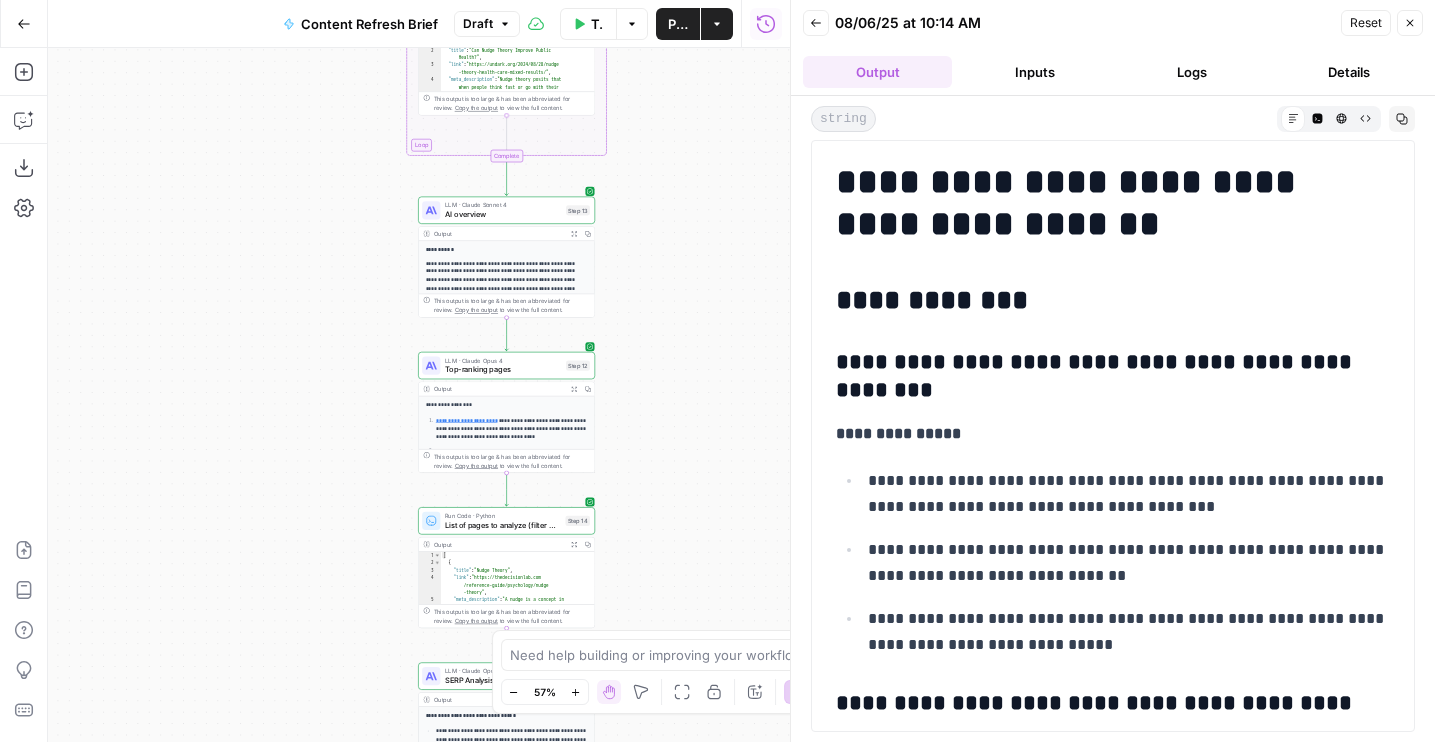 drag, startPoint x: 644, startPoint y: 119, endPoint x: 644, endPoint y: 387, distance: 268 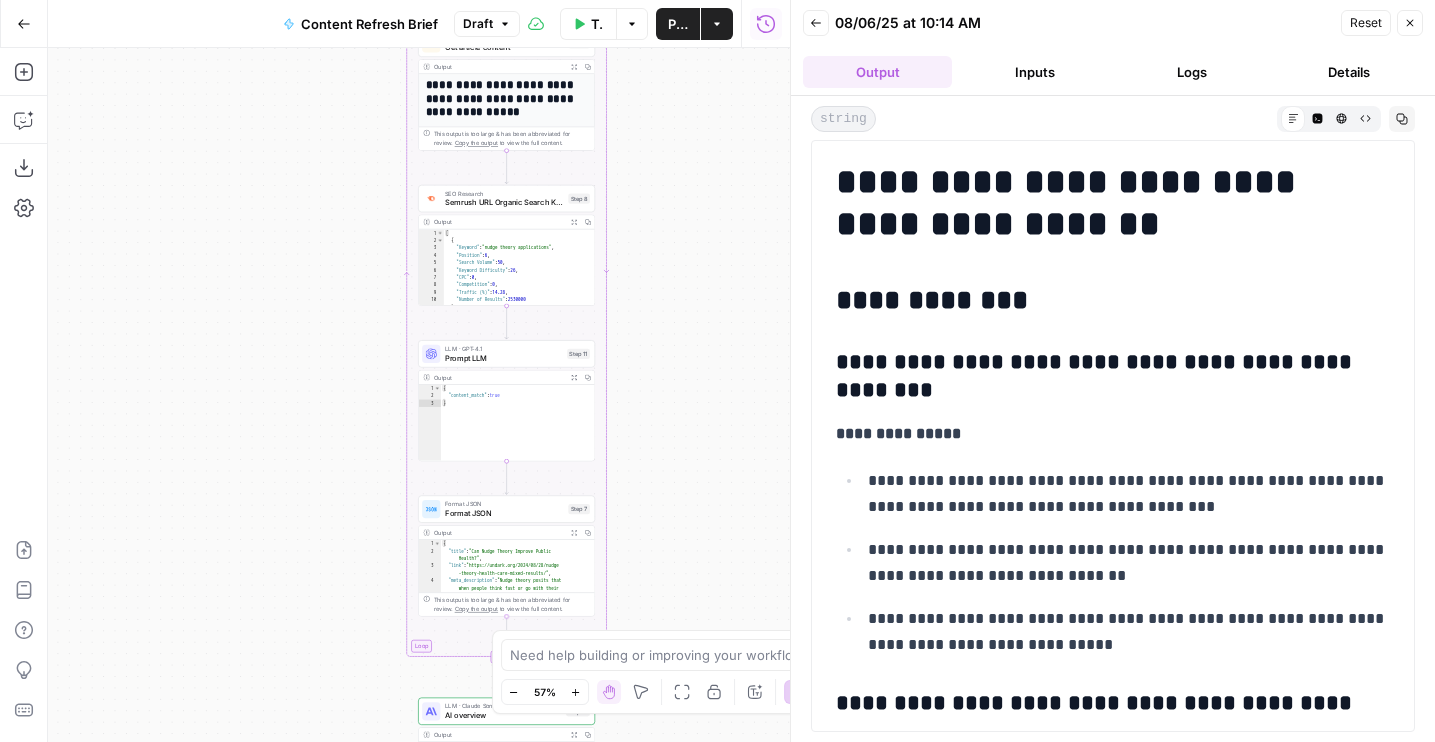 drag, startPoint x: 681, startPoint y: 174, endPoint x: 686, endPoint y: 516, distance: 342.03656 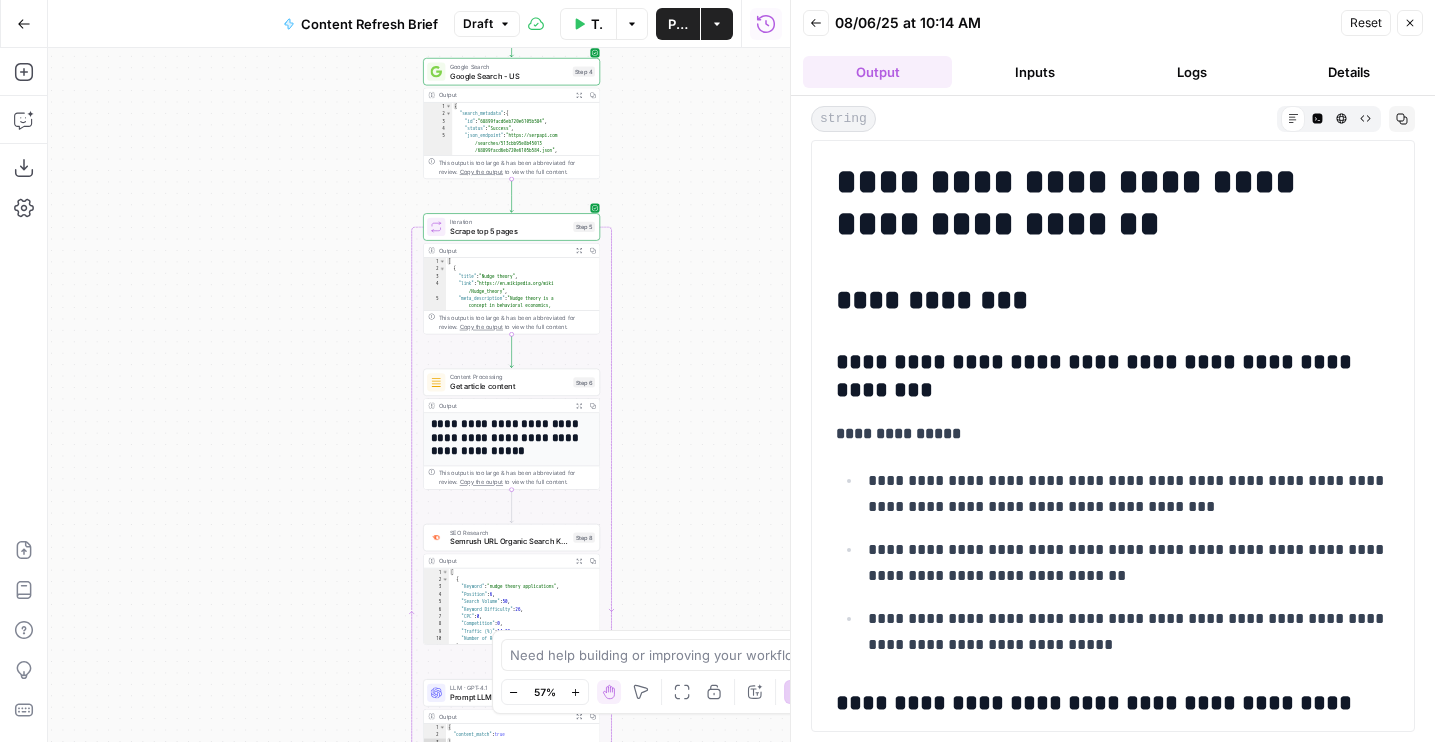 drag, startPoint x: 667, startPoint y: 298, endPoint x: 667, endPoint y: 531, distance: 233 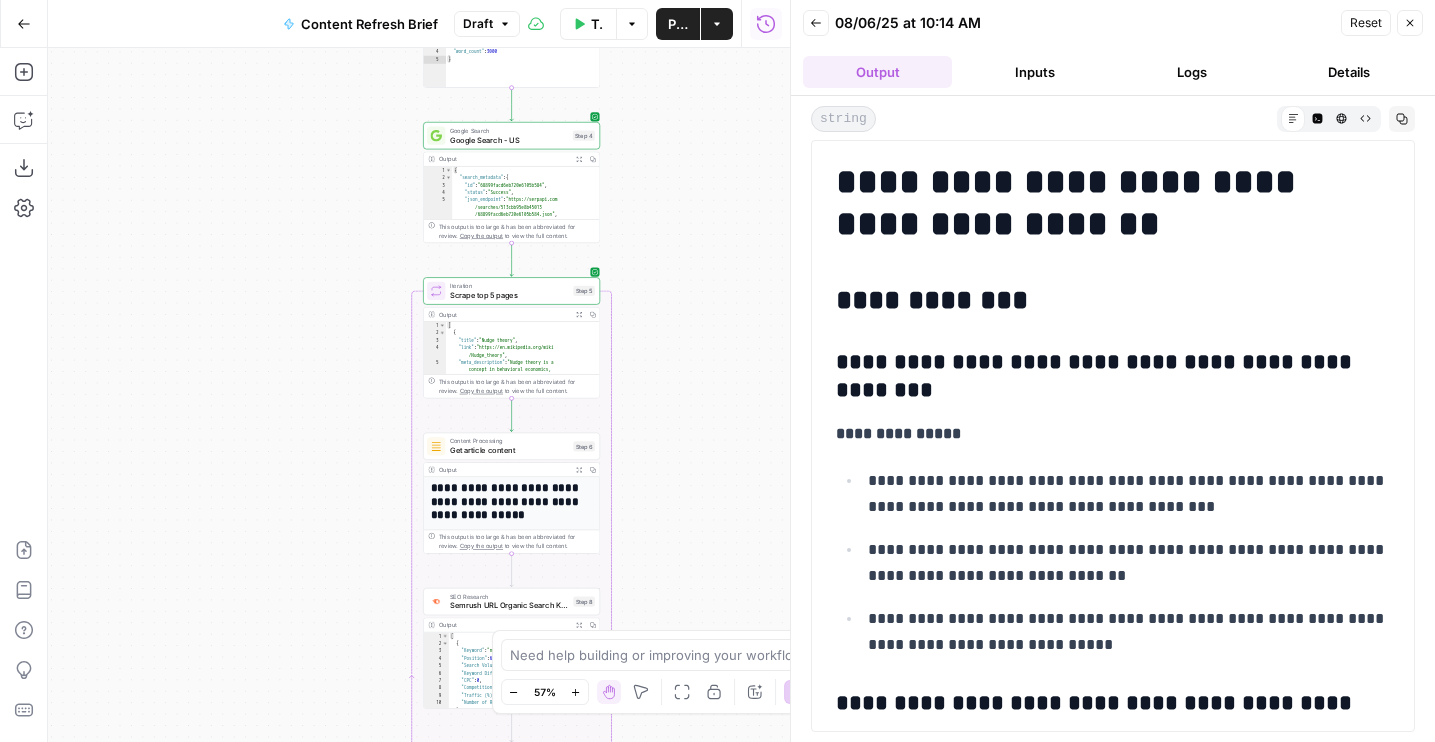 drag, startPoint x: 667, startPoint y: 210, endPoint x: 667, endPoint y: 326, distance: 116 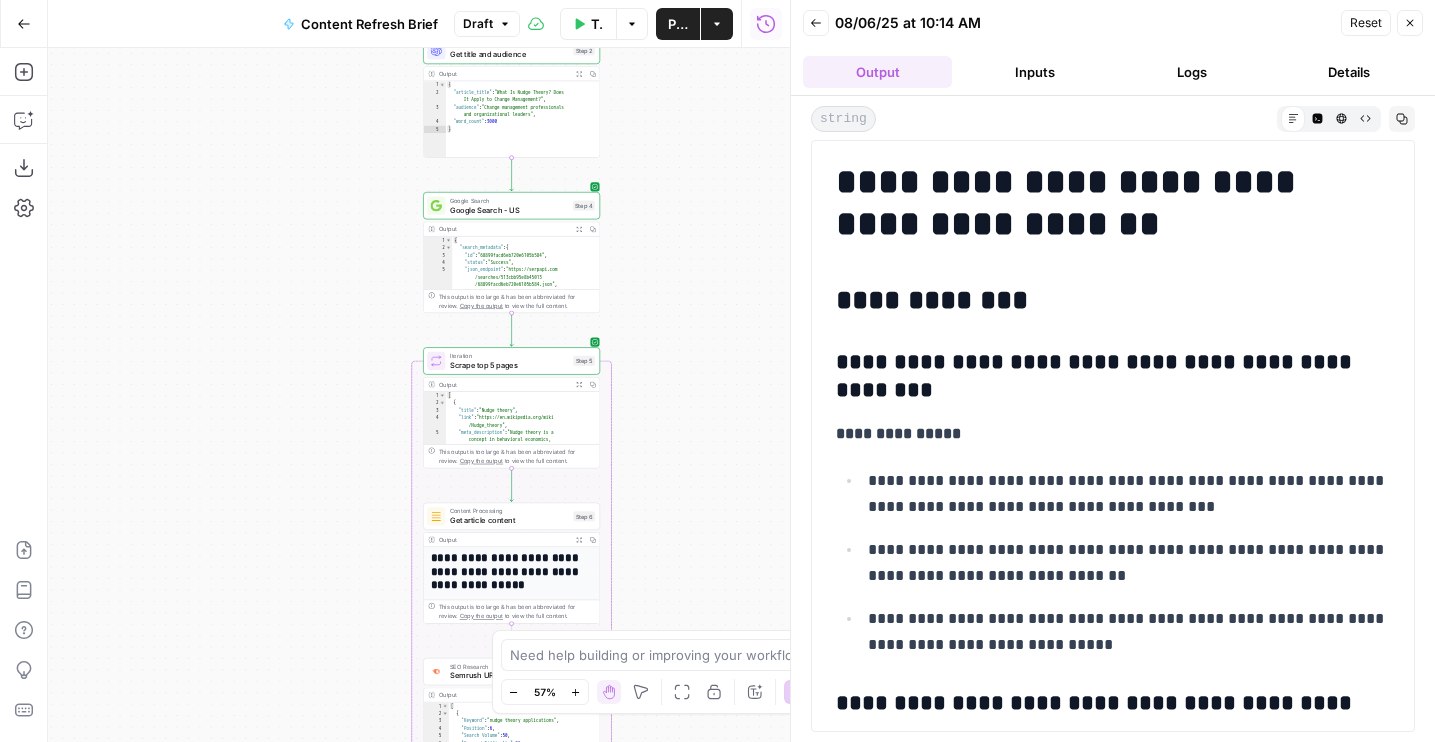 drag, startPoint x: 656, startPoint y: 200, endPoint x: 659, endPoint y: 548, distance: 348.01294 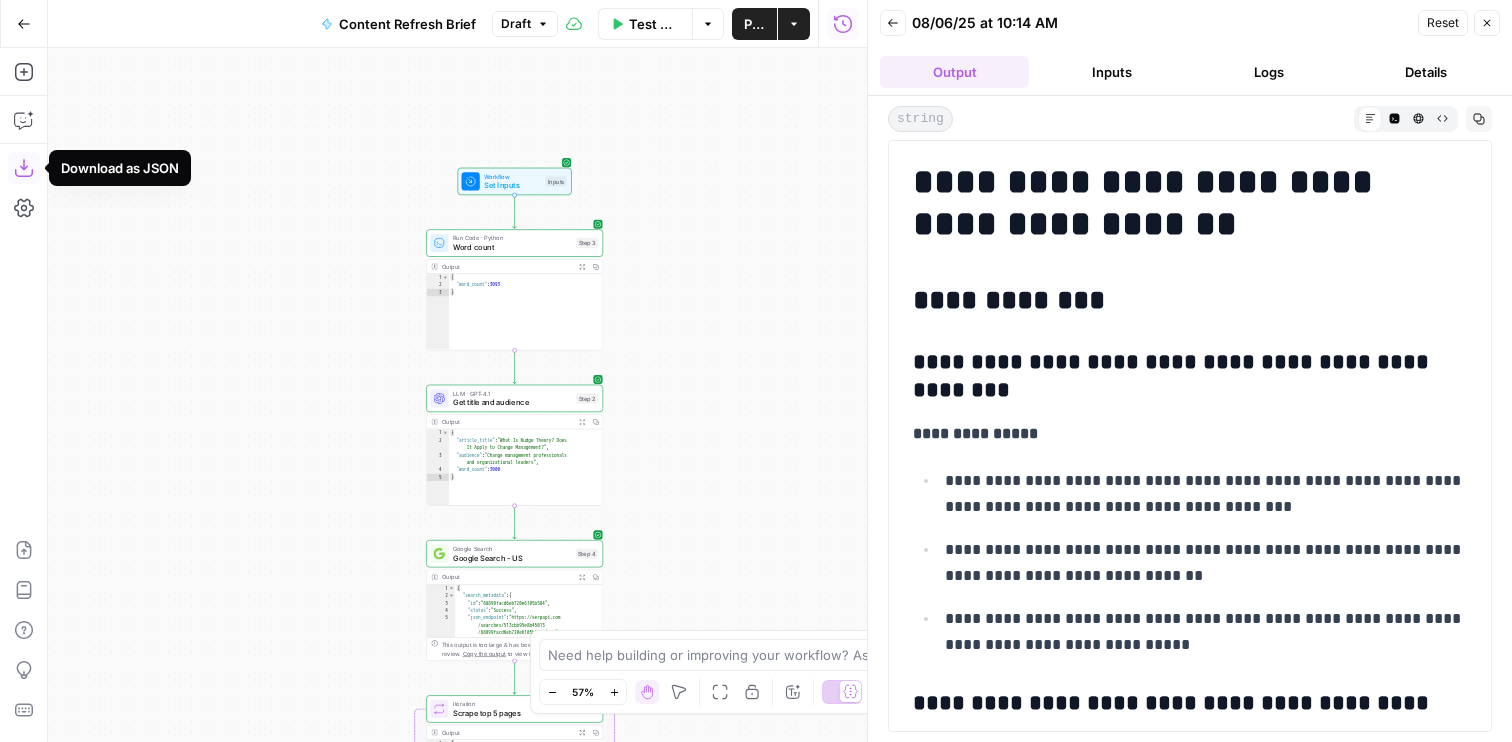 click 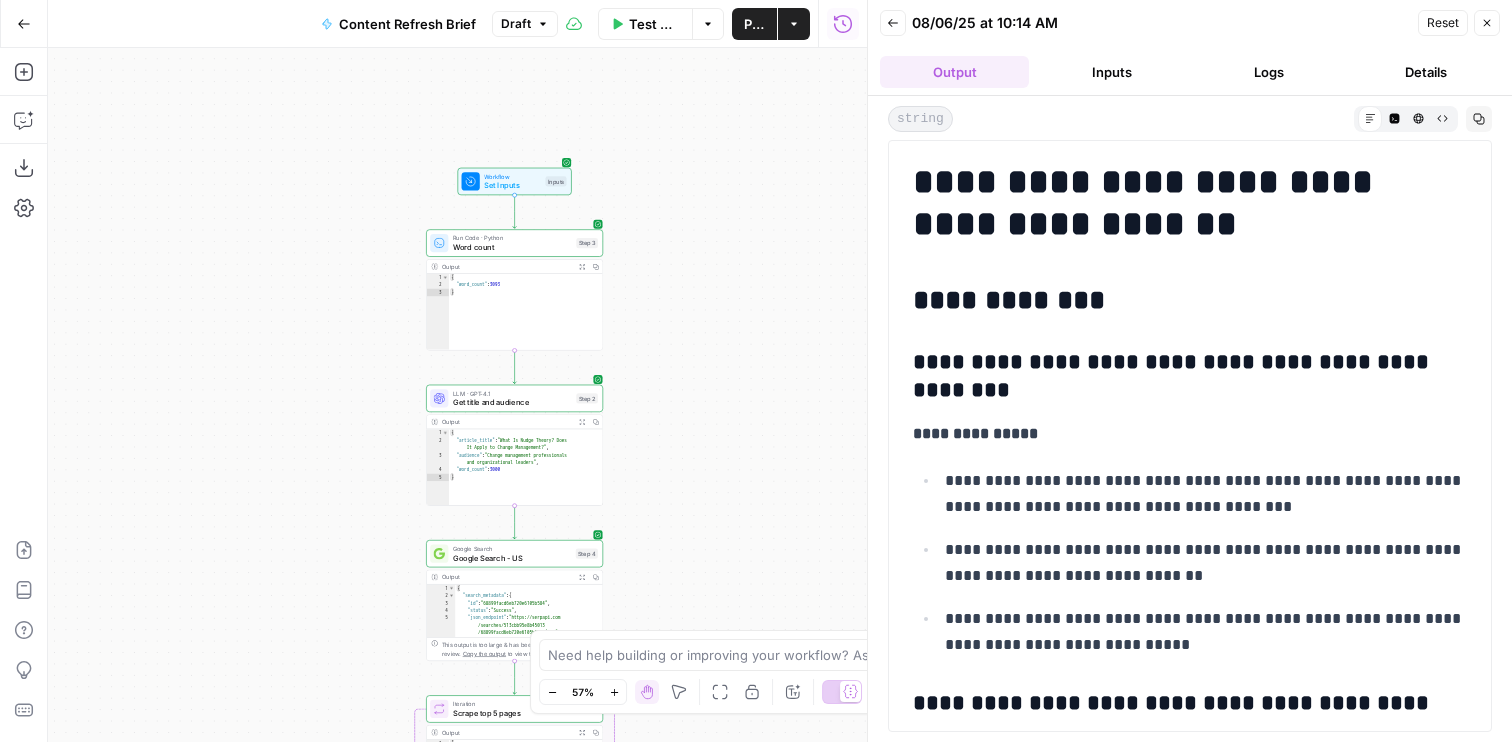 click on "Actions" at bounding box center (794, 24) 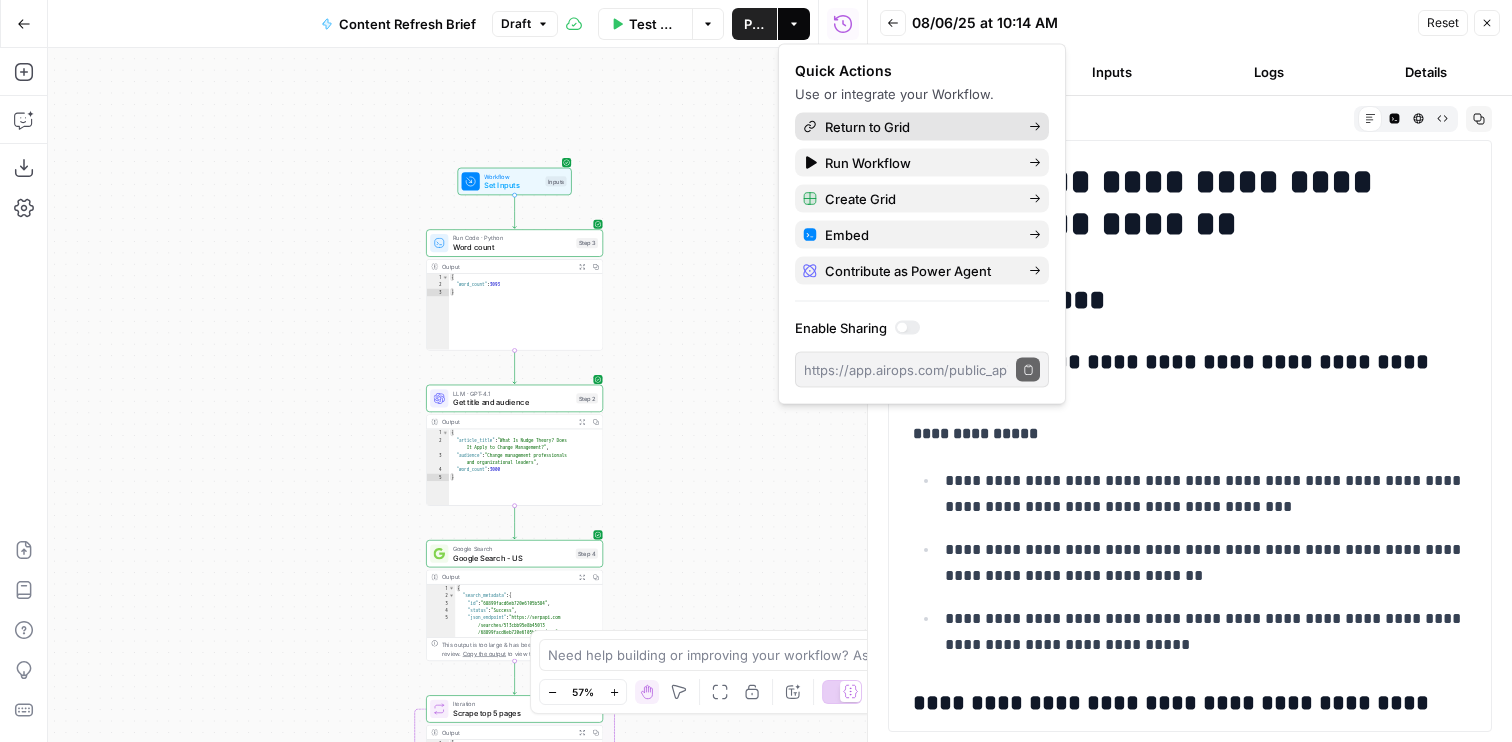 click on "Return to Grid" at bounding box center [919, 127] 